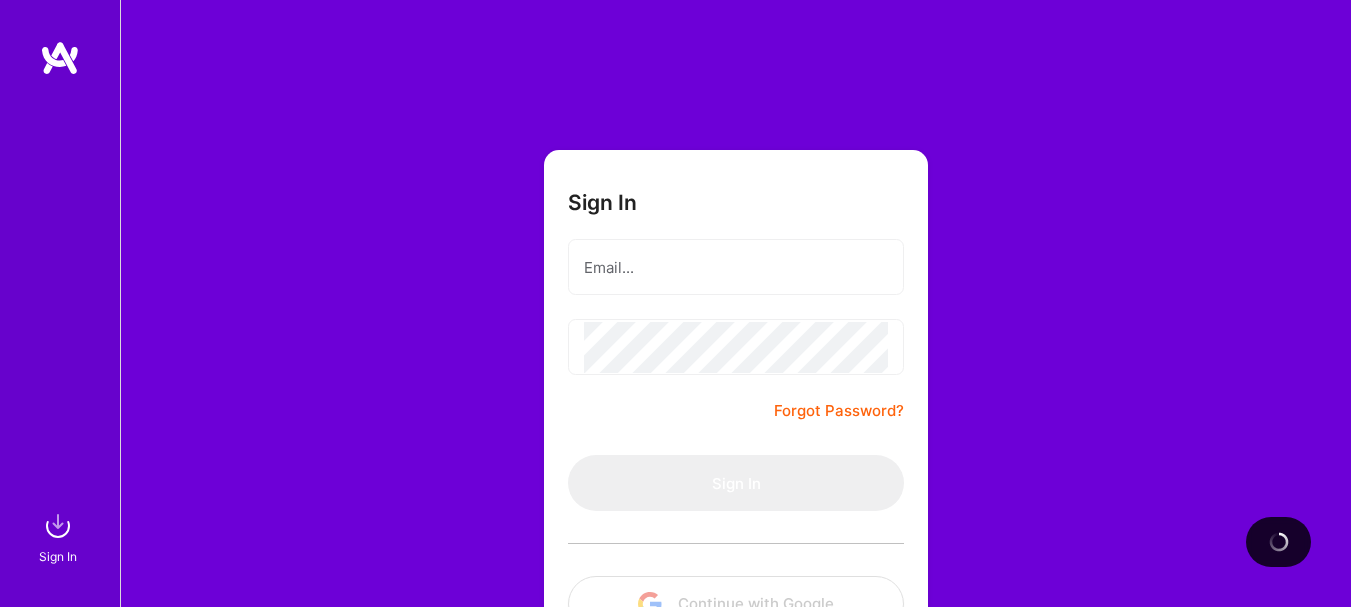 scroll, scrollTop: 0, scrollLeft: 0, axis: both 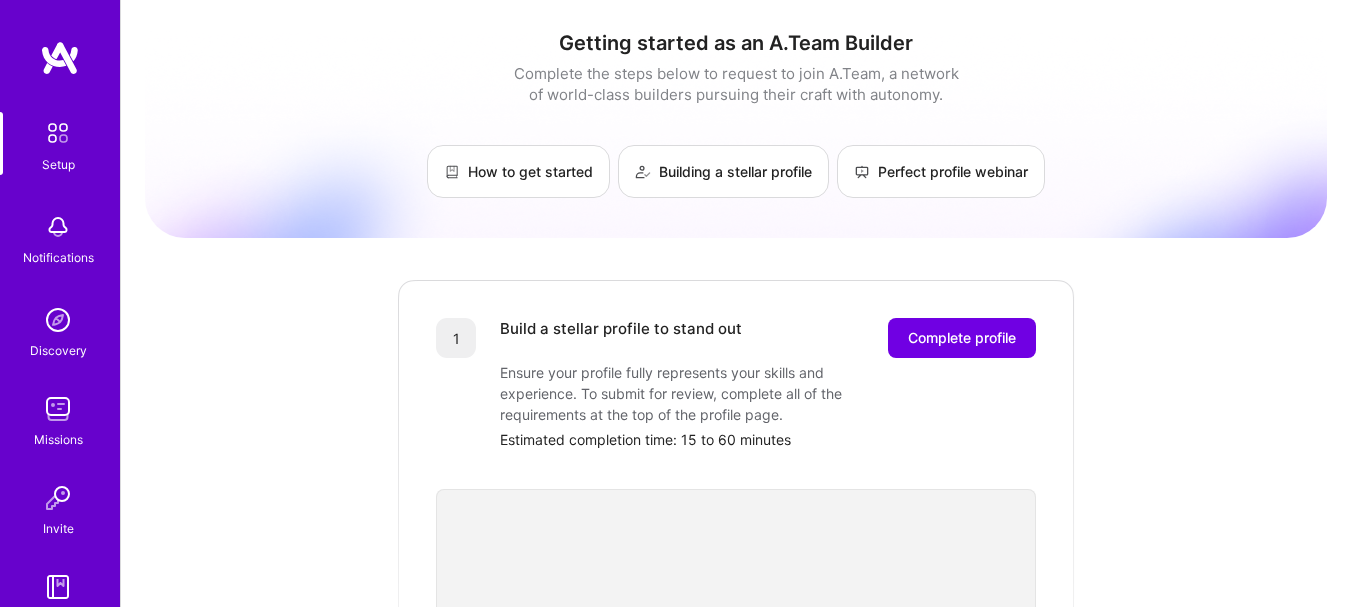 click on "Getting started as an A.Team Builder Complete the steps below to request to join A.Team, a network of world-class builders pursuing their craft with autonomy. How to get started Building a stellar profile Perfect profile webinar 1 Build a stellar profile to stand out Complete profile Ensure your profile fully represents your skills and experience. To submit for review, complete all of the requirements at the top of the profile page. Estimated completion time: 15 to 60 minutes 2 Submit your profile for review Our team will review your profile and ensure your background aligns with the needs of A.Team clients. Profile review can last up to 2 weeks 3 Showcase your expertise on an evaluation call Schedule a call with our team to share details about your skills and past experience. You cannot be considered until you complete an evaluation call. Evaluation interview duration: 30-45 minutes 🎉 Join the team" at bounding box center (736, 760) 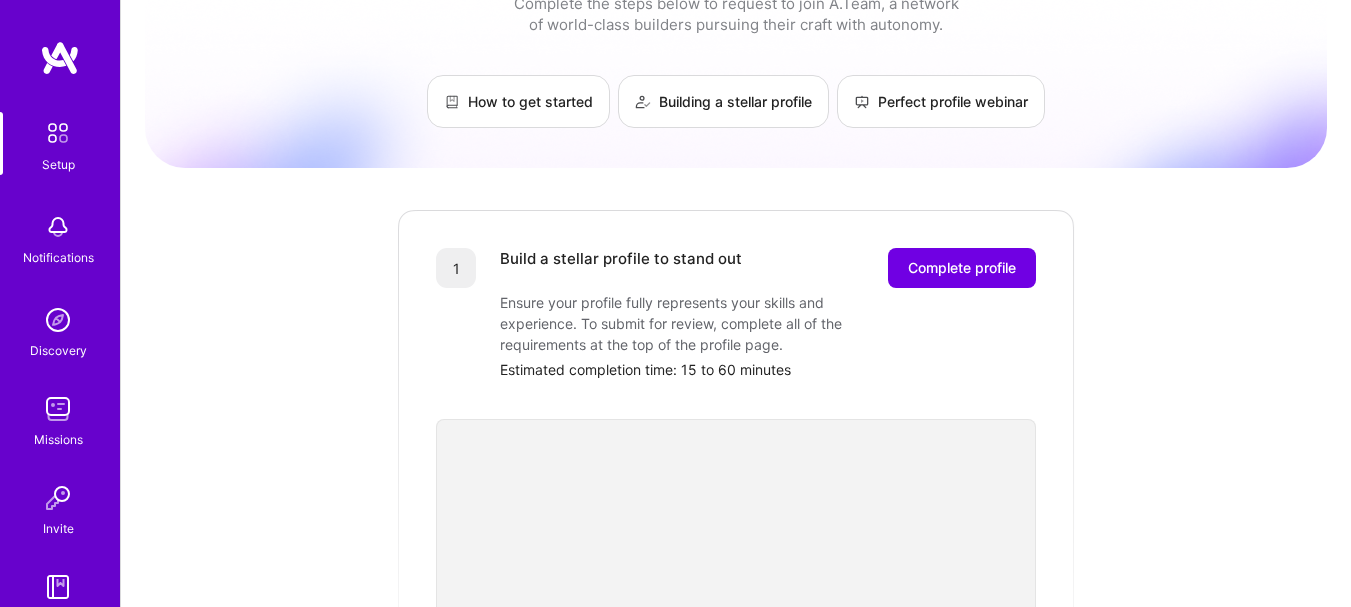scroll, scrollTop: 0, scrollLeft: 0, axis: both 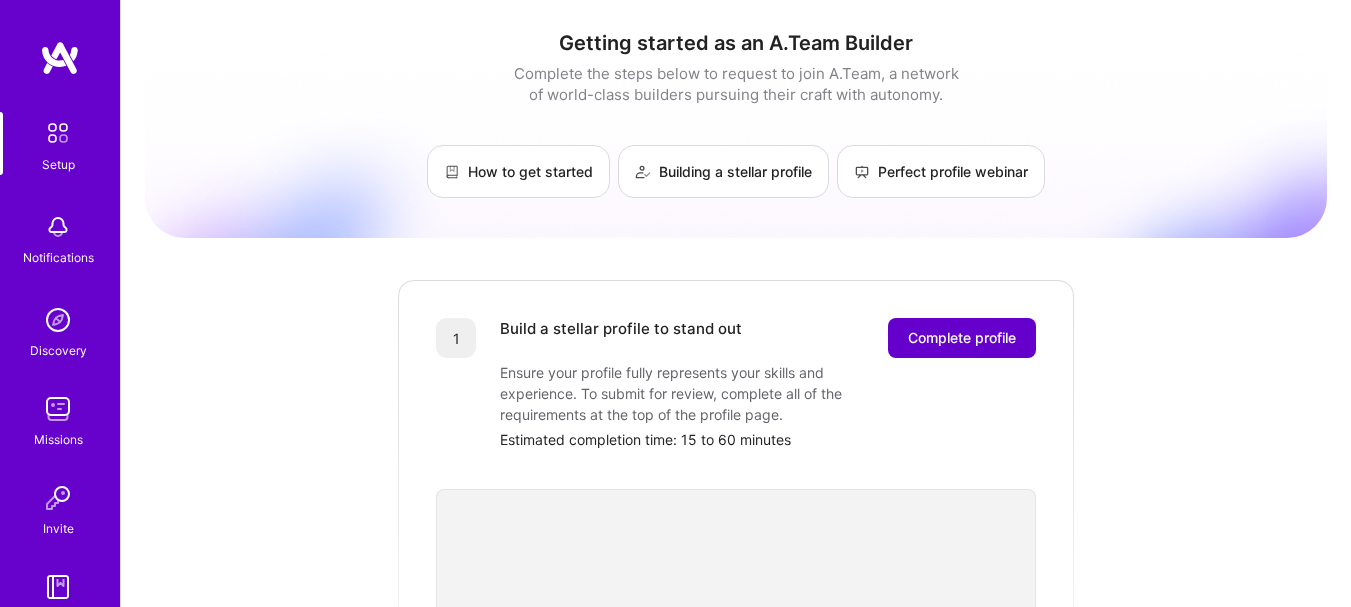 click on "Complete profile" at bounding box center (962, 338) 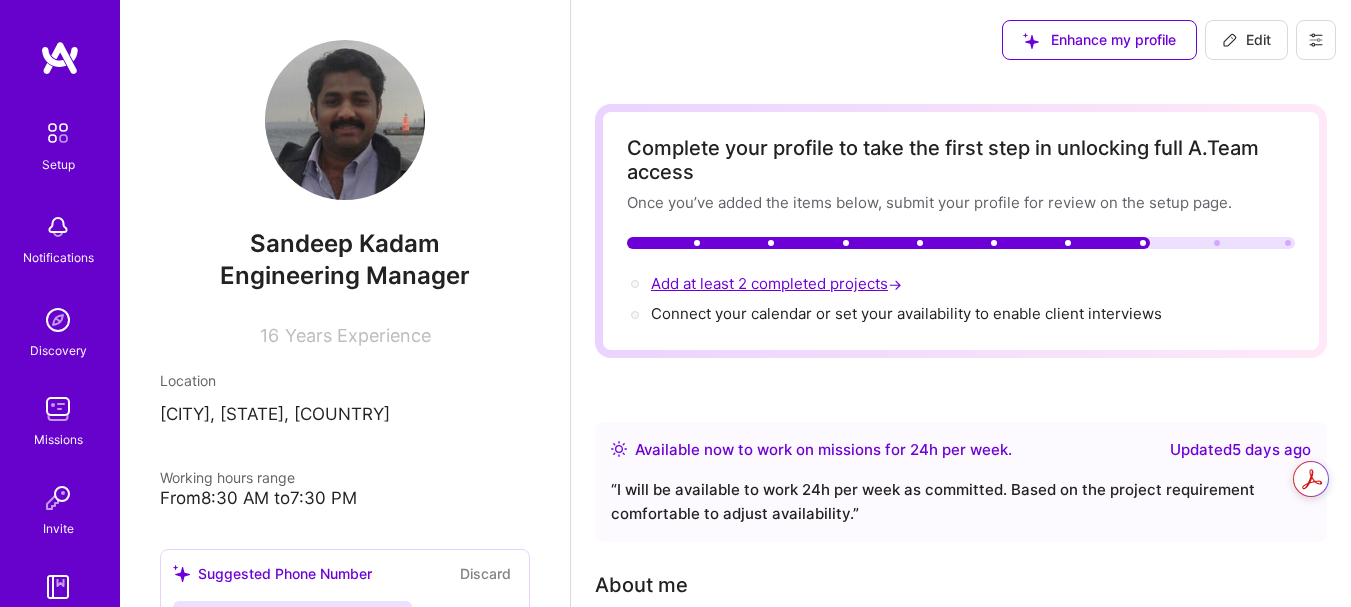 click on "Add at least 2 completed projects  →" at bounding box center [778, 283] 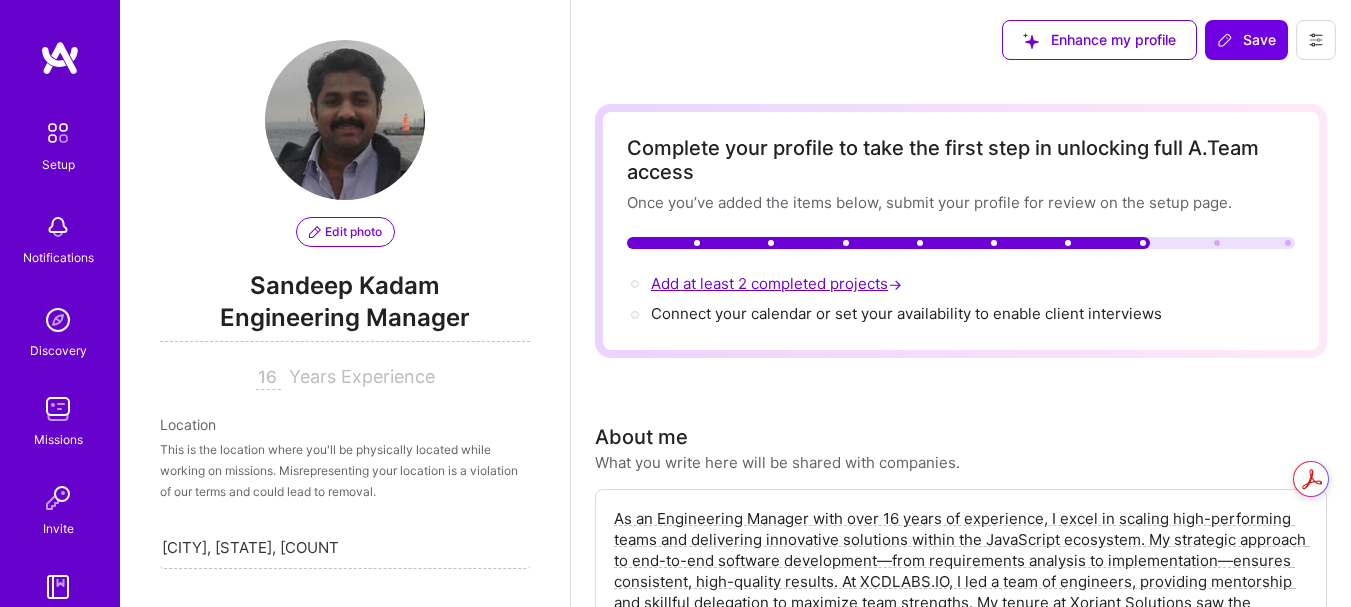 scroll, scrollTop: 2, scrollLeft: 0, axis: vertical 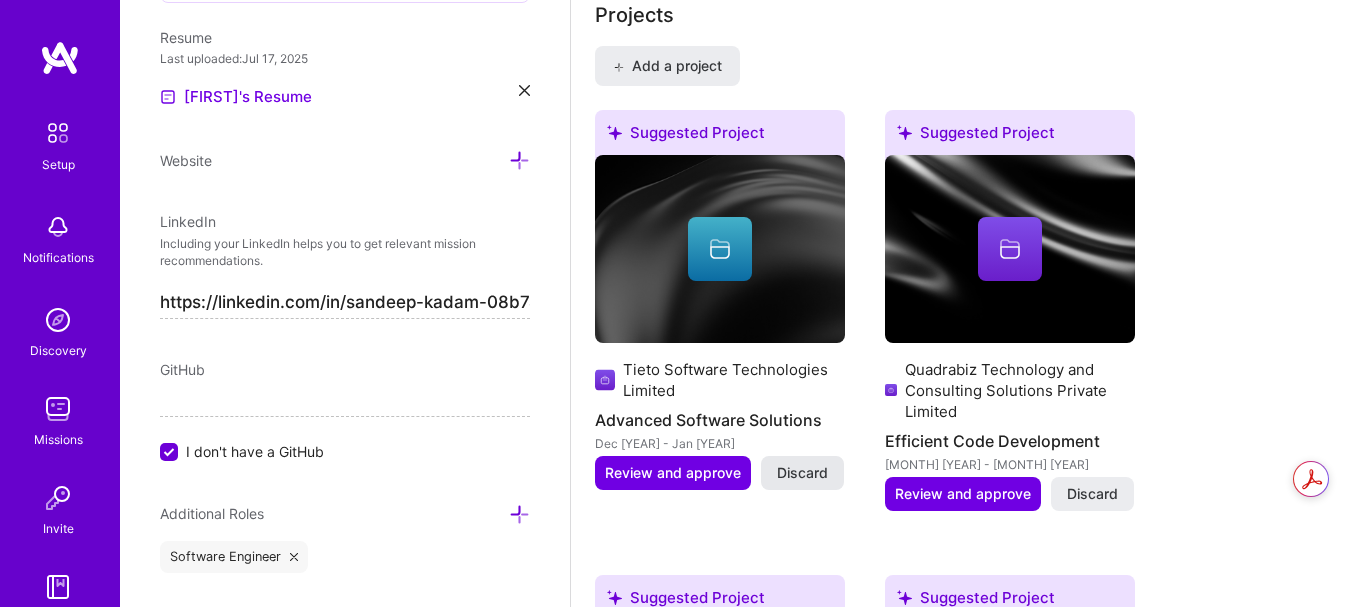click on "Discard" at bounding box center (802, 473) 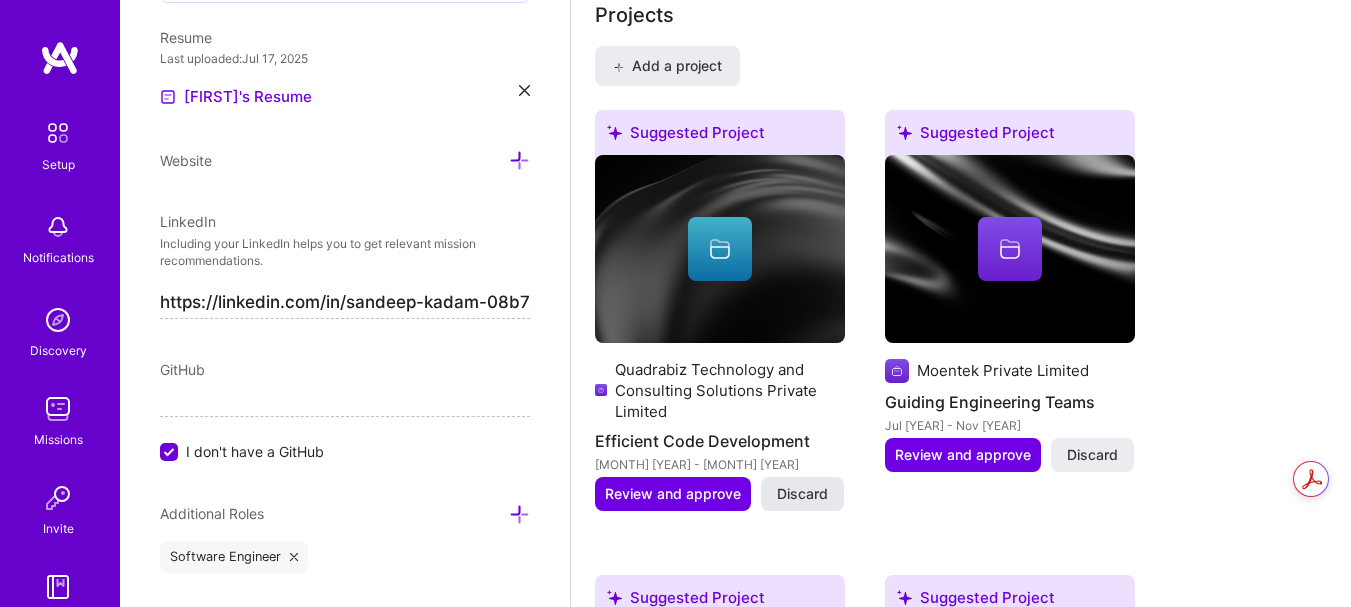 click on "Discard" at bounding box center (802, 494) 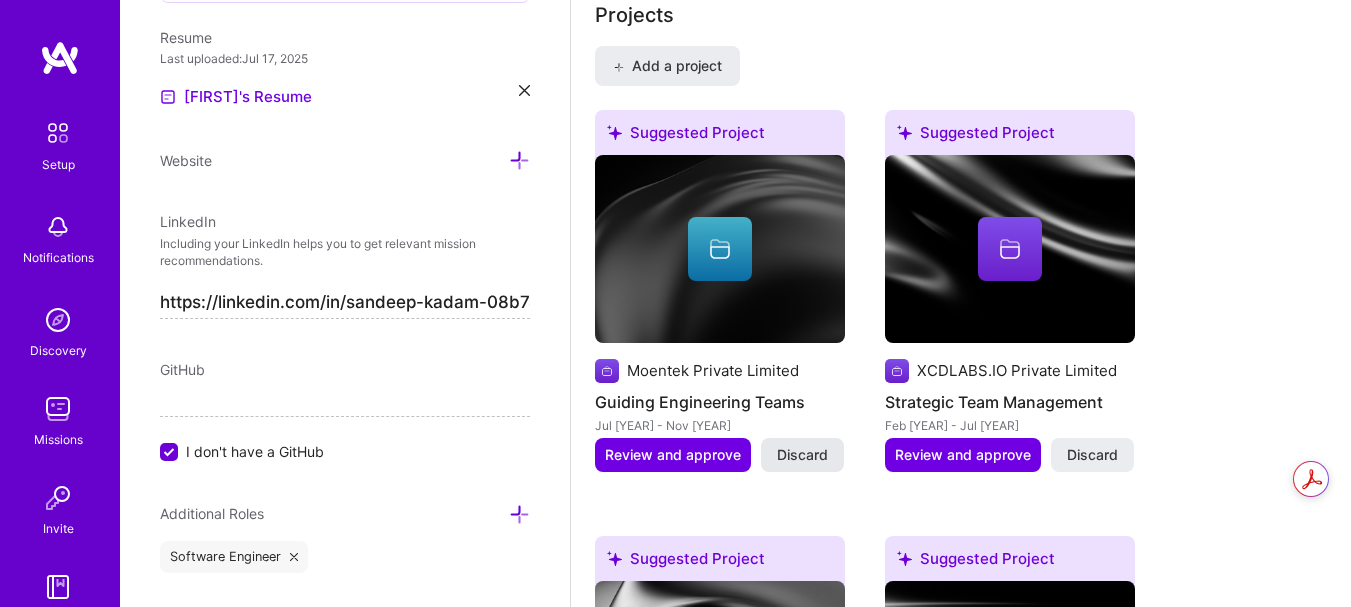 click on "Discard" at bounding box center (802, 455) 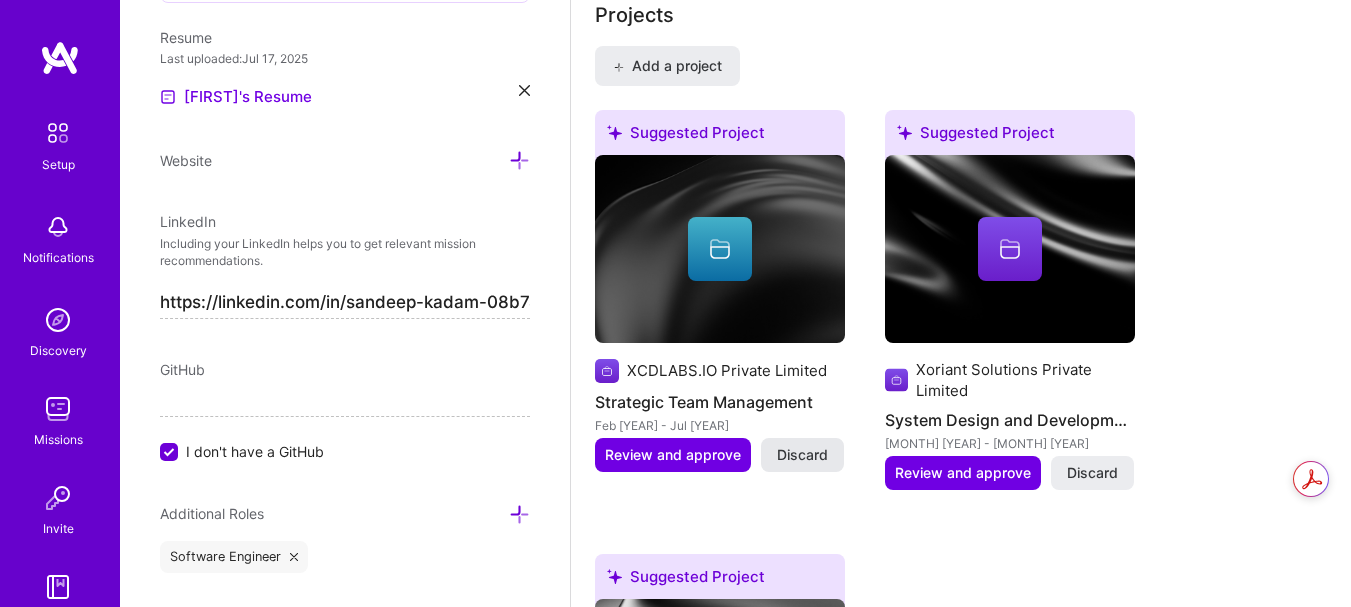 click on "Discard" at bounding box center (802, 455) 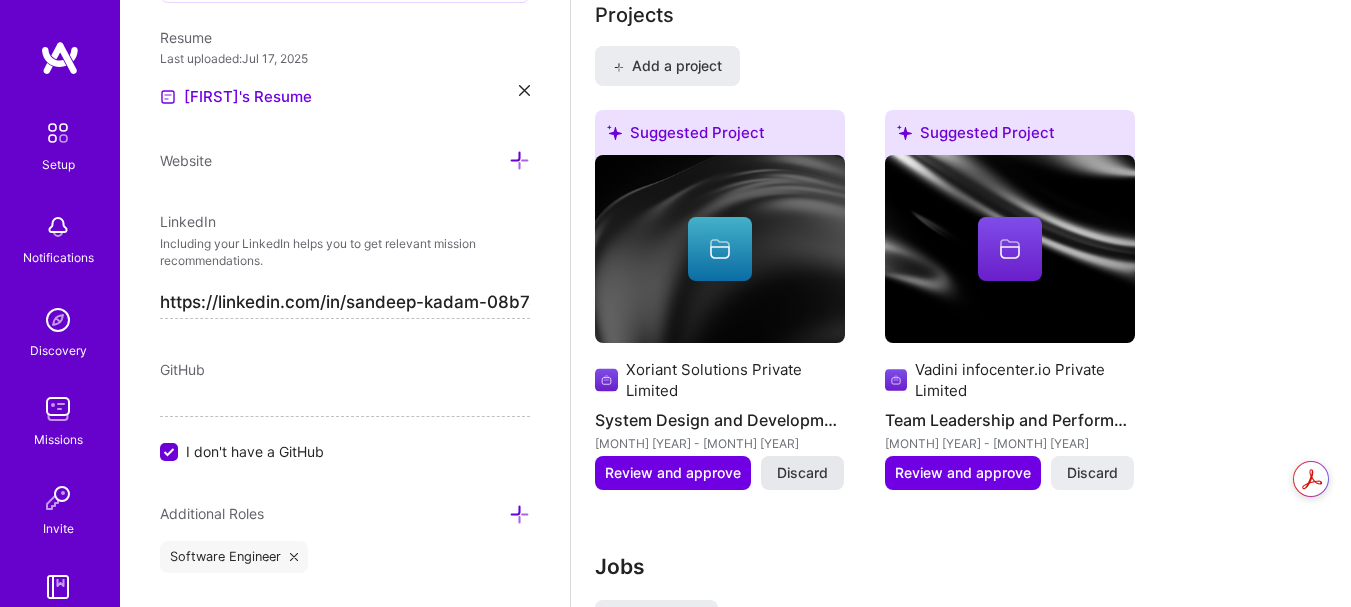 click on "Discard" at bounding box center [802, 473] 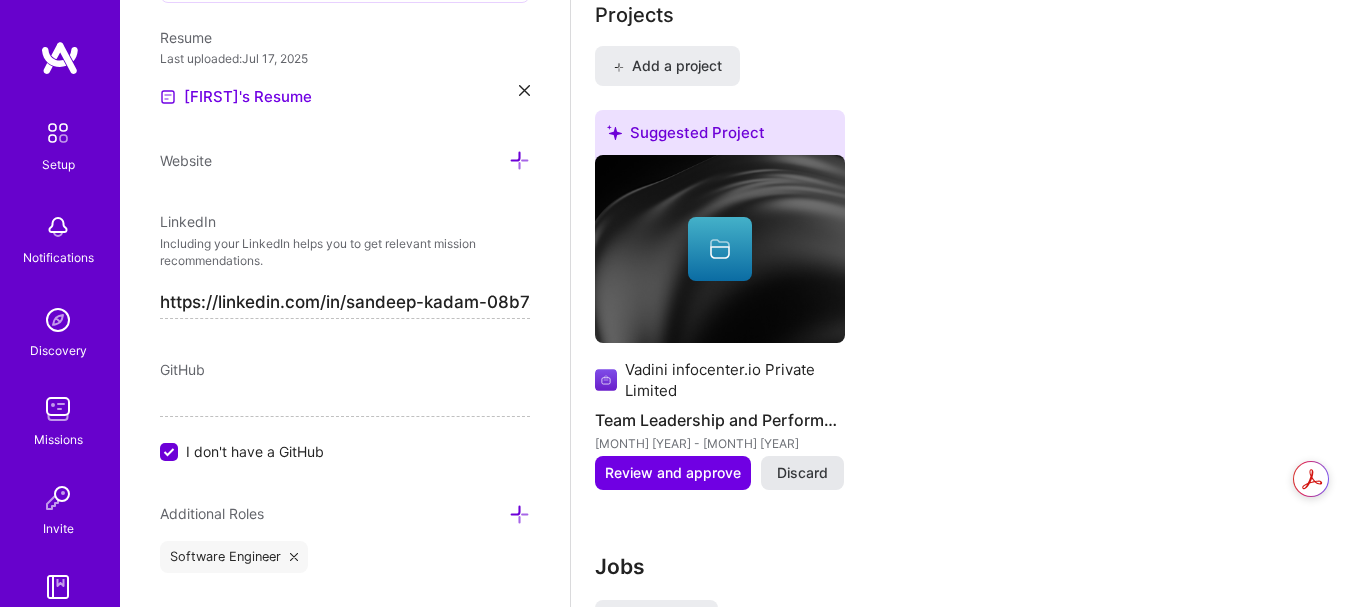 click on "Discard" at bounding box center [802, 473] 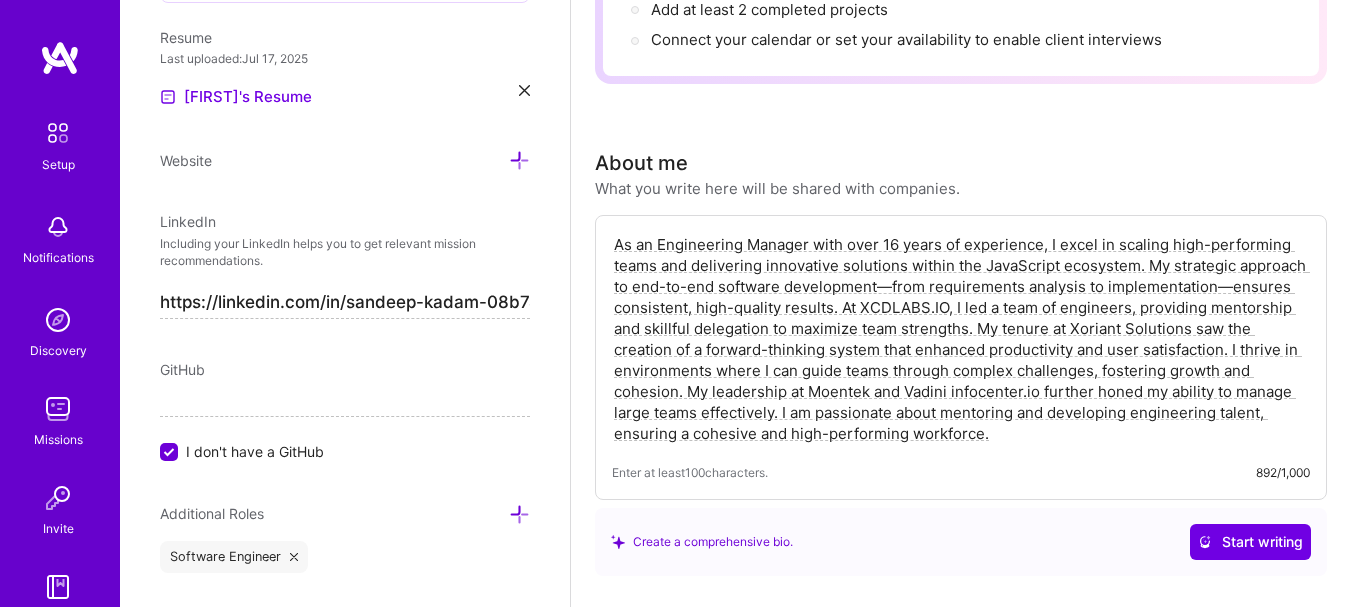 scroll, scrollTop: 0, scrollLeft: 0, axis: both 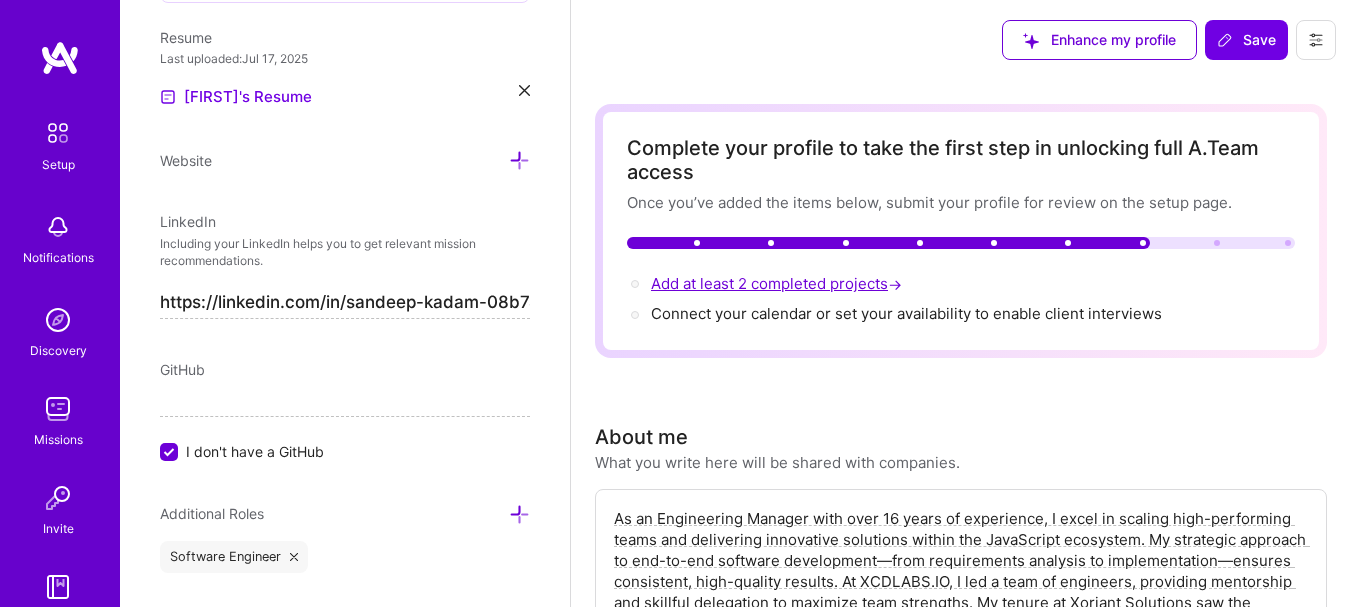 click on "Add at least 2 completed projects  →" at bounding box center [778, 283] 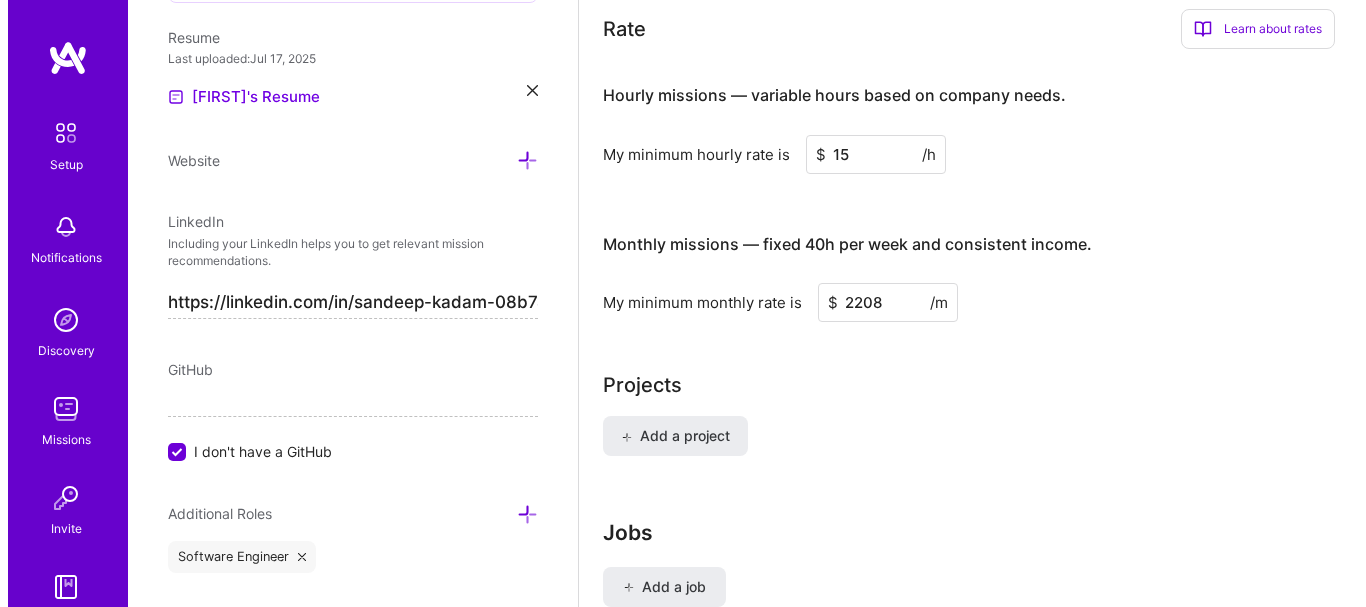 scroll, scrollTop: 1626, scrollLeft: 0, axis: vertical 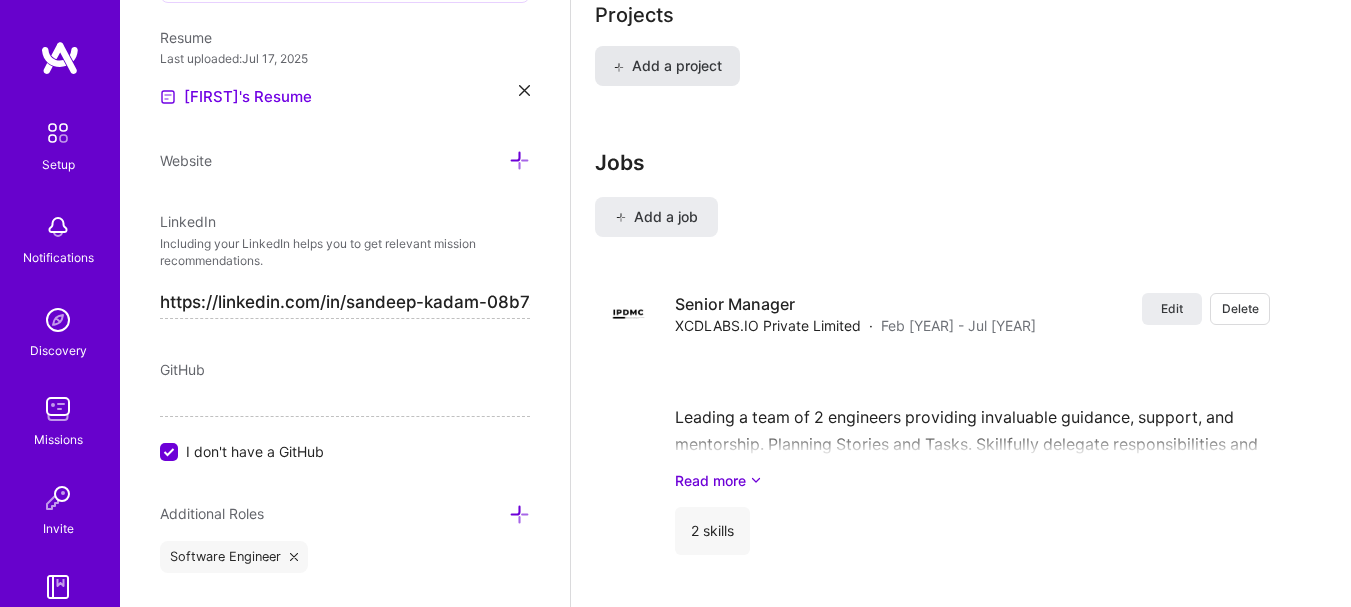 click on "Add a project" at bounding box center [667, 66] 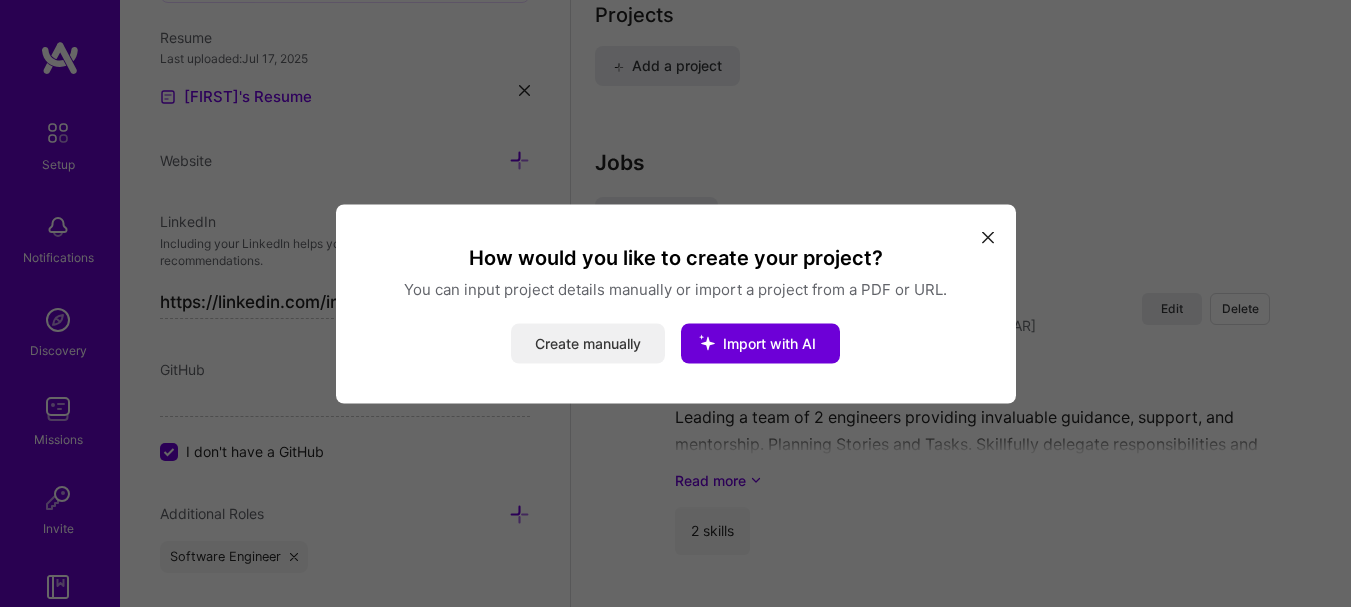 click on "Create manually" at bounding box center (588, 343) 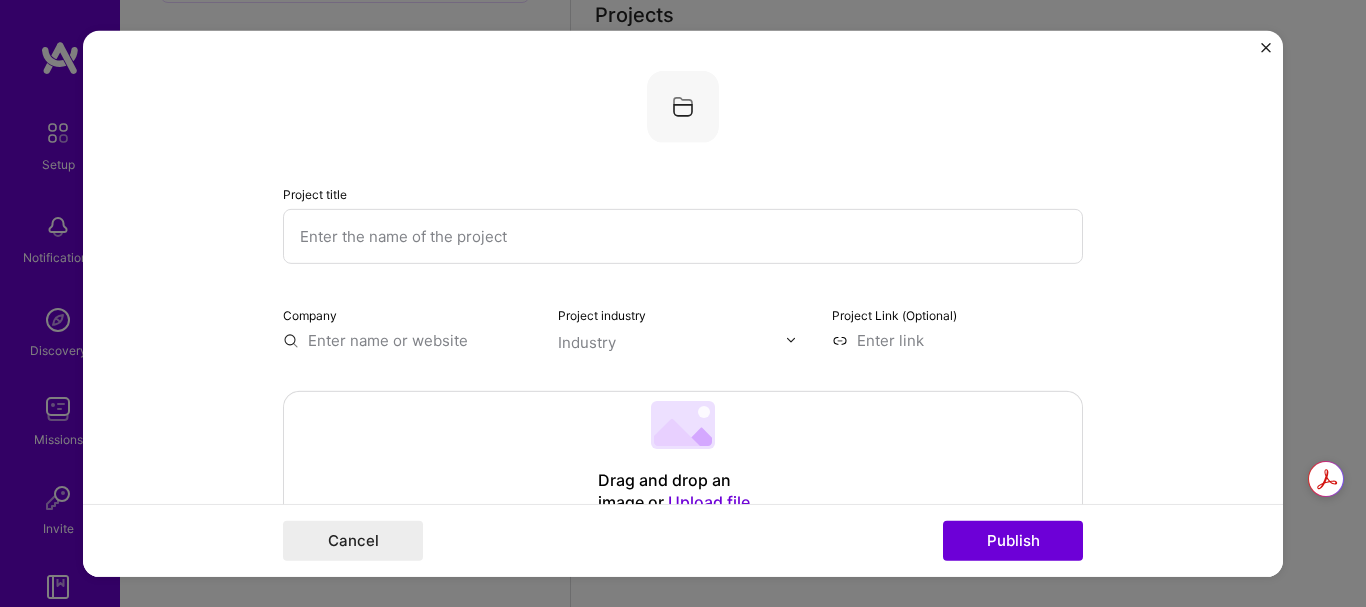 click at bounding box center [683, 235] 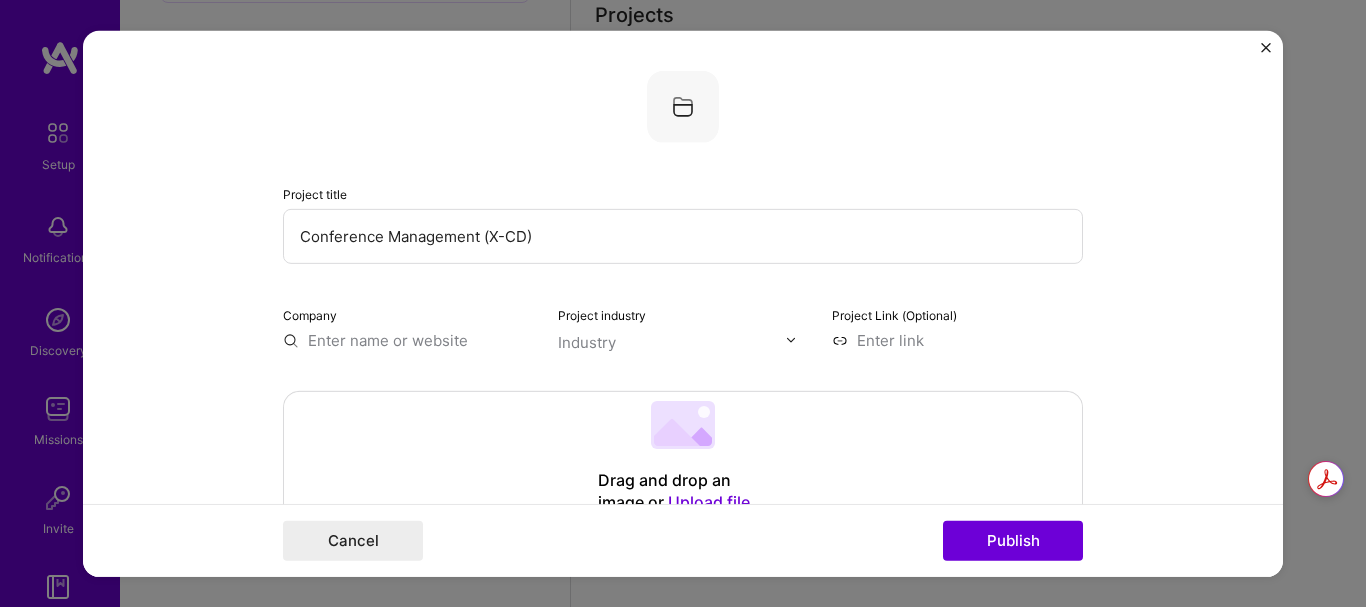 type on "Conference Management (X-CD)" 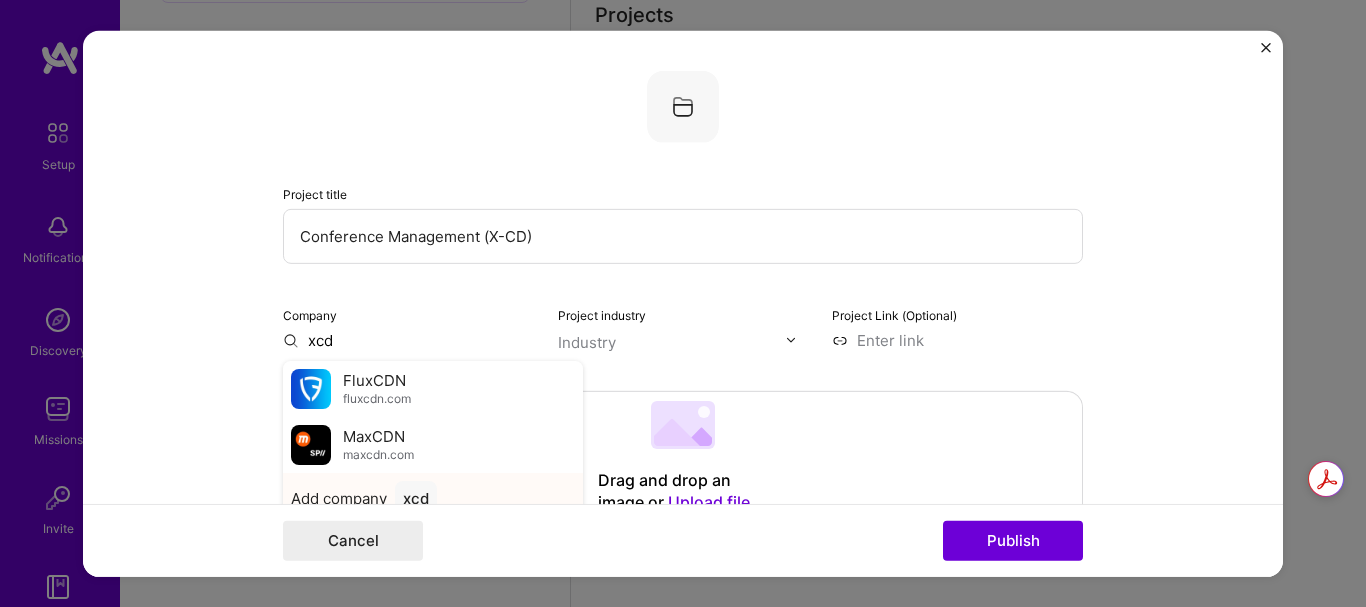 type on "xcd" 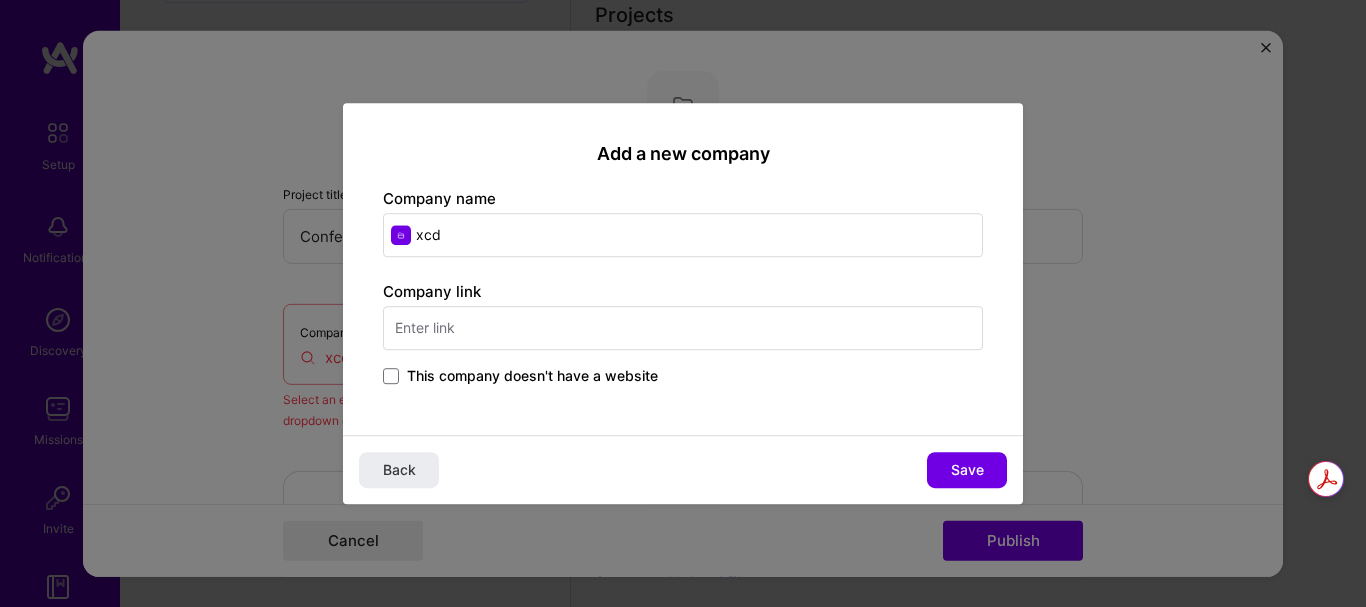 click on "xcd" at bounding box center (683, 235) 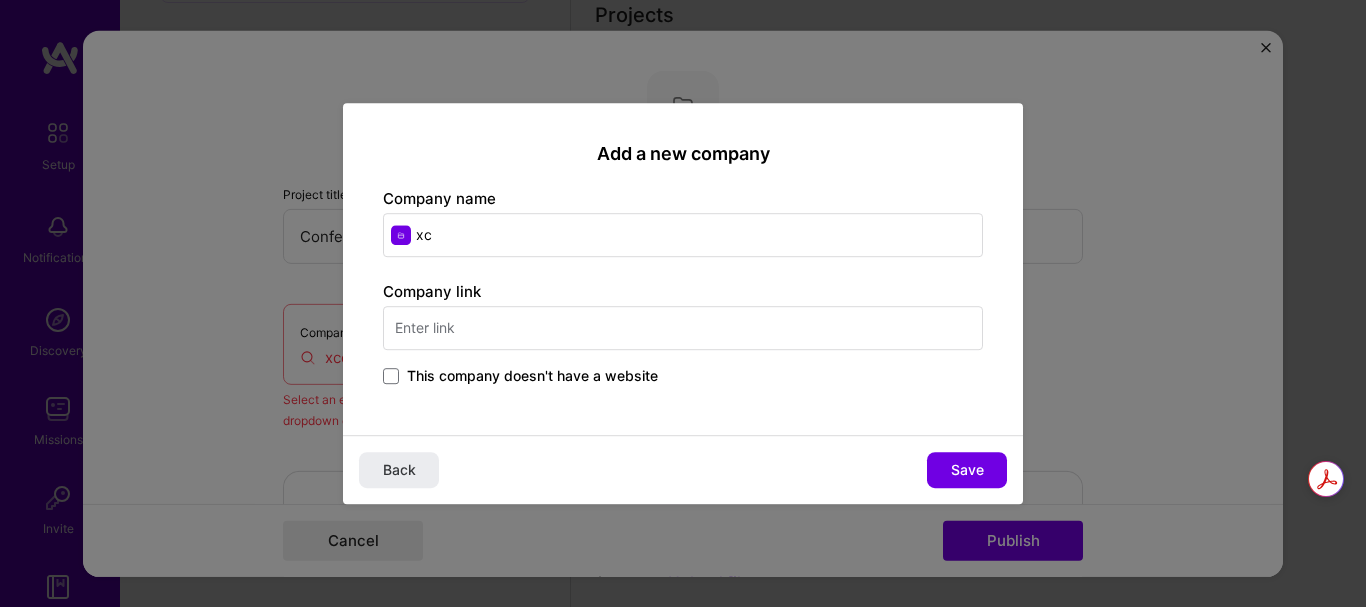 type on "x" 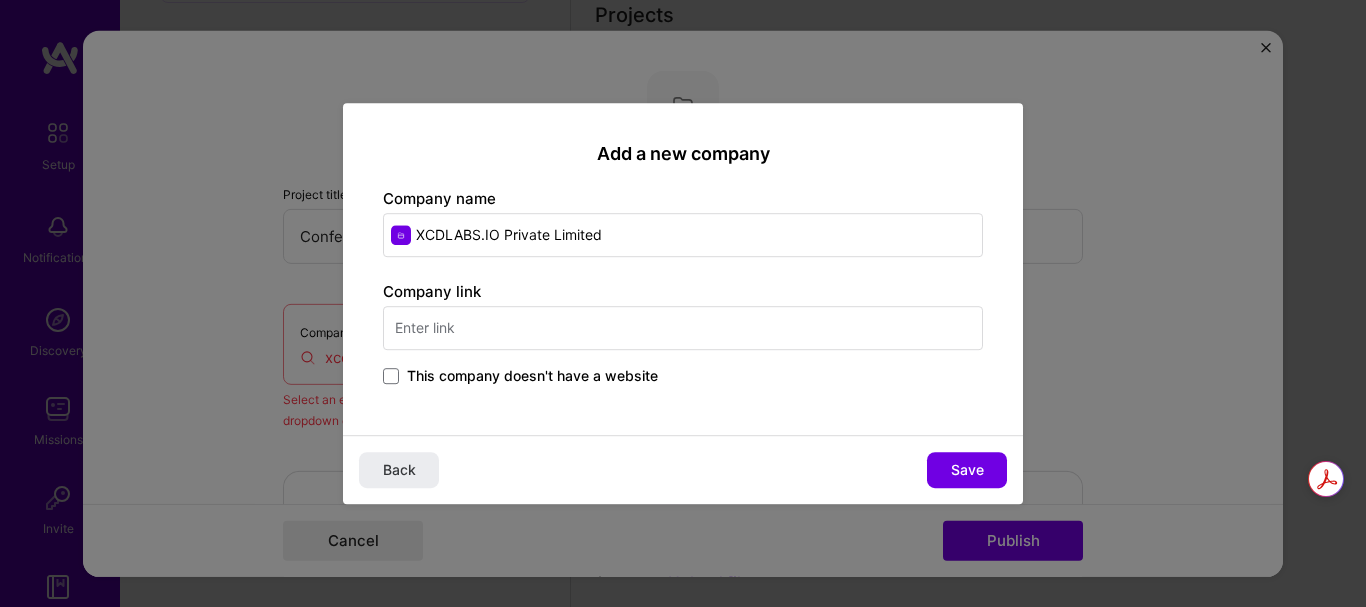 type on "XCDLABS.IO Private Limited" 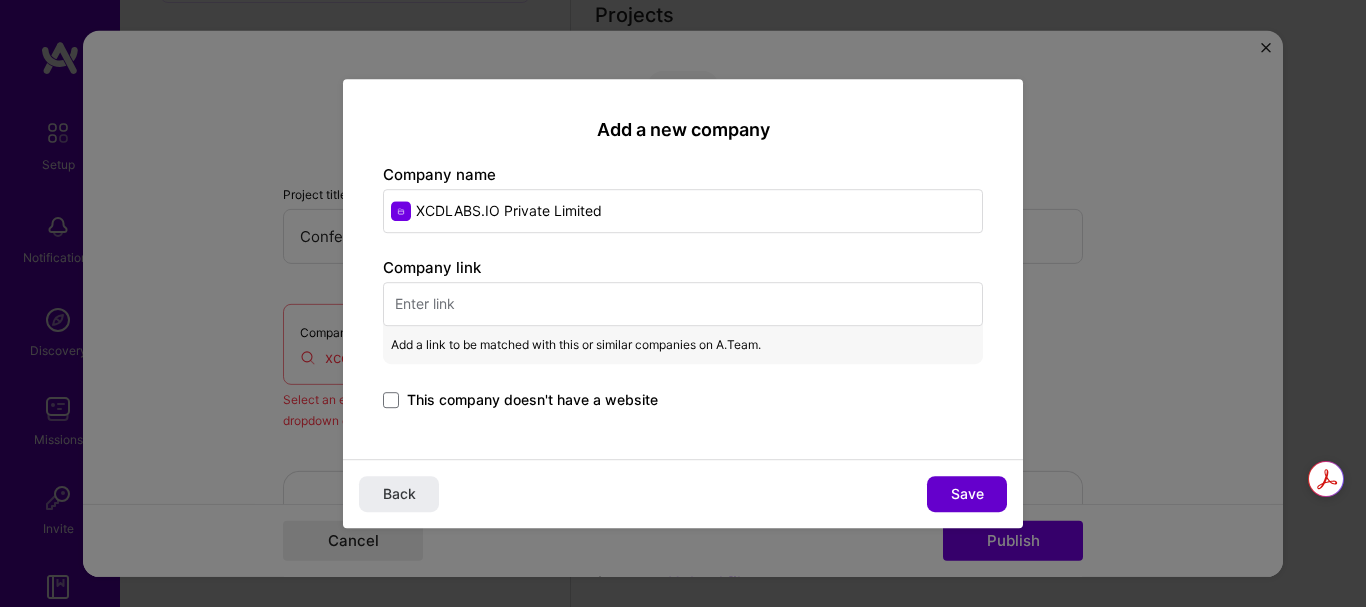 click on "Save" at bounding box center [967, 494] 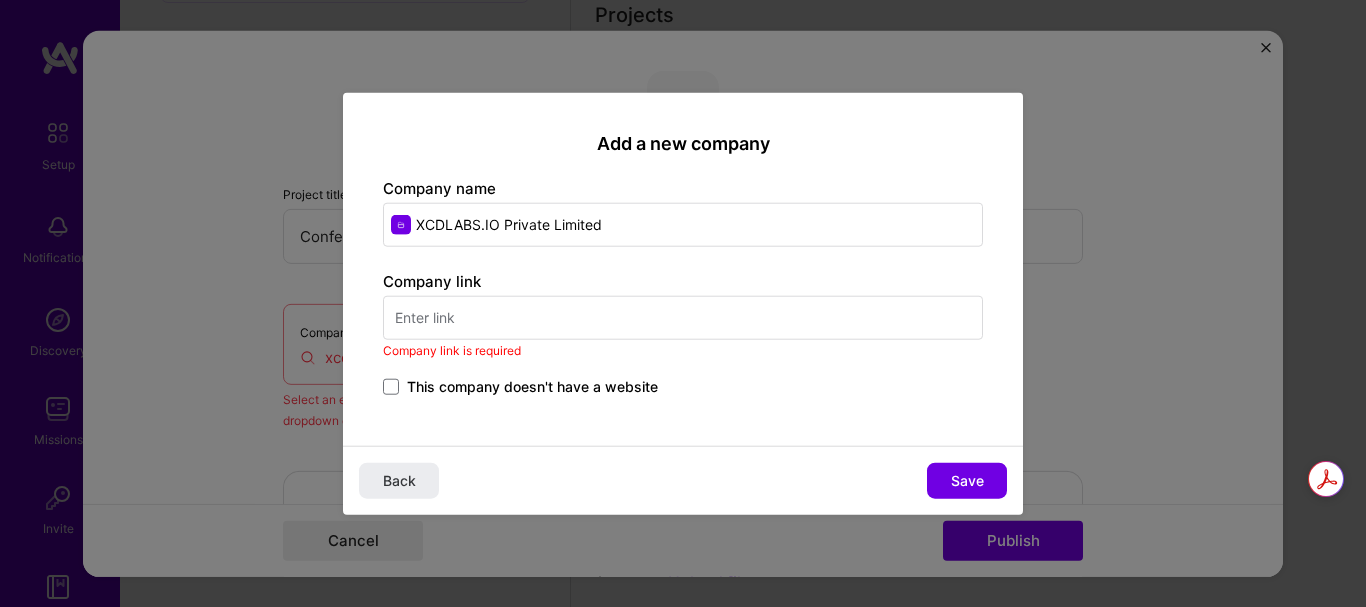 click at bounding box center (683, 318) 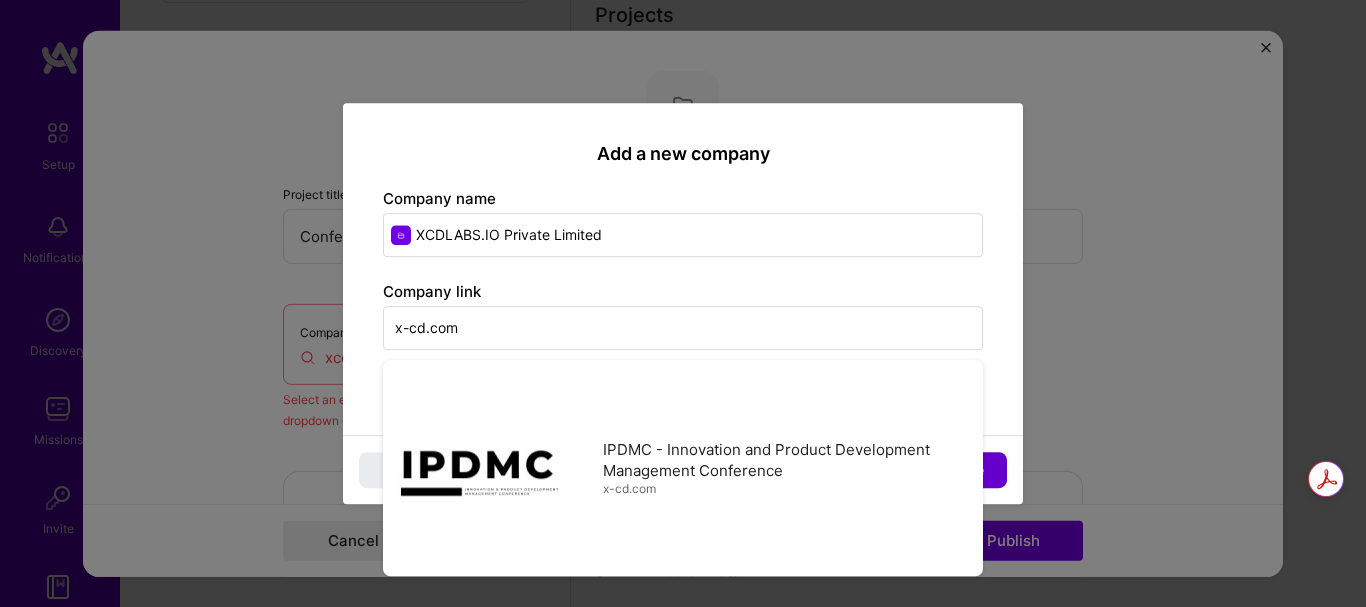 type on "x-cd.com" 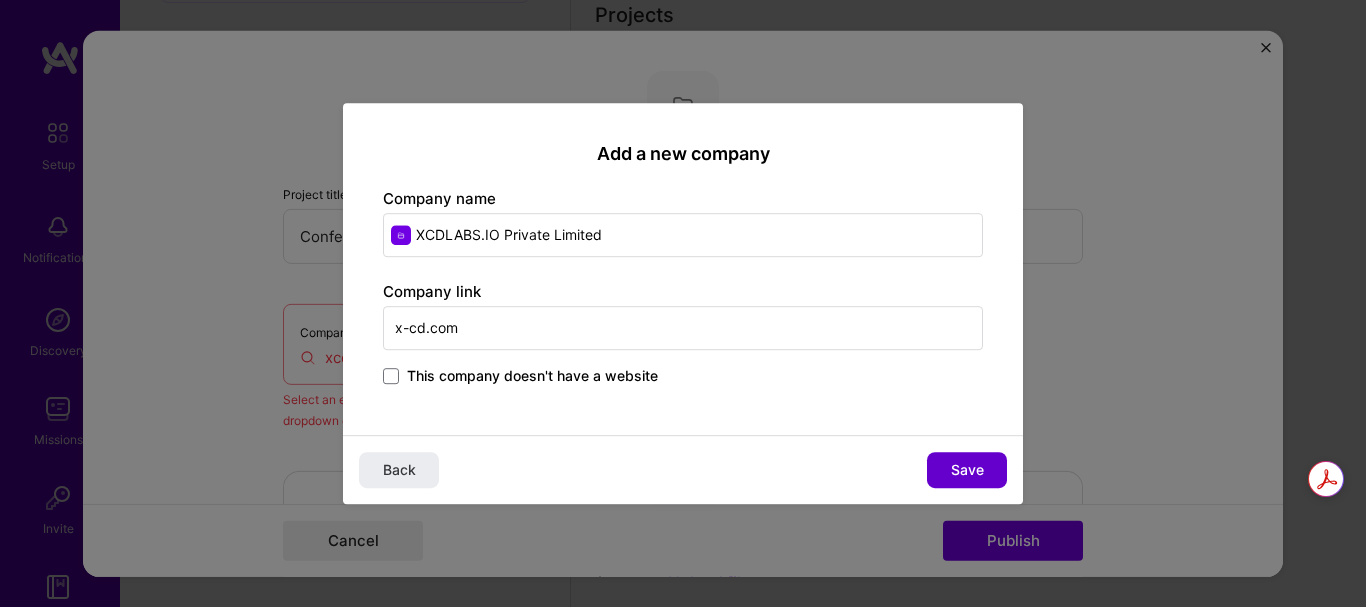 click on "Save" at bounding box center (967, 470) 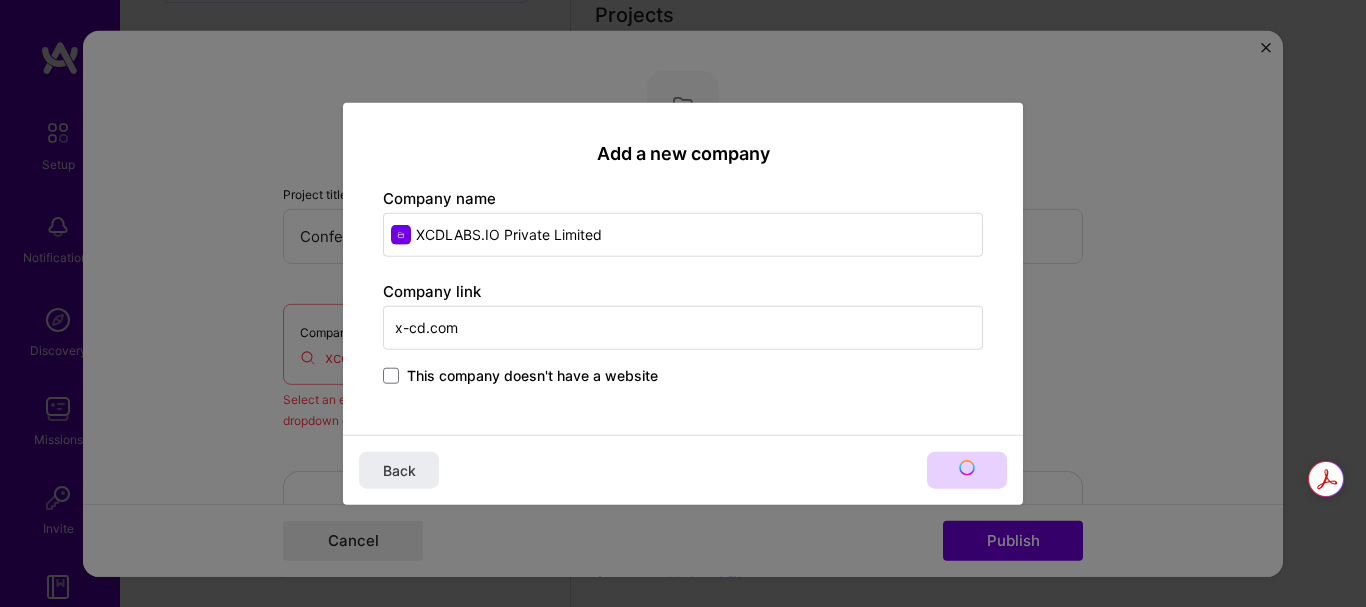 type on "XCDLABS.IO Private Limited" 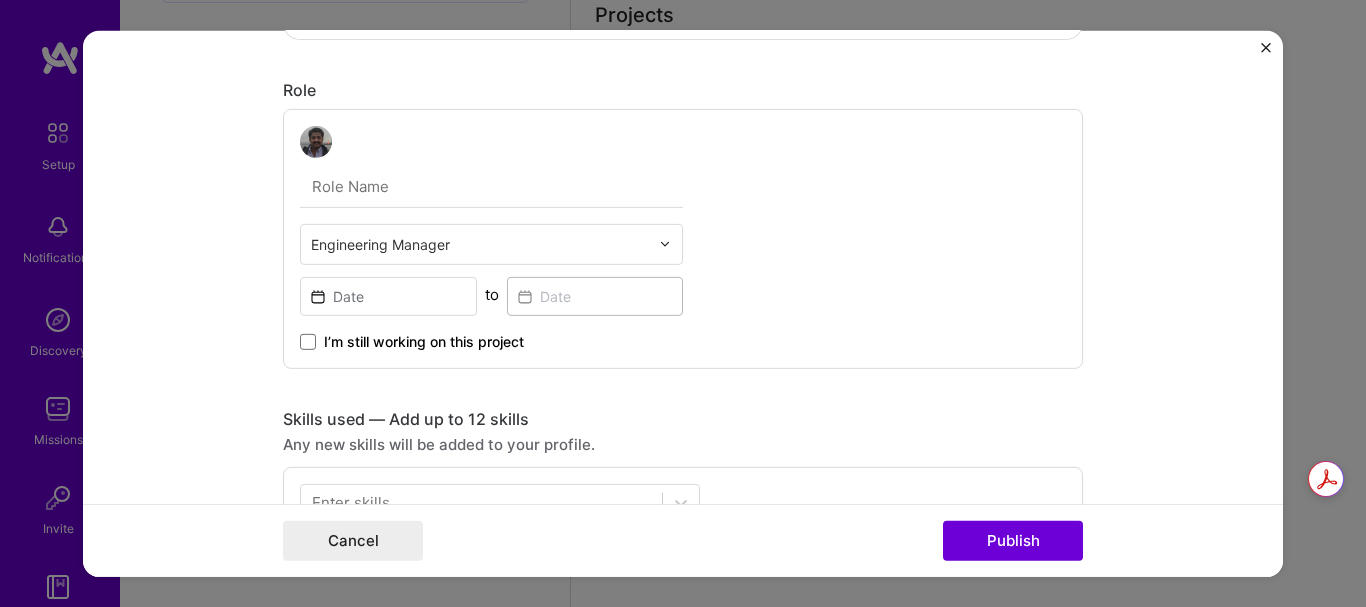 scroll, scrollTop: 535, scrollLeft: 0, axis: vertical 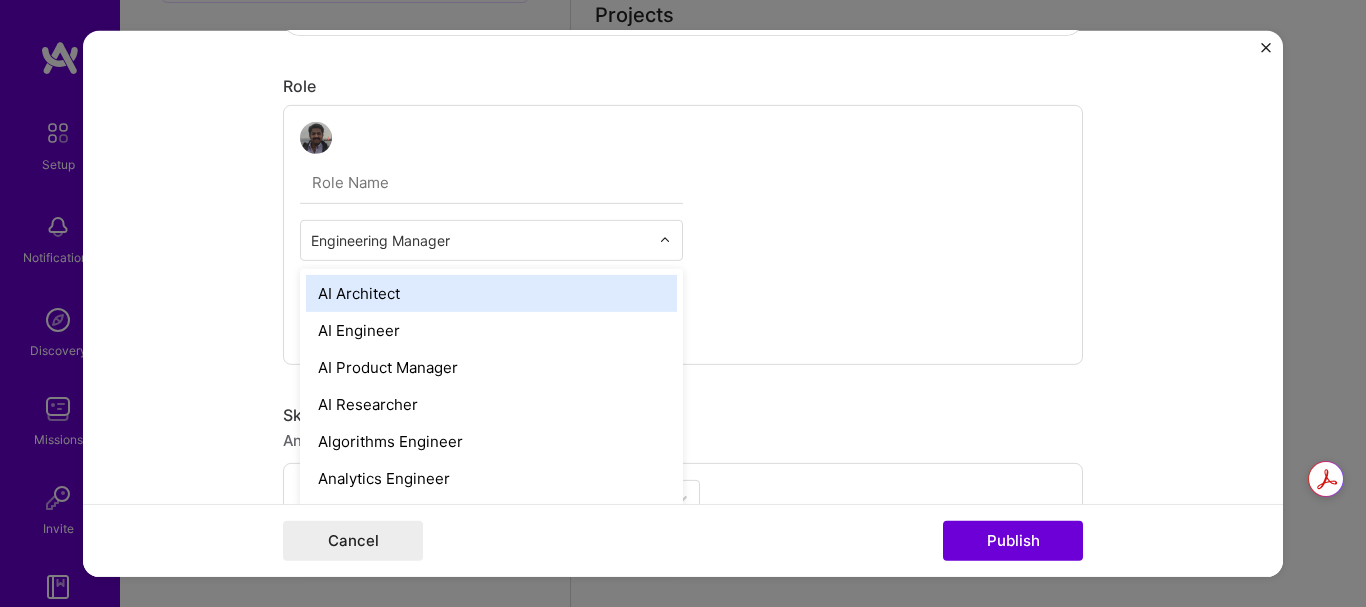 click at bounding box center [480, 239] 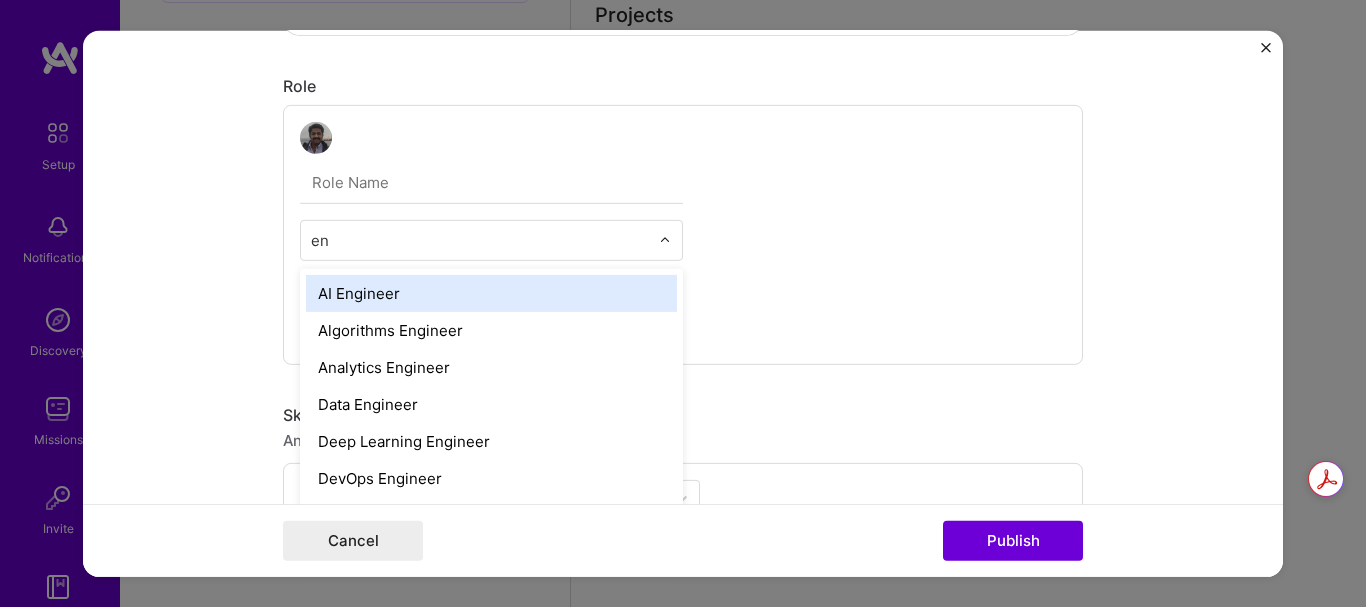 type on "e" 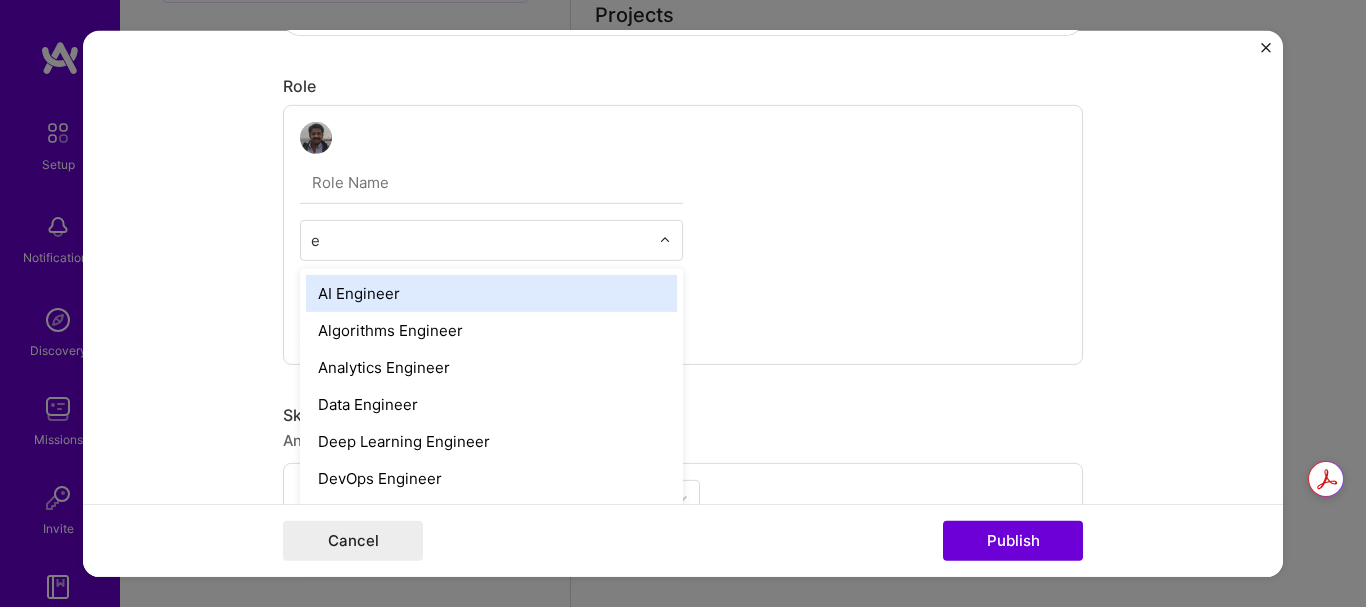 type 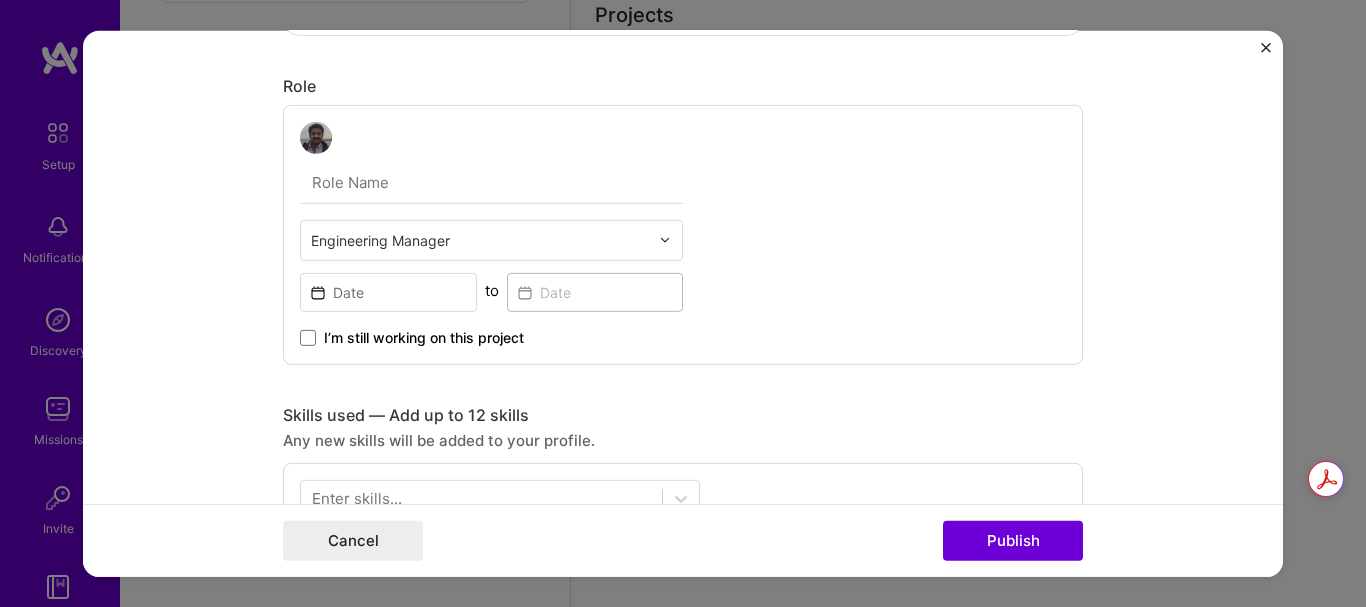 click on "Engineering Manager
to
I’m still working on this project" at bounding box center [683, 234] 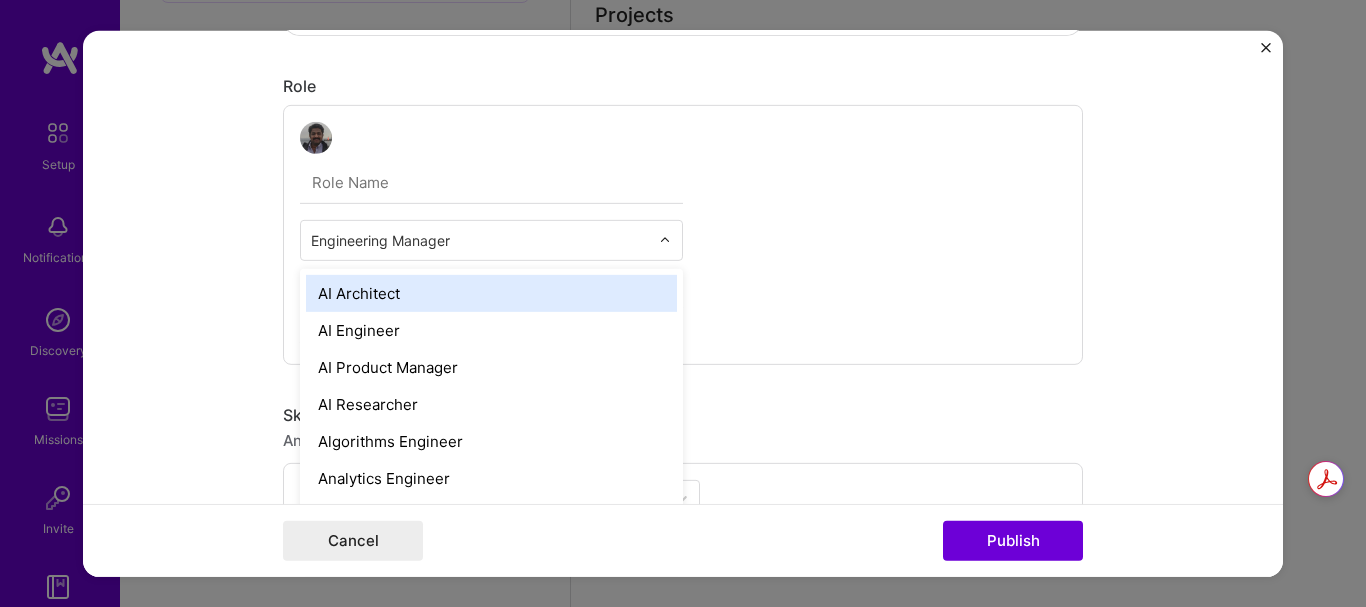 click at bounding box center (665, 240) 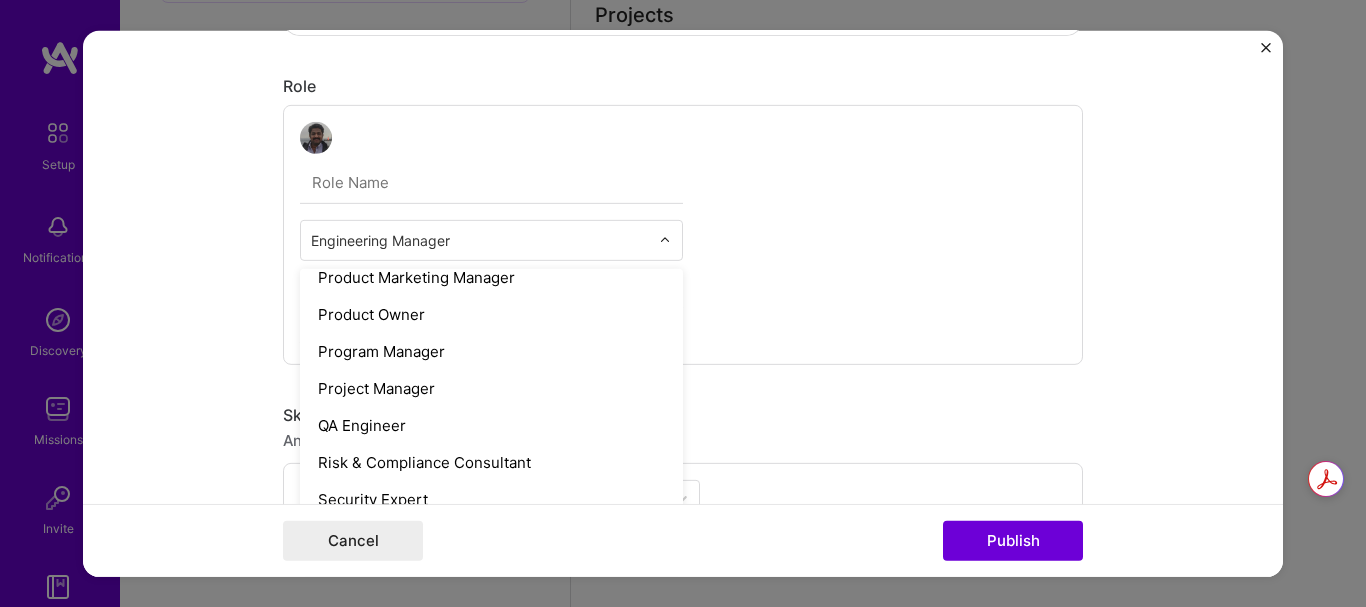 scroll, scrollTop: 1934, scrollLeft: 0, axis: vertical 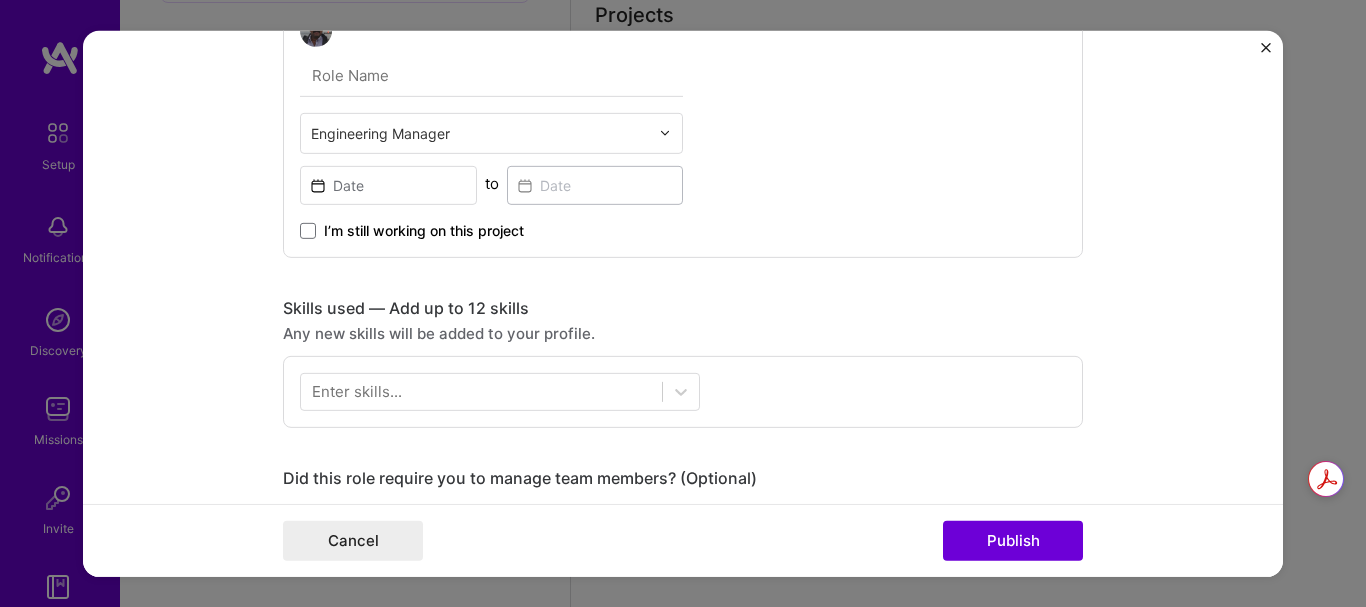click at bounding box center (491, 75) 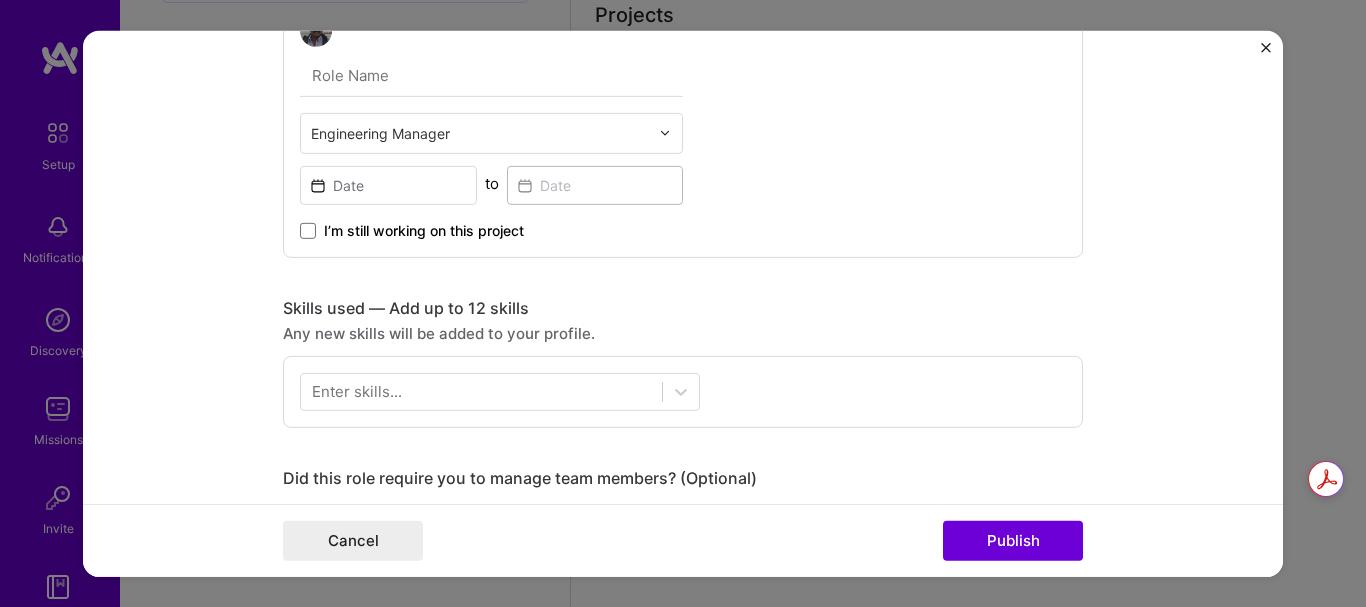 type on "Senior Manager" 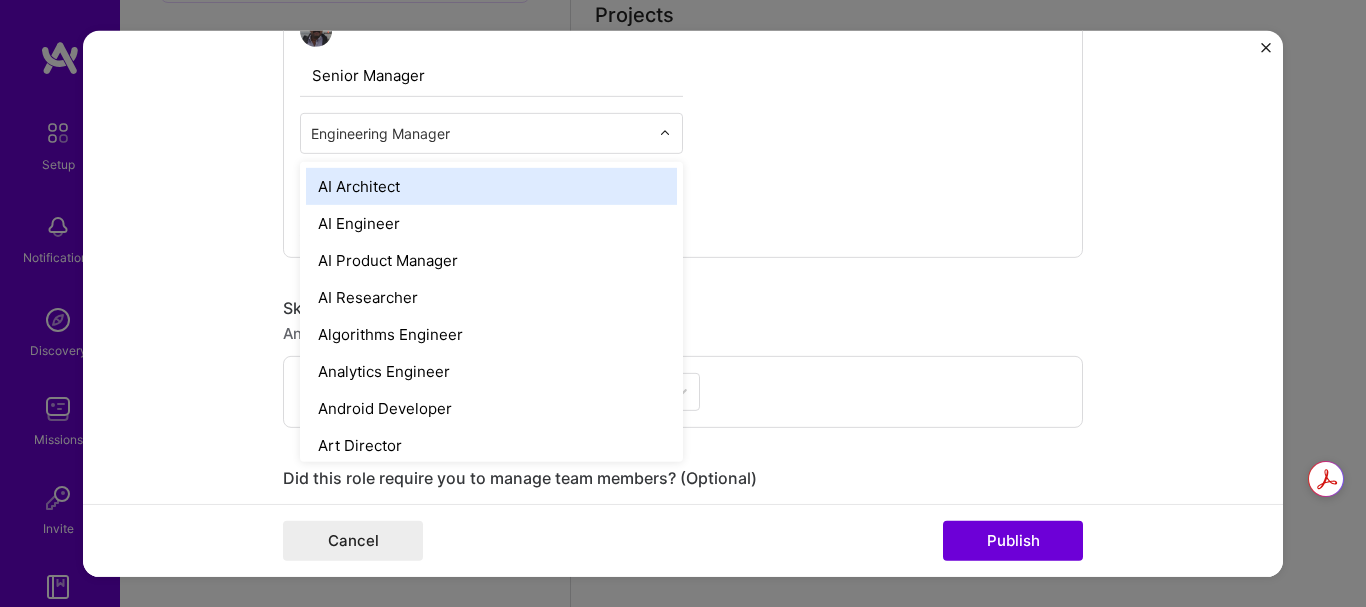 click at bounding box center [480, 132] 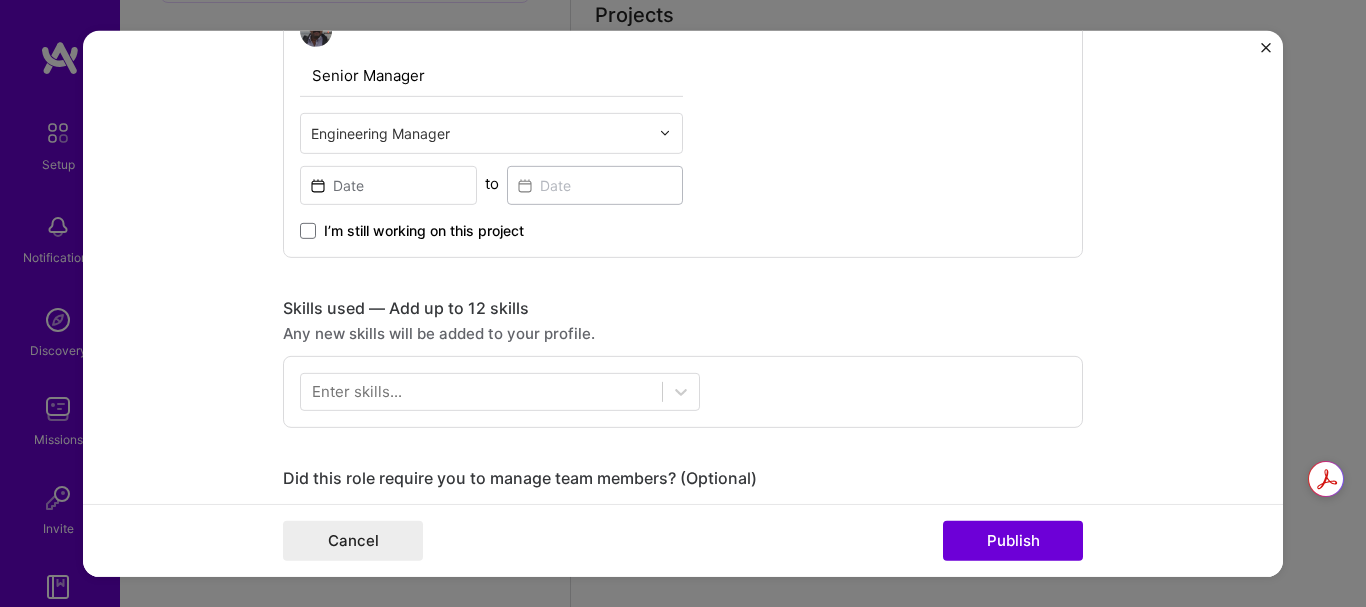 click on "Senior Manager Engineering Manager
to
I’m still working on this project" at bounding box center [683, 127] 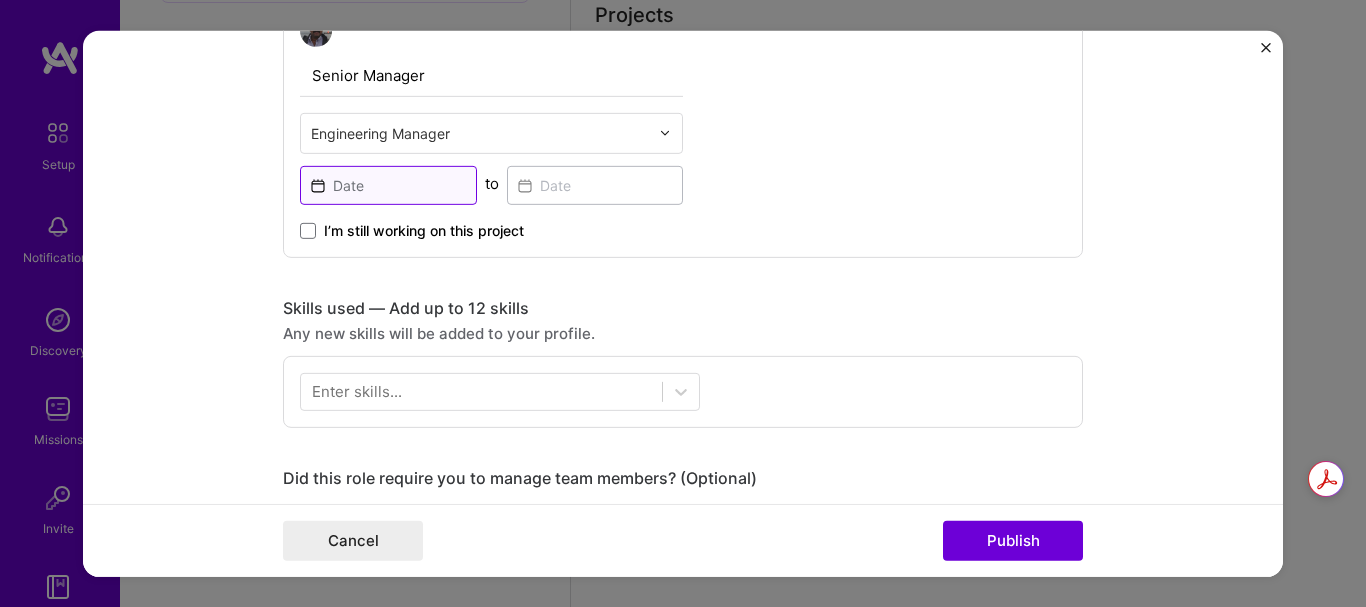 click at bounding box center [388, 184] 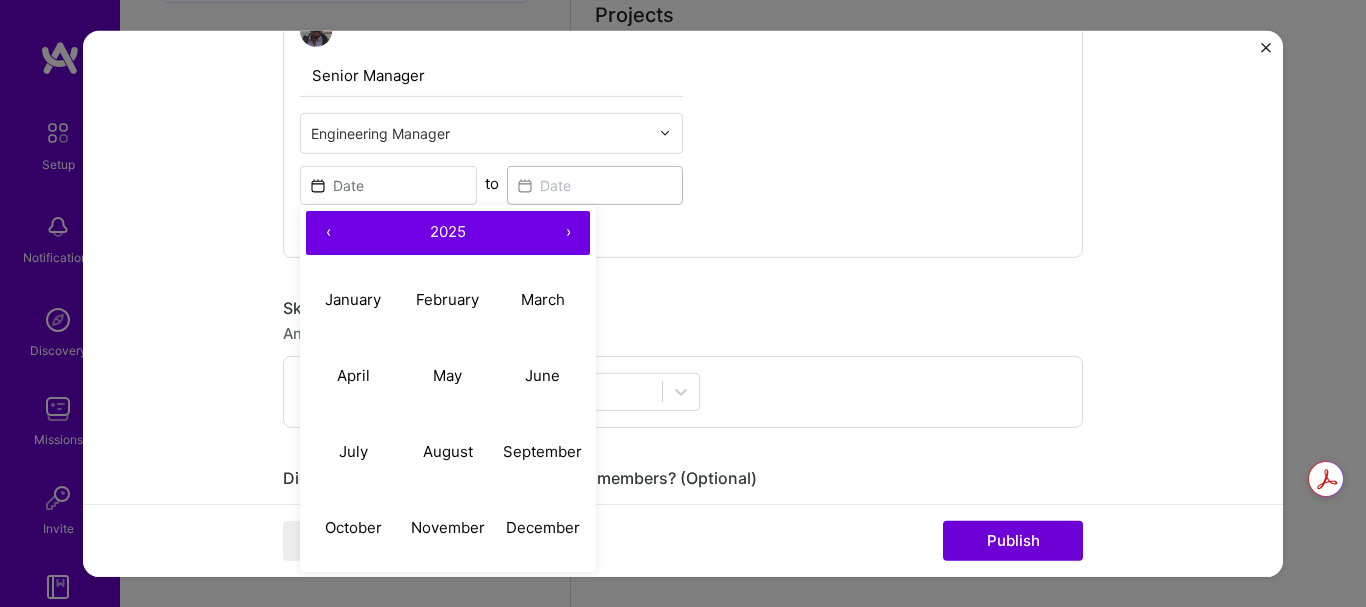 click on "‹" at bounding box center [328, 232] 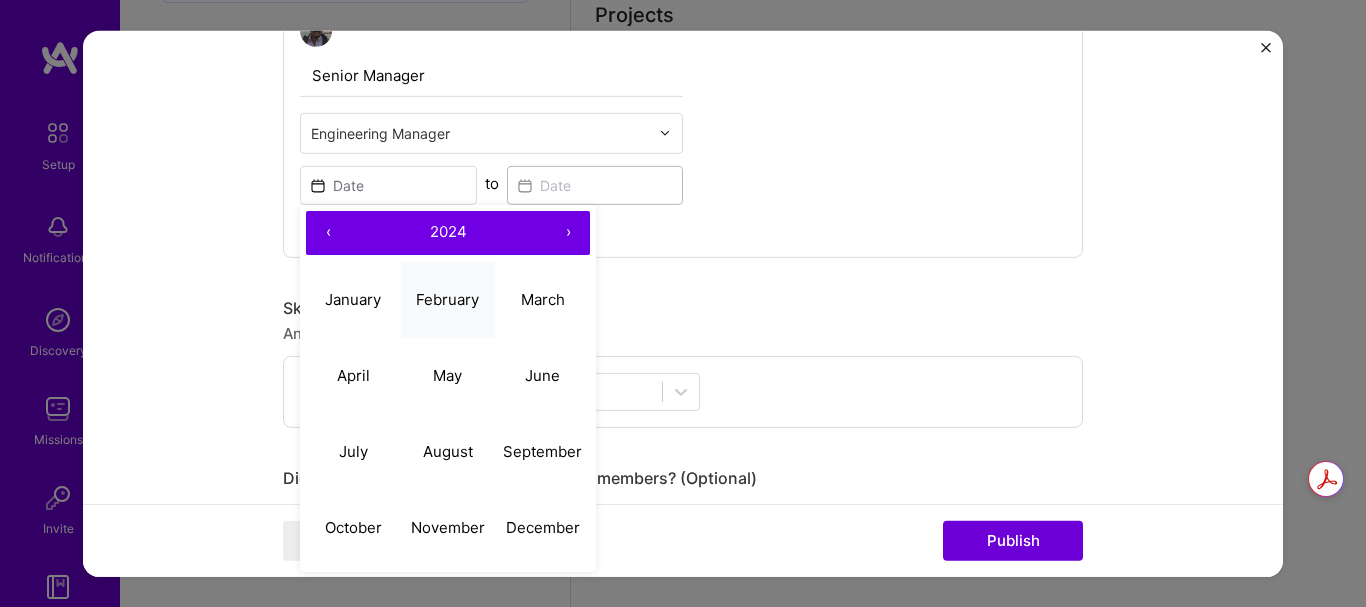click on "February" at bounding box center (447, 299) 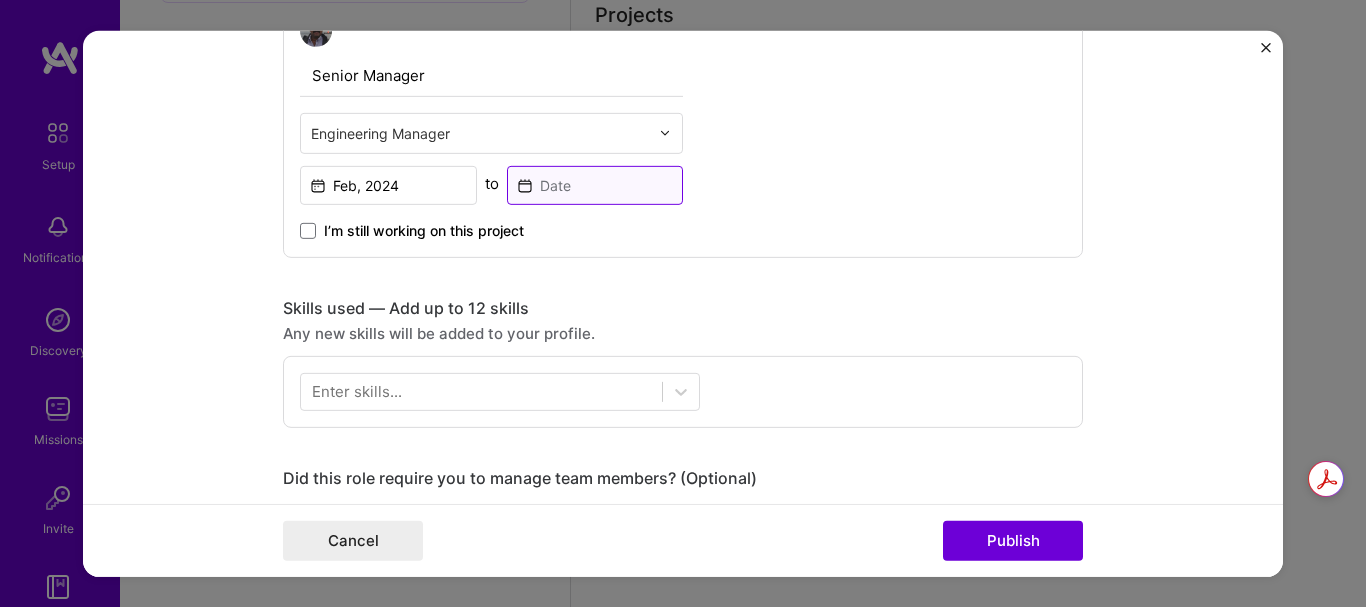 click at bounding box center [595, 184] 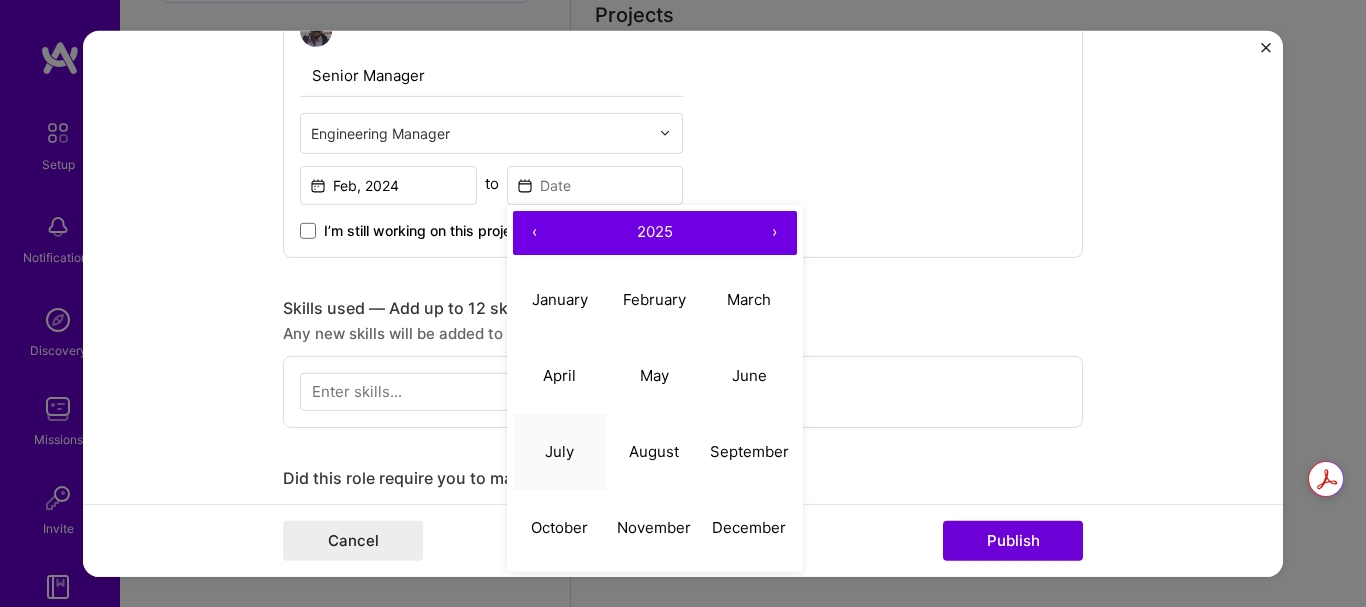 click on "July" at bounding box center [560, 452] 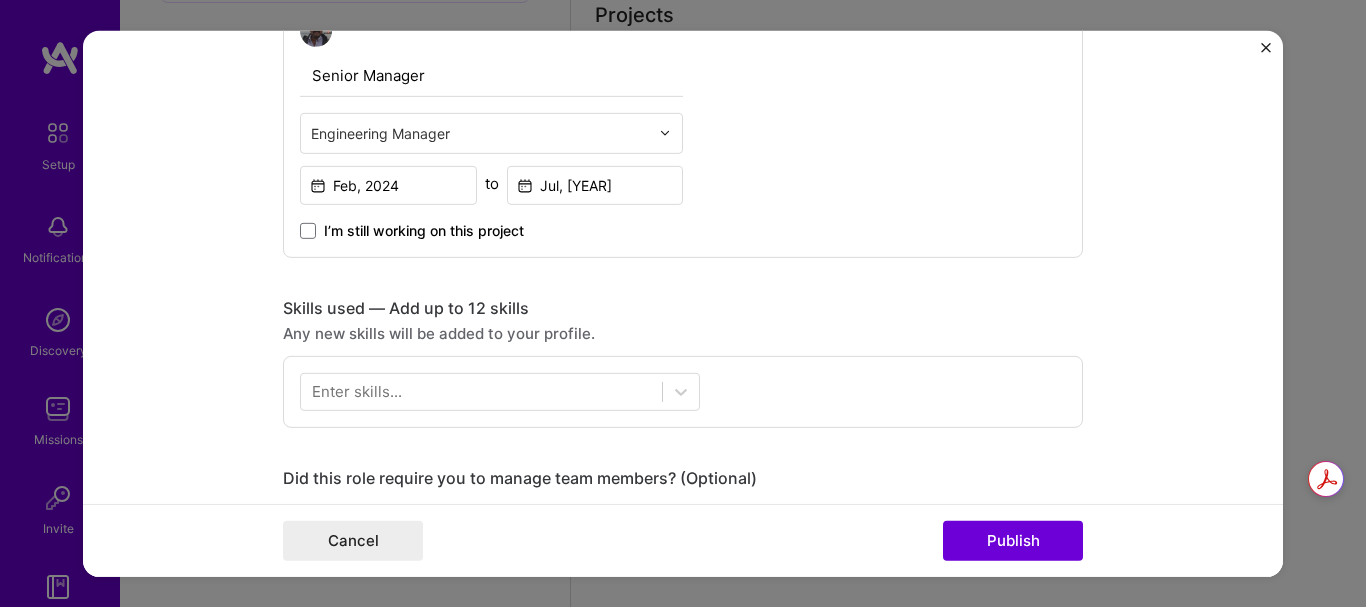 click on "Project title Conference Management (X-CD) Company XCDLABS.IO Private Limited
Project industry Industry Project Link (Optional)
Drag and drop an image or   Upload file Upload file We recommend uploading at least 4 images. 1600x1200px or higher recommended. Max 5MB each. Role Senior Manager Engineering Manager Feb, [MONTH], [YEAR]
to Jul, [YEAR]
I’m still working on this project Skills used — Add up to 12 skills Any new skills will be added to your profile. Enter skills... Did this role require you to manage team members? (Optional) Yes, I managed — team members. Were you involved from inception to launch (0  ->  1)? (Optional) Zero to one is creation and development of a unique product from the ground up. I was involved in zero to one with this project Add metrics (Optional) Metrics help you visually show the outcome of a project. You can add up to 3 metrics. Project details   0 / 1,000" at bounding box center [683, 402] 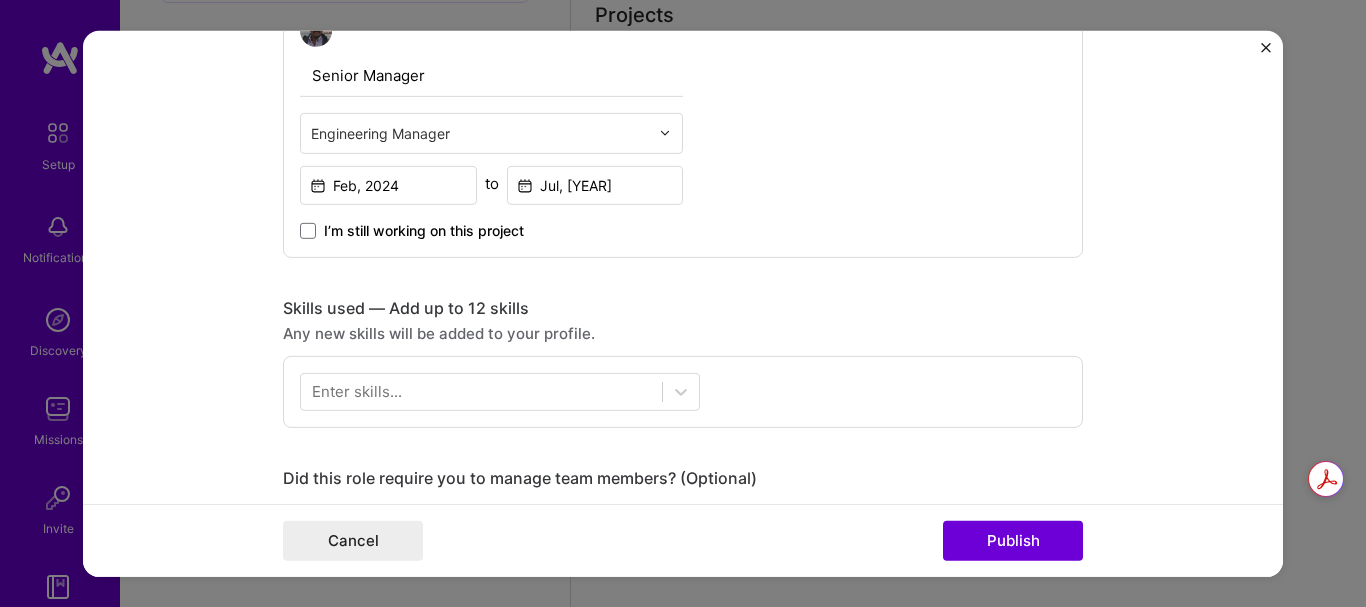 click on "Enter skills..." at bounding box center [357, 391] 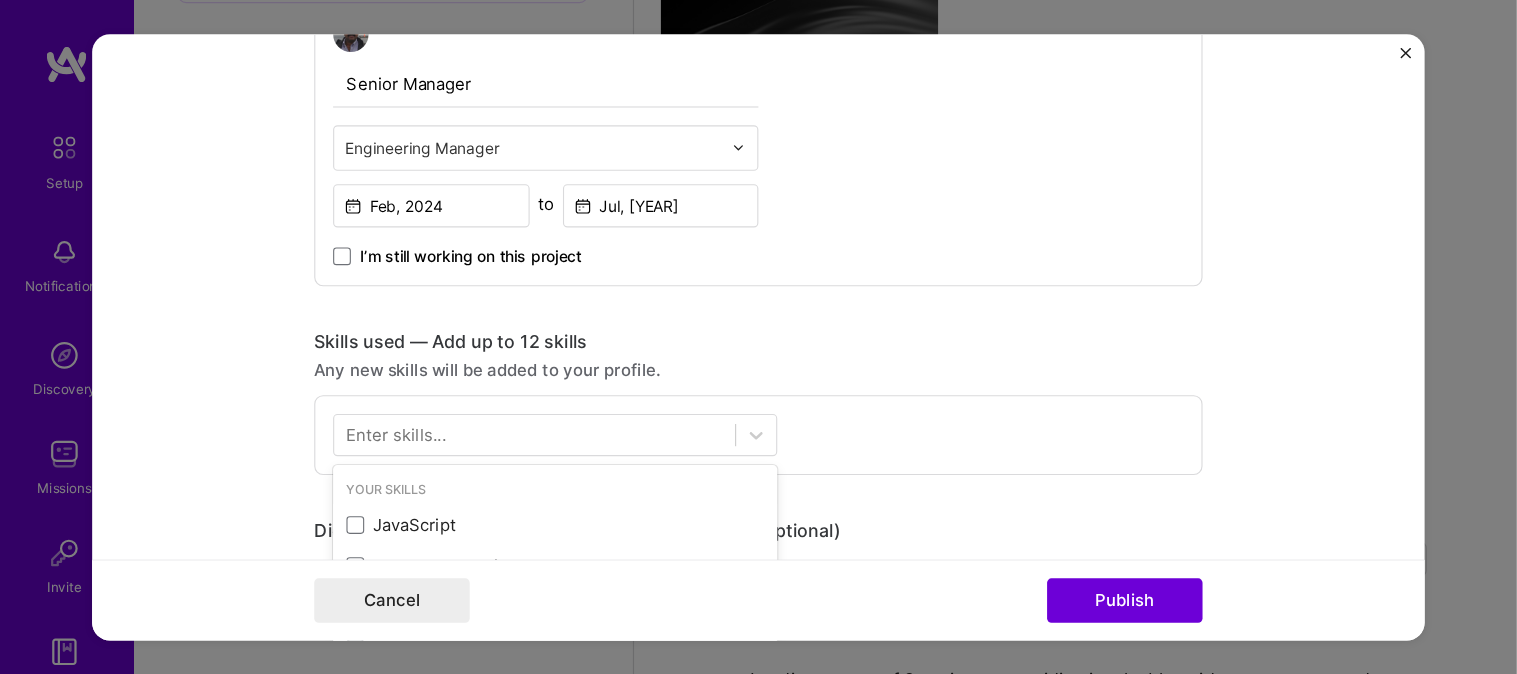 scroll, scrollTop: 1745, scrollLeft: 0, axis: vertical 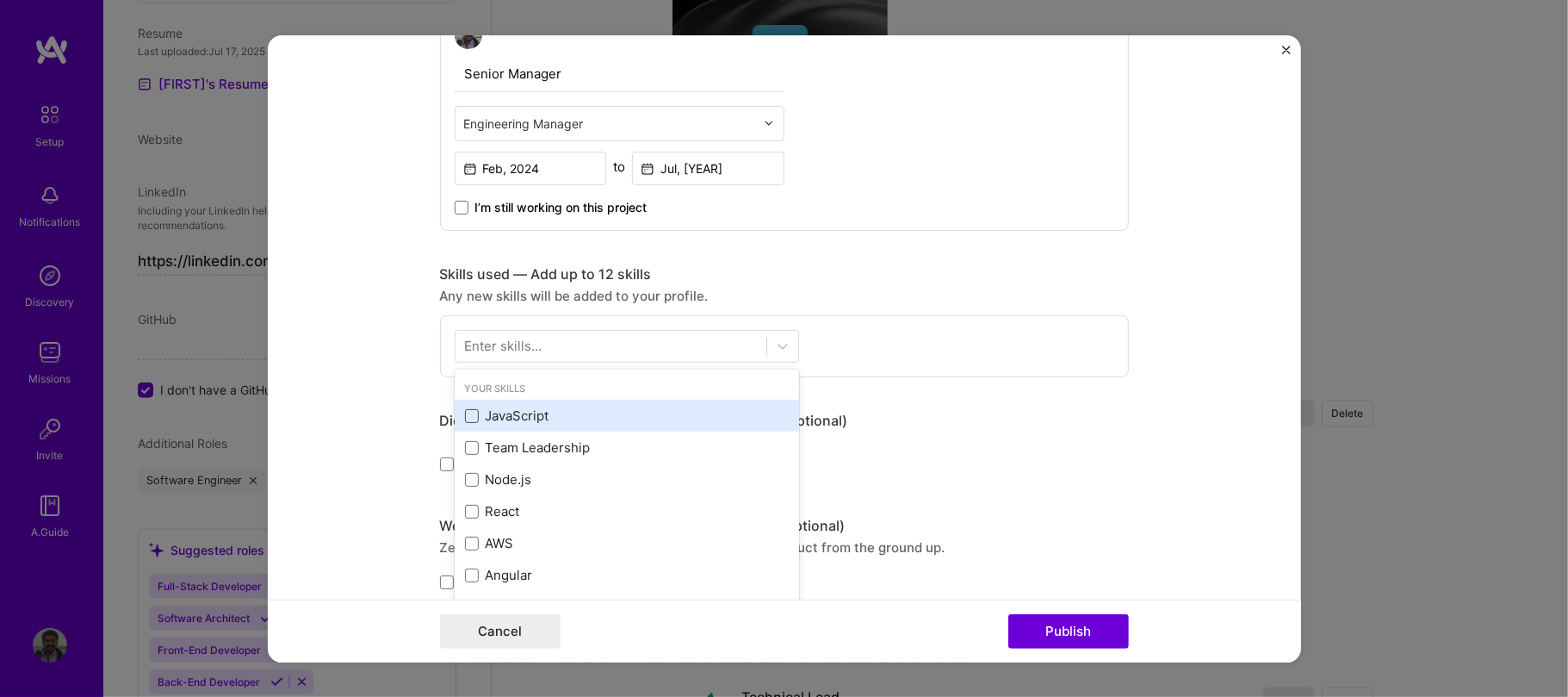 drag, startPoint x: 1168, startPoint y: 1, endPoint x: 467, endPoint y: 417, distance: 815.14232 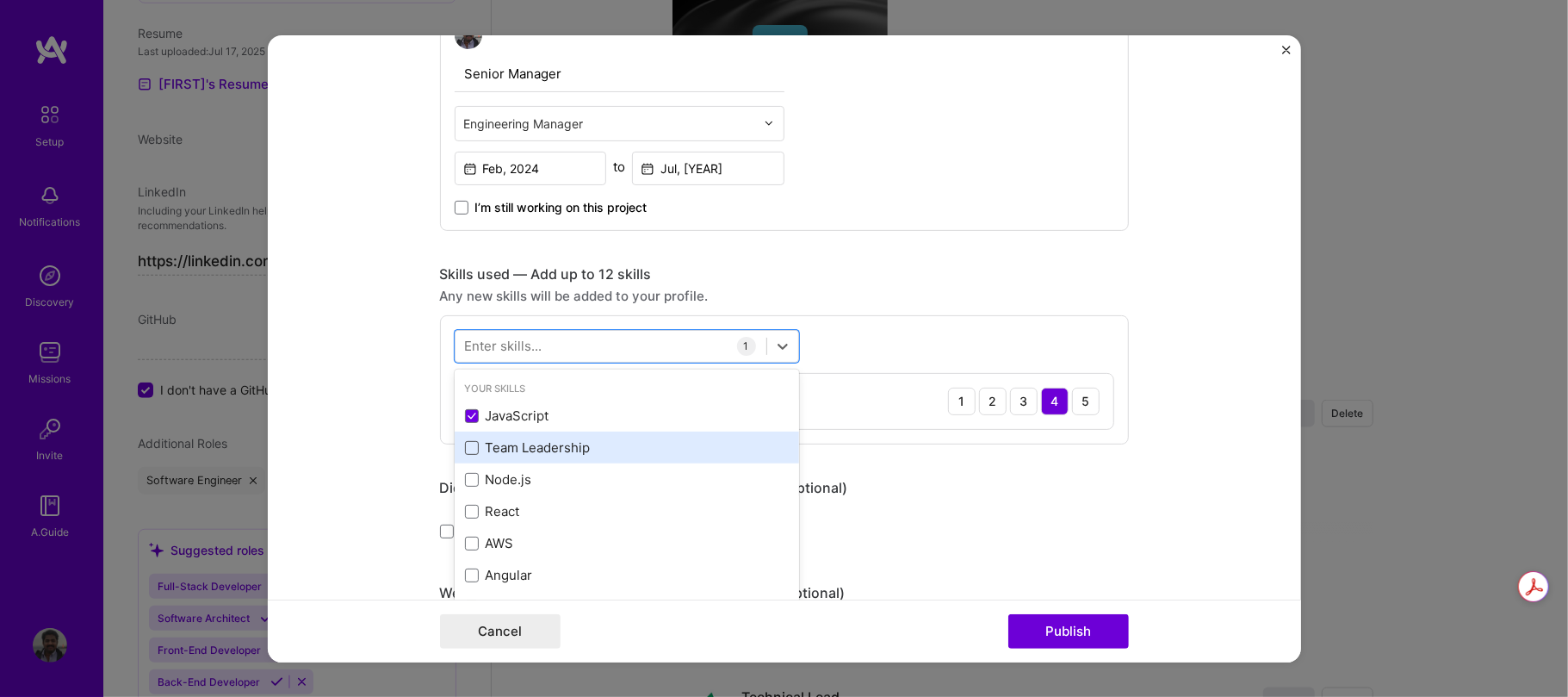 click at bounding box center (472, 448) 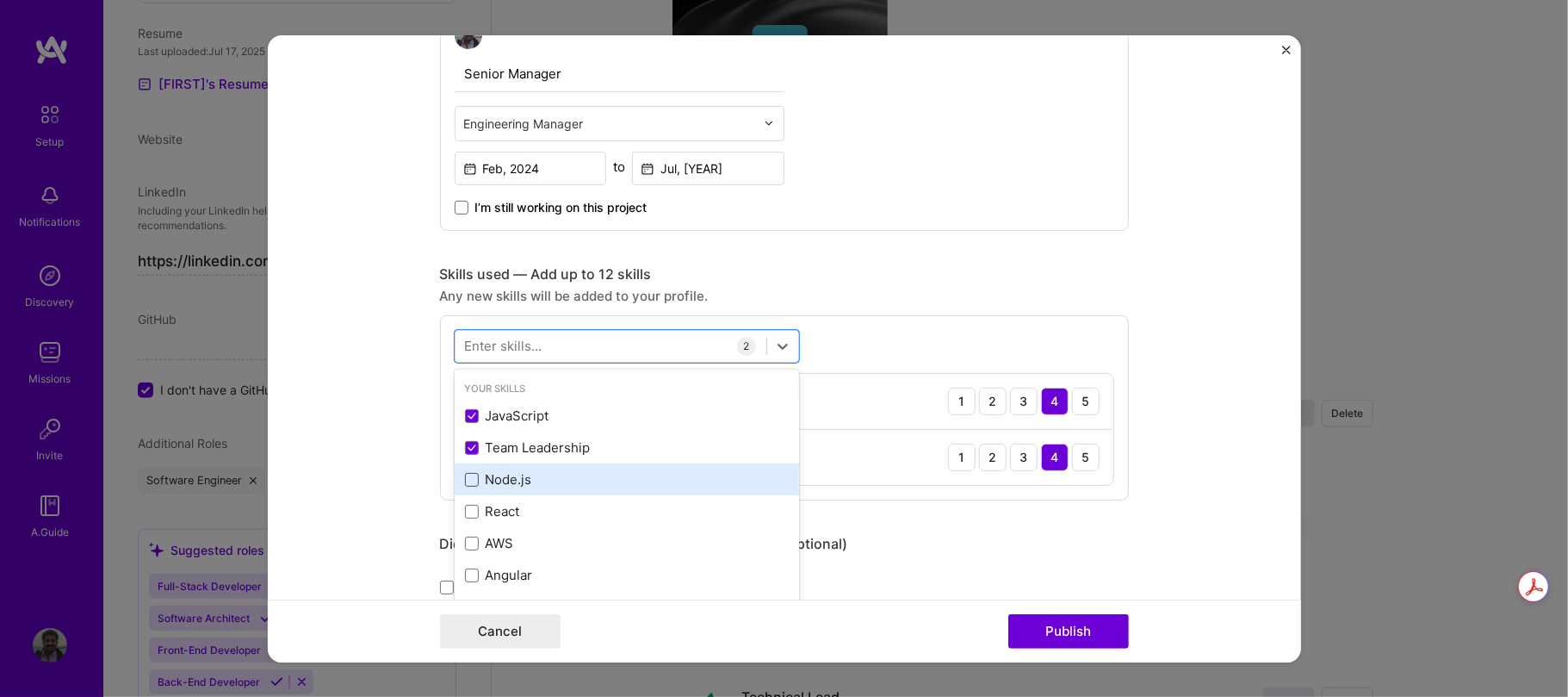 click at bounding box center (472, 480) 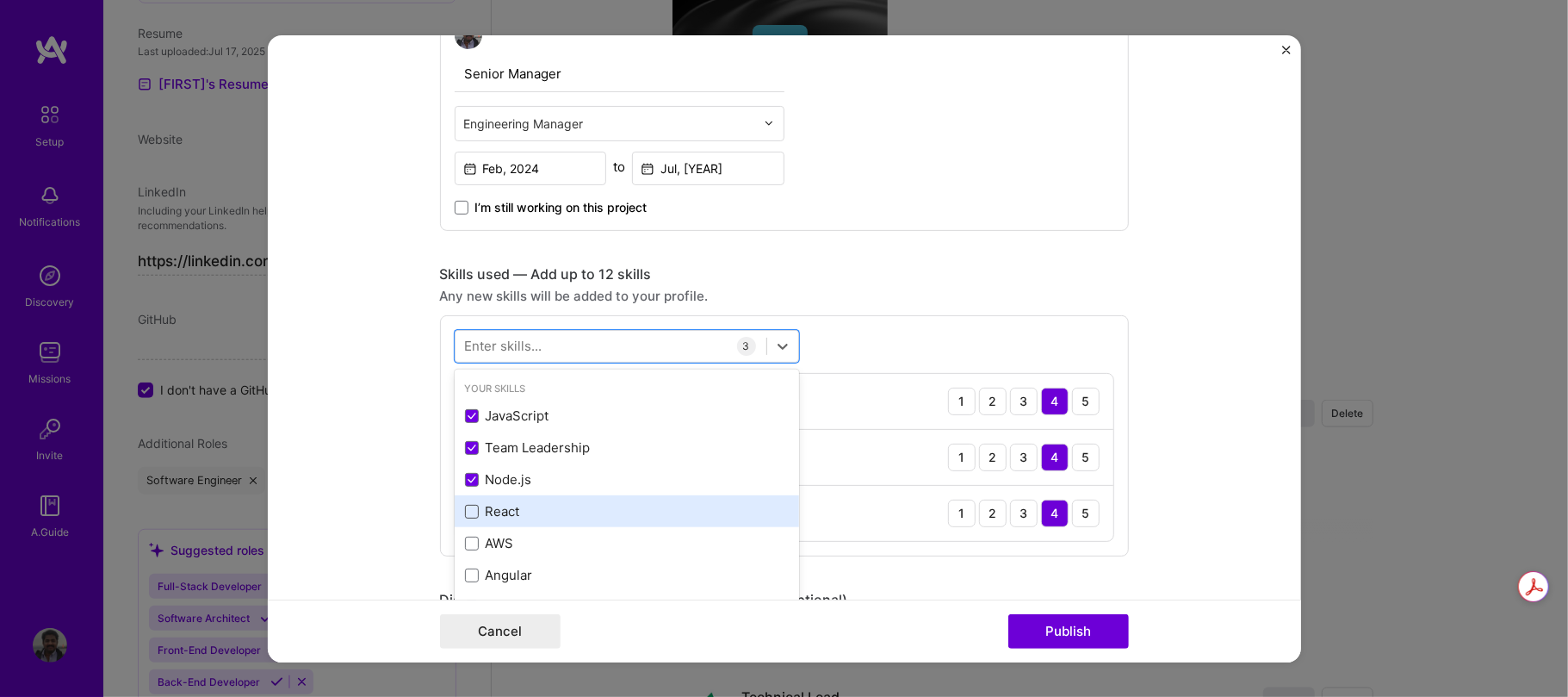 click at bounding box center (472, 512) 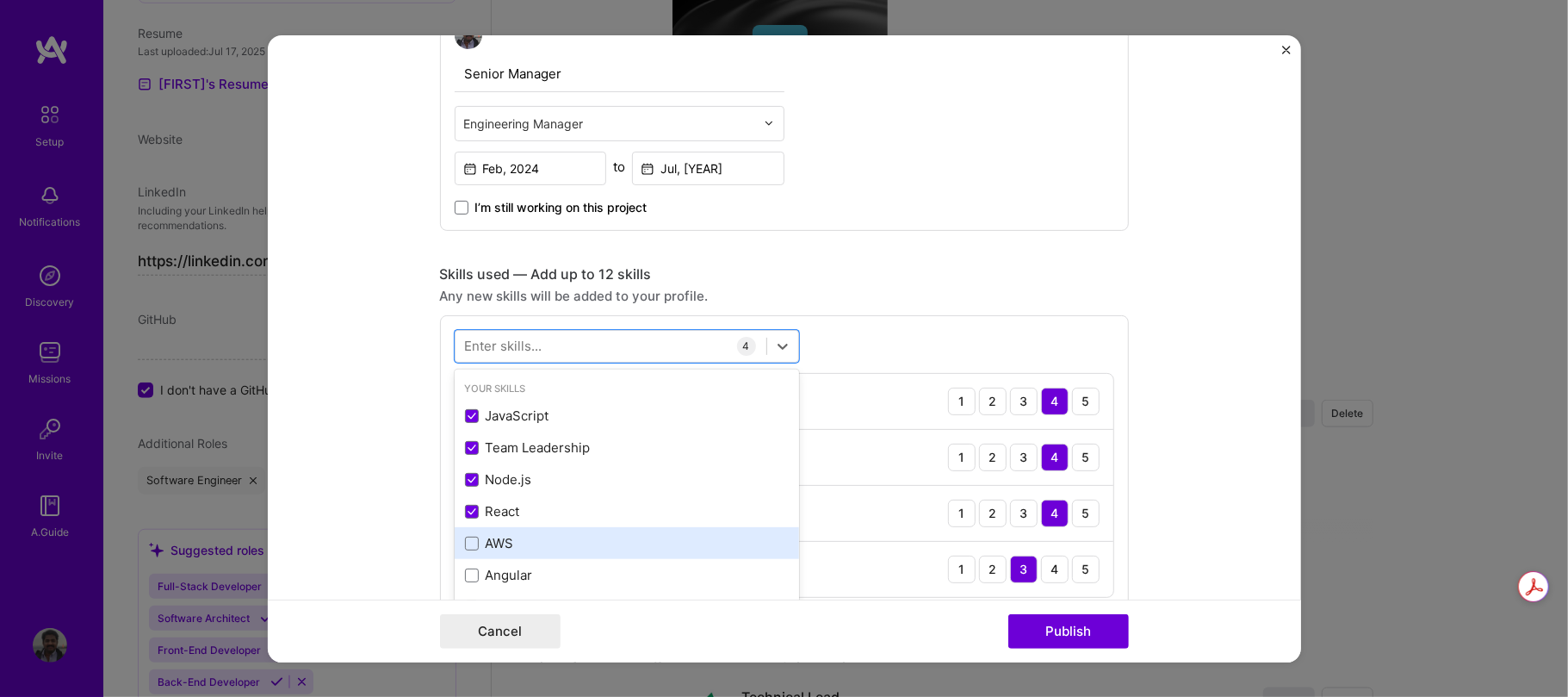 click on "AWS" at bounding box center [627, 543] 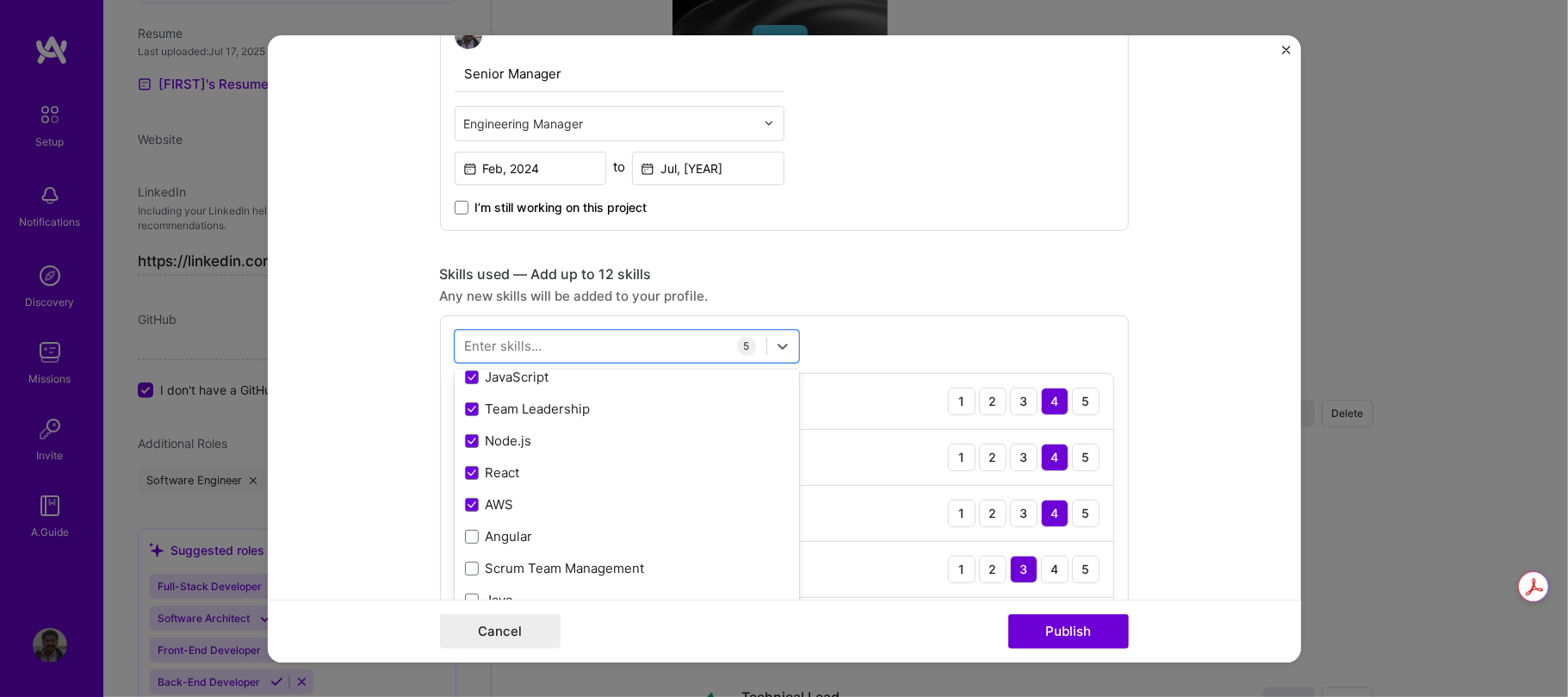 scroll, scrollTop: 0, scrollLeft: 0, axis: both 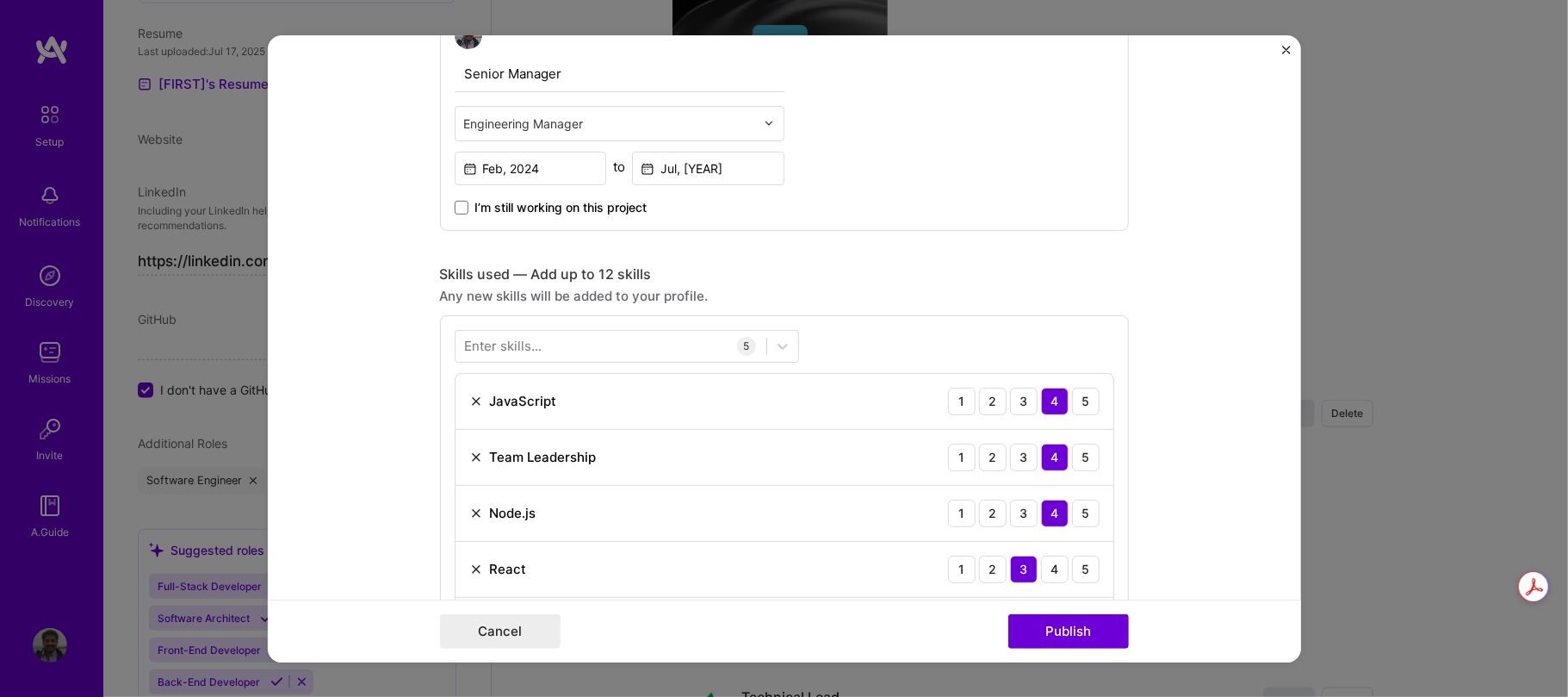 click on "Skills used — Add up to 12 skills" at bounding box center (784, 273) 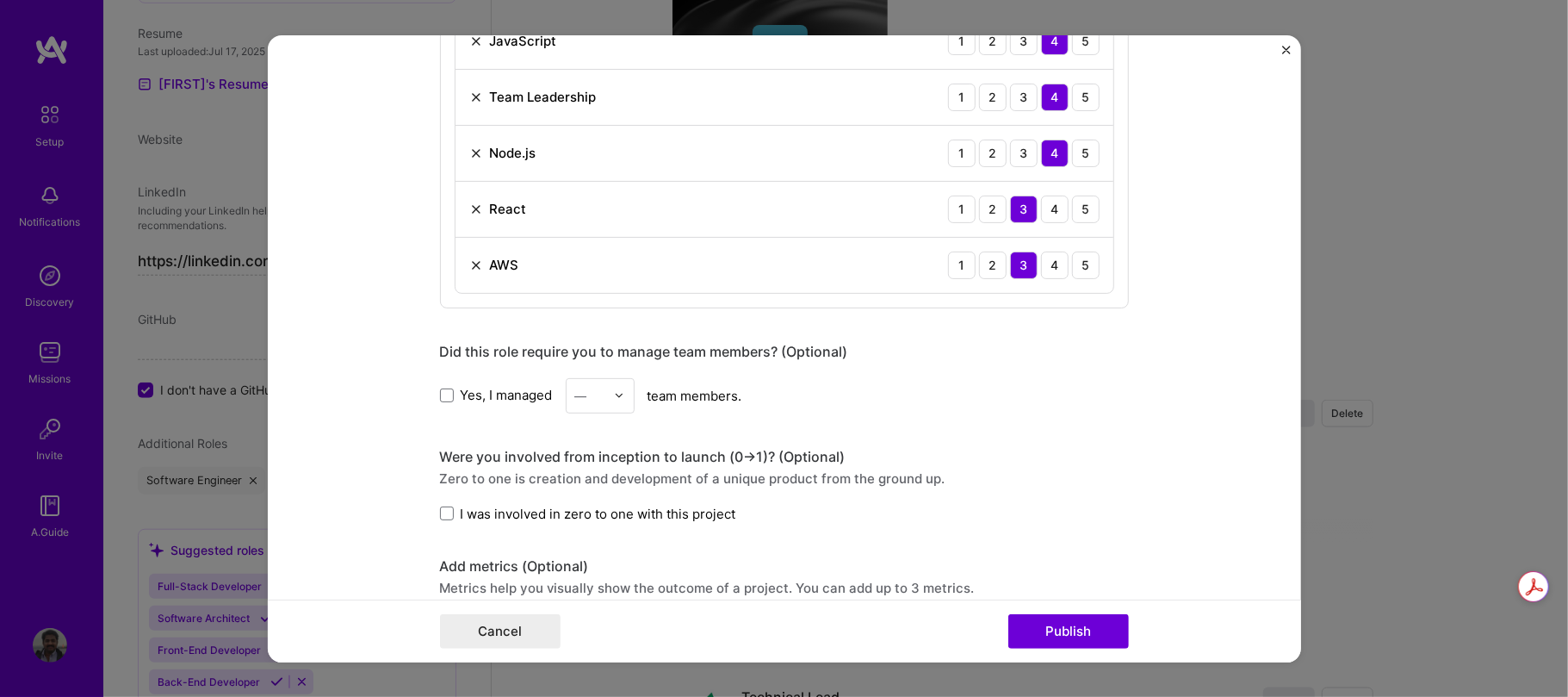 scroll, scrollTop: 918, scrollLeft: 0, axis: vertical 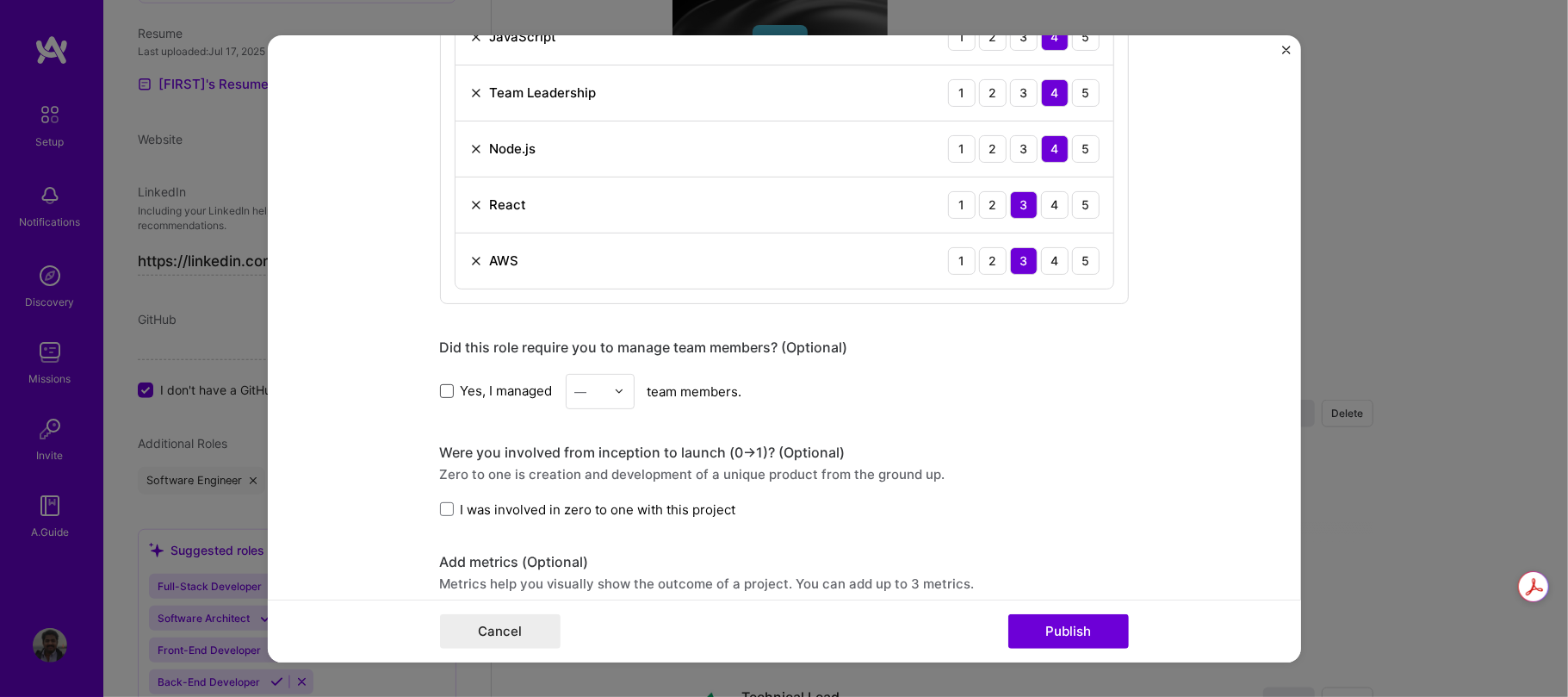 click at bounding box center (447, 391) 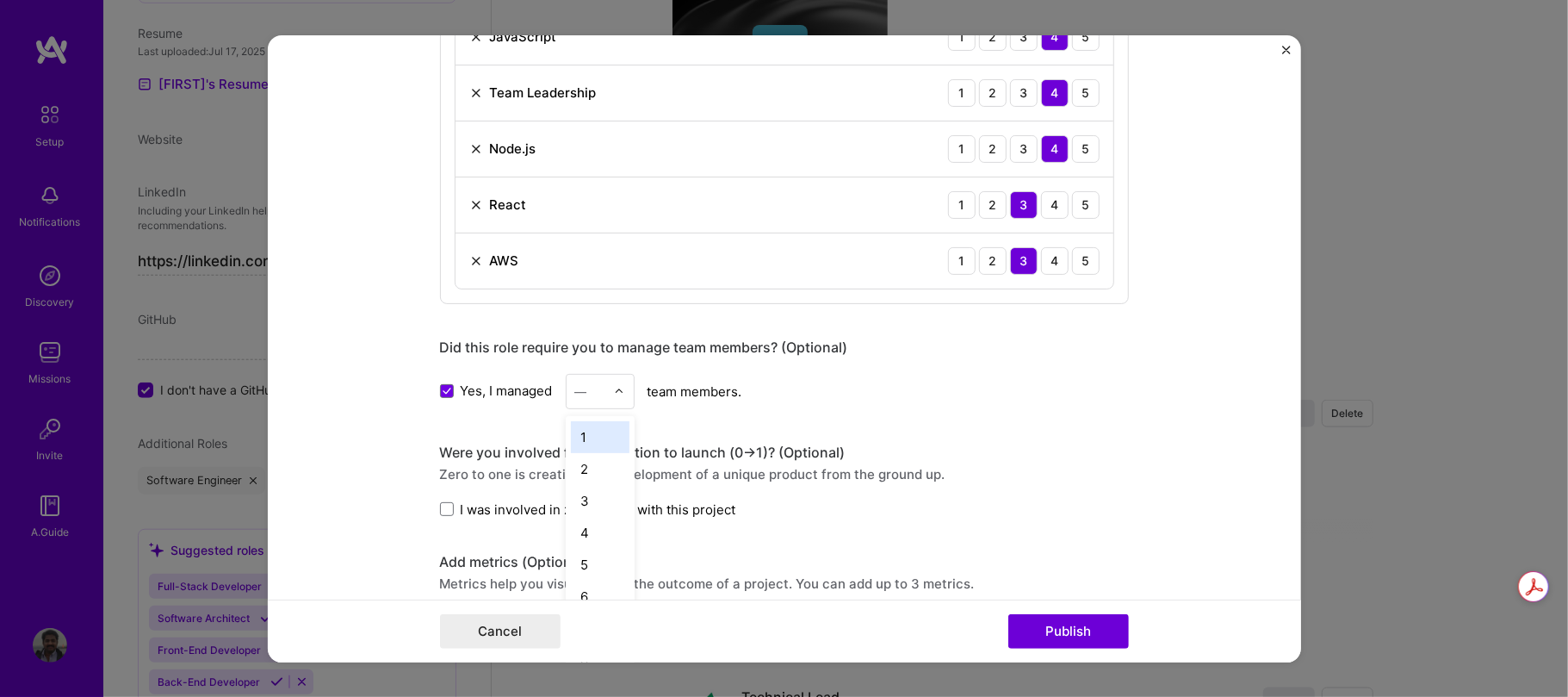 click on "—" at bounding box center (590, 390) 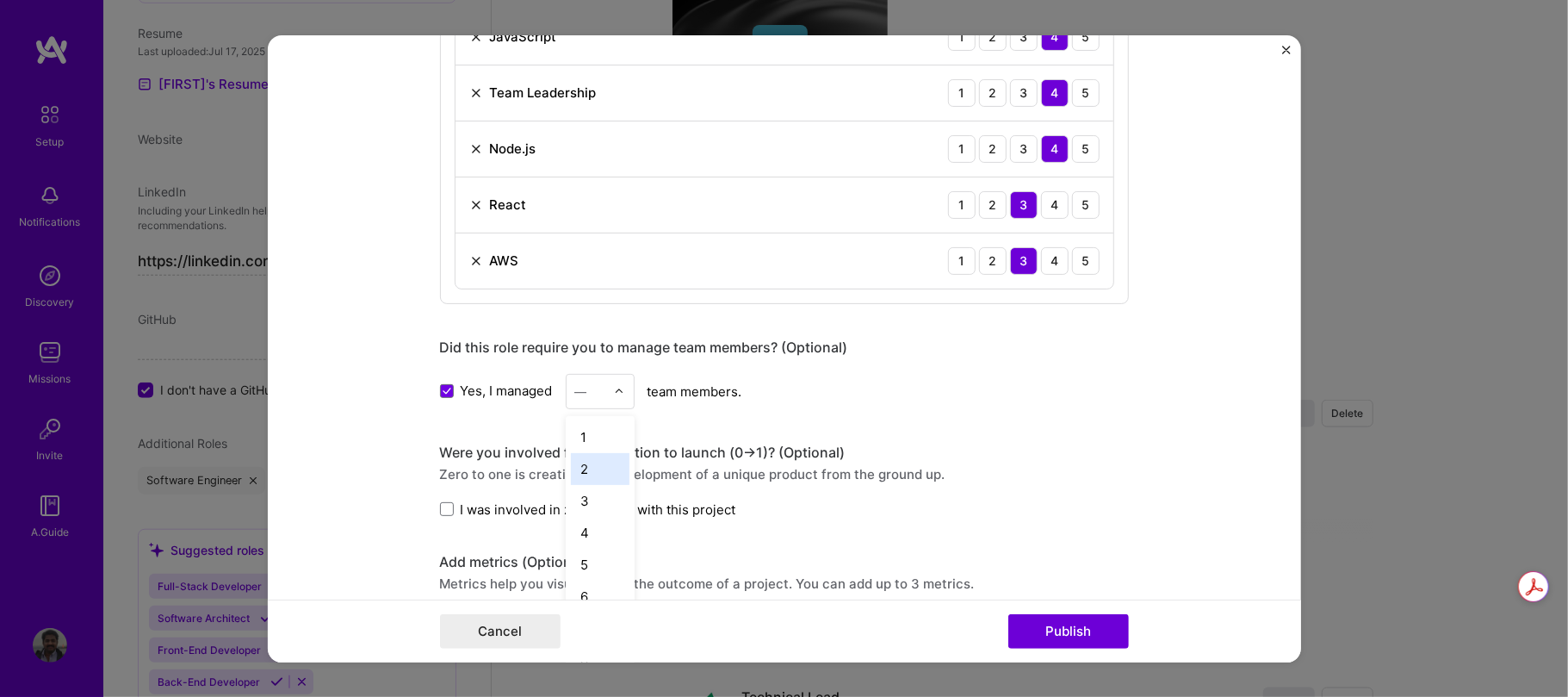 click on "2" at bounding box center [600, 468] 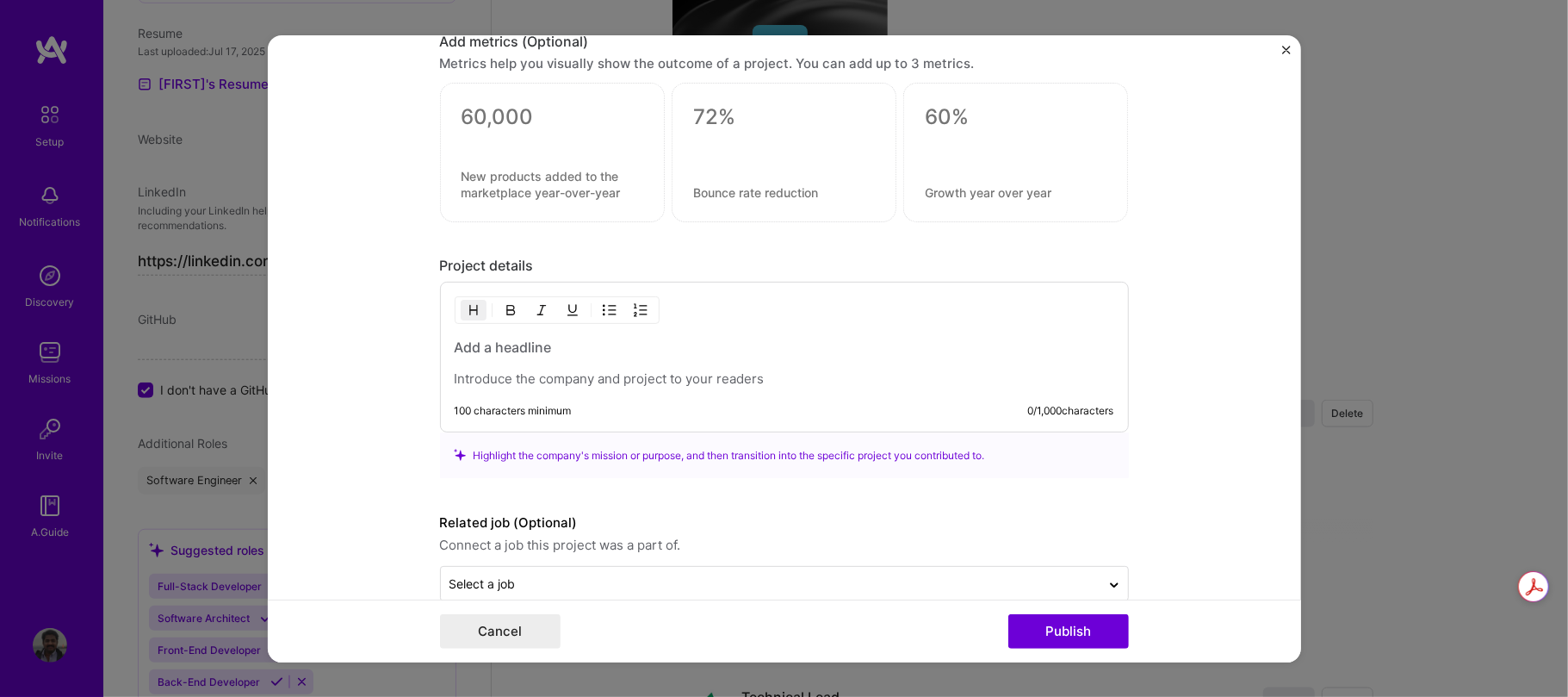 scroll, scrollTop: 1478, scrollLeft: 0, axis: vertical 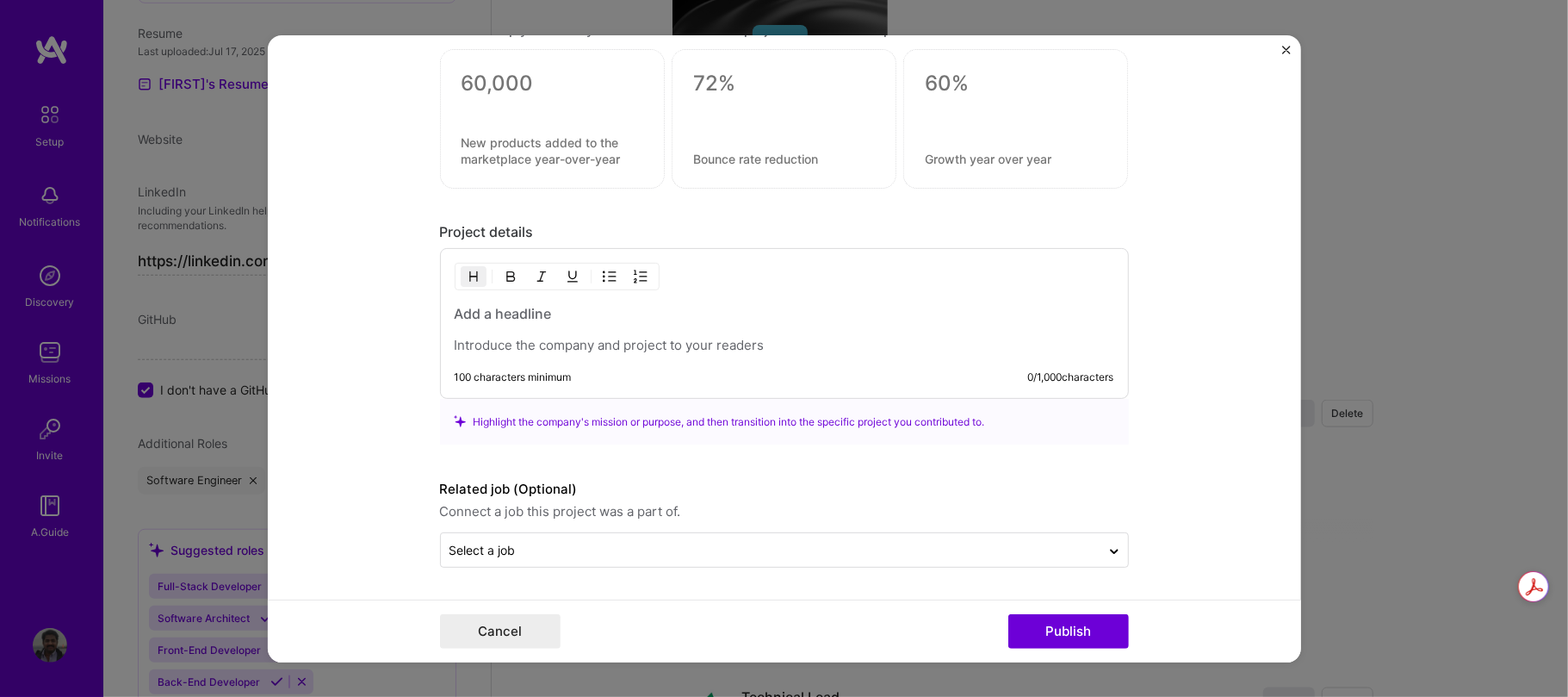 click at bounding box center [784, 314] 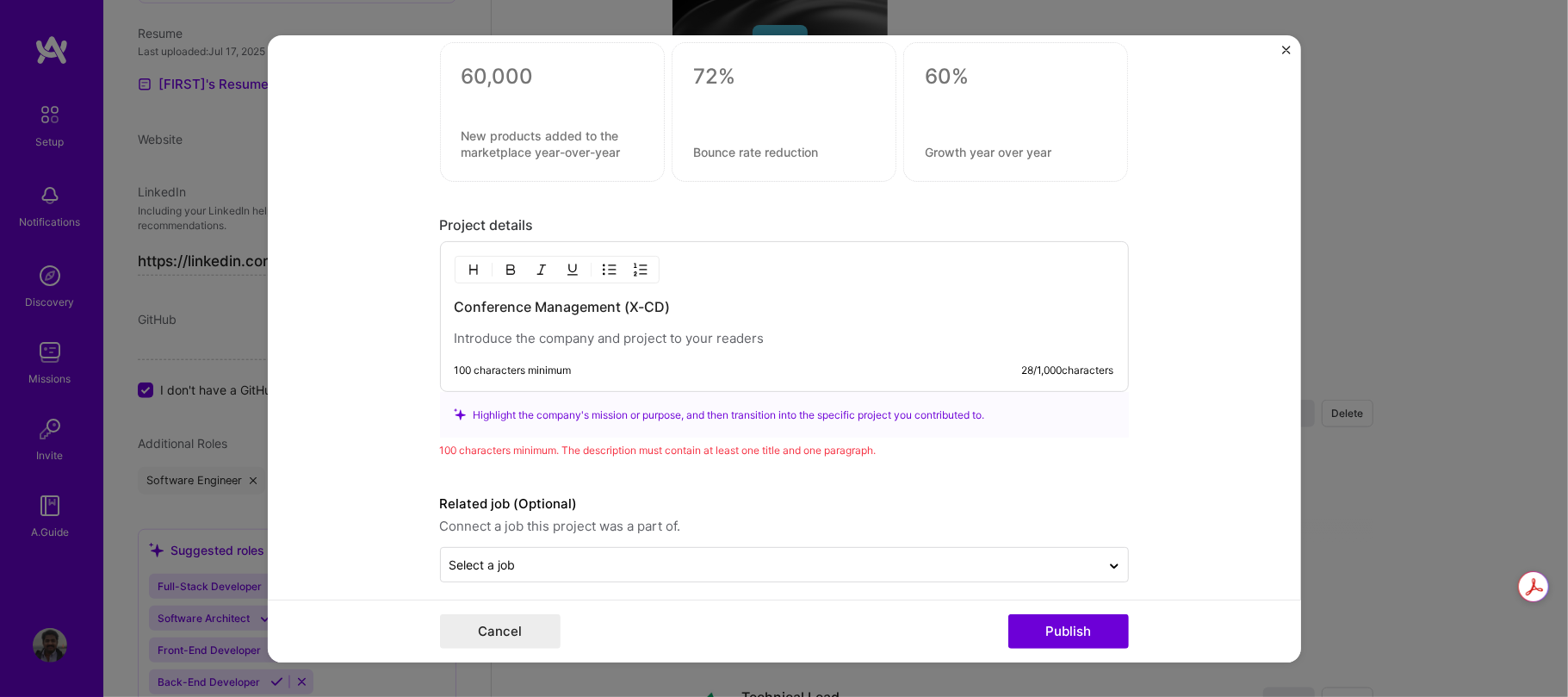 click at bounding box center (784, 339) 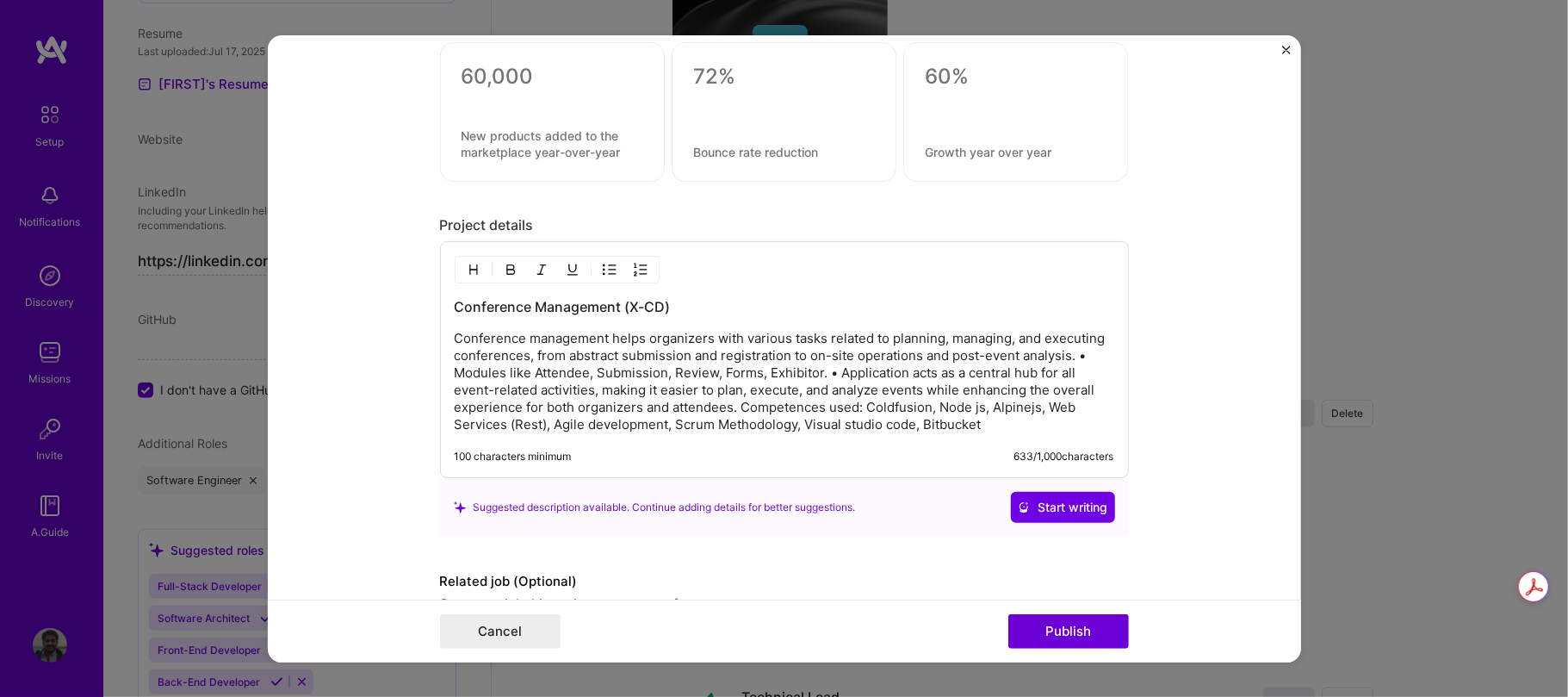 click on "Conference management helps organizers with various tasks related to planning, managing, and executing conferences, from abstract submission and registration to on-site operations and post-event analysis. • Modules like Attendee, Submission, Review, Forms, Exhibitor. • Application acts as a central hub for all event-related activities, making it easier to plan, execute, and analyze events while enhancing the overall experience for both organizers and attendees. Competences used: Coldfusion, Node js, Alpinejs, Web Services (Rest), Agile development, Scrum Methodology, Visual studio code, Bitbucket" at bounding box center [784, 382] 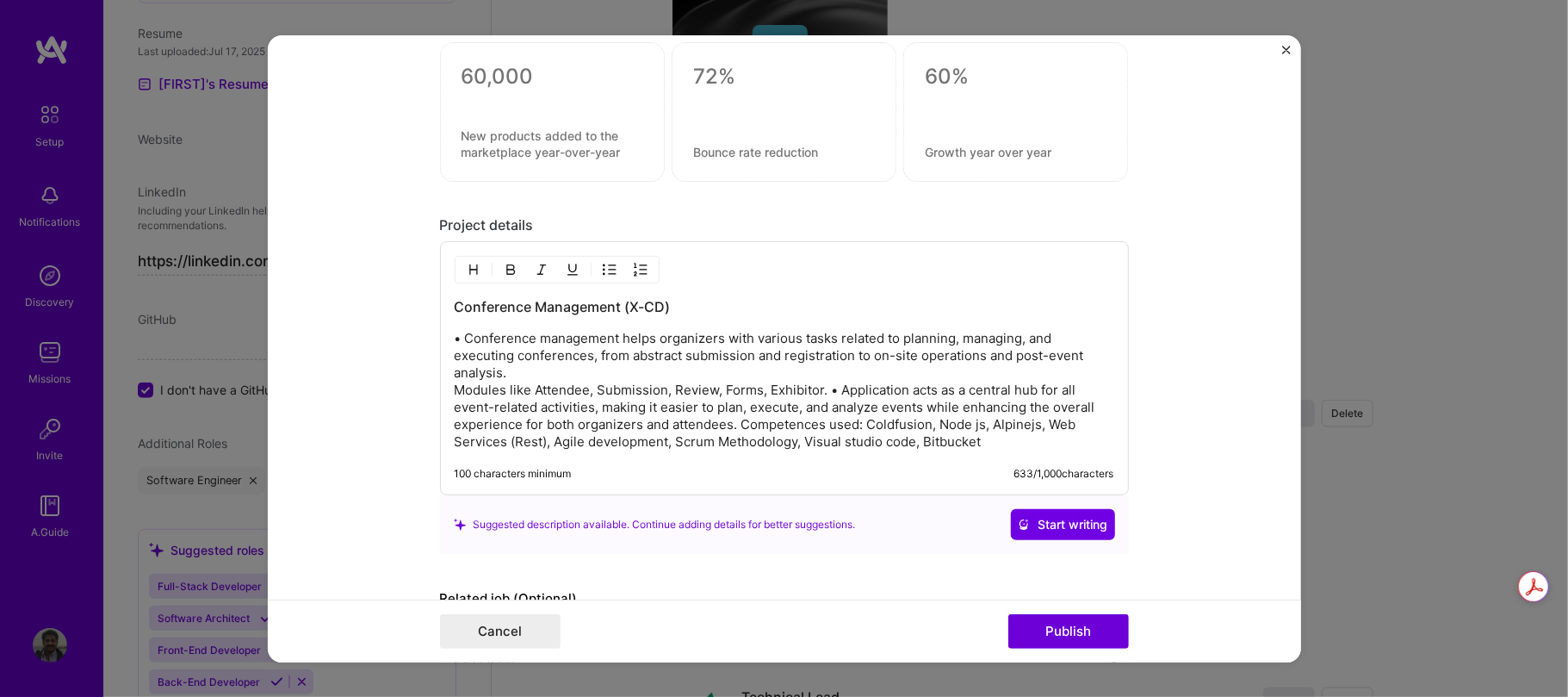type 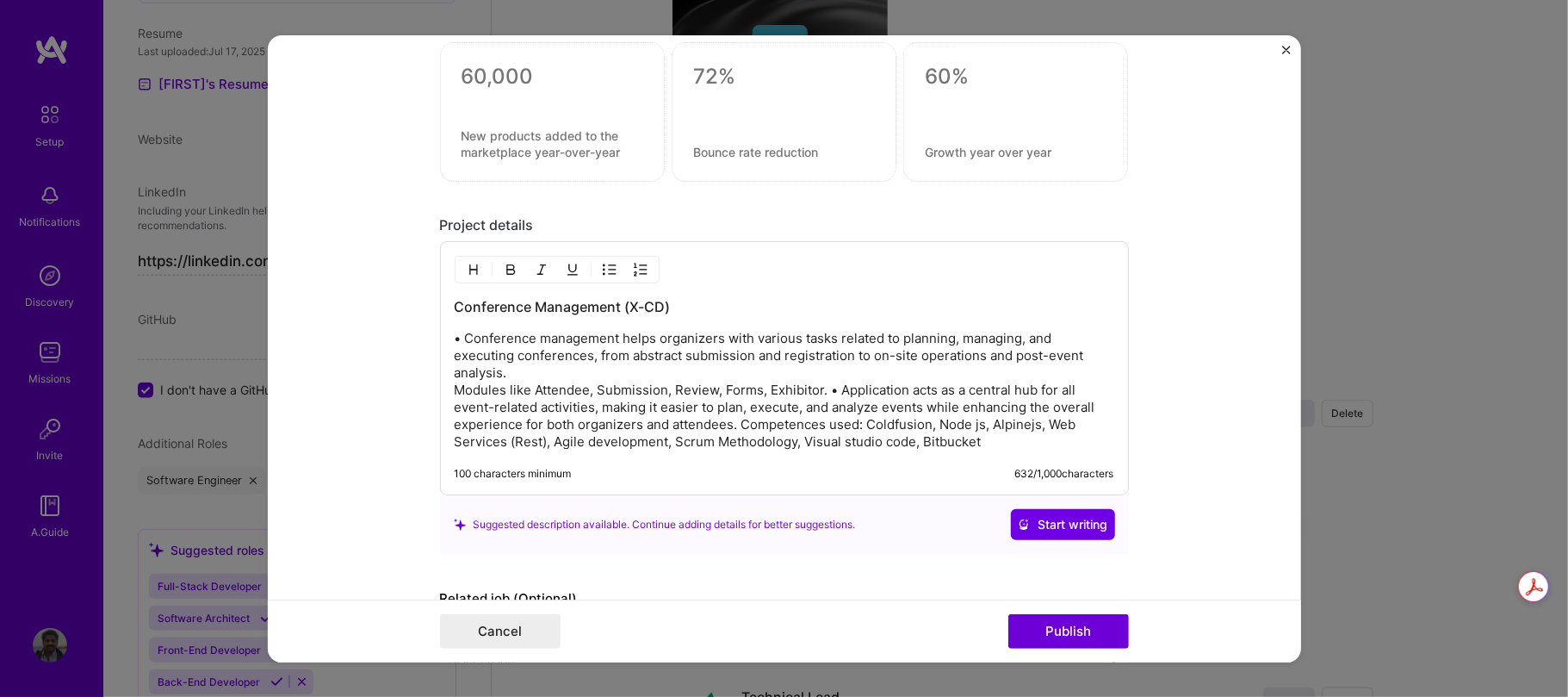 click on "Conference management helps organizers with various tasks related to planning, managing, and executing conferences, from abstract submission and registration to on-site operations and post-event analysis. • Modules like Attendee, Submission, Review, Forms, Exhibitor. • Application acts as a central hub for all event-related activities, making it easier to plan, execute, and analyze events while enhancing the overall experience for both organizers and attendees. Competences used: Coldfusion, Node js, Alpinejs, Web Services (Rest), Agile development, Scrum Methodology, Visual studio code, Bitbucket" at bounding box center [784, 390] 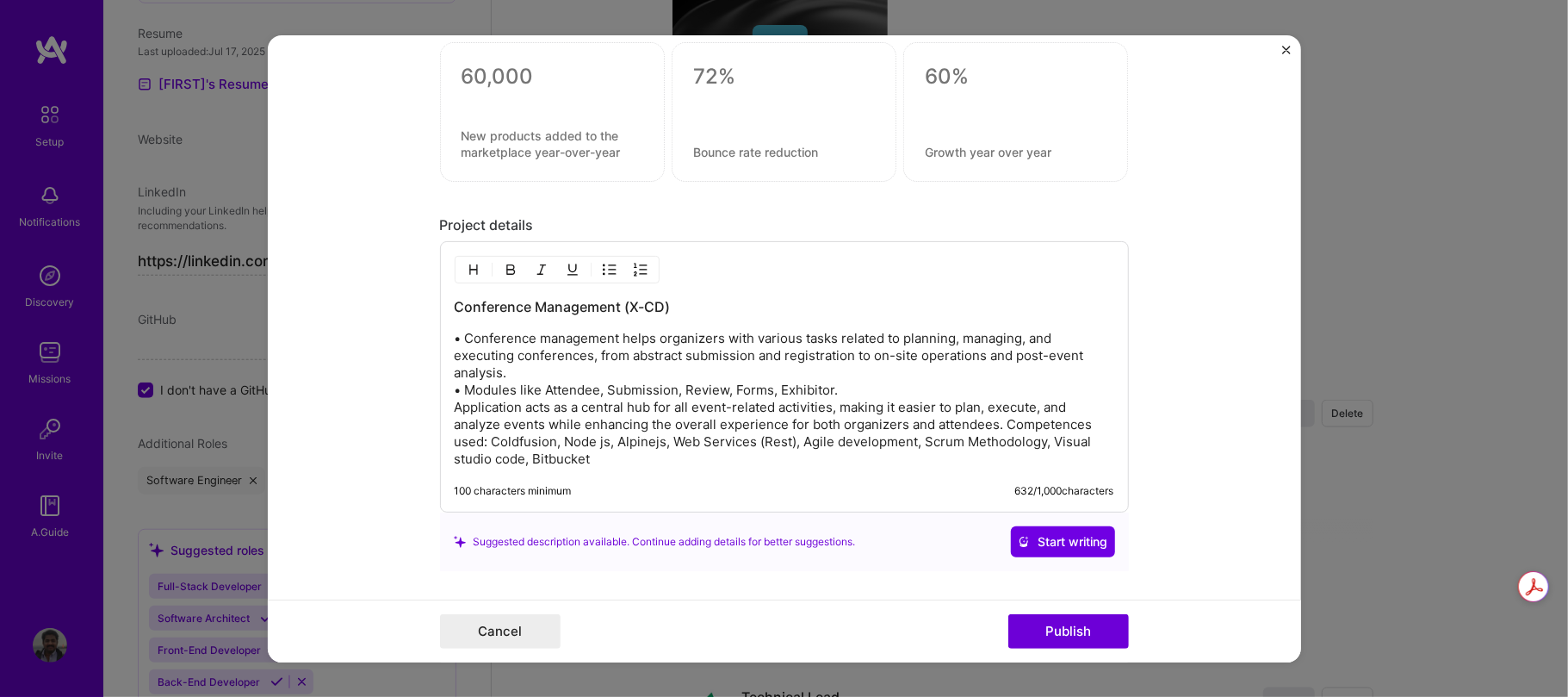 click on "• Conference management helps organizers with various tasks related to planning, managing, and executing conferences, from abstract submission and registration to on-site operations and post-event analysis. • Modules like Attendee, Submission, Review, Forms, Exhibitor.  • Application acts as a central hub for all event-related activities, making it easier to plan, execute, and analyze events while enhancing the overall experience for both organizers and attendees. Competences used: Coldfusion, Node js, Alpinejs, Web Services (Rest), Agile development, Scrum Methodology, Visual studio code, Bitbucket" at bounding box center [784, 399] 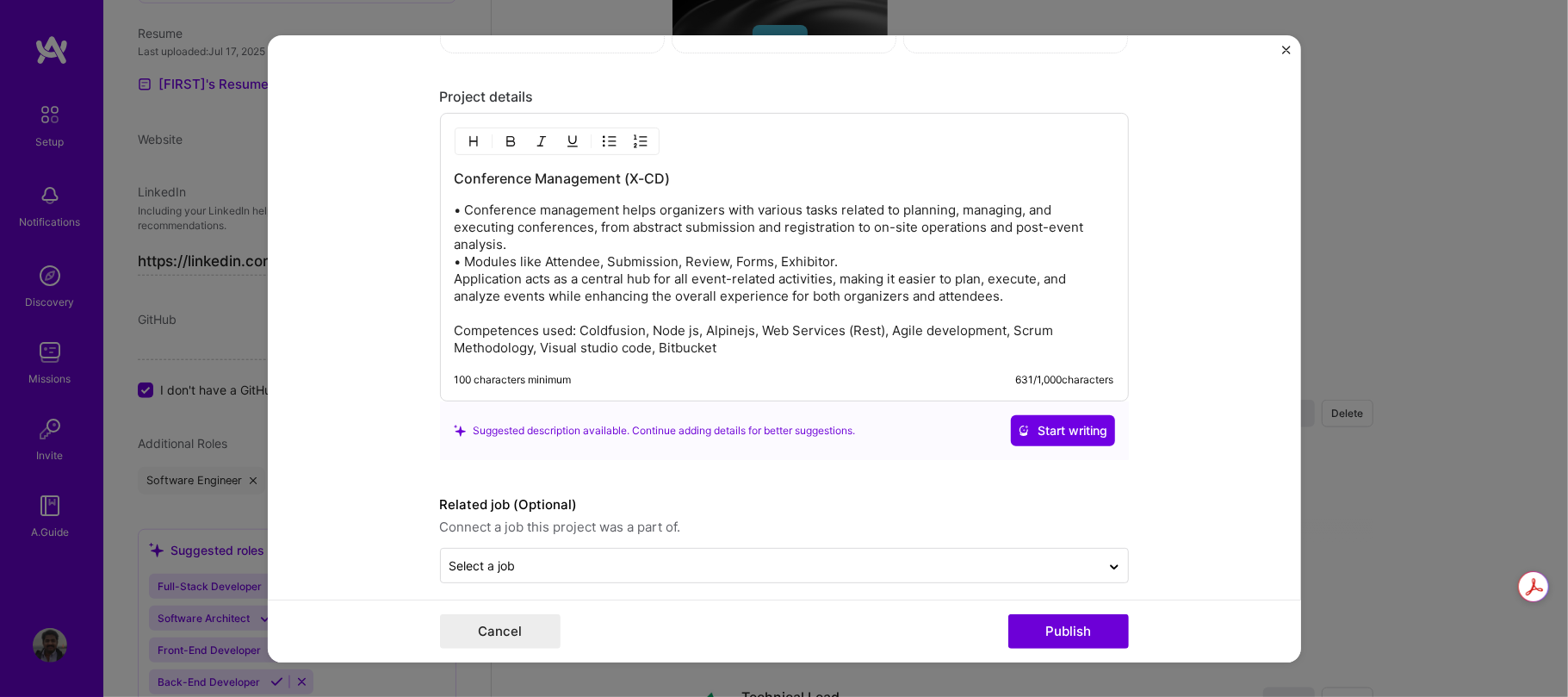 scroll, scrollTop: 1628, scrollLeft: 0, axis: vertical 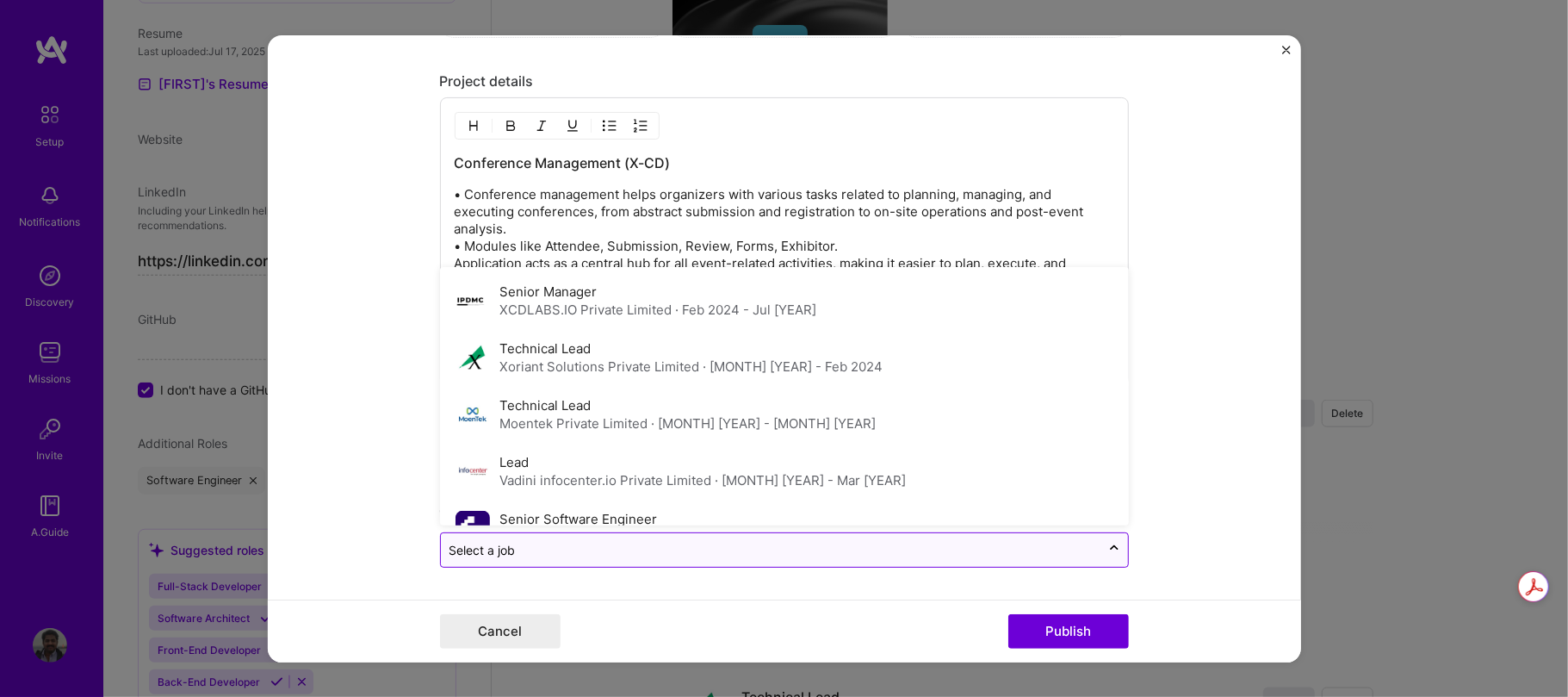 click at bounding box center (771, 550) 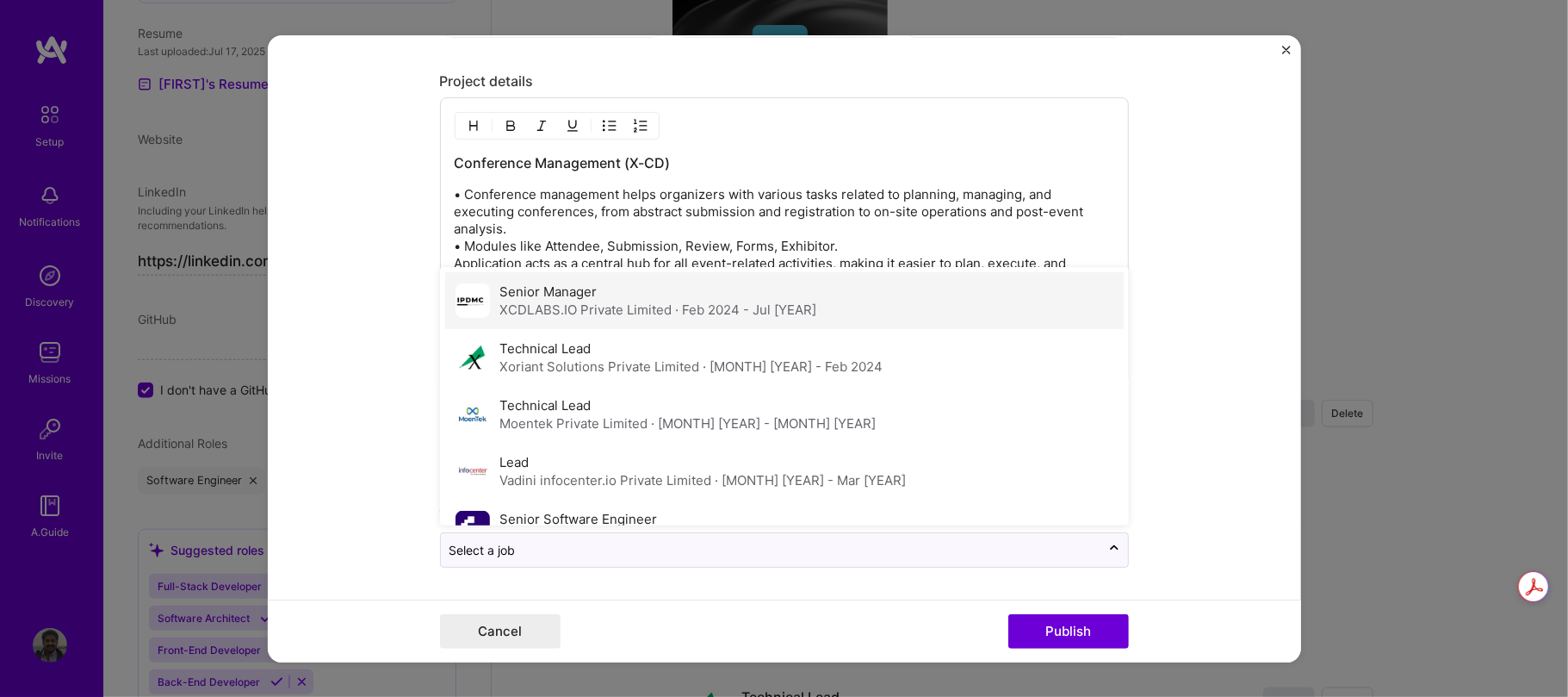 click on "·   [DATE]   -   [DATE]" at bounding box center (747, 309) 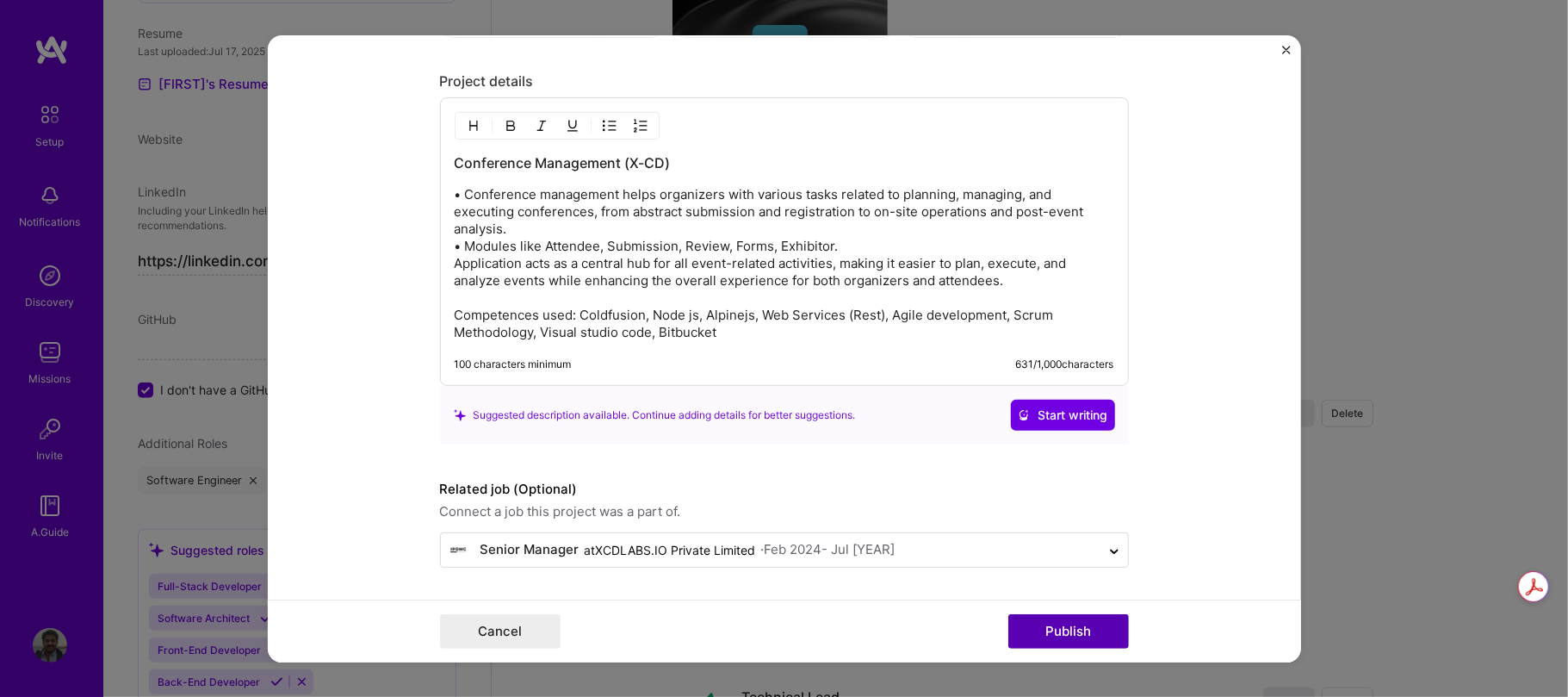 click on "Publish" at bounding box center (1069, 632) 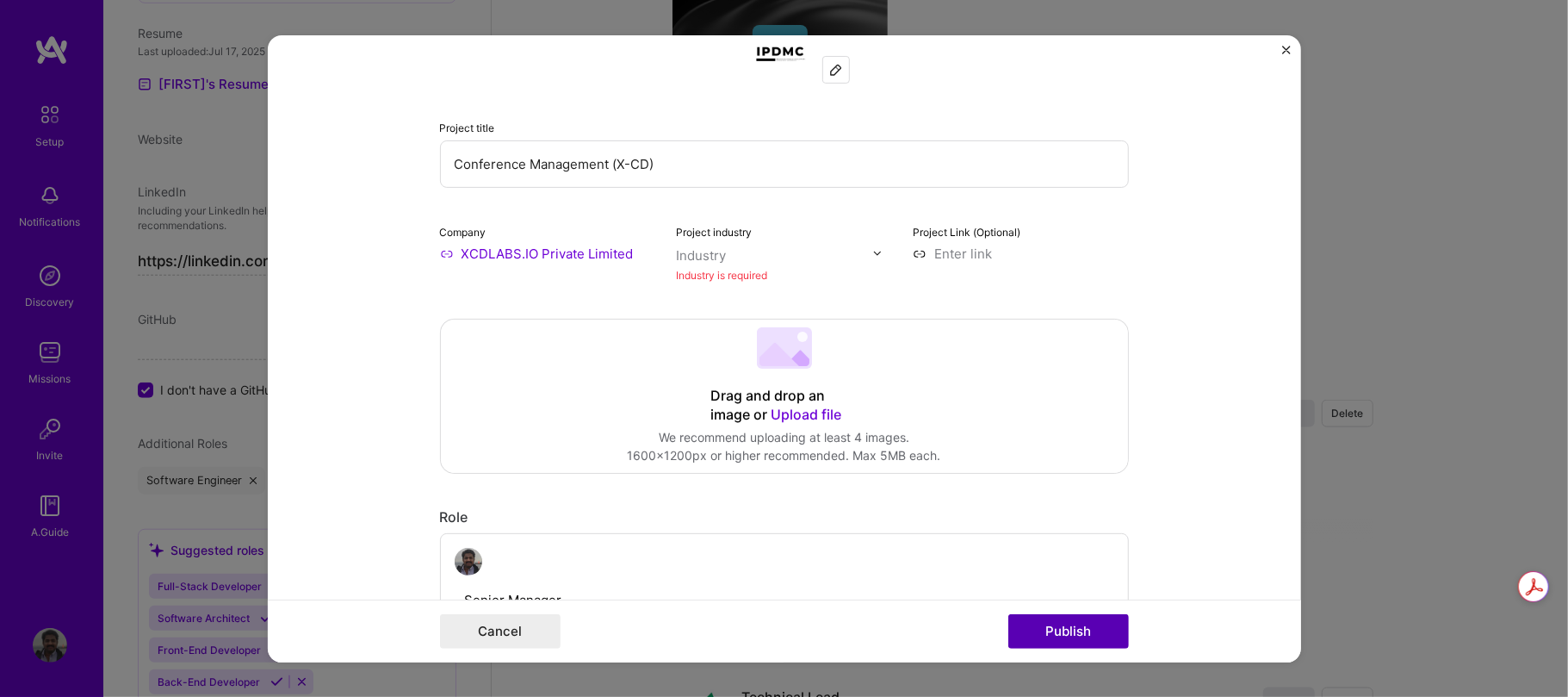 scroll, scrollTop: 34, scrollLeft: 0, axis: vertical 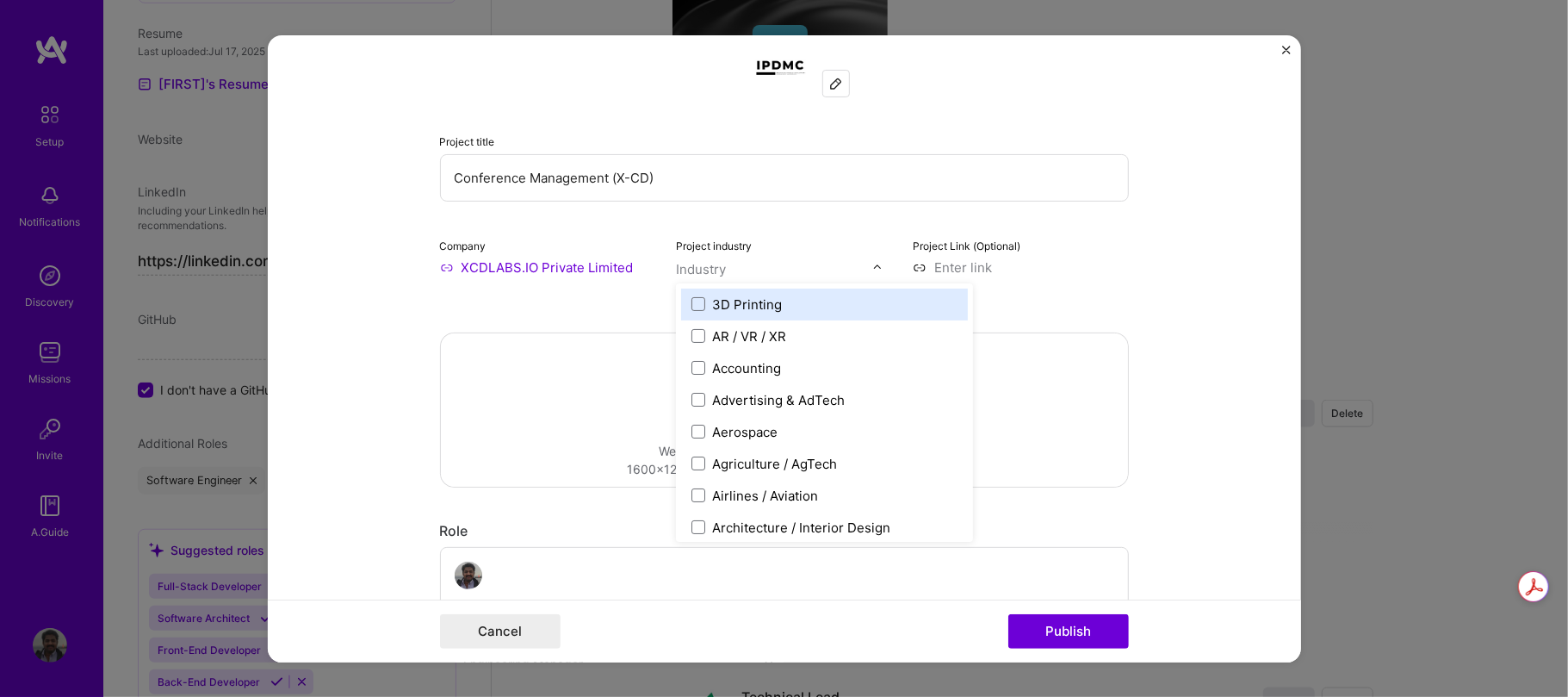 click at bounding box center (877, 267) 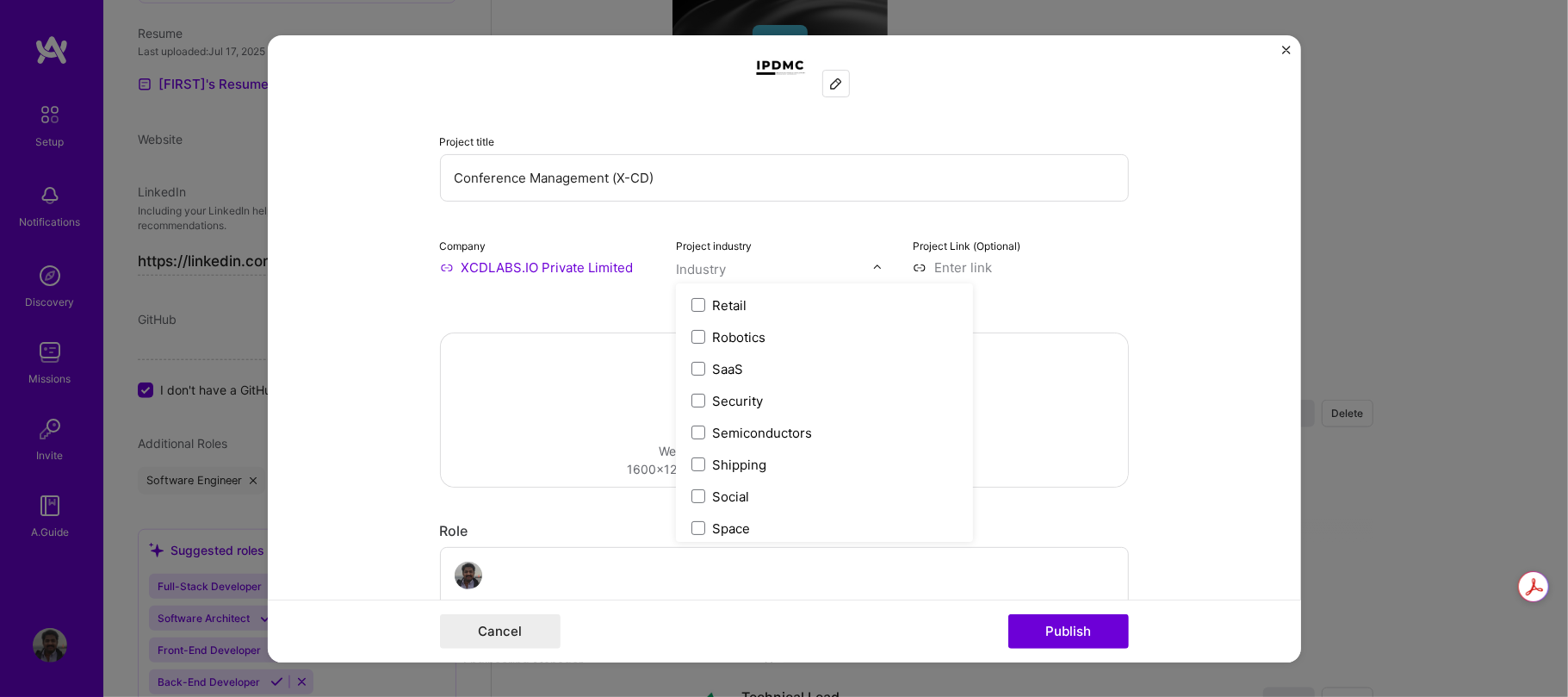 scroll, scrollTop: 3333, scrollLeft: 0, axis: vertical 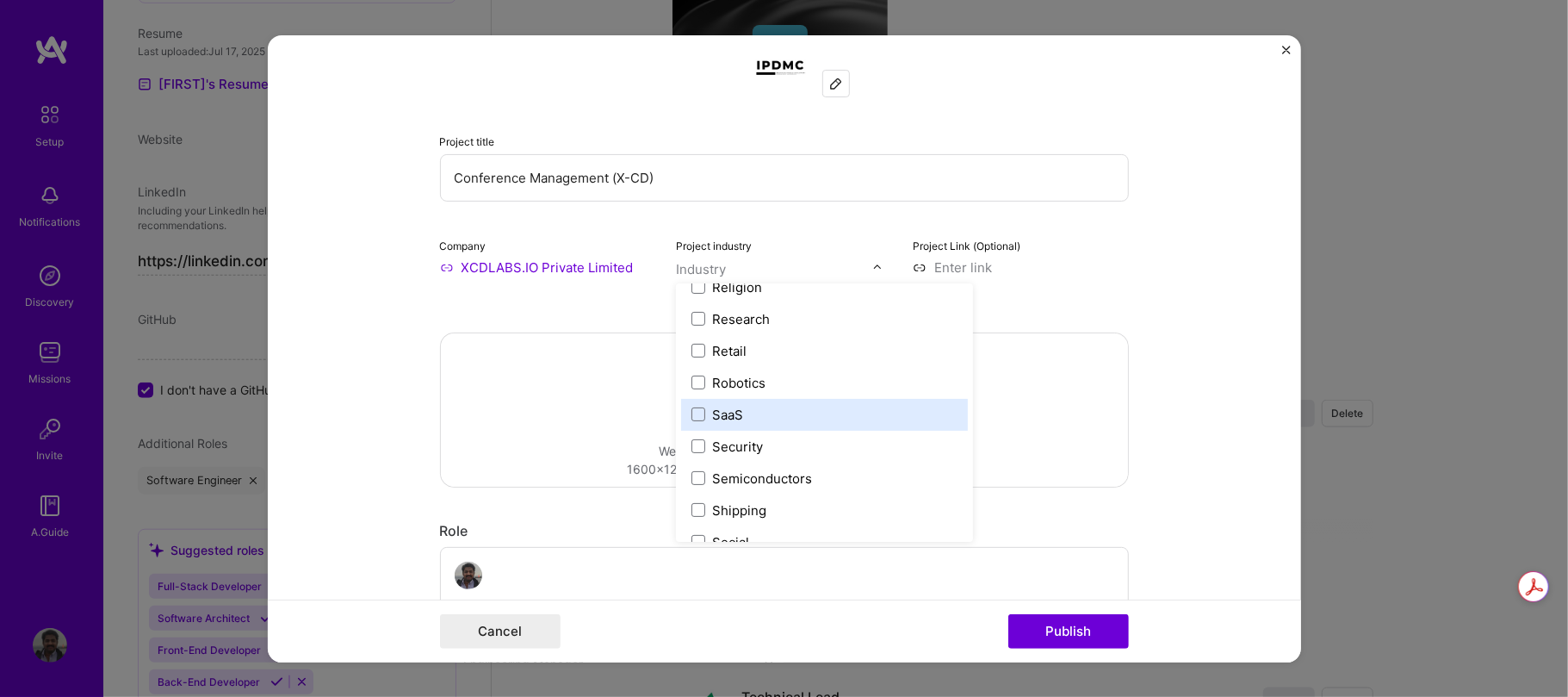 click on "SaaS" at bounding box center [728, 414] 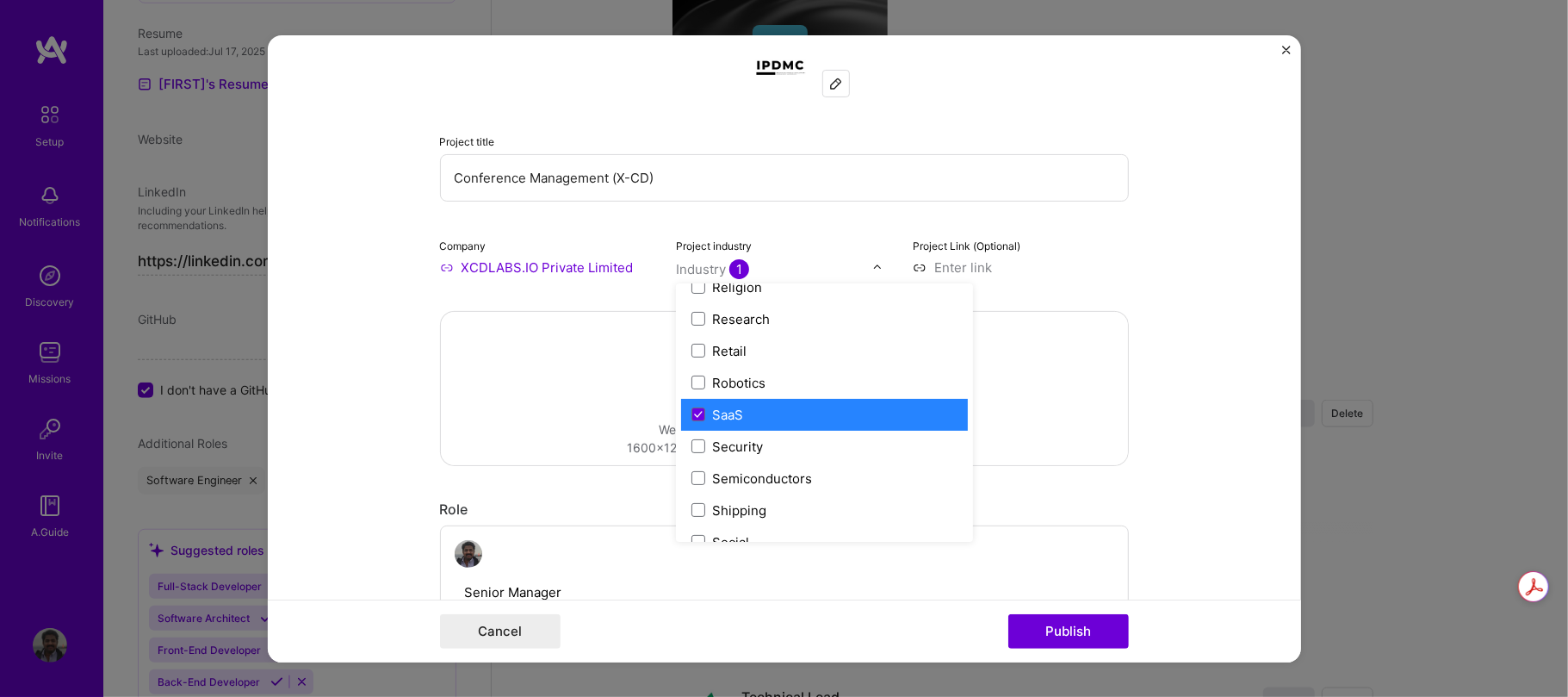 click on "Project title Conference Management (X-CD) Company XCDLABS.IO Private Limited
Project industry option SaaS, selected. option SaaS focused, 109 of 120. 120 results available. Use Up and Down to choose options, press Enter to select the currently focused option, press Escape to exit the menu, press Tab to select the option and exit the menu. Industry 1 3D Printing AR / VR / XR Accounting Advertising & AdTech Aerospace Agriculture / AgTech Airlines / Aviation Architecture / Interior Design Art & Museums Artifical Intelligence / Machine Learning Arts / Culture Augmented & Virtual Reality (AR/VR) Automotive Automotive & Self Driving Cars Aviation B2B B2B2C B2C BPA / RPA Banking Beauty Big Data BioTech Blockchain CMS CPG CRM Cannabis Charity & Nonprofit Circular Economy CivTech Climate Tech Cloud Services Coaching Community Tech Construction Consulting Consumer Electronics Crowdfunding Crypto Customer Success Cybersecurity DTC Databases Dating Defense Delivery Developer Tools E-Commerce Electronics HR" at bounding box center (784, 348) 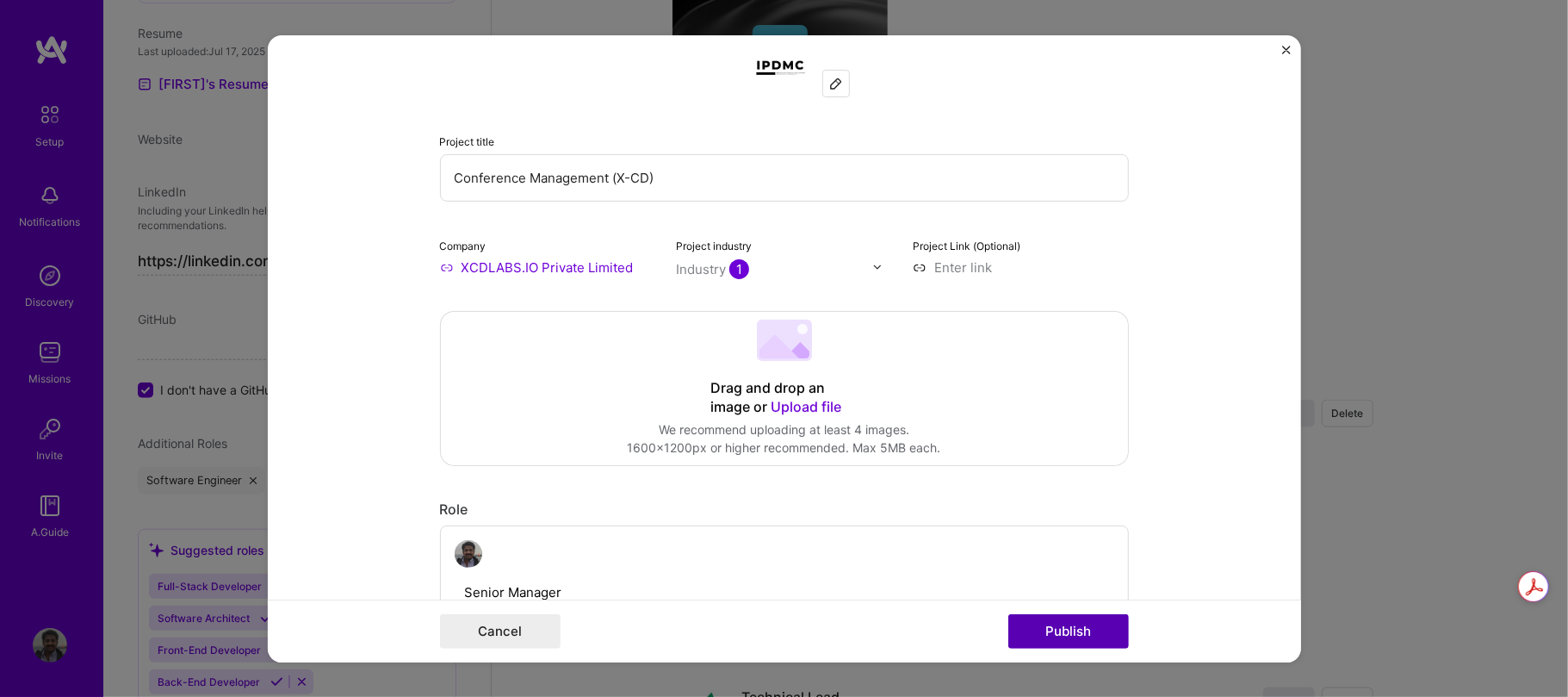 click on "Publish" at bounding box center [1069, 632] 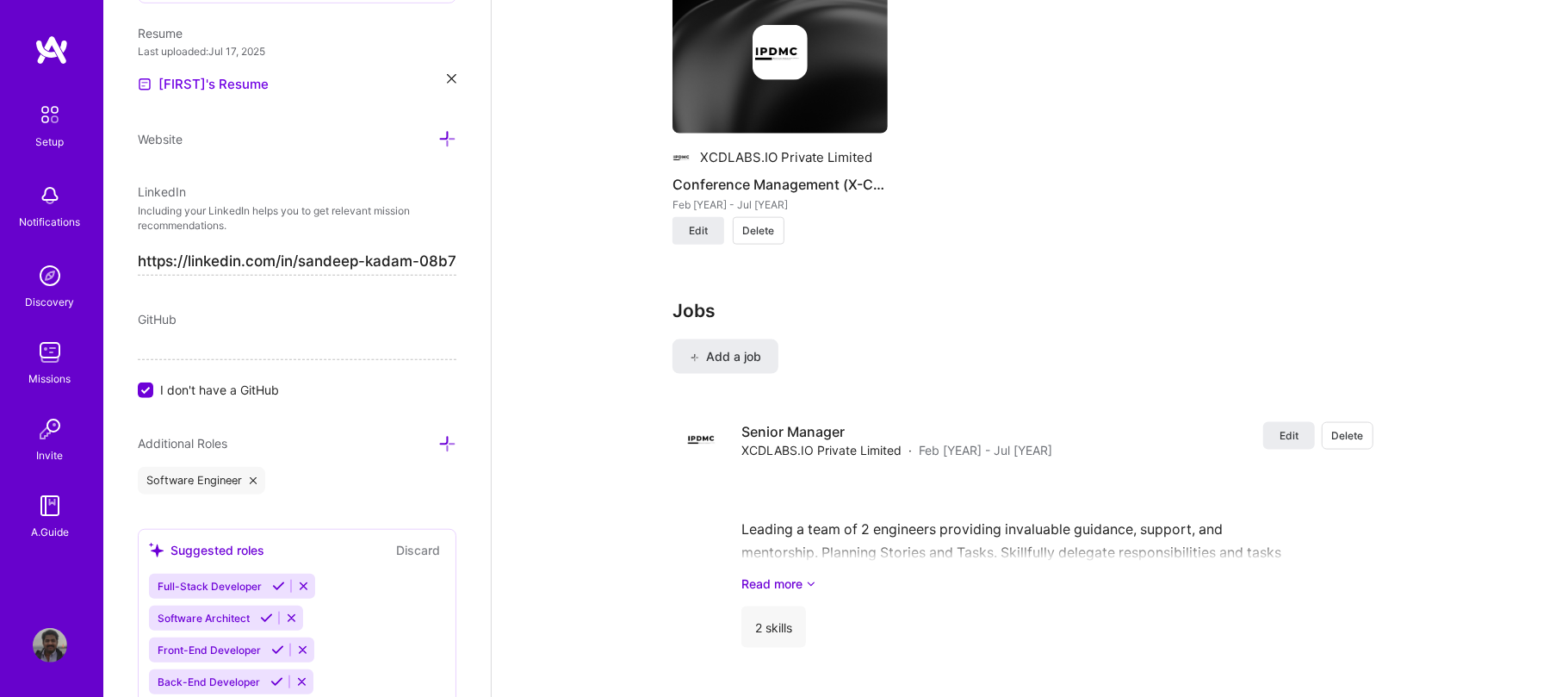 scroll, scrollTop: 1089, scrollLeft: 0, axis: vertical 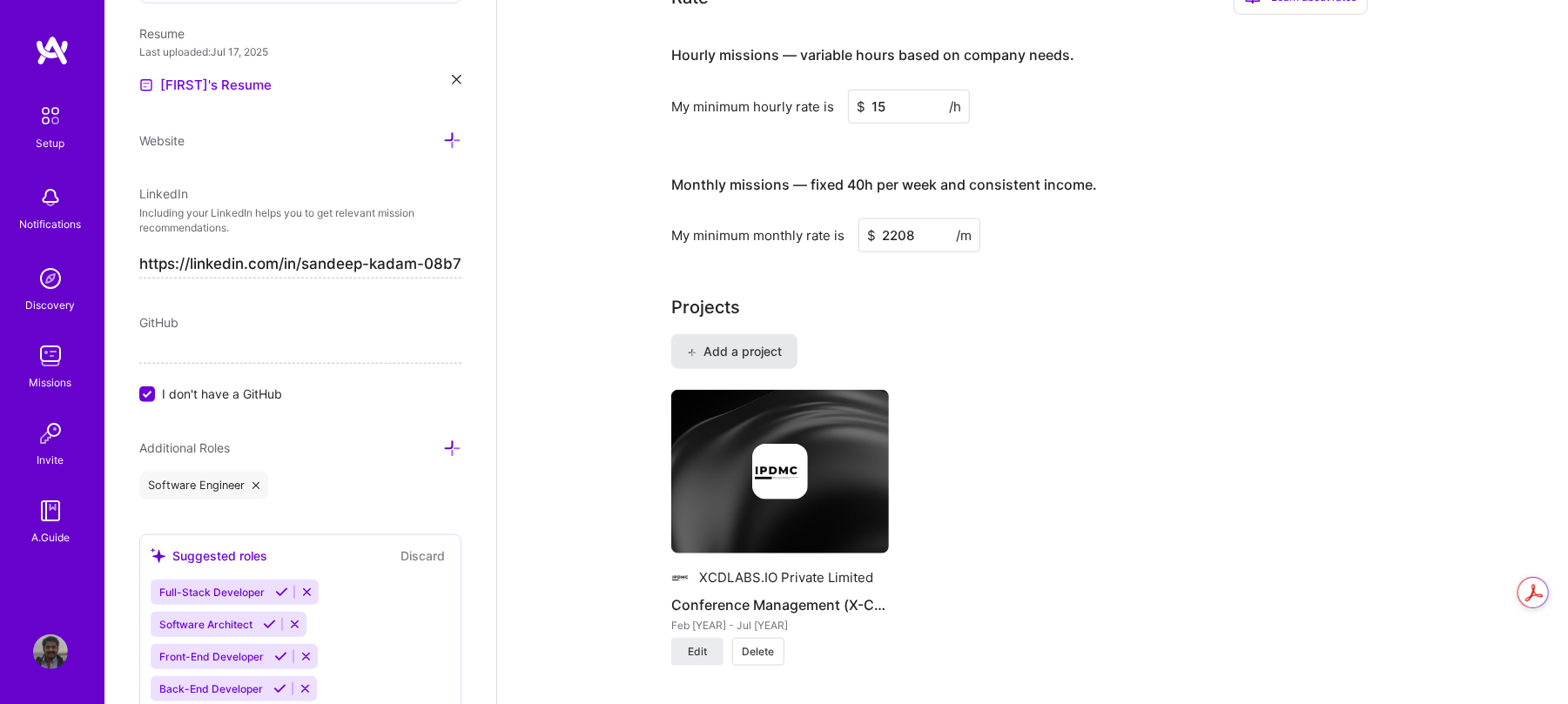 click on "Add a project" at bounding box center [734, 352] 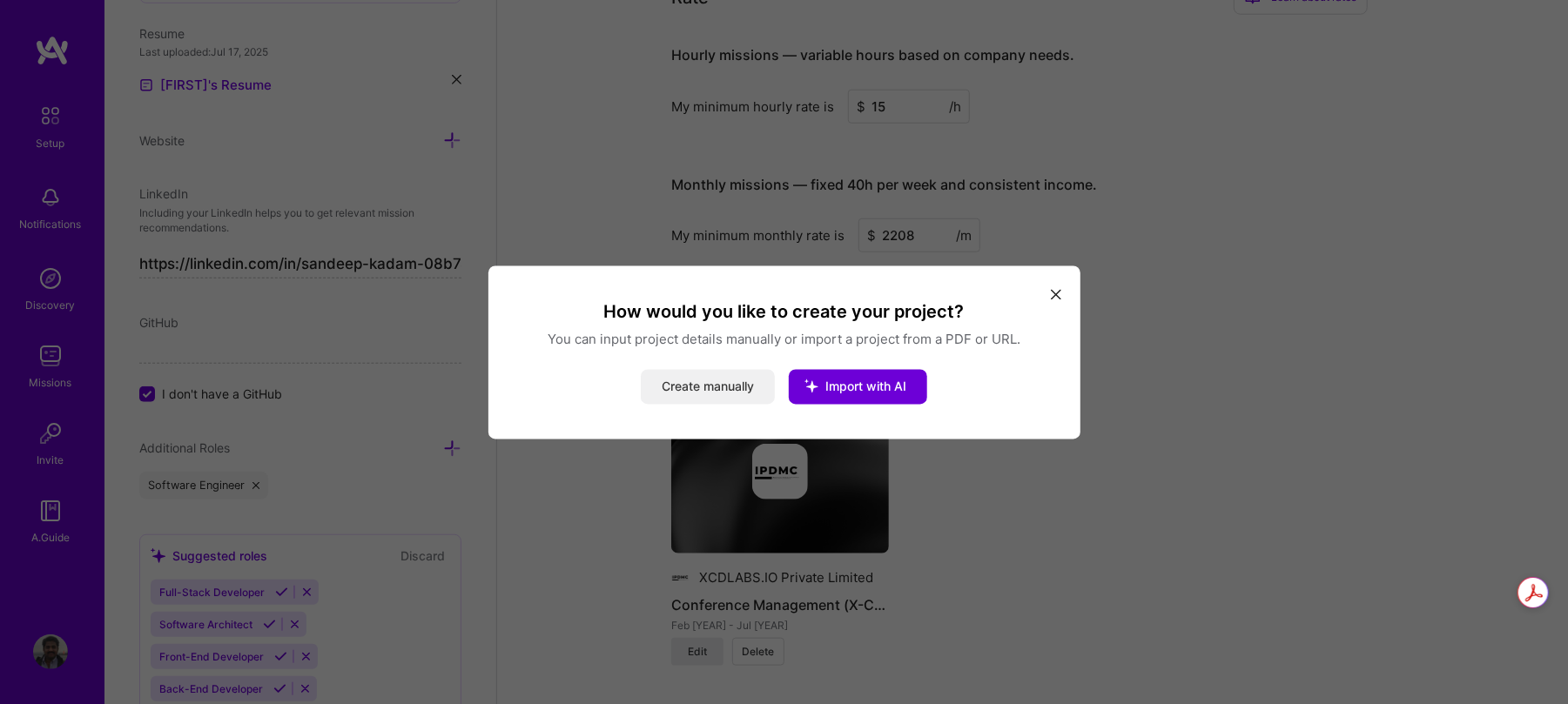 click on "Create manually" at bounding box center (708, 386) 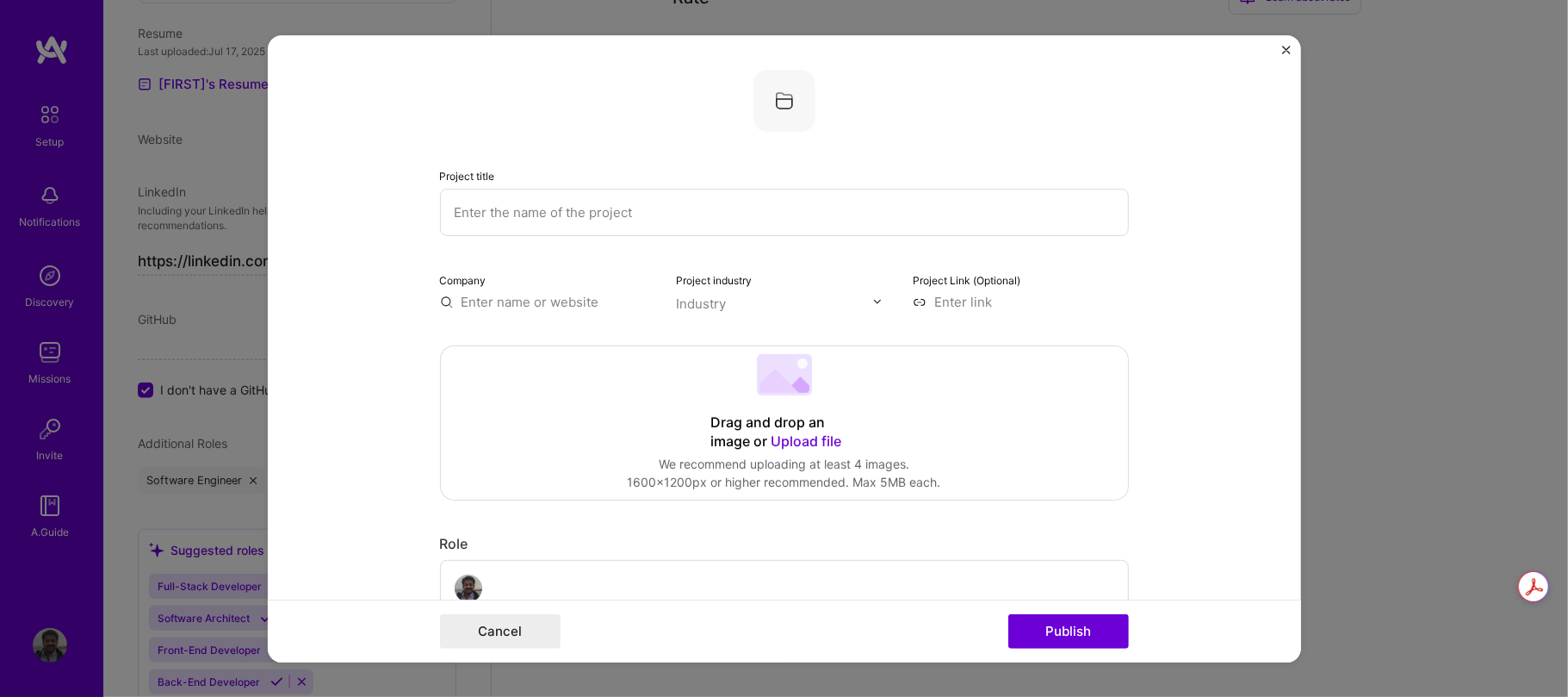 click at bounding box center [784, 211] 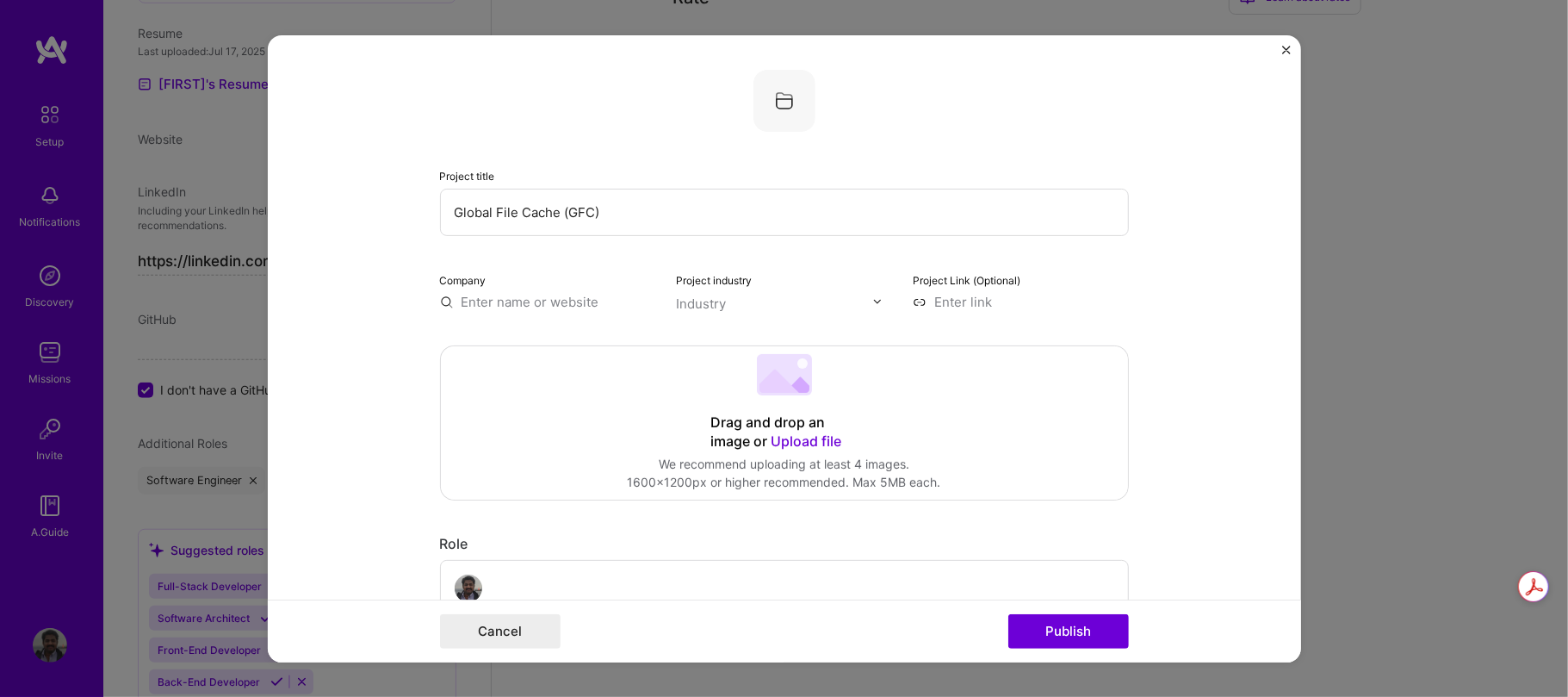 type on "Global File Cache (GFC)" 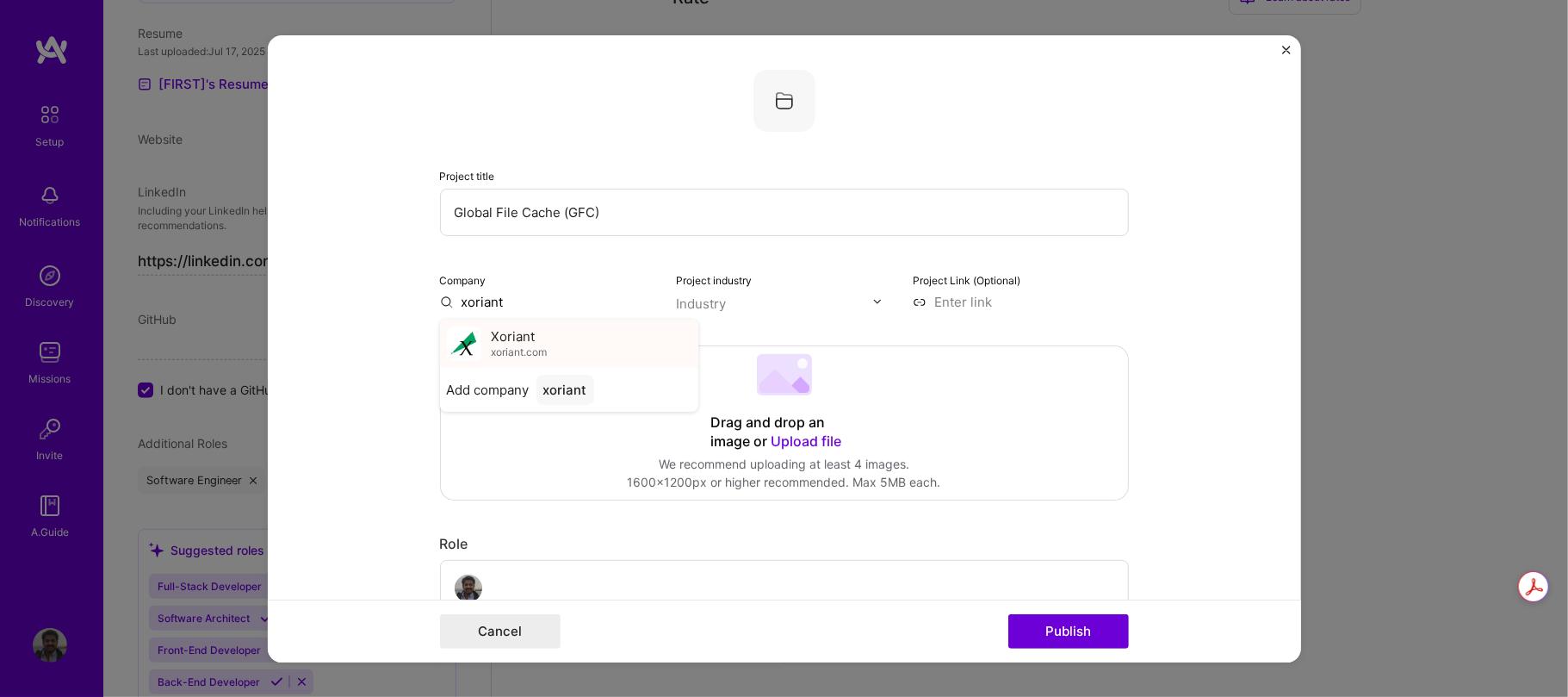 click on "Xoriant" at bounding box center [513, 336] 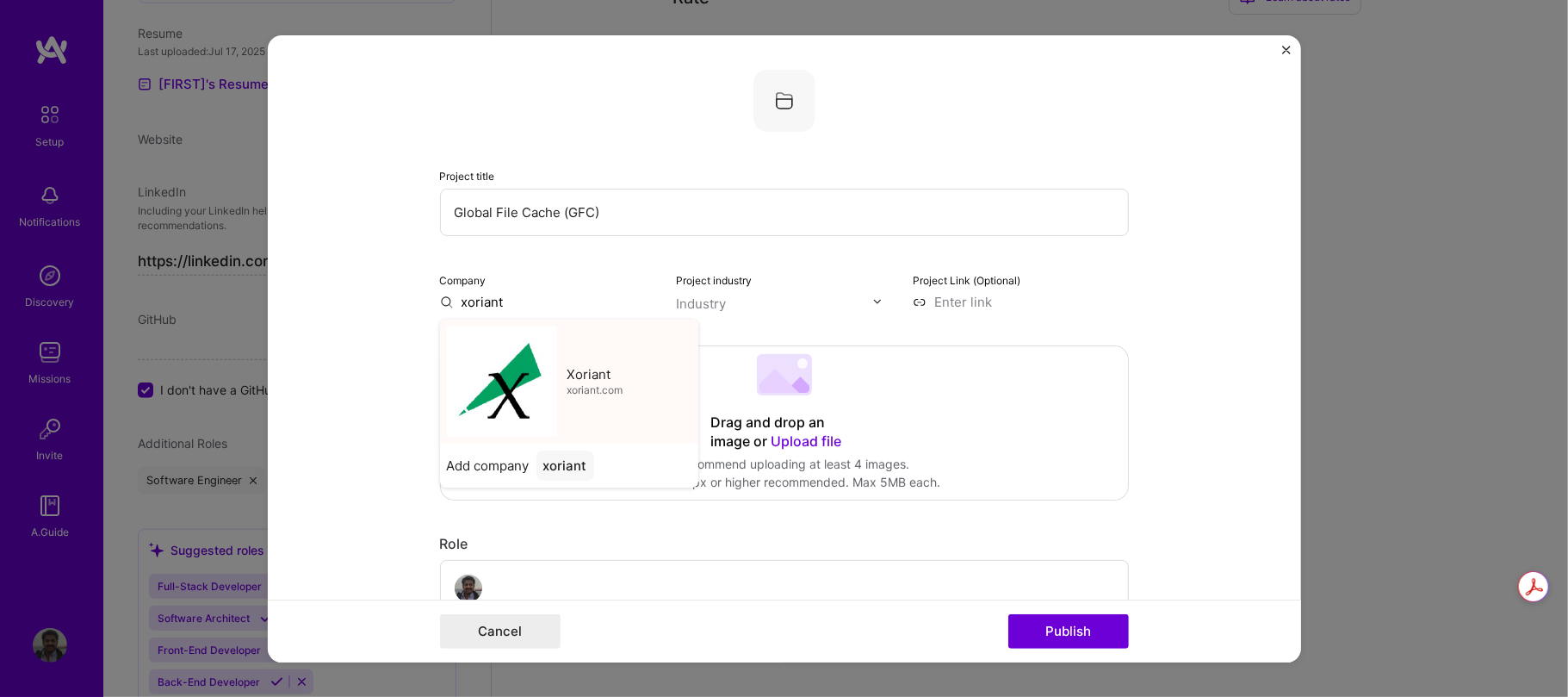 type on "Xoriant" 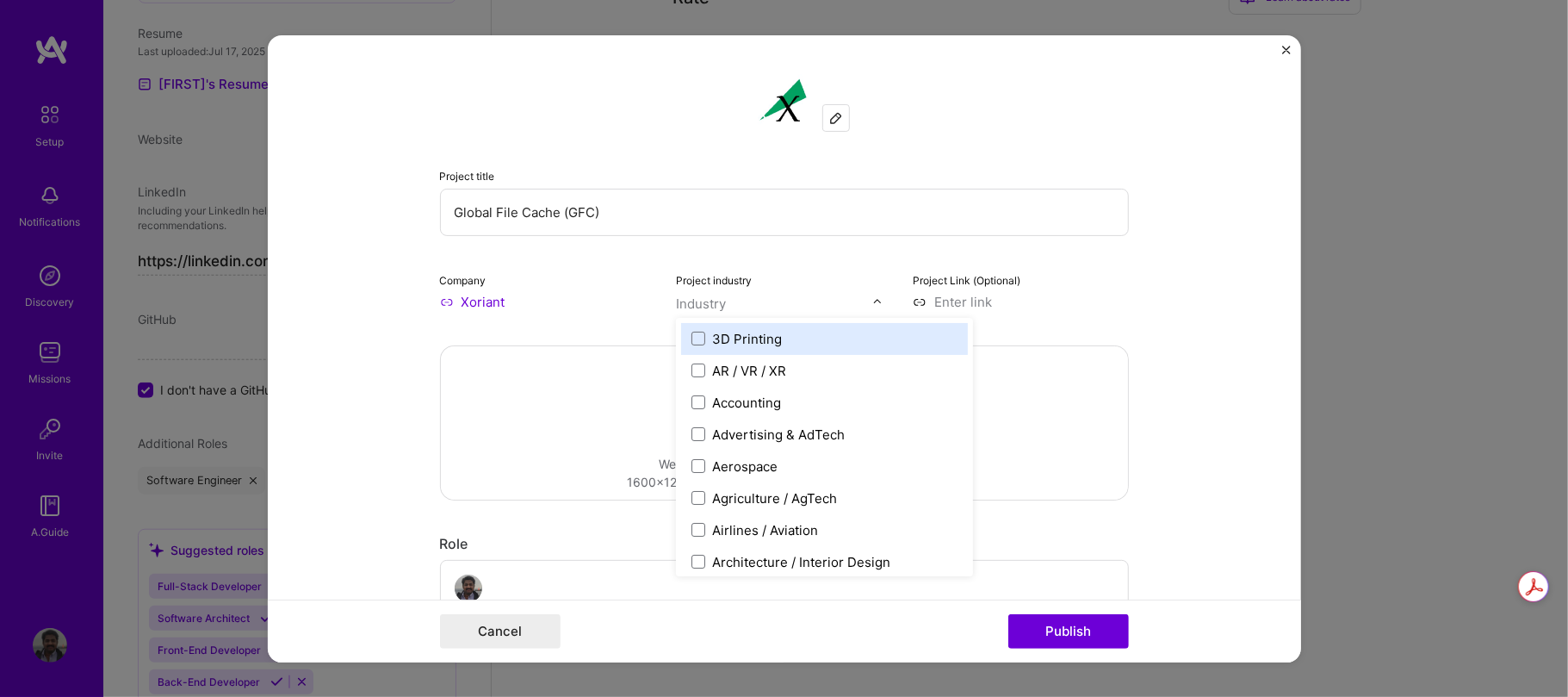 click at bounding box center (877, 302) 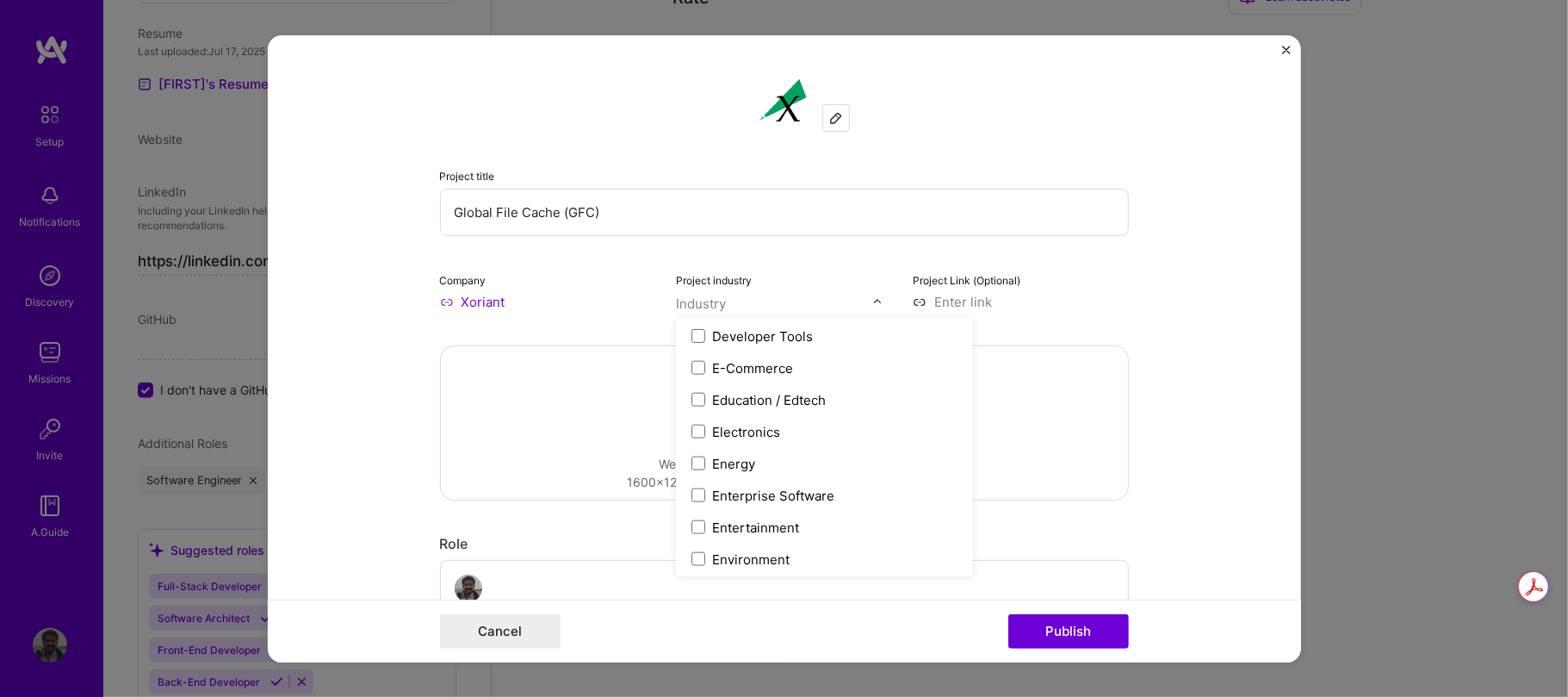 scroll, scrollTop: 1455, scrollLeft: 0, axis: vertical 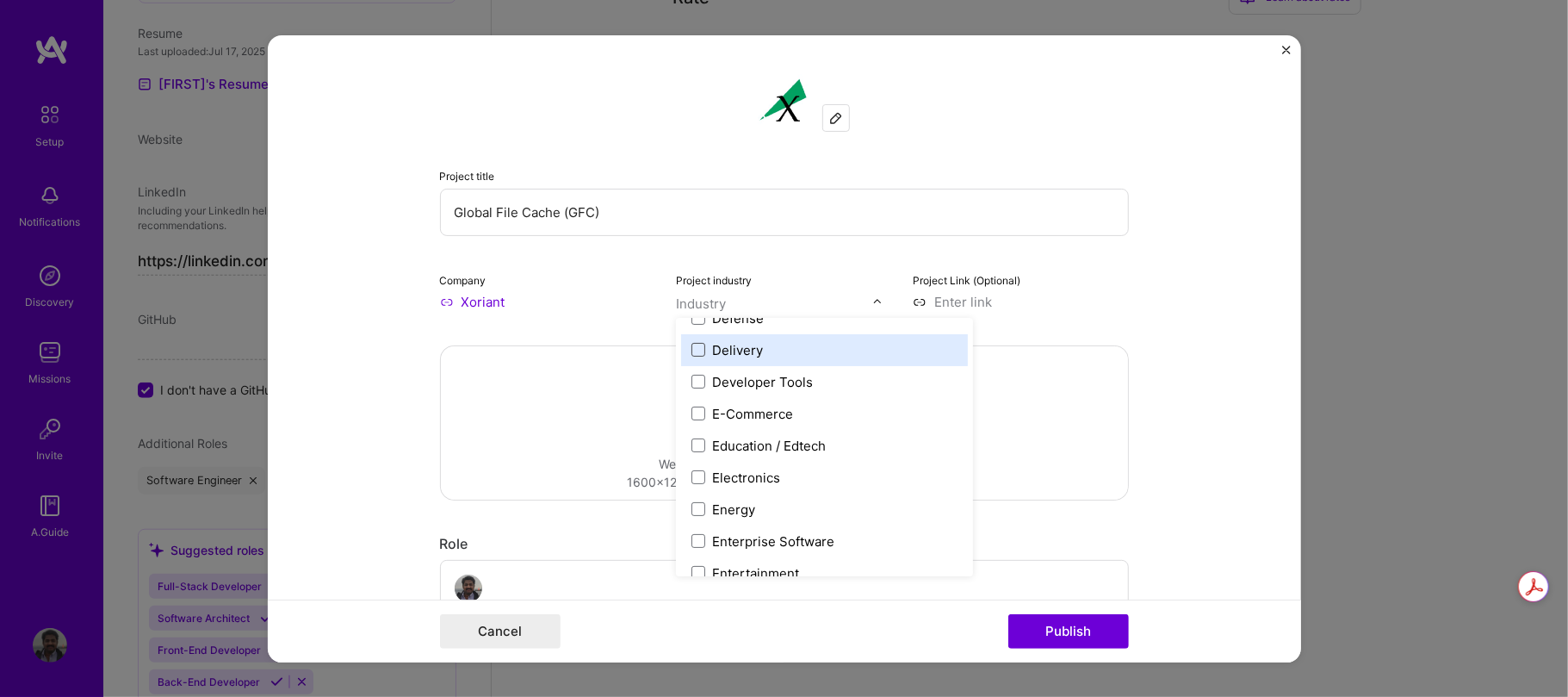 click at bounding box center (698, 350) 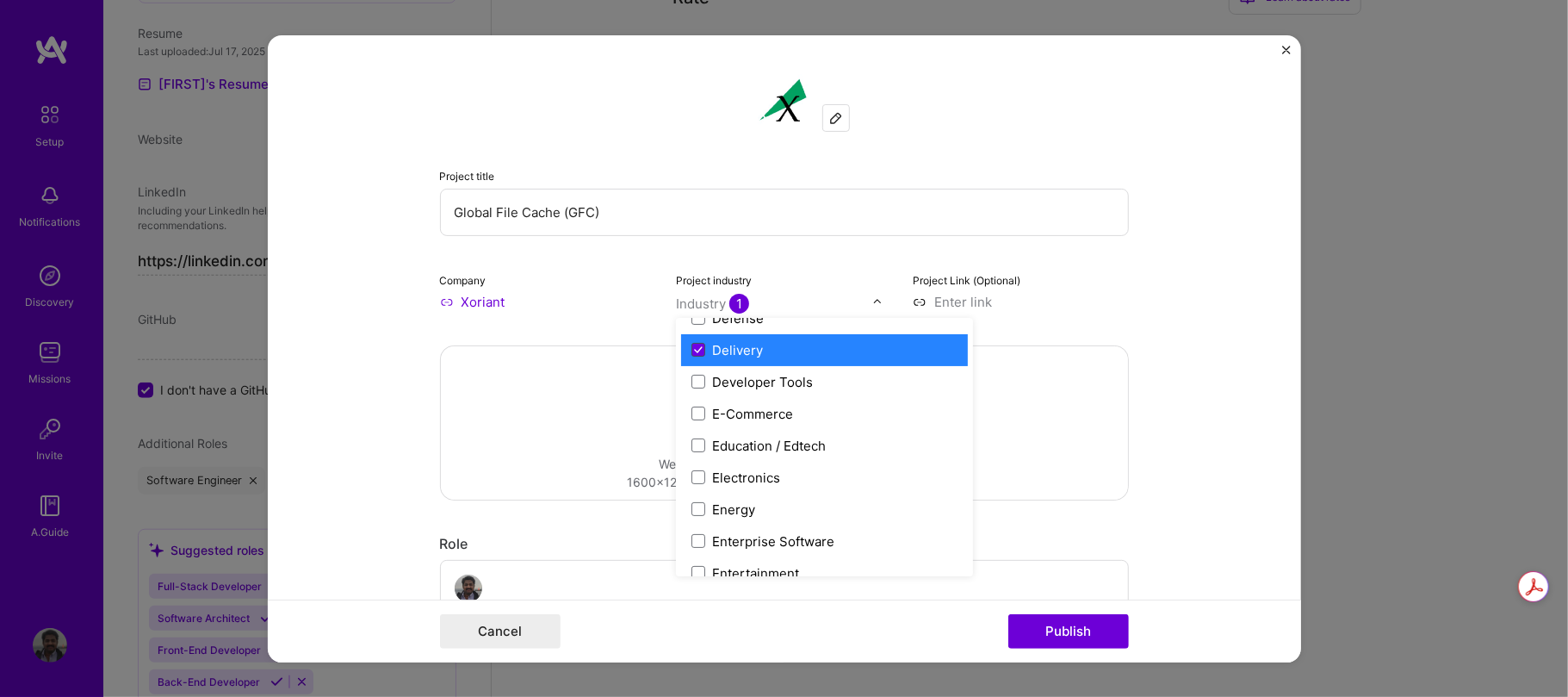 click at bounding box center (698, 350) 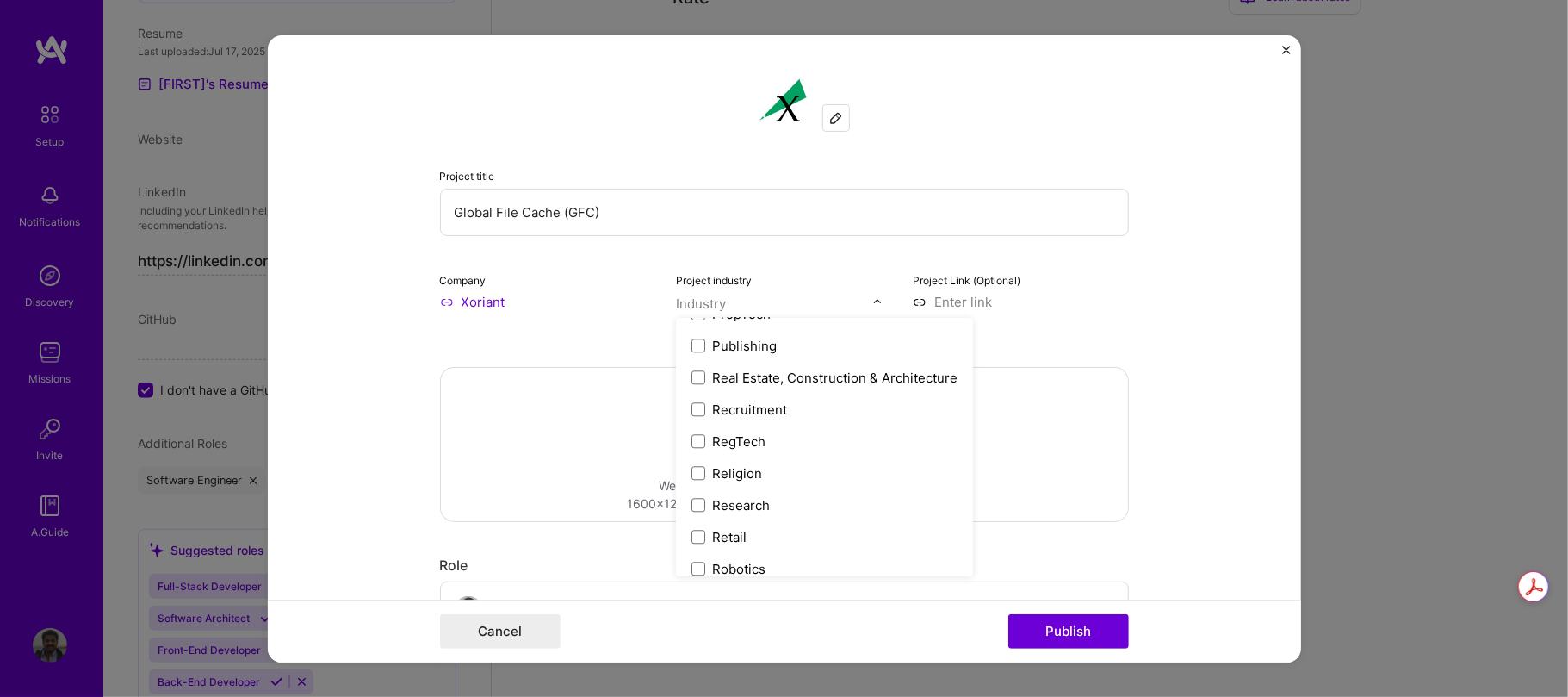 scroll, scrollTop: 3368, scrollLeft: 0, axis: vertical 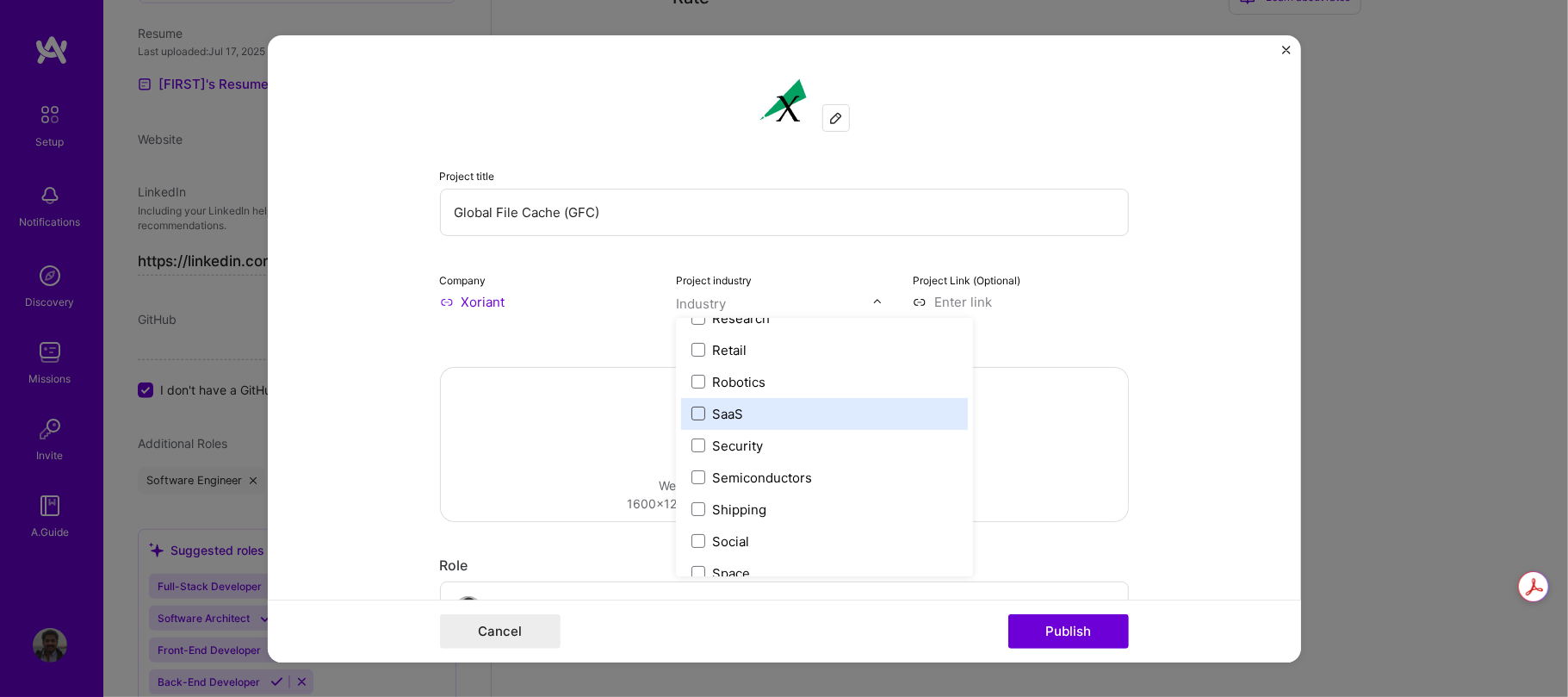 click at bounding box center (698, 414) 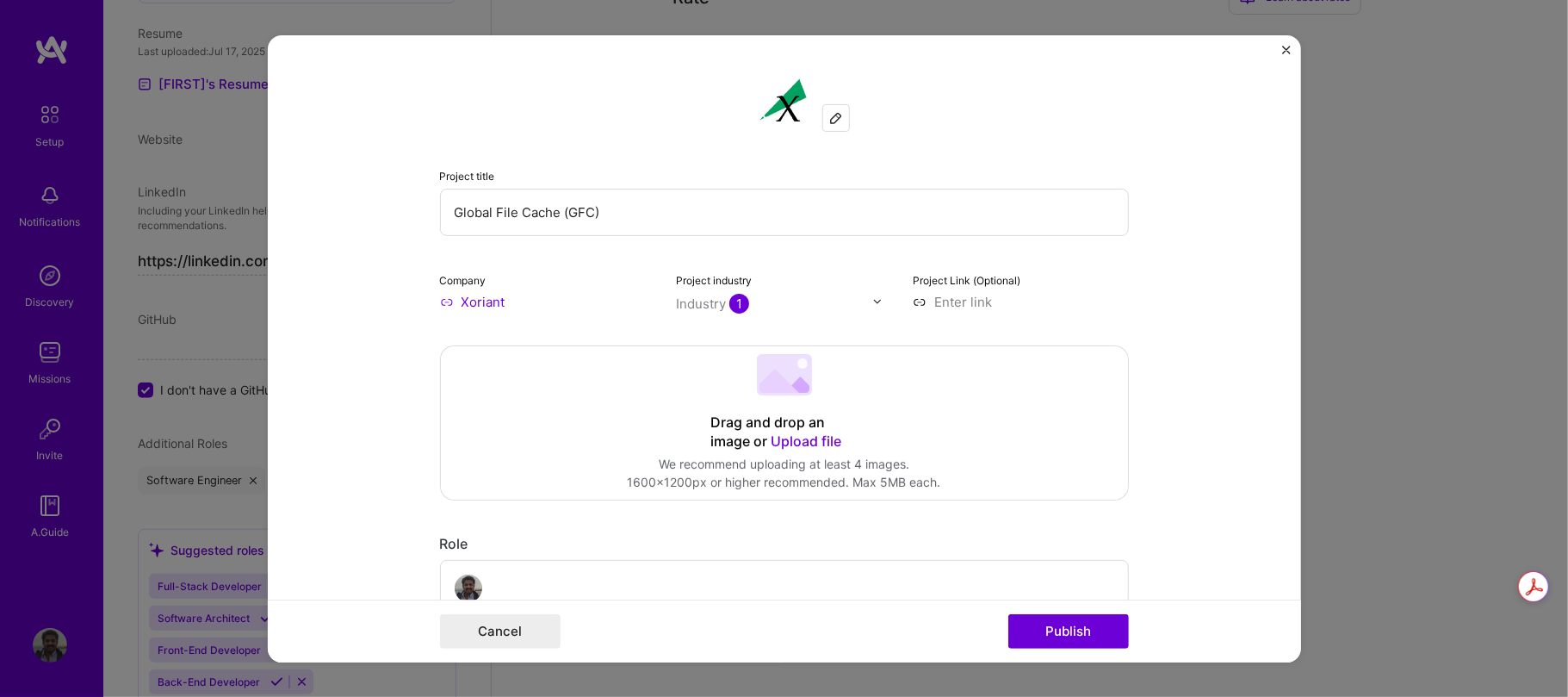 click on "Project title Global File Cache (GFC) Company Xoriant
Project industry Industry 1 Project Link (Optional)
Drag and drop an image or   Upload file Upload file We recommend uploading at least 4 images. 1600x1200px or higher recommended. Max 5MB each. Role Engineering Manager
to
I’m still working on this project Skills used — Add up to 12 skills Any new skills will be added to your profile. Enter skills... Did this role require you to manage team members? (Optional) Yes, I managed — team members. Were you involved from inception to launch (0  ->  1)? (Optional) Zero to one is creation and development of a unique product from the ground up. I was involved in zero to one with this project Add metrics (Optional) Metrics help you visually show the outcome of a project. You can add up to 3 metrics. Project details   100 characters minimum 0 / 1,000  characters Highlight the company's mission or purpose, and then transition into the specific project you contributed to." at bounding box center (784, 348) 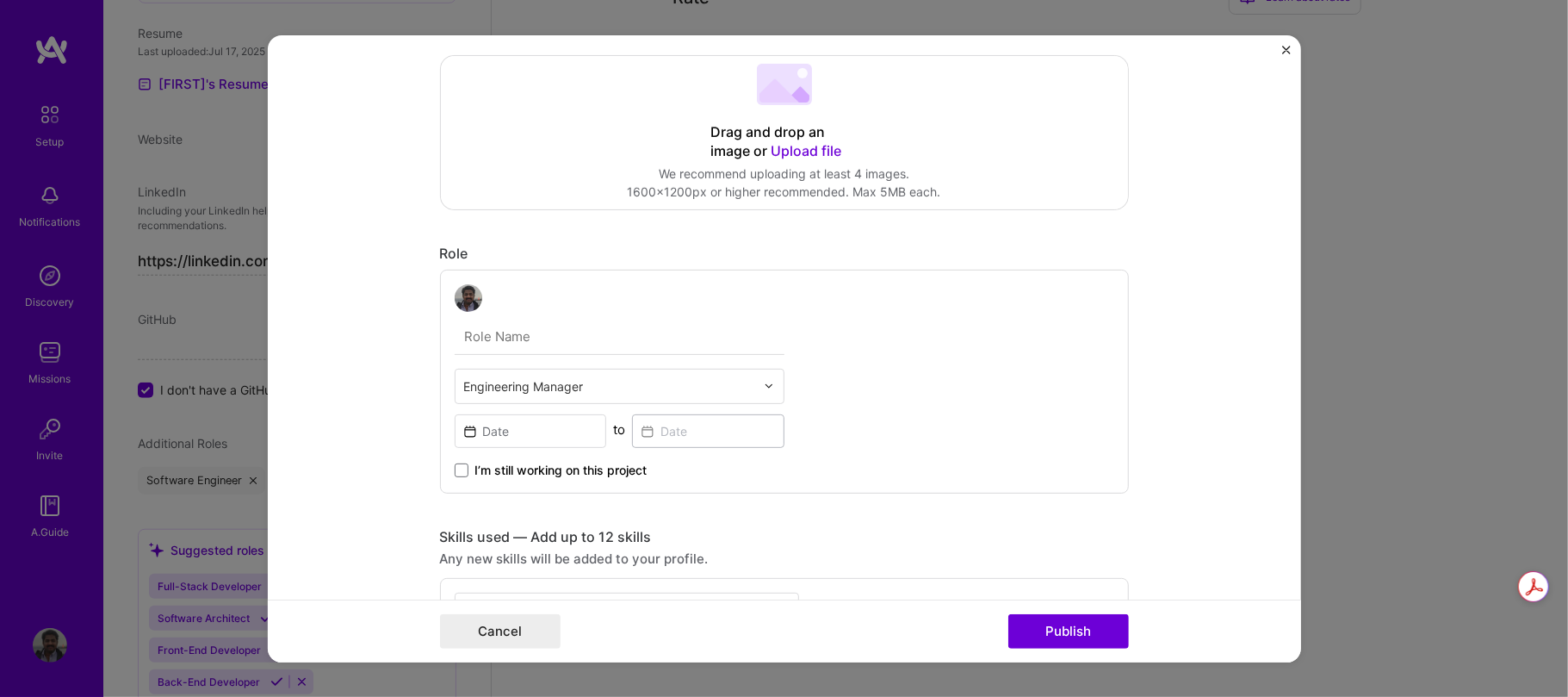 scroll, scrollTop: 326, scrollLeft: 0, axis: vertical 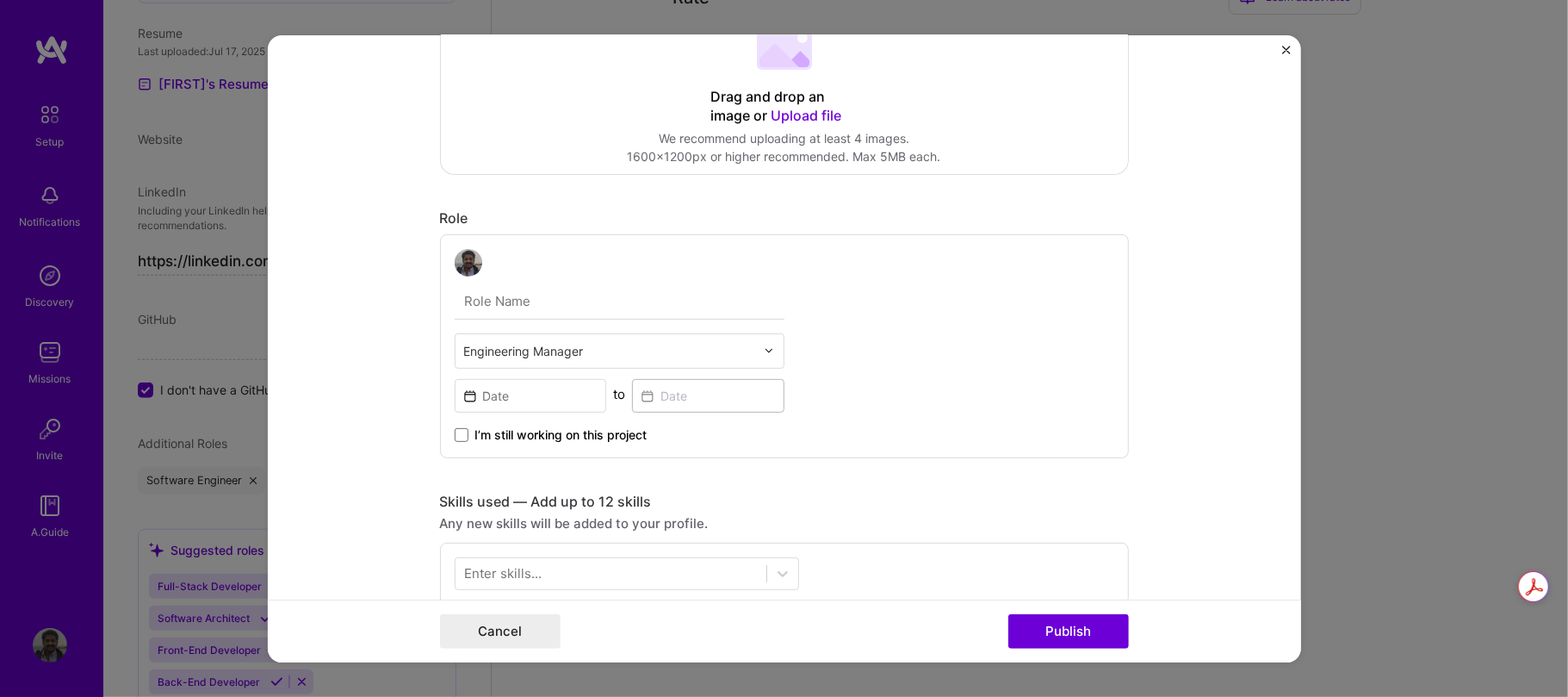 click at bounding box center [619, 301] 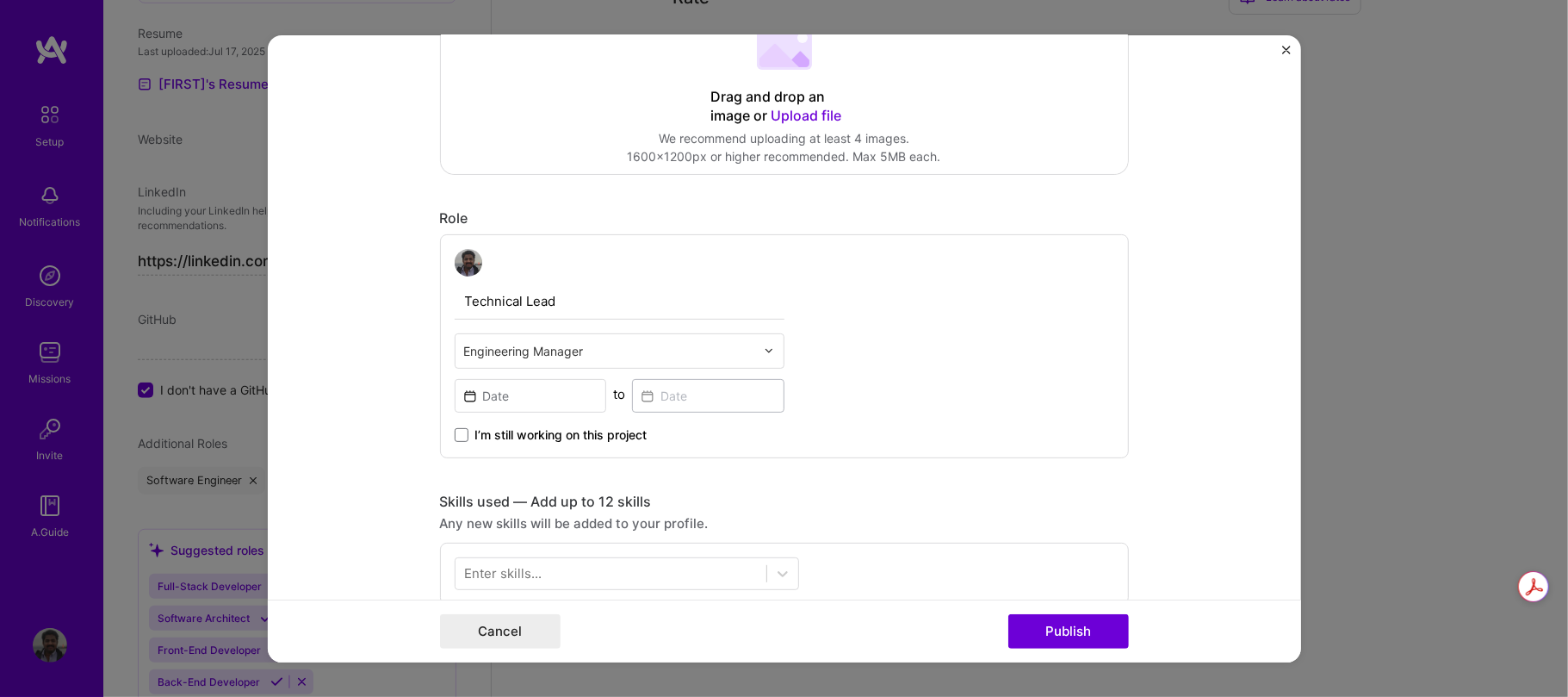 type on "Technical Lead" 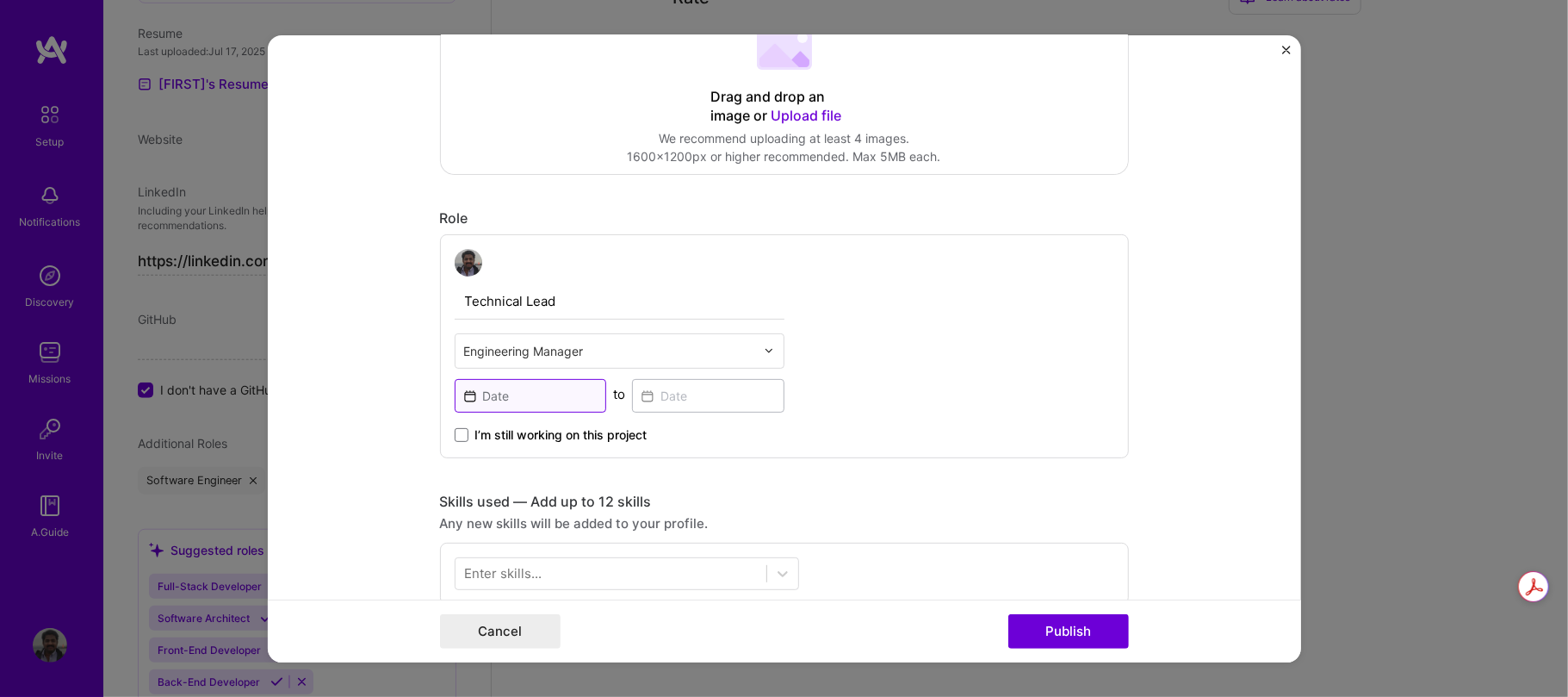 click at bounding box center (530, 395) 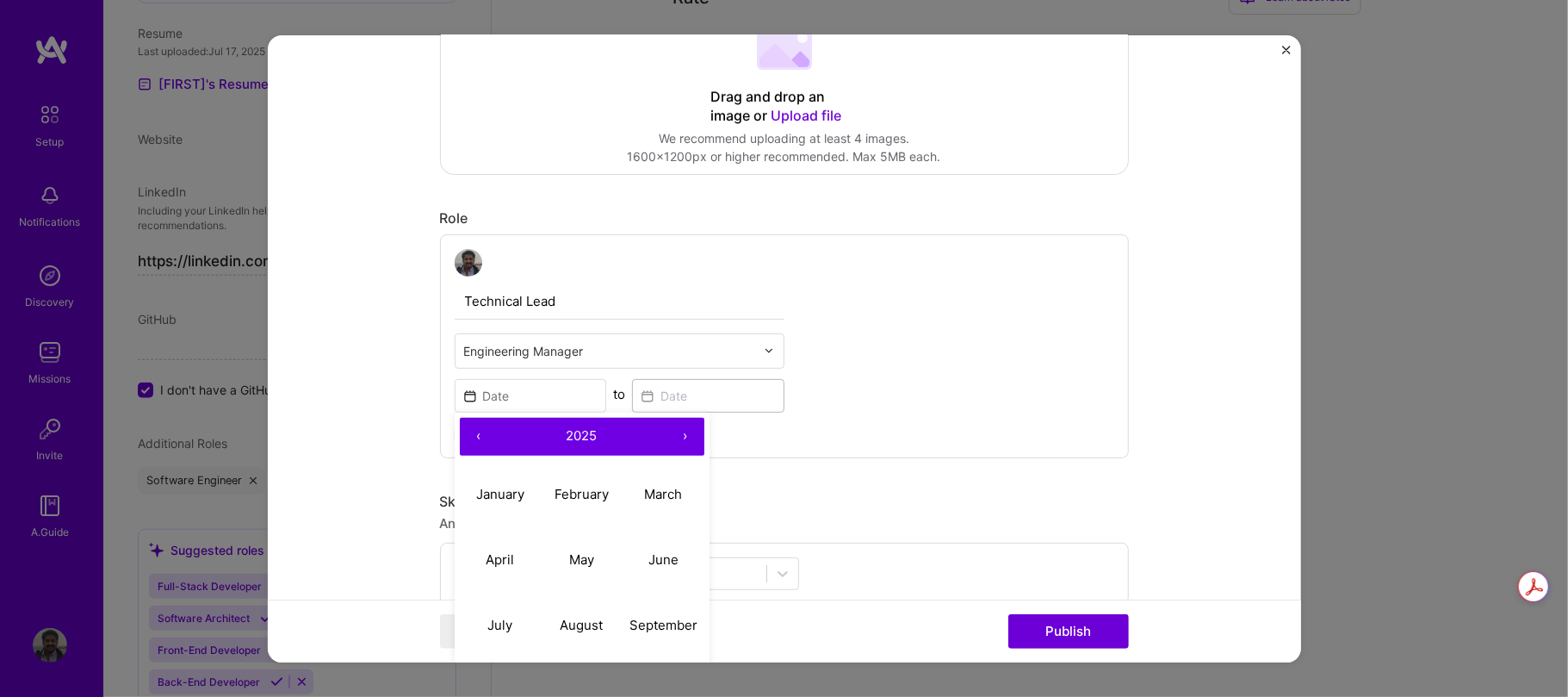 click on "‹" at bounding box center (479, 436) 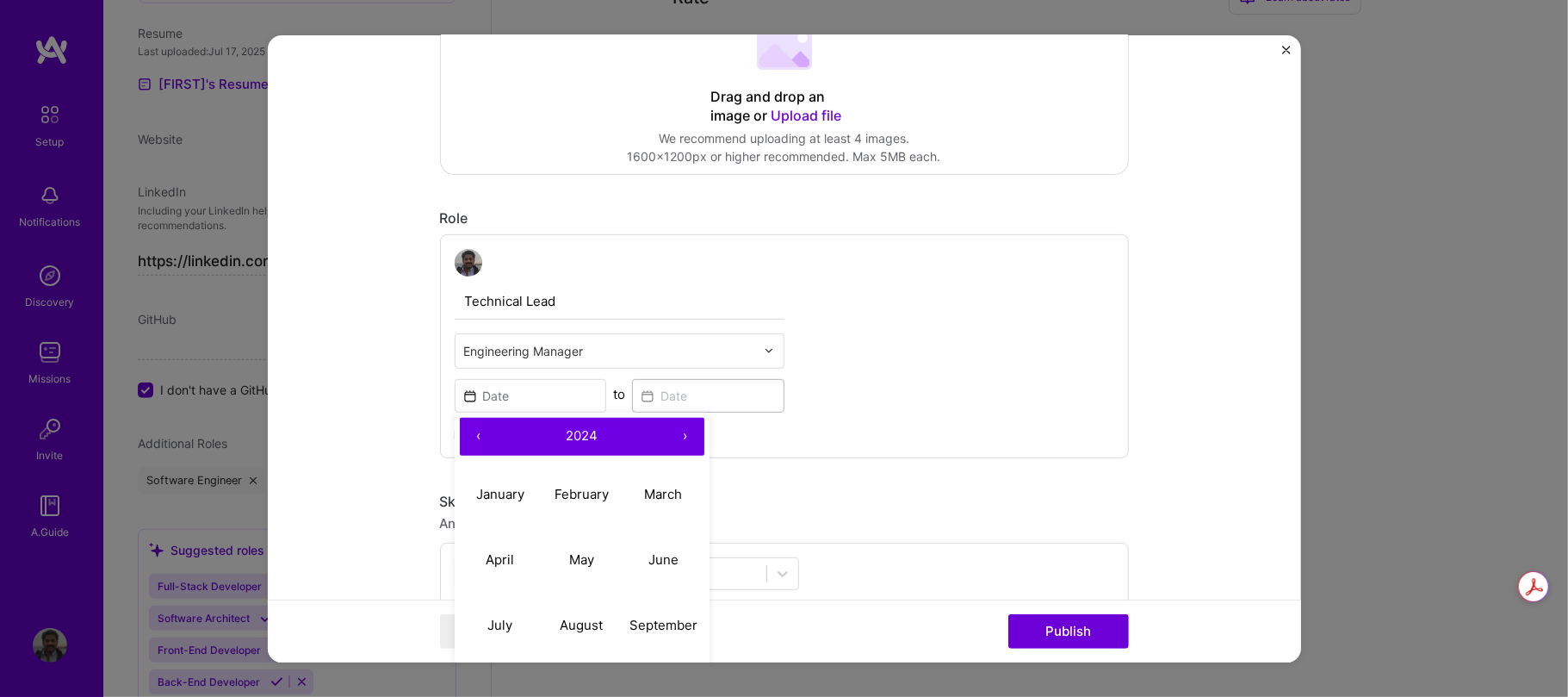 click on "‹" at bounding box center [479, 436] 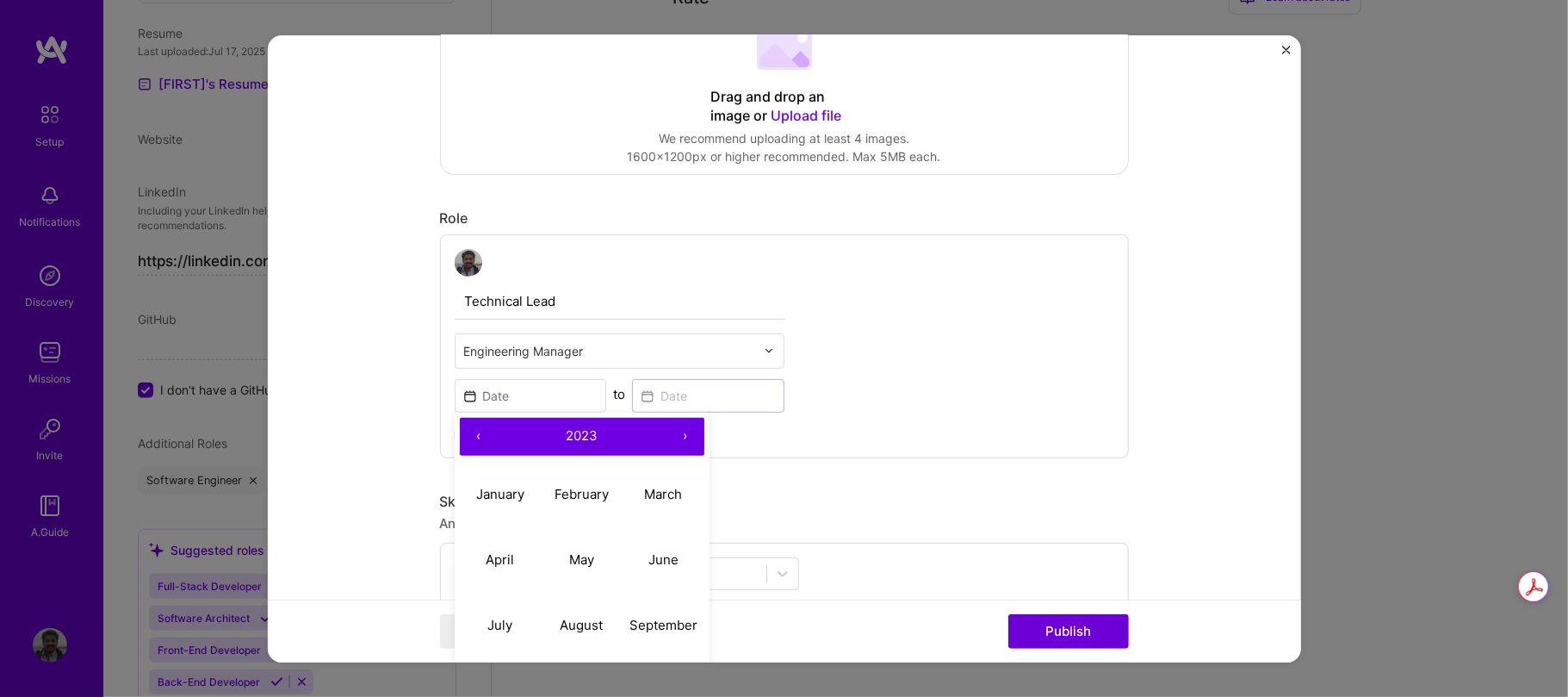 click on "‹" at bounding box center [479, 436] 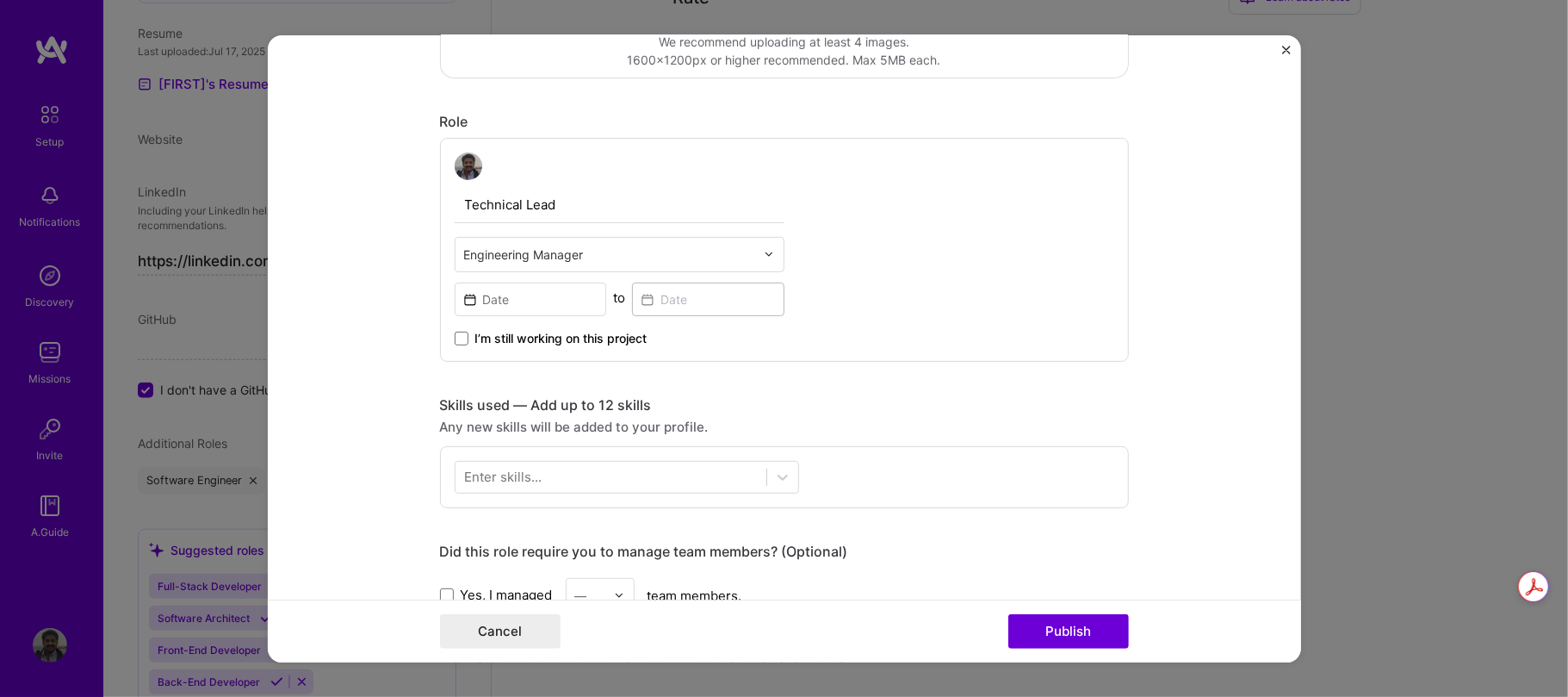 scroll, scrollTop: 482, scrollLeft: 0, axis: vertical 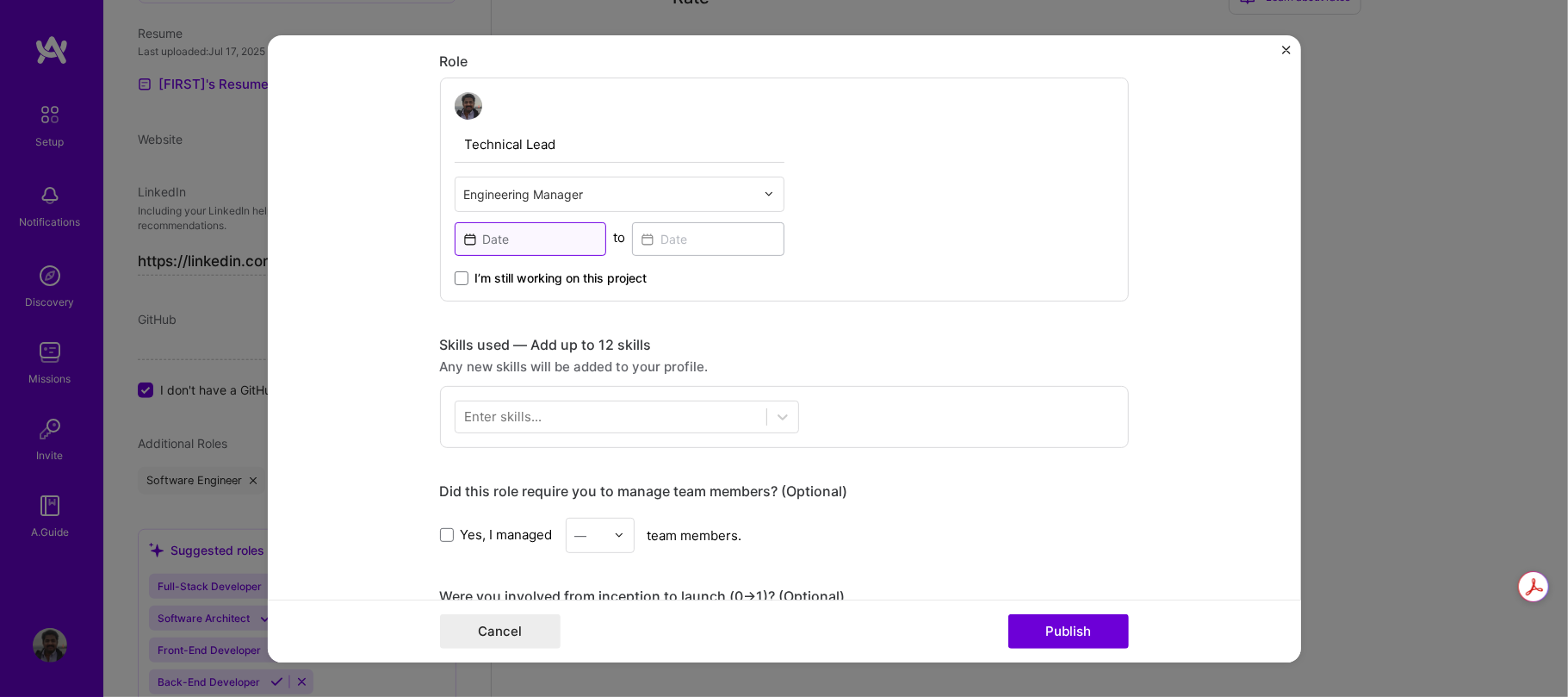 click at bounding box center [530, 238] 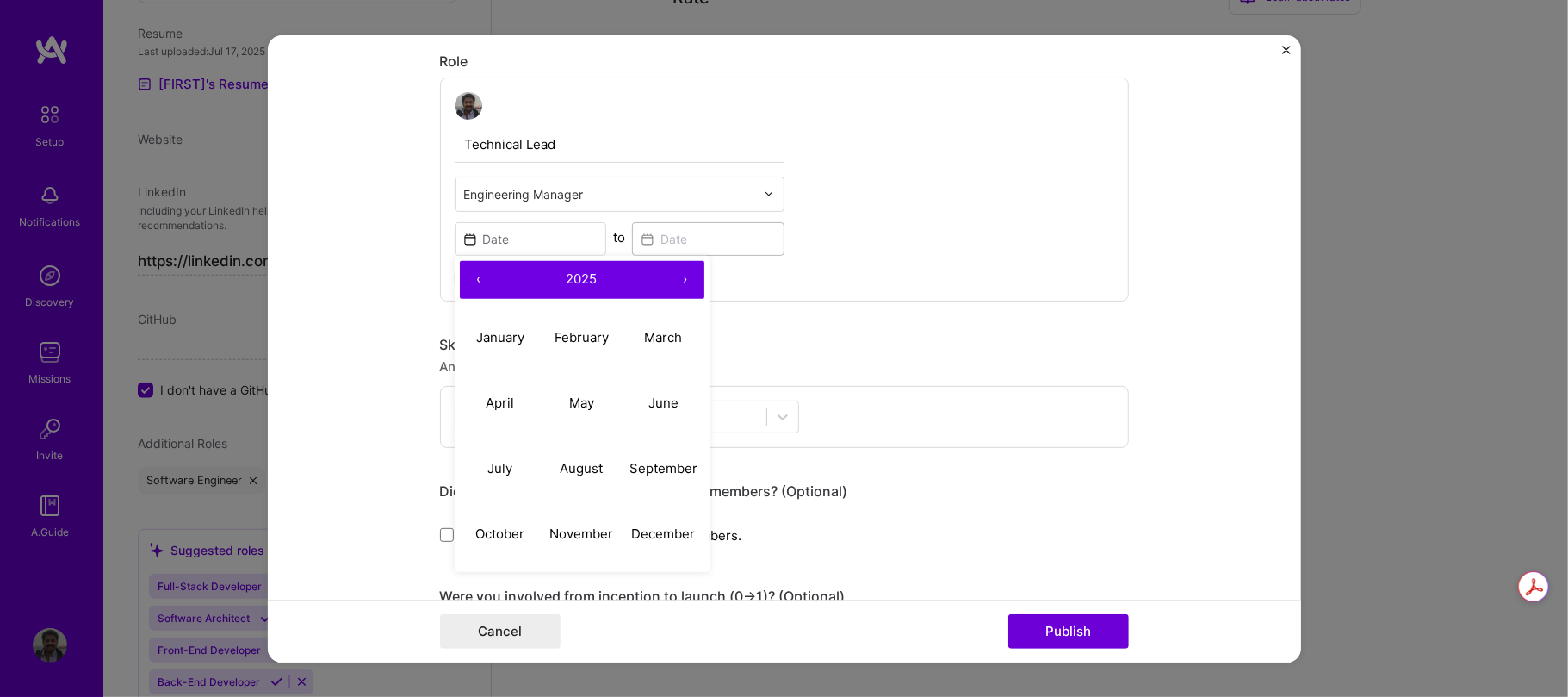 click on "2025" at bounding box center [582, 278] 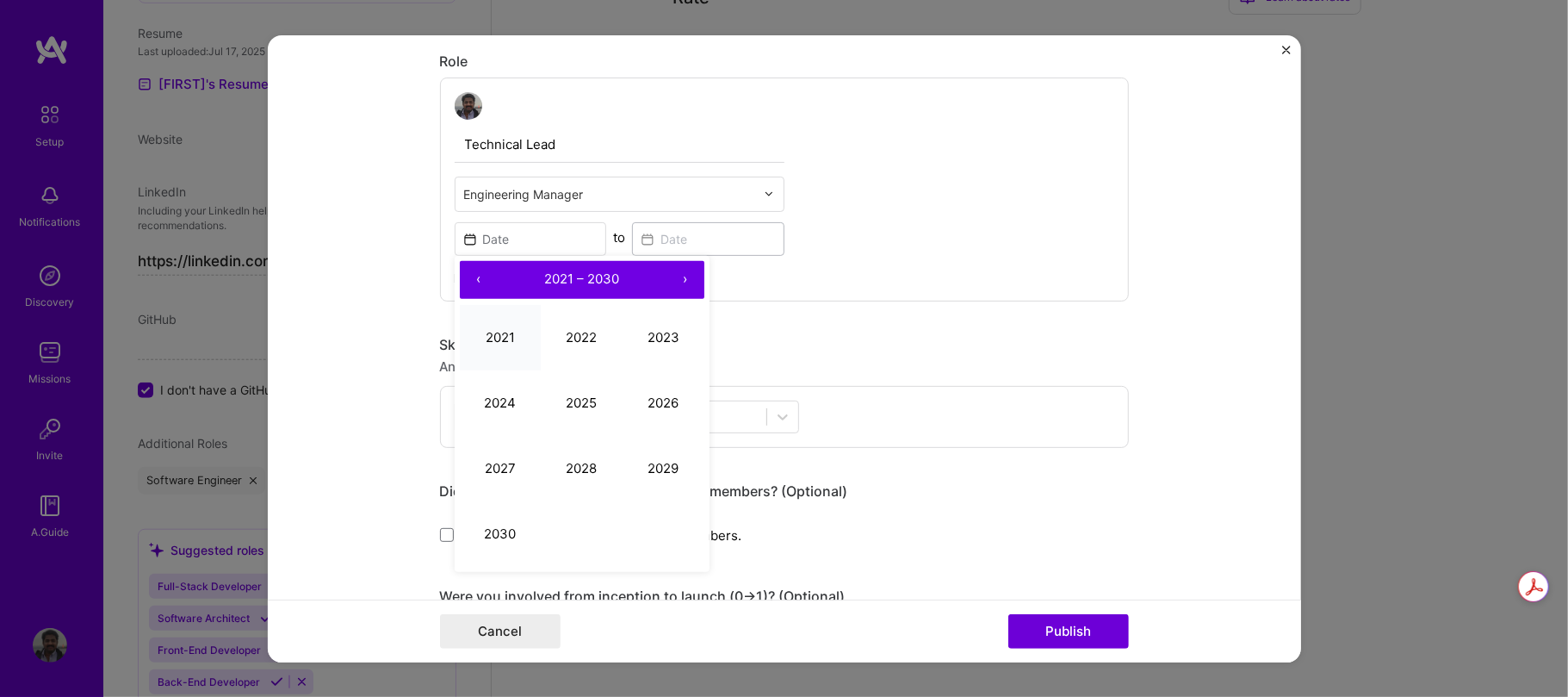 click on "2021" at bounding box center [500, 338] 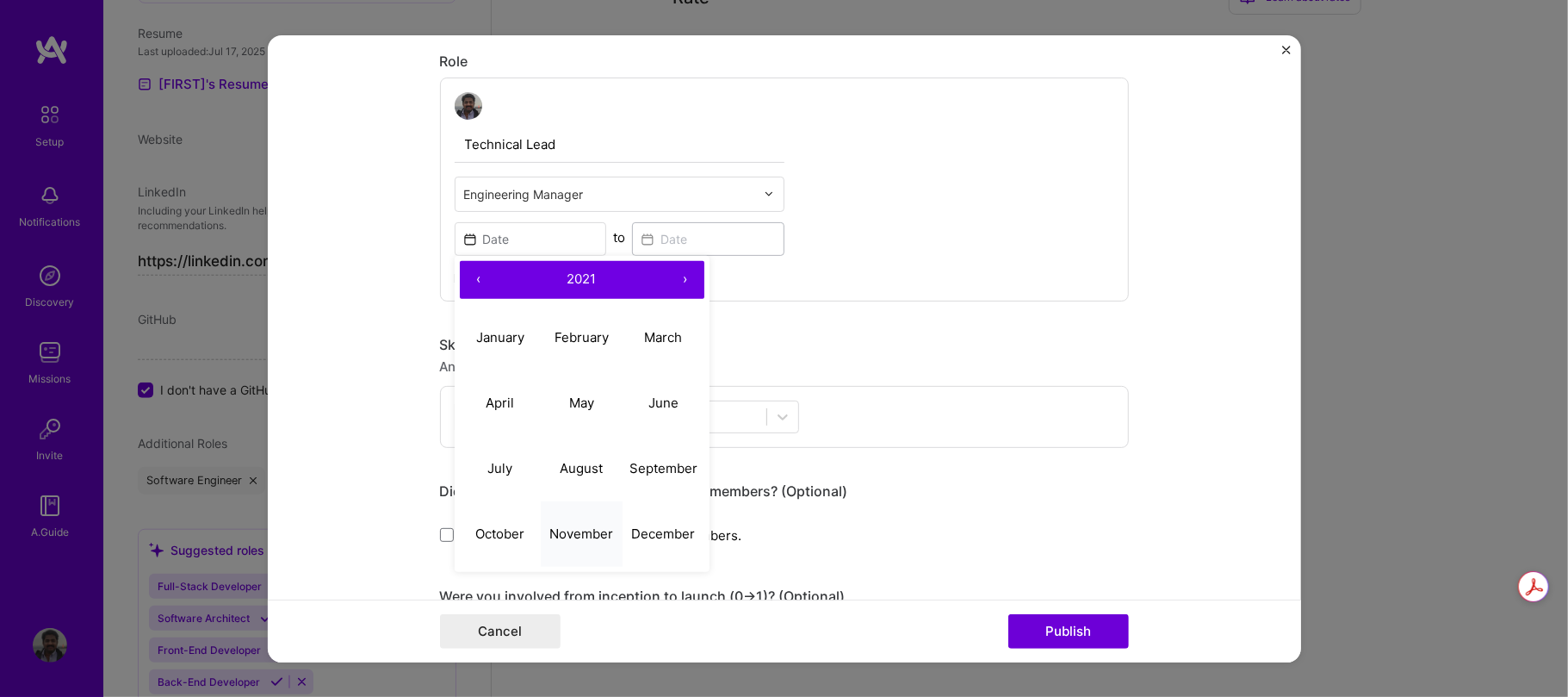 click on "November" at bounding box center (581, 533) 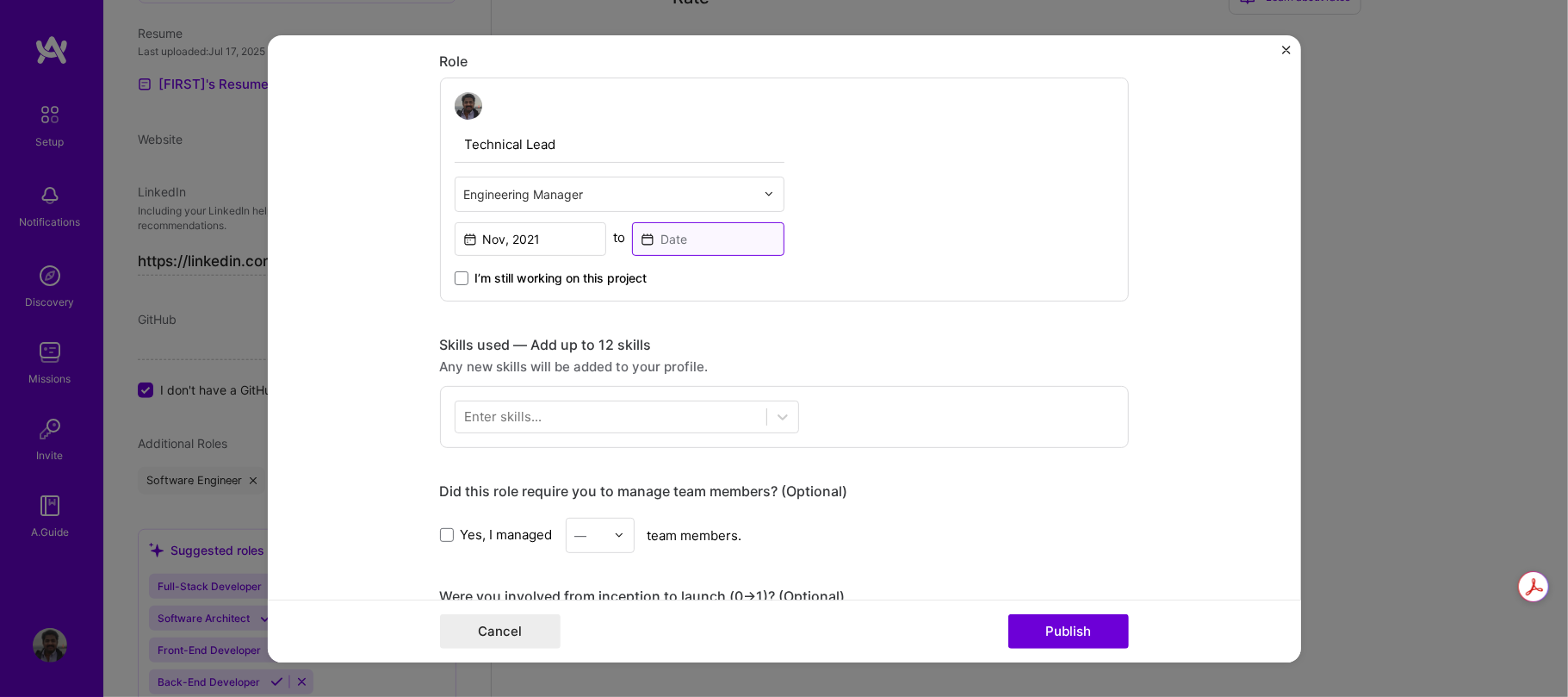 click at bounding box center (708, 238) 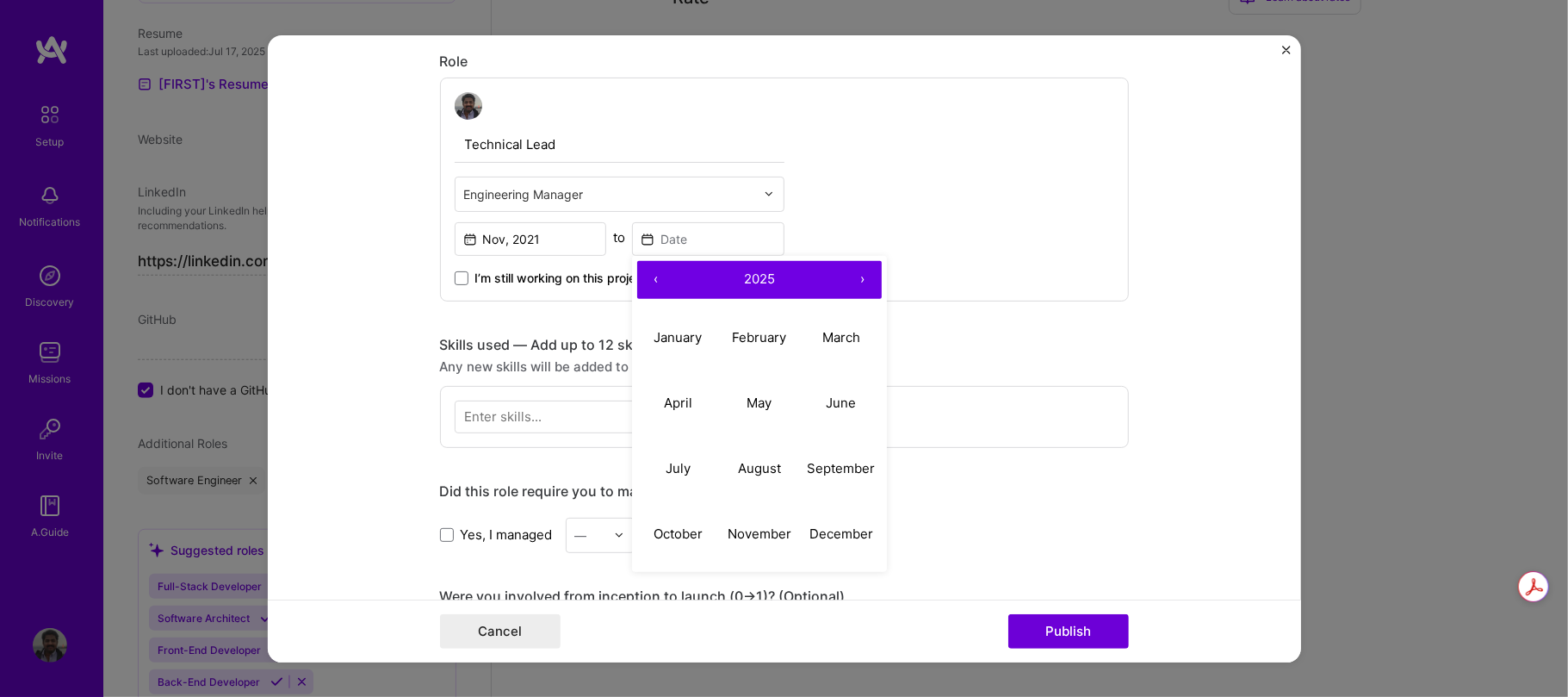 click on "‹" at bounding box center (656, 279) 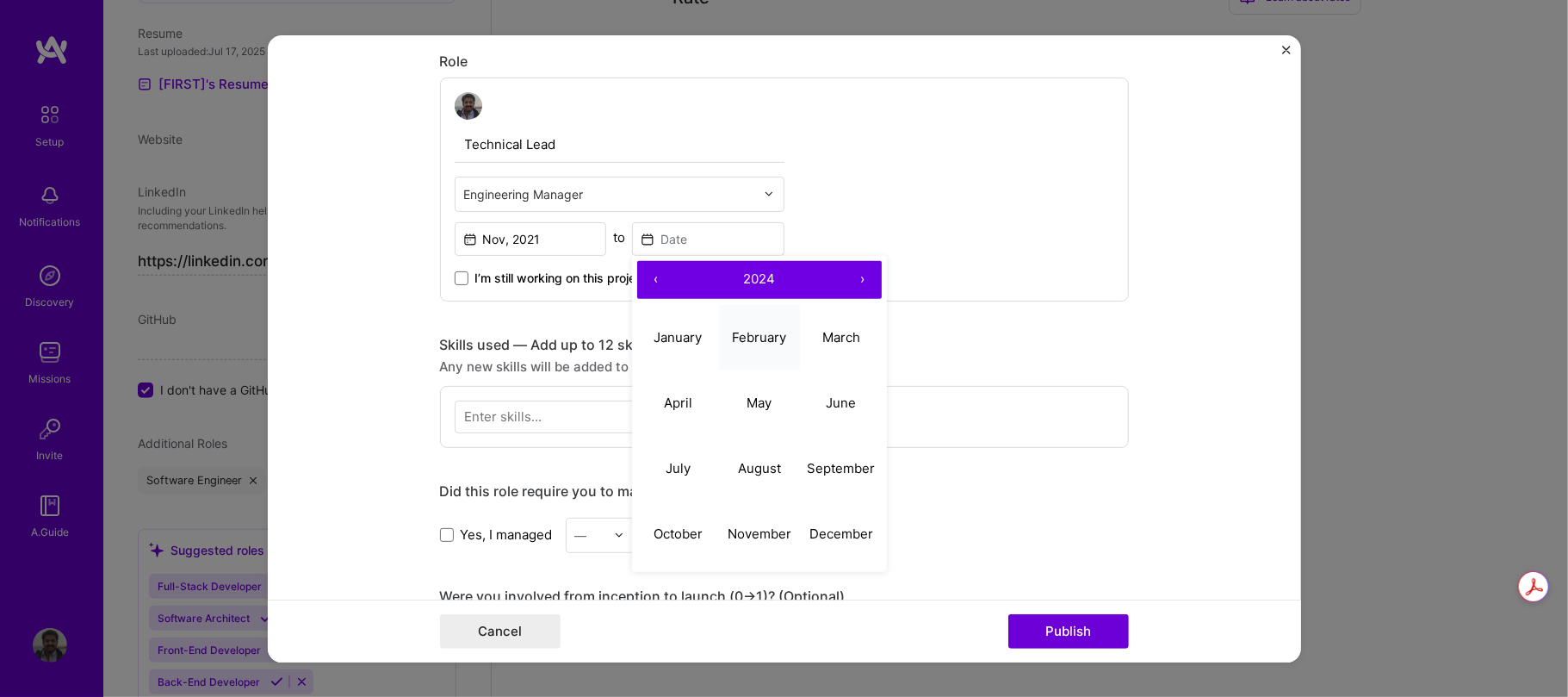 click on "February" at bounding box center [759, 337] 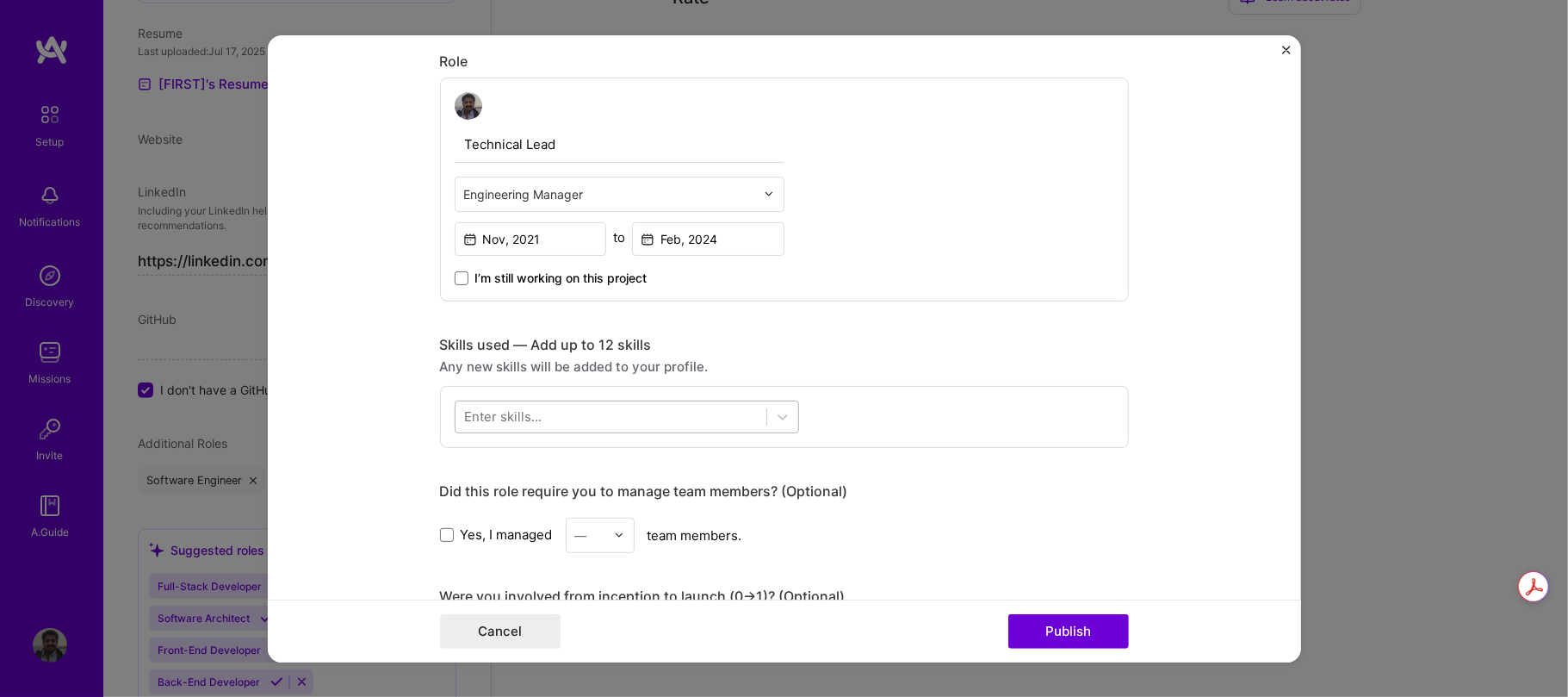click at bounding box center [610, 416] 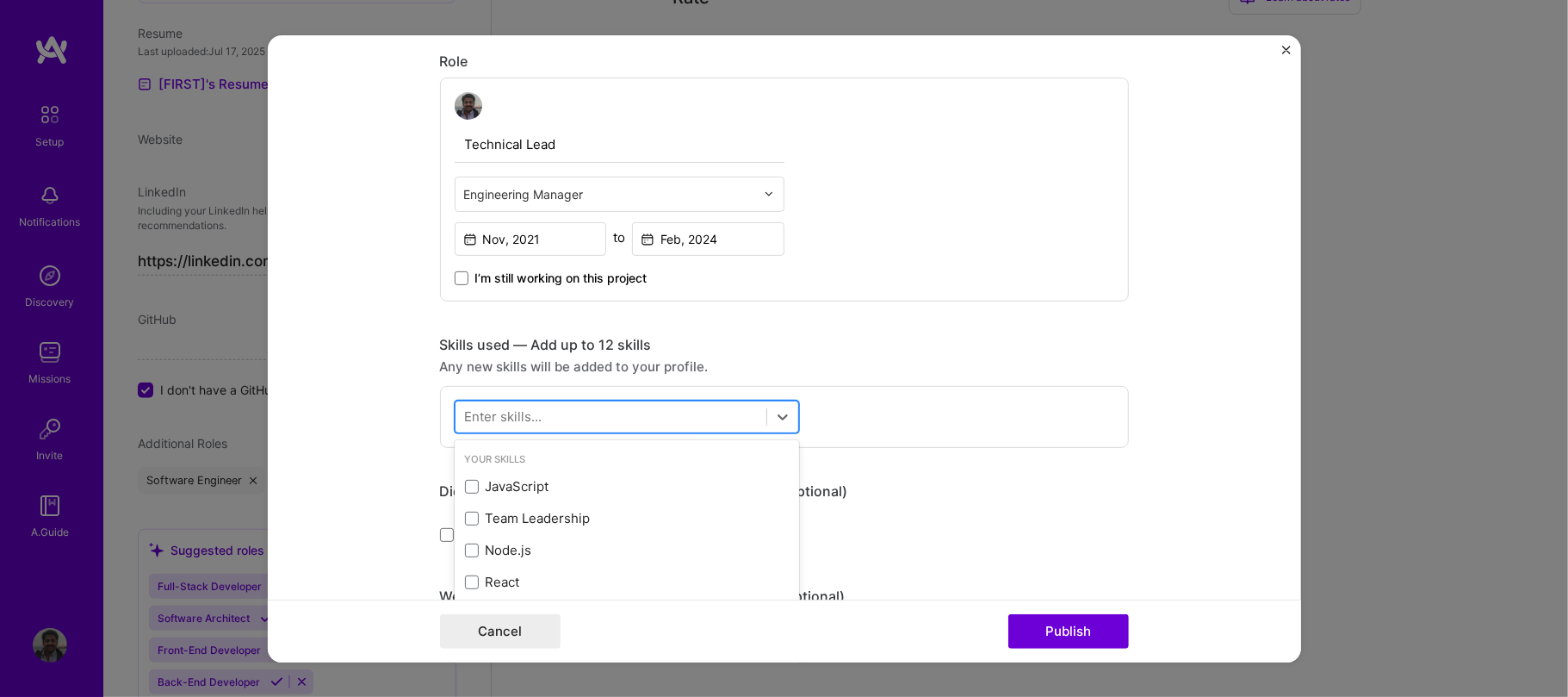scroll, scrollTop: 1099, scrollLeft: 0, axis: vertical 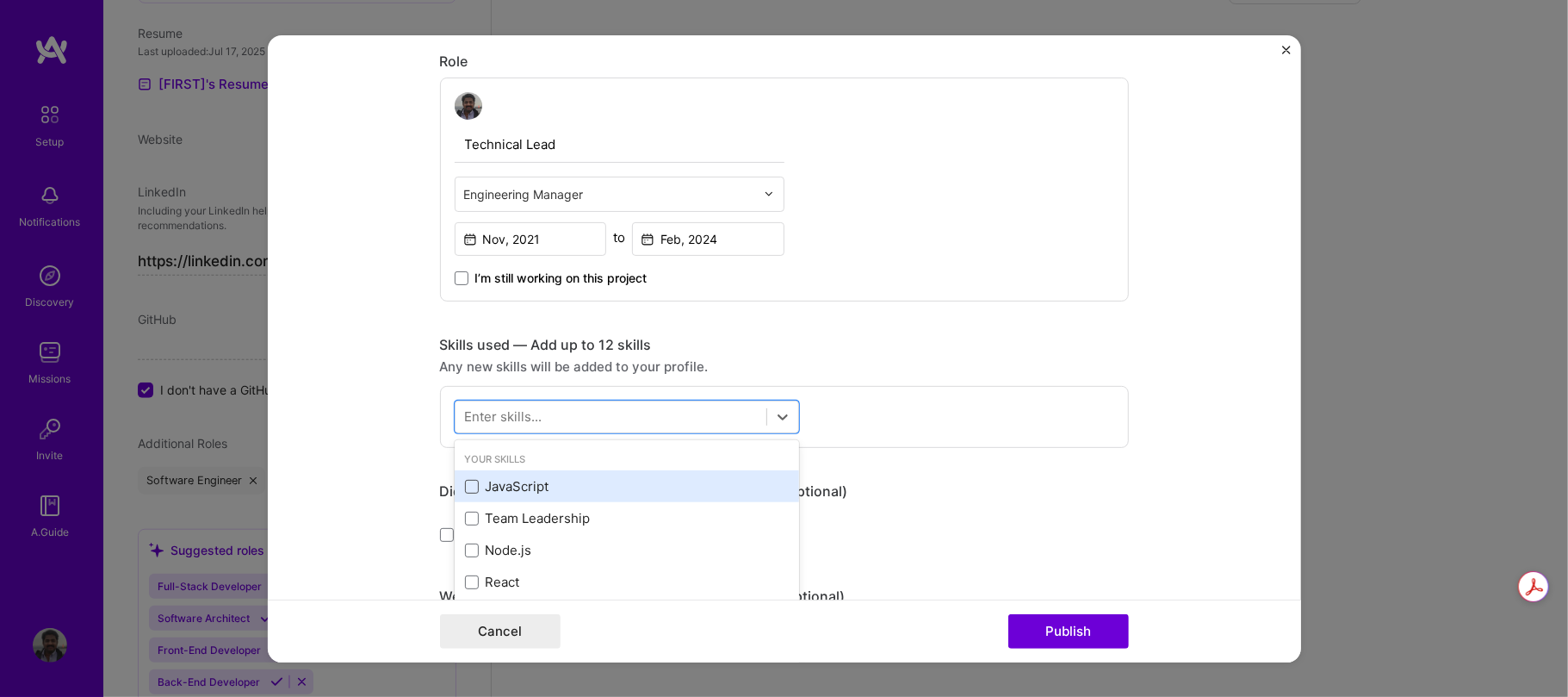 click at bounding box center (472, 487) 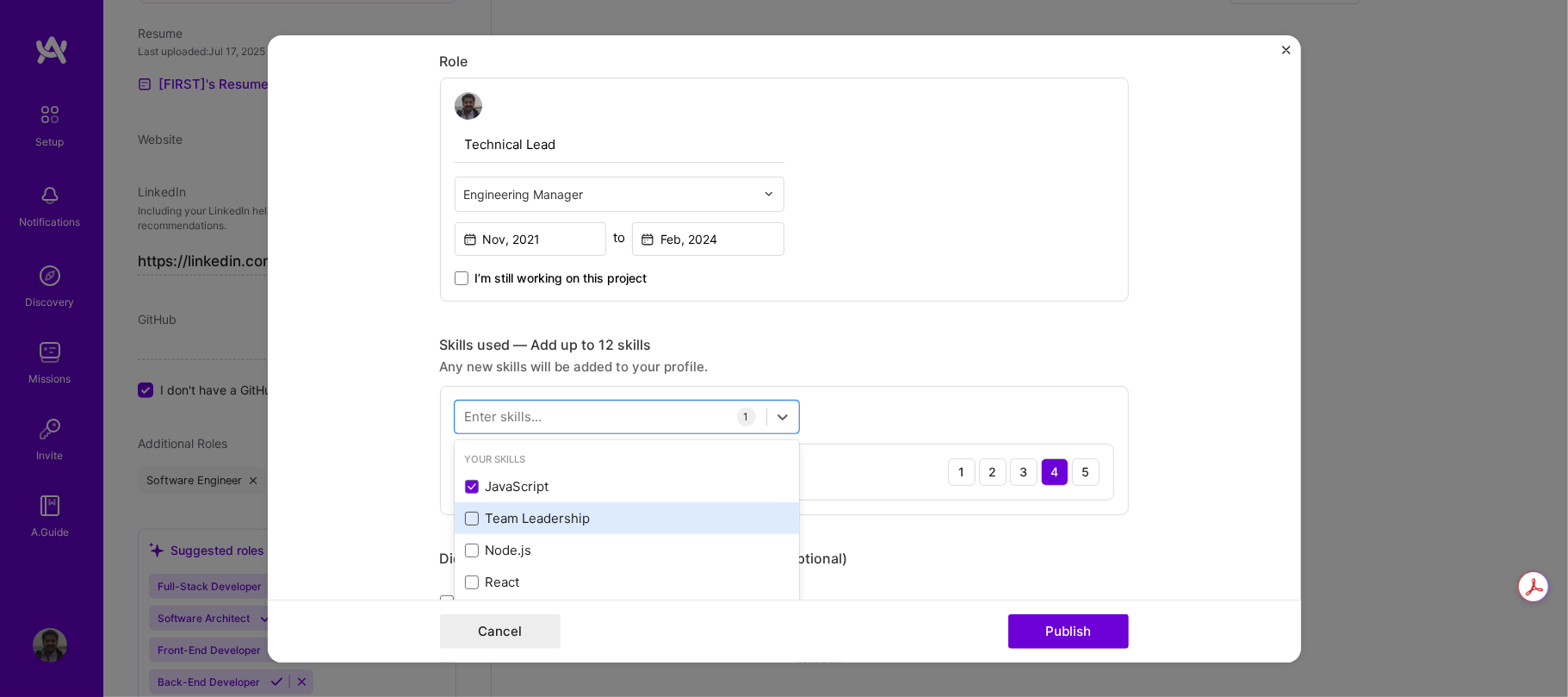 click at bounding box center (472, 519) 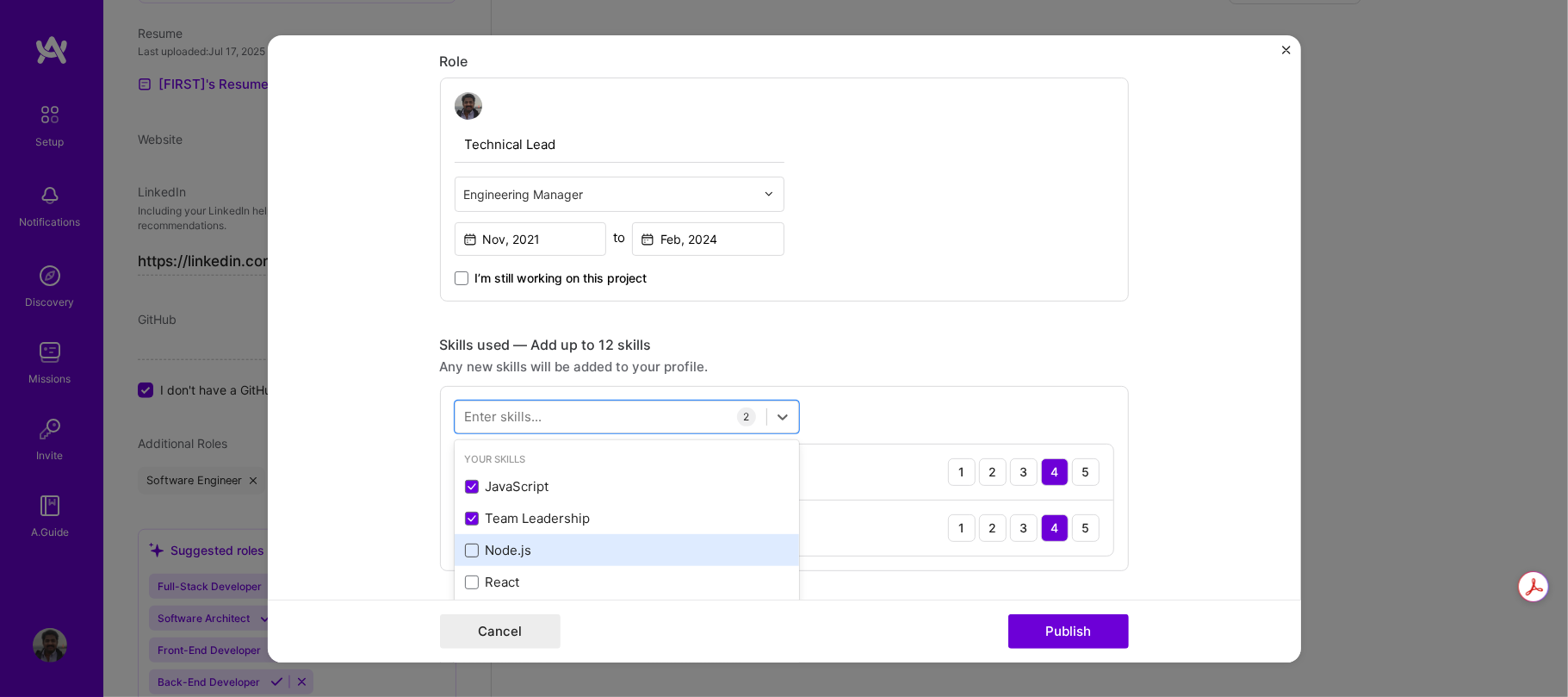 click at bounding box center (472, 551) 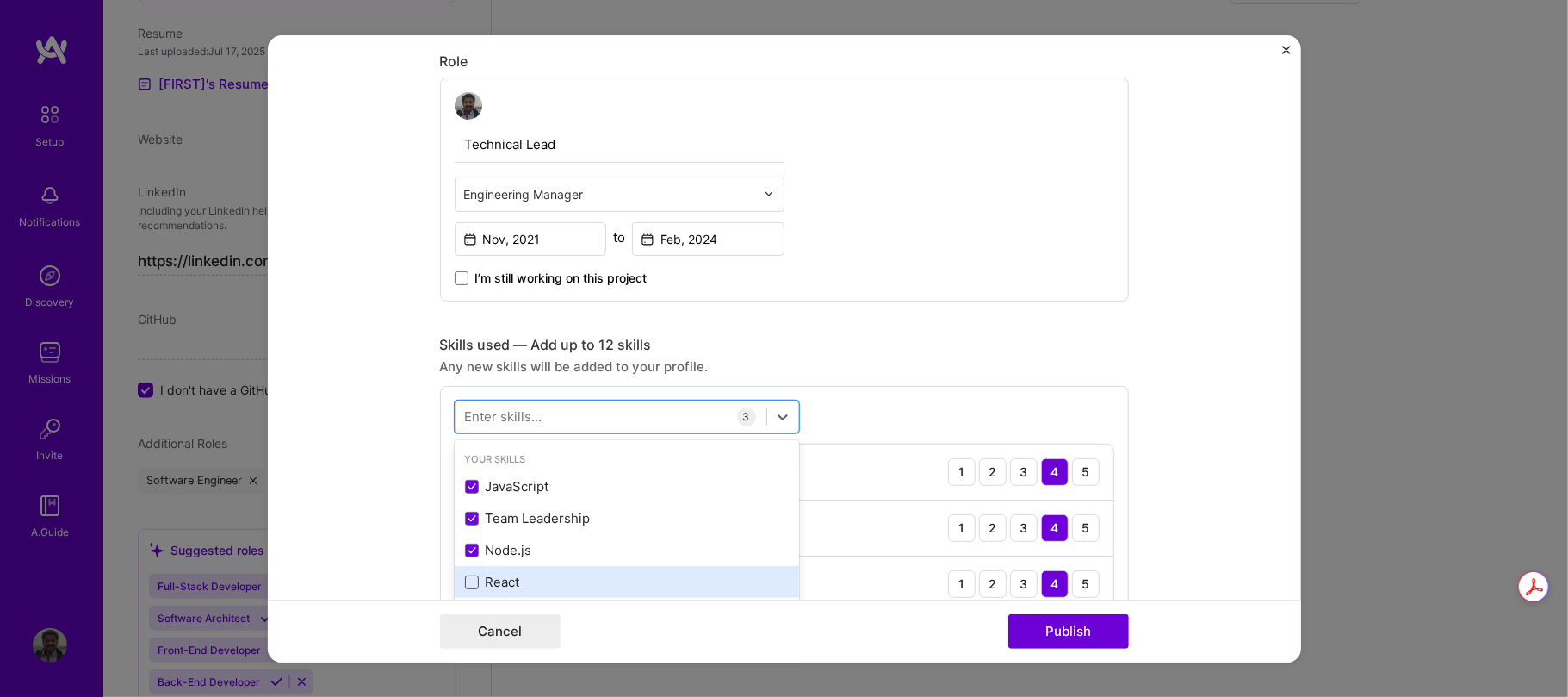 click at bounding box center [472, 582] 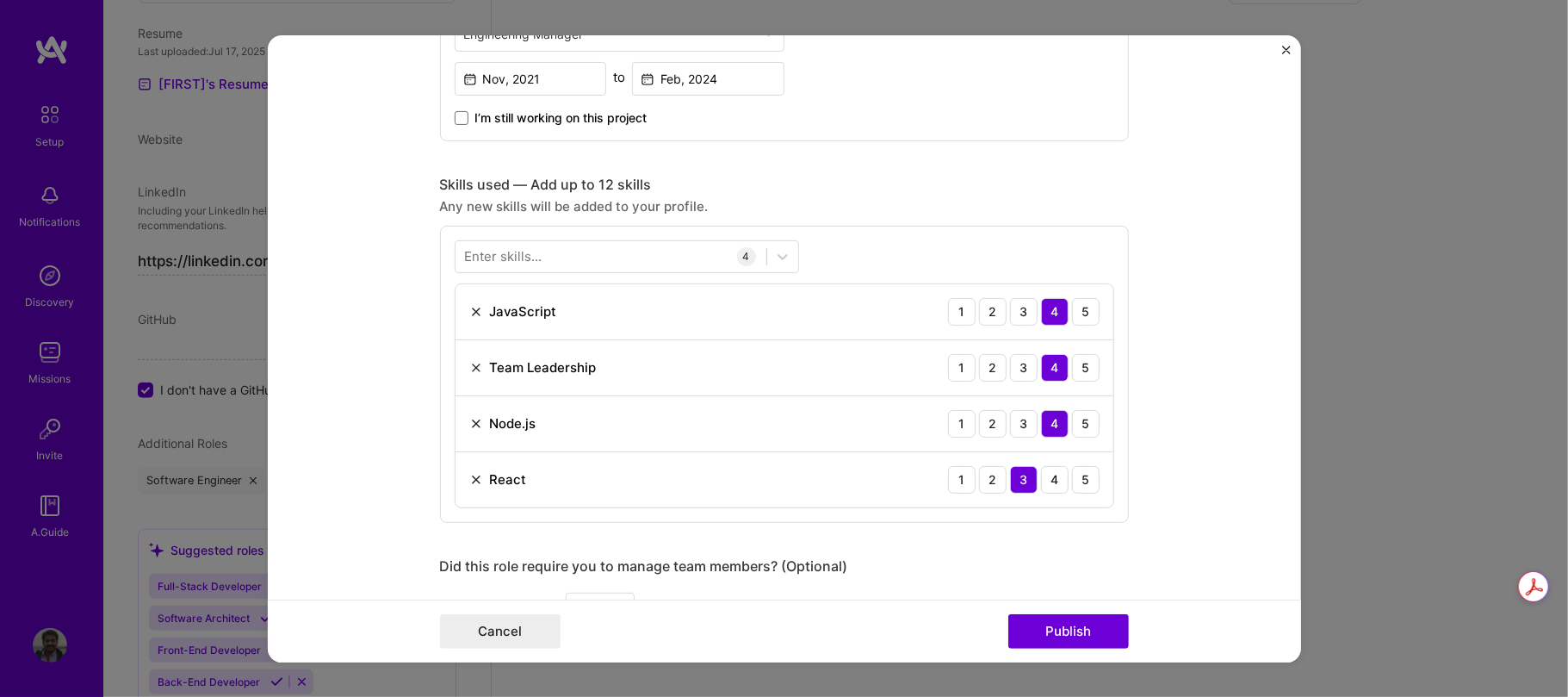 scroll, scrollTop: 683, scrollLeft: 0, axis: vertical 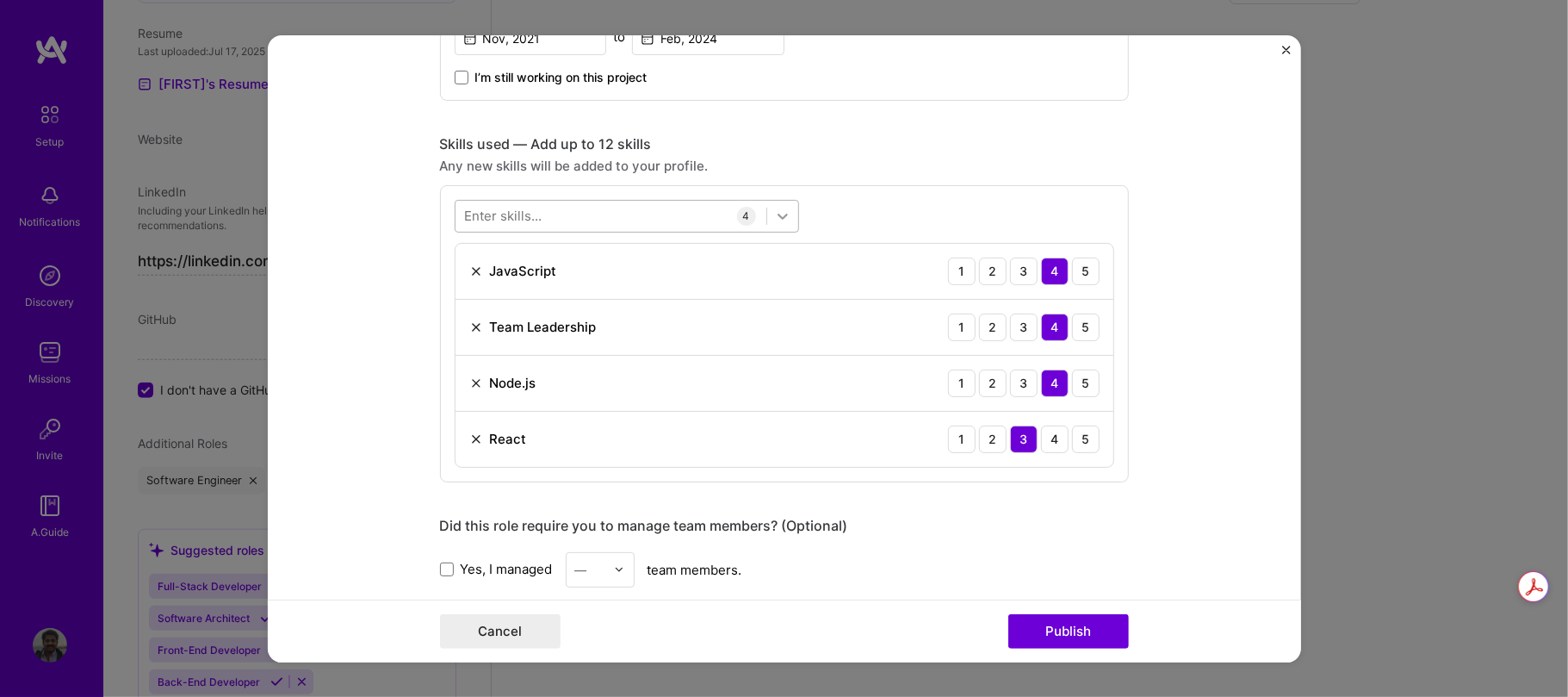 click at bounding box center [783, 215] 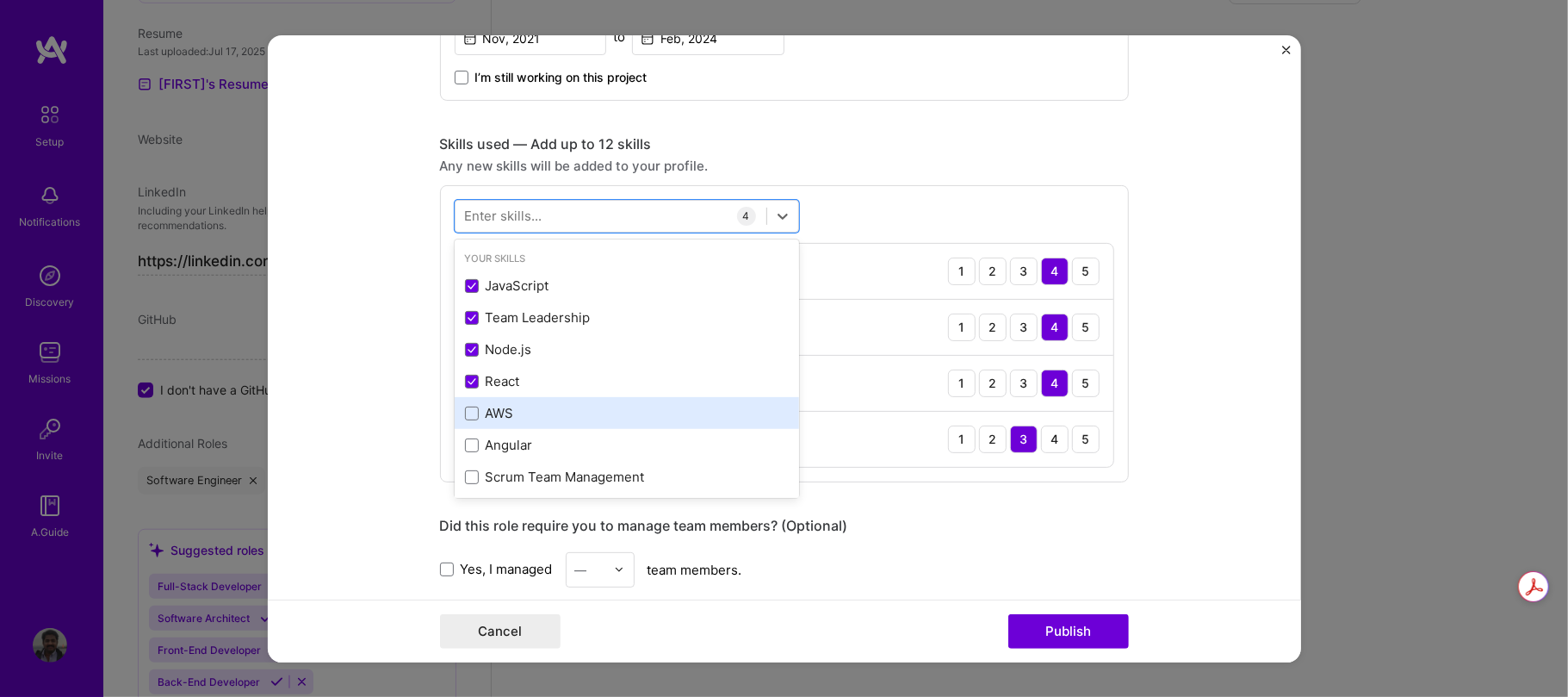 click on "AWS" at bounding box center [627, 413] 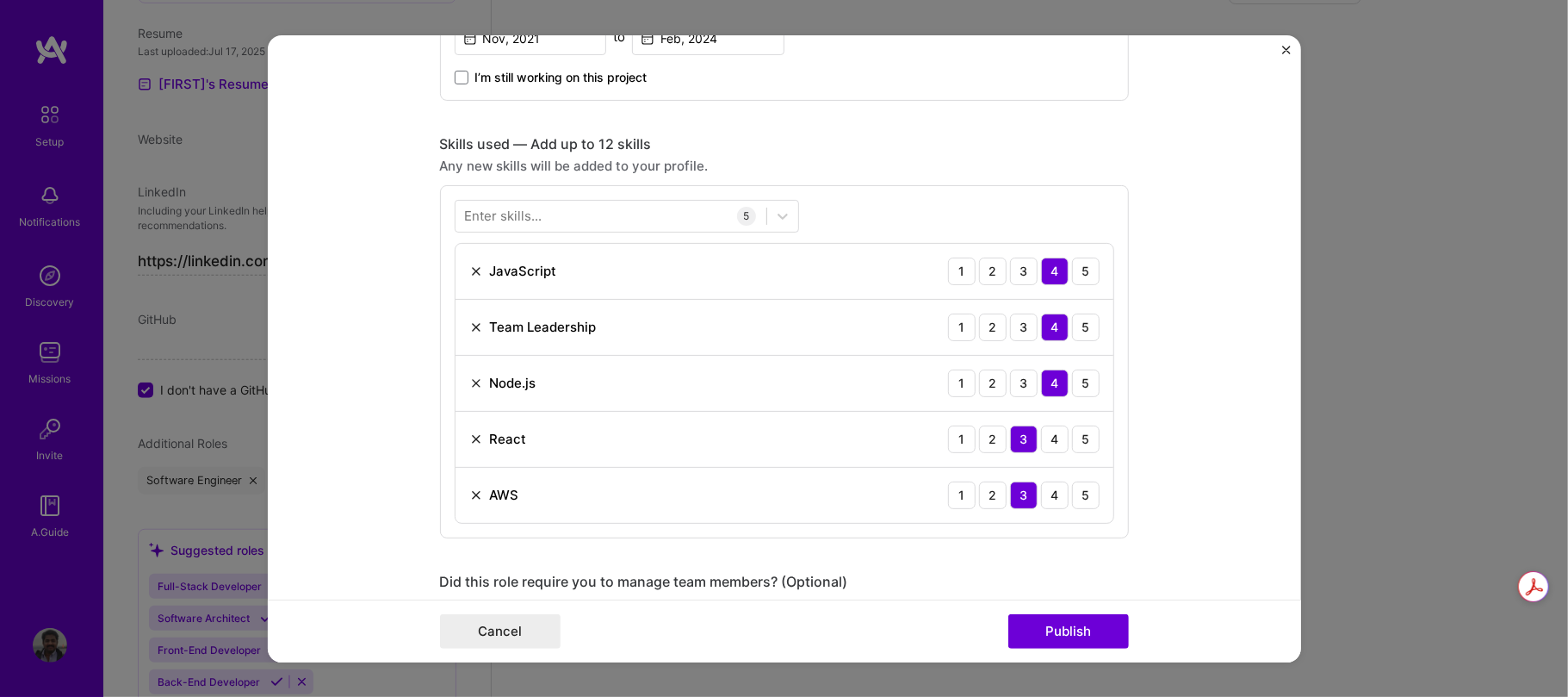 click on "Project title Global File Cache (GFC) Company Xoriant
Project industry Industry 1 Project Link (Optional)
Drag and drop an image or   Upload file Upload file We recommend uploading at least 4 images. 1600x1200px or higher recommended. Max 5MB each. Role Technical Lead Engineering Manager Nov, [YEAR]
to Feb, [YEAR]
I’m still working on this project Skills used — Add up to 12 skills Any new skills will be added to your profile. Enter skills... 5 JavaScript 1 2 3 4 5 Team Leadership 1 2 3 4 5 Node.js 1 2 3 4 5 React 1 2 3 4 5 AWS 1 2 3 4 5 Did this role require you to manage team members? (Optional) Yes, I managed — team members. Were you involved from inception to launch (0  ->  1)? (Optional) Zero to one is creation and development of a unique product from the ground up. I was involved in zero to one with this project Add metrics (Optional) Project details   100 characters minimum 0" at bounding box center [784, 348] 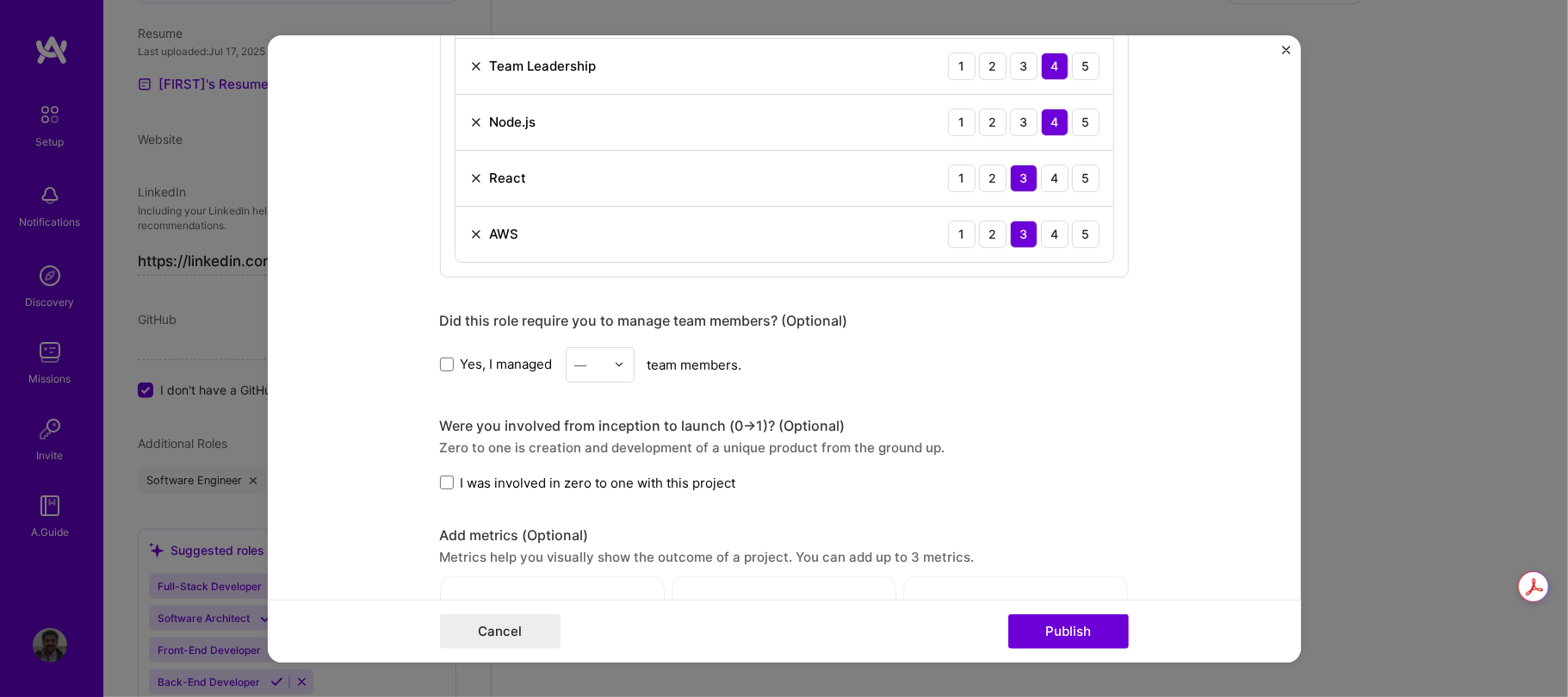 scroll, scrollTop: 1478, scrollLeft: 0, axis: vertical 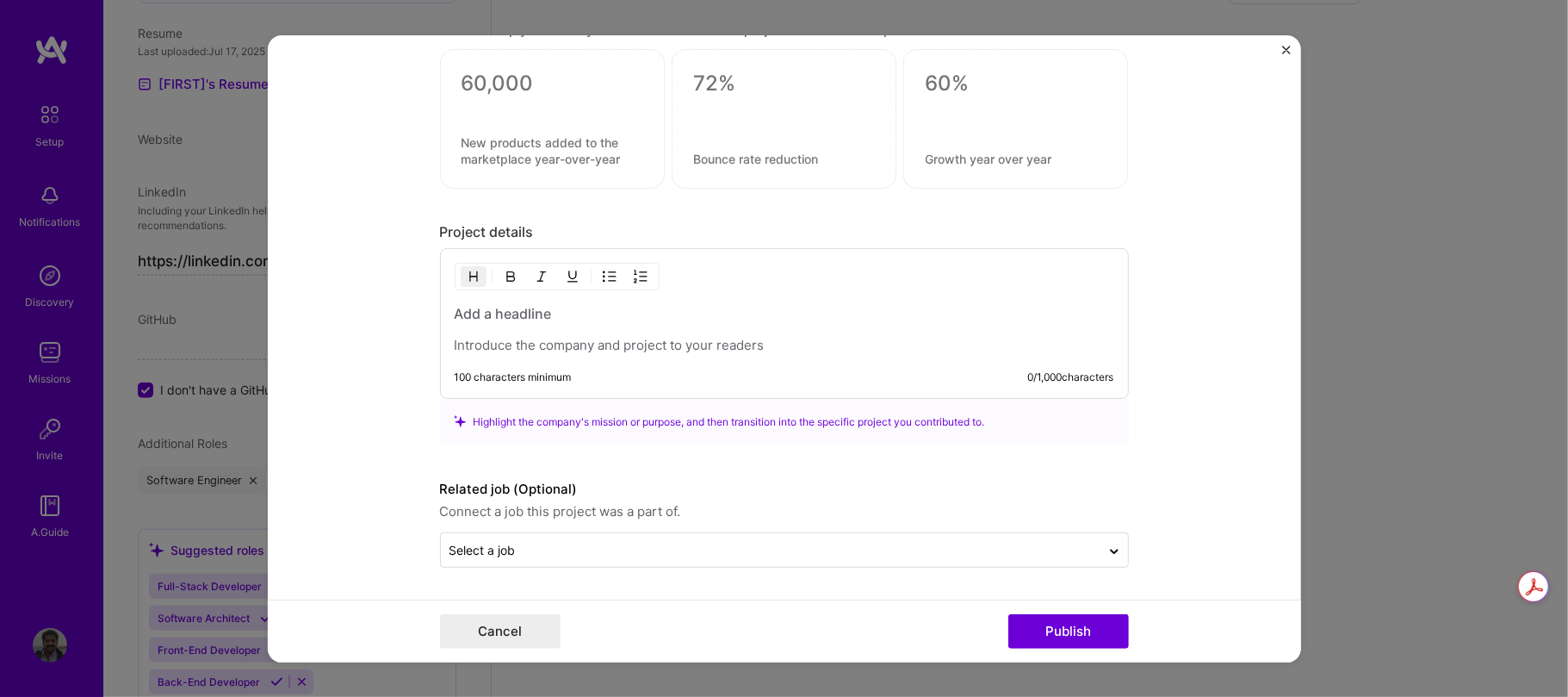 click at bounding box center [784, 314] 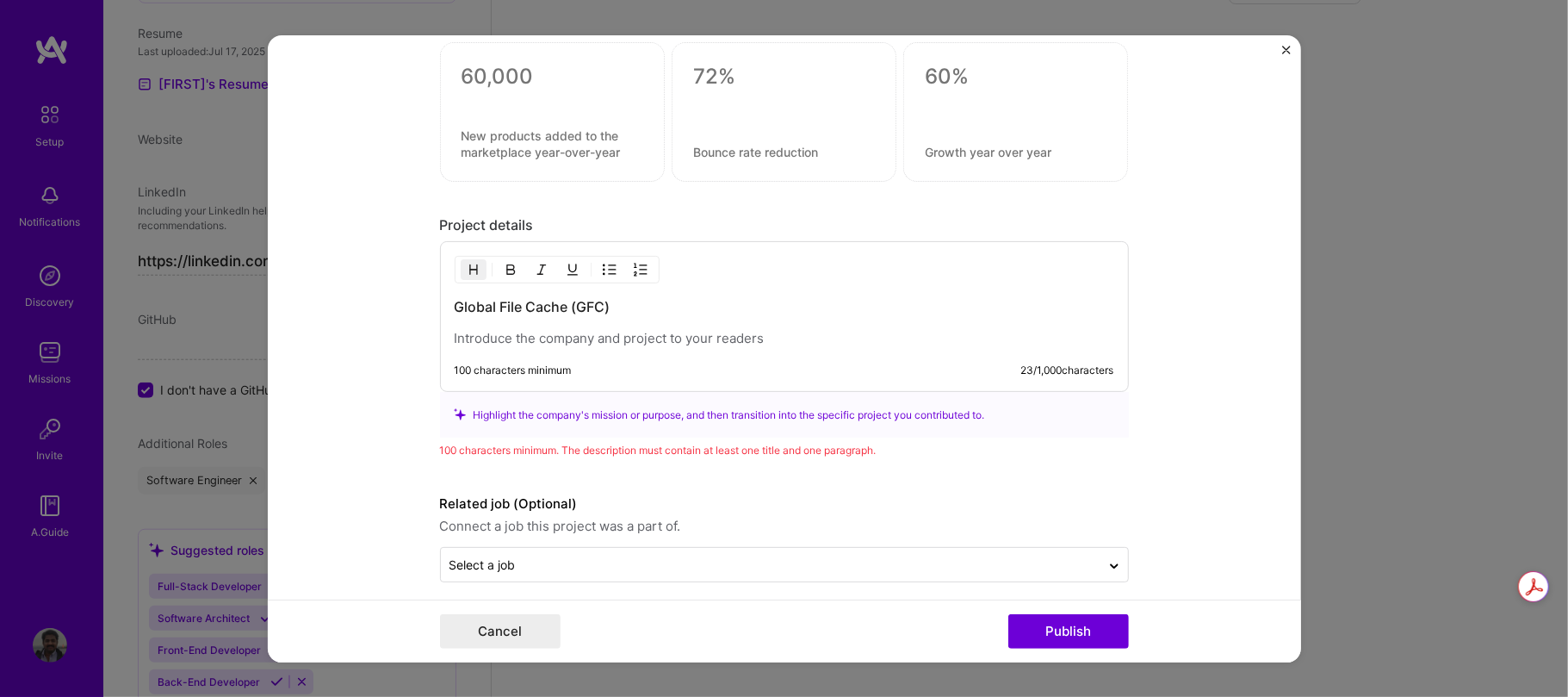 click on "Global File Cache (GFC)" at bounding box center [784, 322] 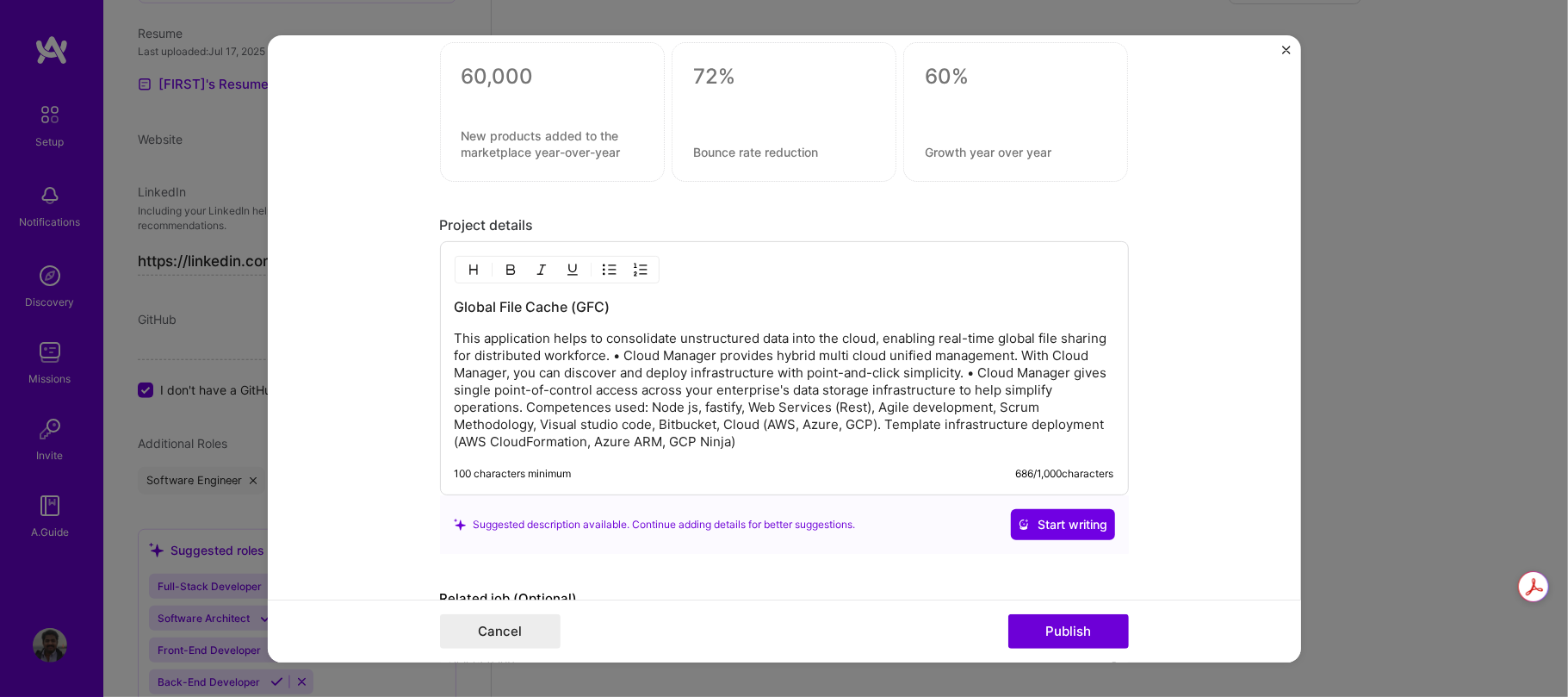 click on "This application helps to consolidate unstructured data into the cloud, enabling real-time global file sharing for distributed workforce. • Cloud Manager provides hybrid multi cloud unified management. With Cloud Manager, you can discover and deploy infrastructure with point-and-click simplicity. • Cloud Manager gives single point-of-control access across your enterprise's data storage infrastructure to help simplify operations. Competences used: Node js, fastify, Web Services (Rest), Agile development, Scrum Methodology, Visual studio code, Bitbucket, Cloud (AWS, Azure, GCP). Template infrastructure deployment (AWS CloudFormation, Azure ARM, GCP Ninja)" at bounding box center (784, 390) 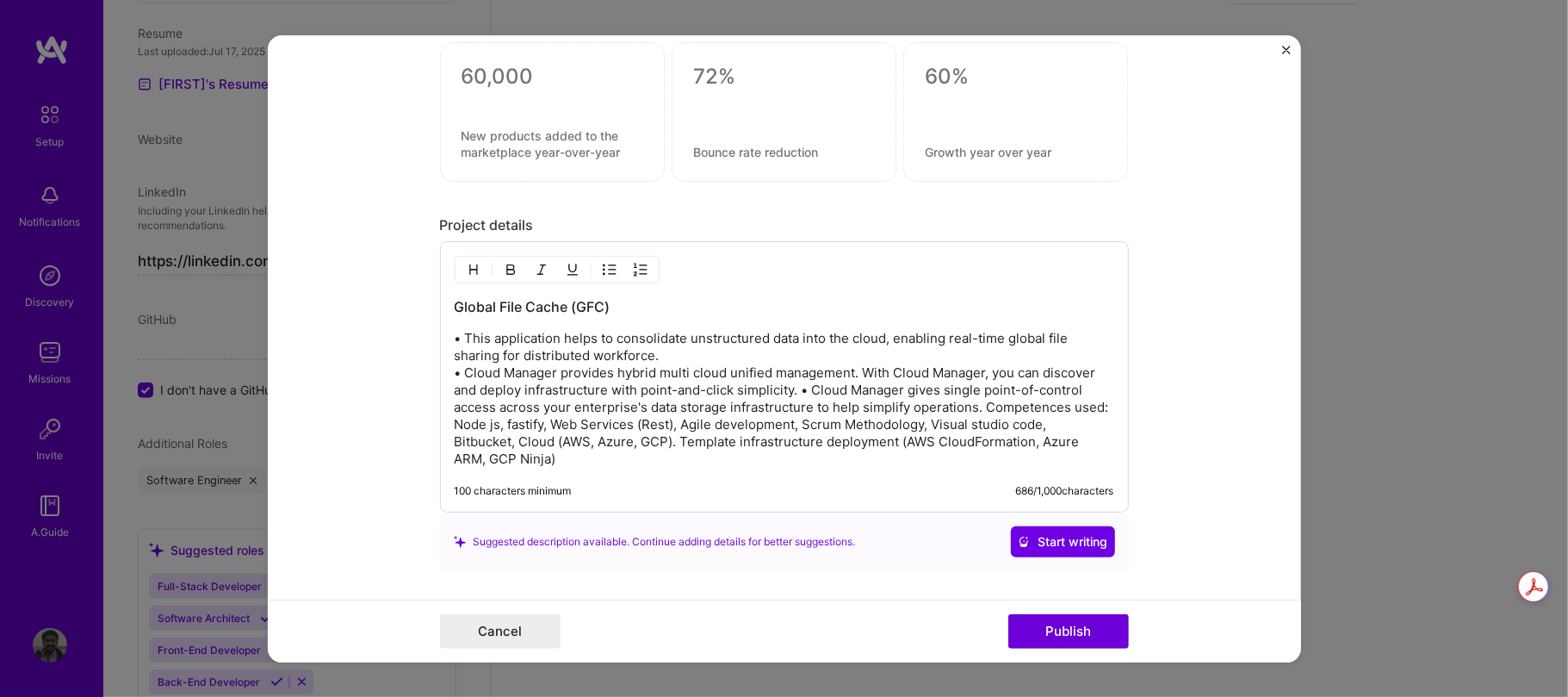 click on "• This application helps to consolidate unstructured data into the cloud, enabling real-time global file sharing for distributed workforce.  • Cloud Manager provides hybrid multi cloud unified management. With Cloud Manager, you can discover and deploy infrastructure with point-and-click simplicity. • Cloud Manager gives single point-of-control access across your enterprise's data storage infrastructure to help simplify operations. Competences used: Node js, fastify, Web Services (Rest), Agile development, Scrum Methodology, Visual studio code, Bitbucket, Cloud (AWS, Azure, GCP). Template infrastructure deployment (AWS CloudFormation, Azure ARM, GCP Ninja)" at bounding box center [784, 399] 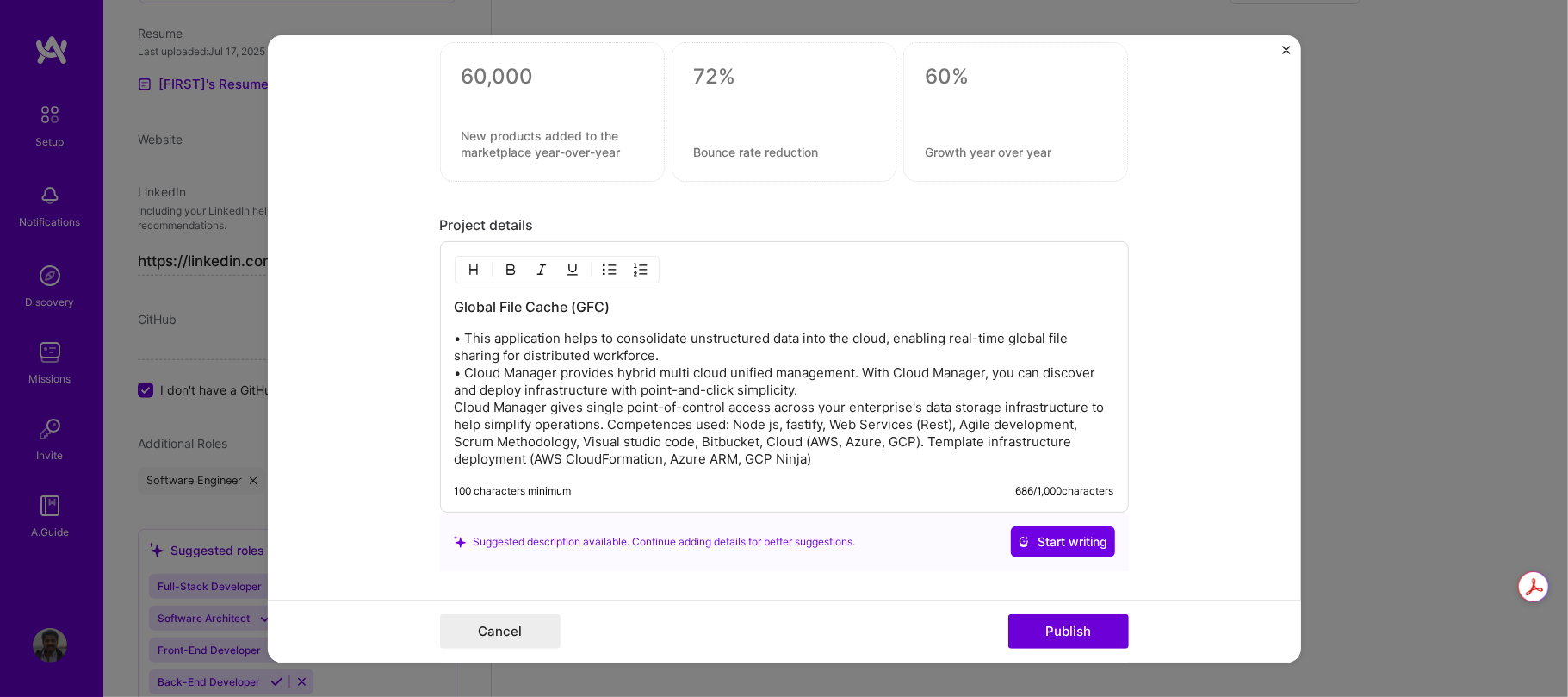 click on "• This application helps to consolidate unstructured data into the cloud, enabling real-time global file sharing for distributed workforce.  • Cloud Manager provides hybrid multi cloud unified management. With Cloud Manager, you can discover and deploy infrastructure with point-and-click simplicity.  • Cloud Manager gives single point-of-control access across your enterprise's data storage infrastructure to help simplify operations. Competences used: Node js, fastify, Web Services (Rest), Agile development, Scrum Methodology, Visual studio code, Bitbucket, Cloud (AWS, Azure, GCP). Template infrastructure deployment (AWS CloudFormation, Azure ARM, GCP Ninja)" at bounding box center (784, 399) 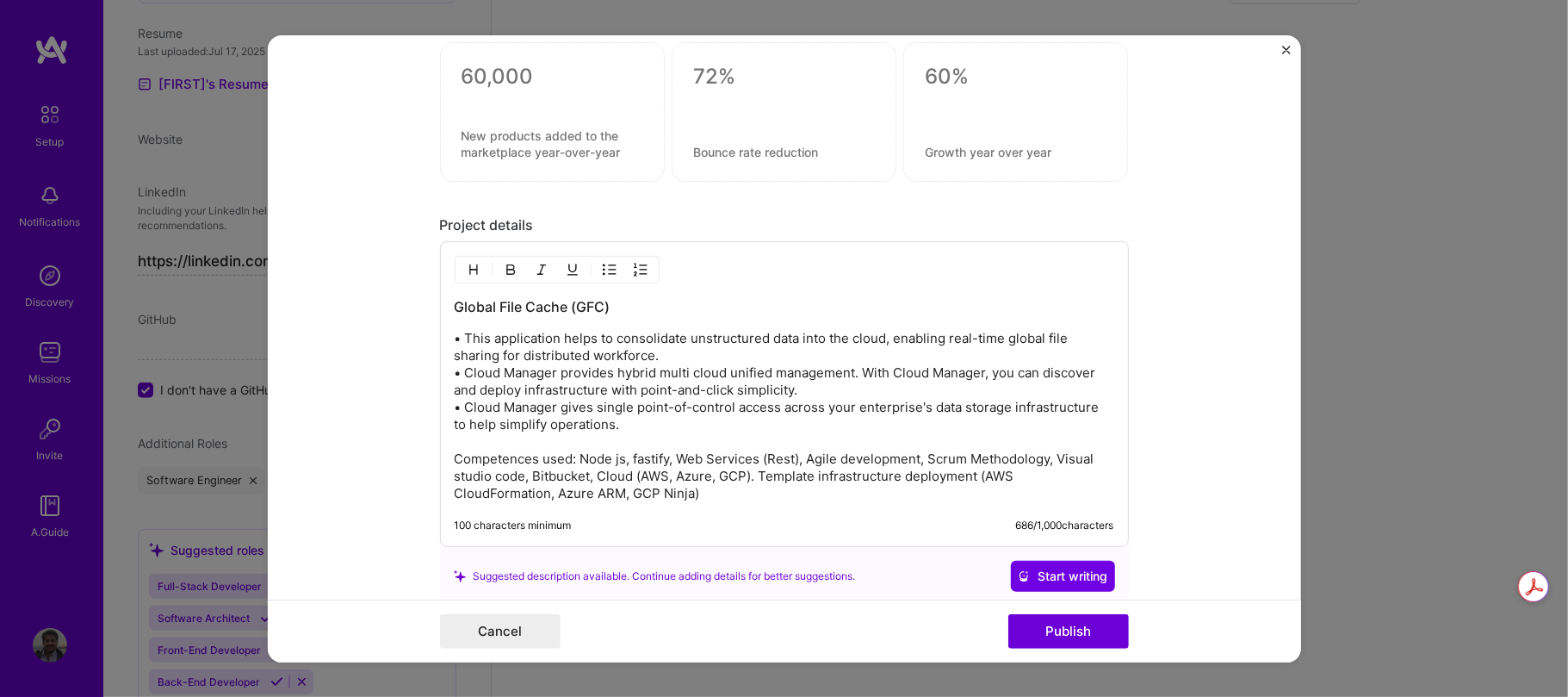 type 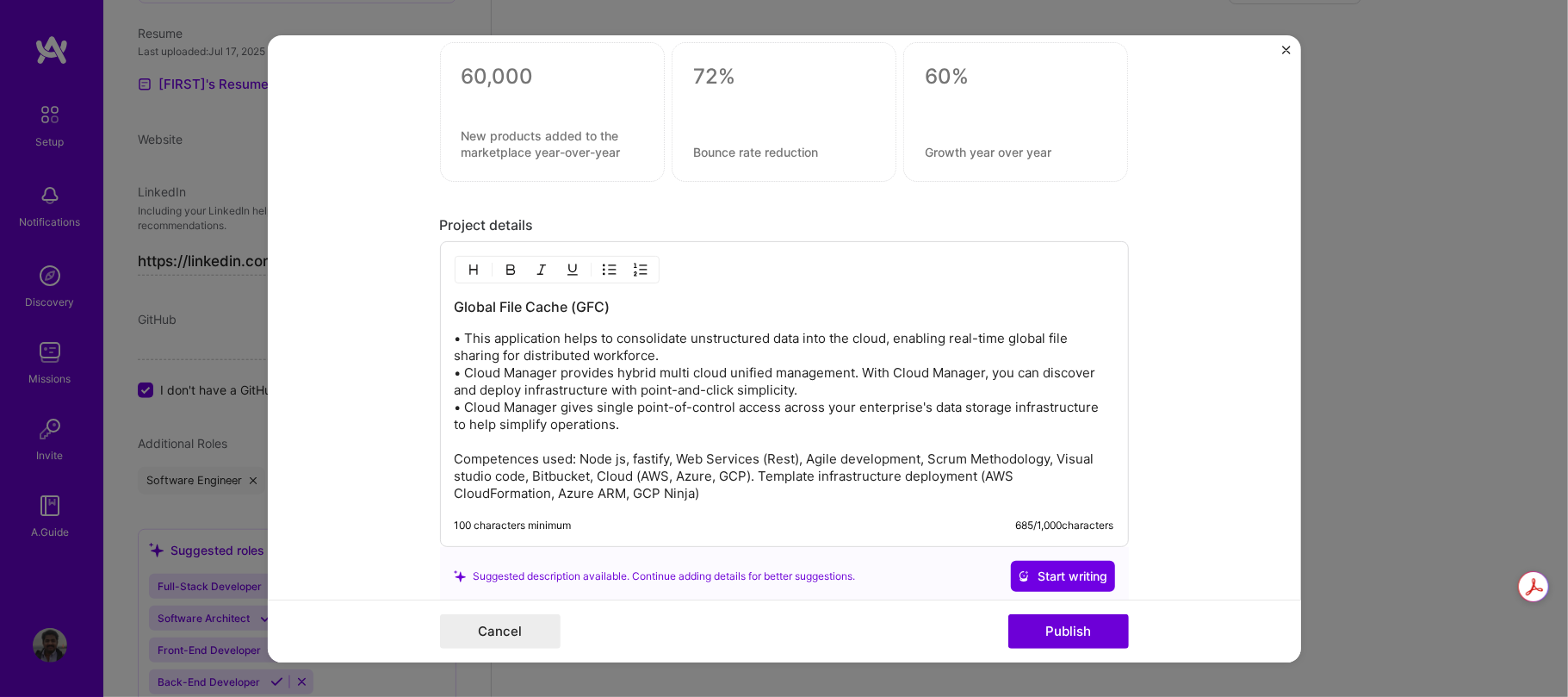 scroll, scrollTop: 1646, scrollLeft: 0, axis: vertical 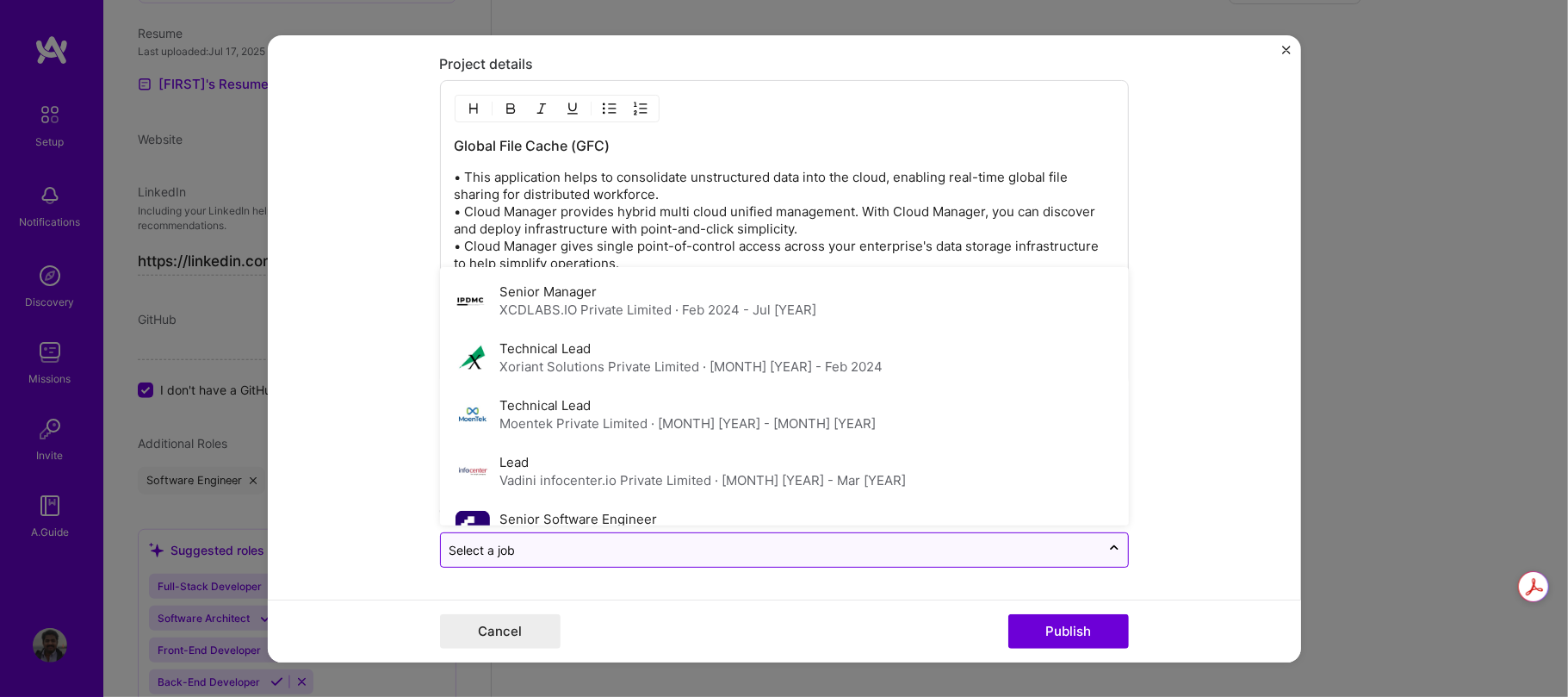 click on "Select a job" at bounding box center (771, 550) 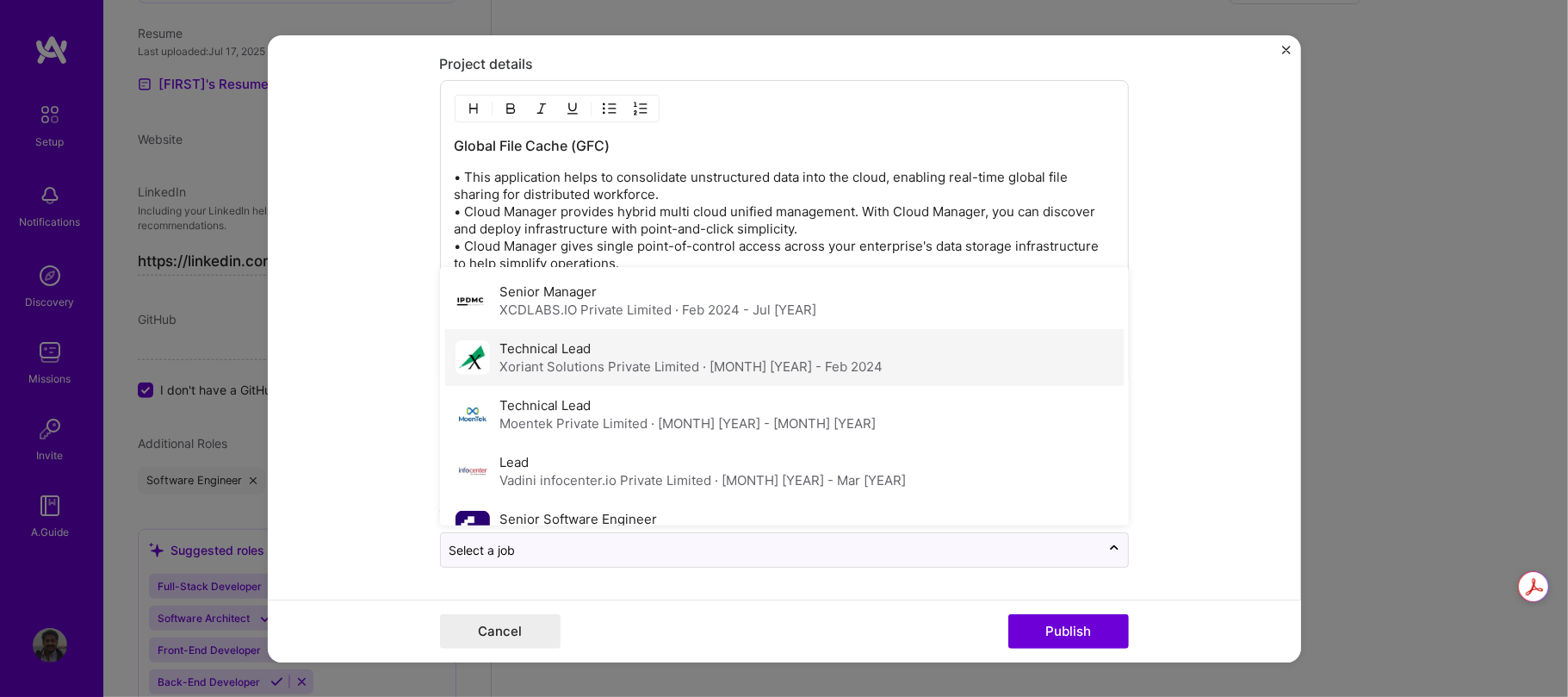 click on "Xoriant Solutions Private Limited   ·   Nov [YEAR]   -   Feb [YEAR]" at bounding box center (691, 366) 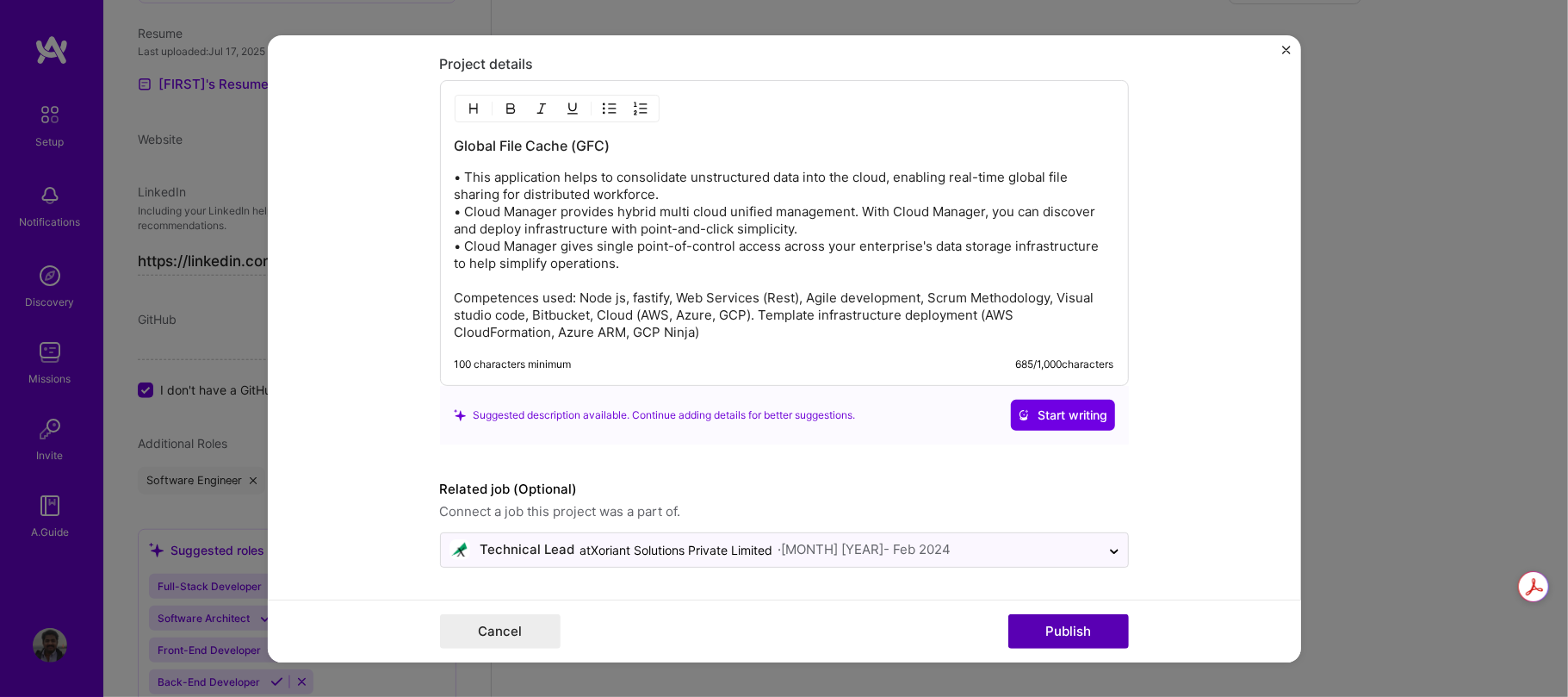 click on "Publish" at bounding box center (1069, 632) 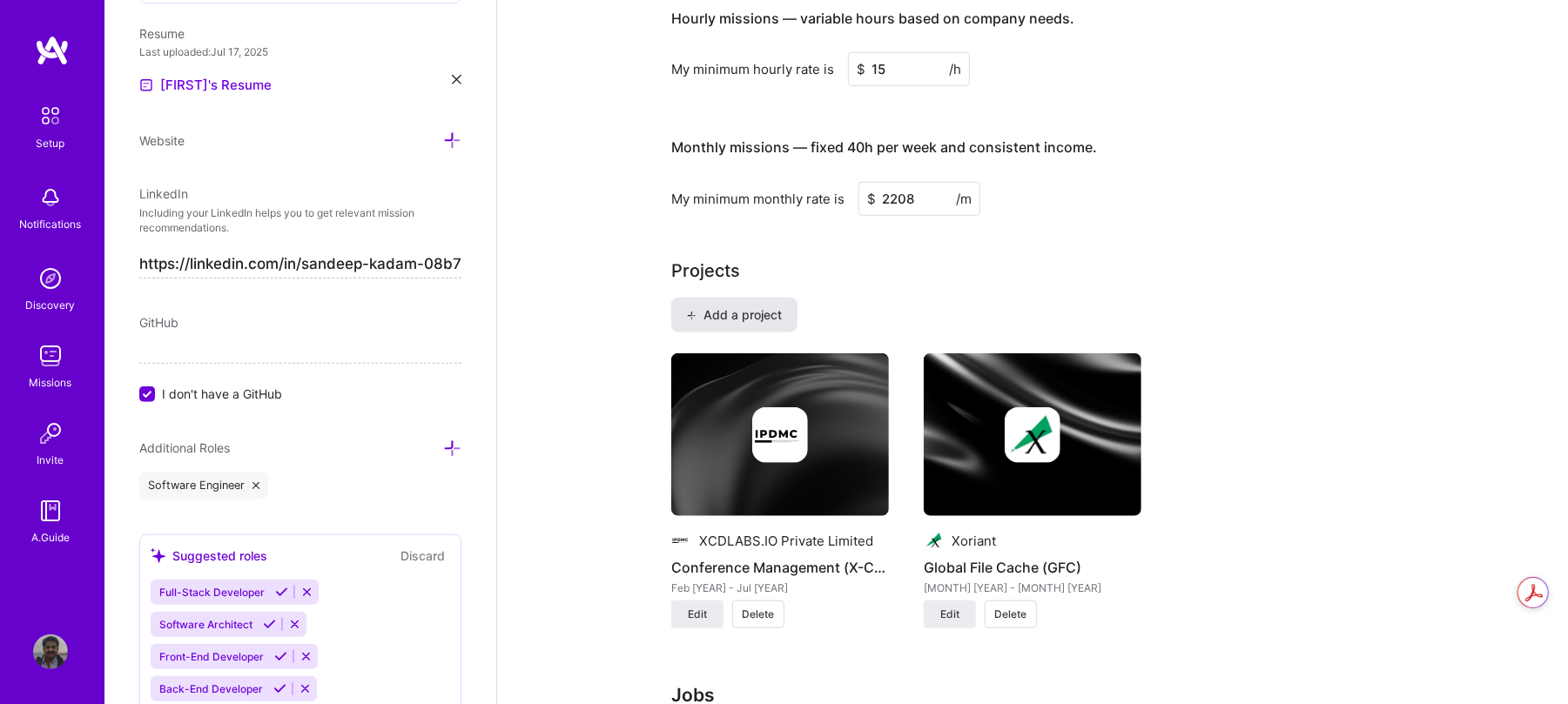 click on "Add a project" at bounding box center [734, 315] 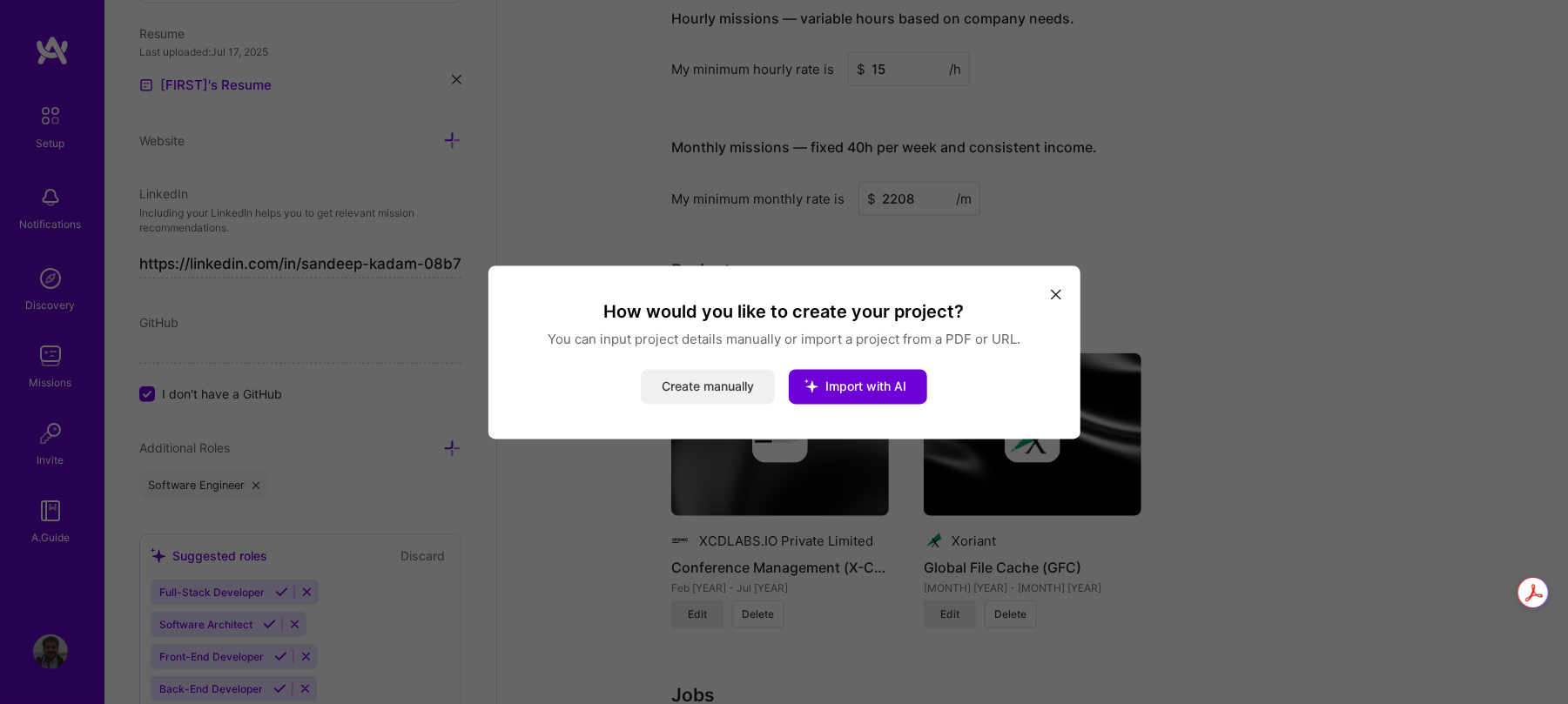 click on "Create manually" at bounding box center [708, 386] 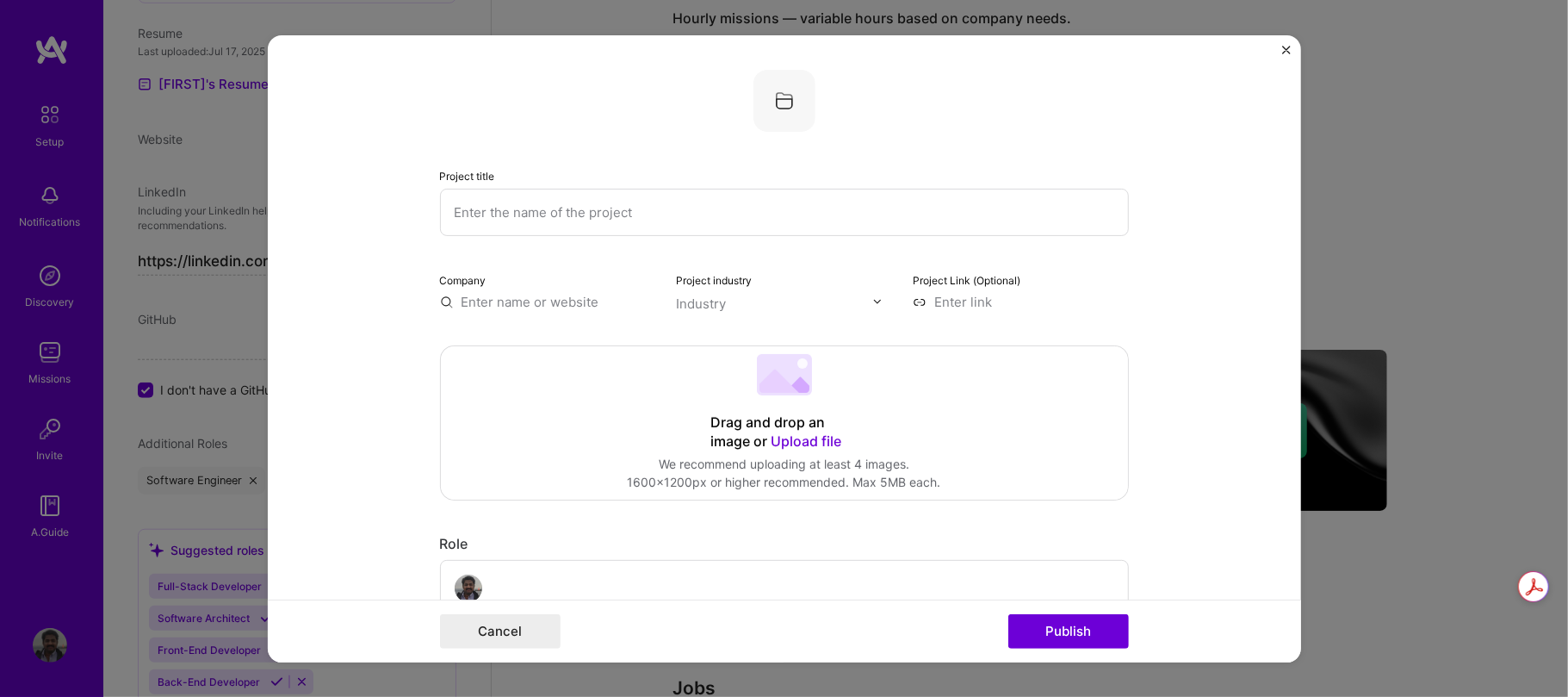 click at bounding box center [784, 211] 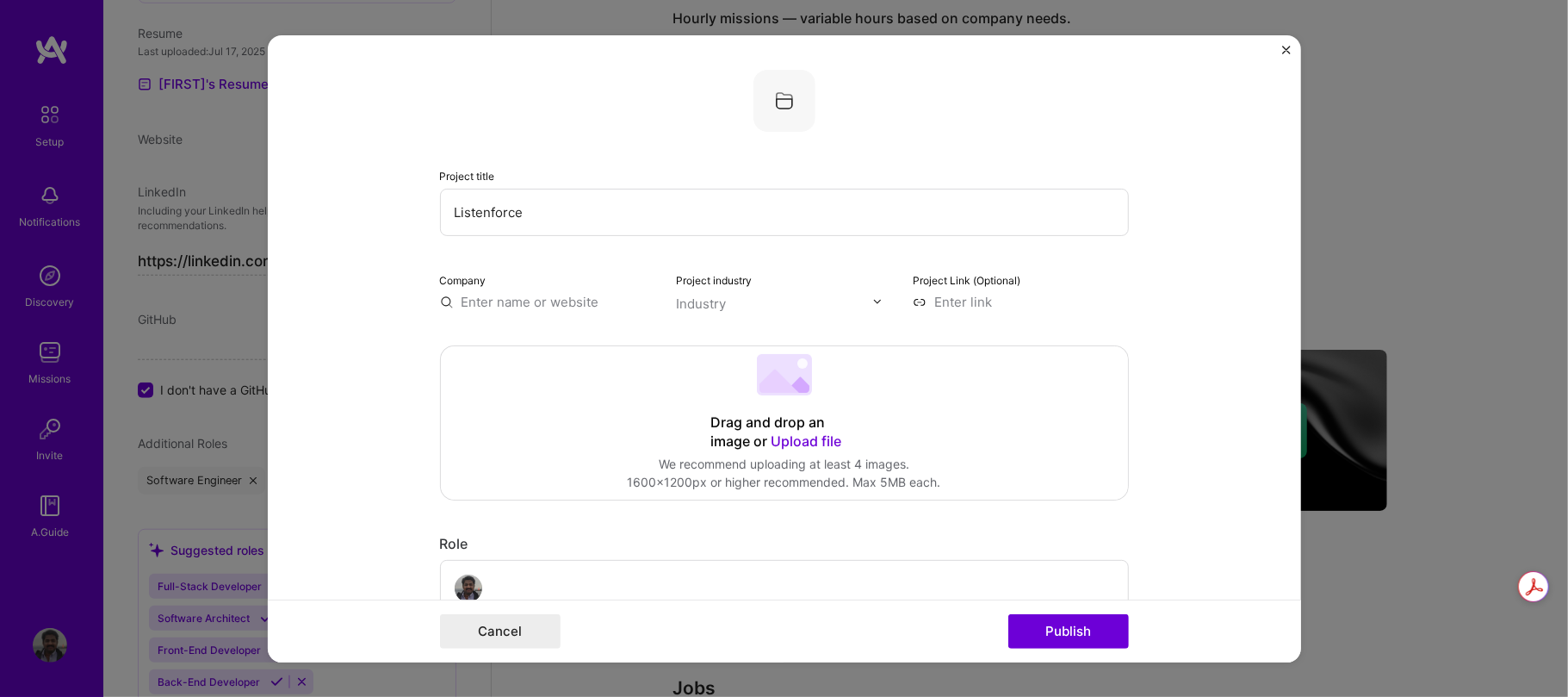 type on "Listenforce" 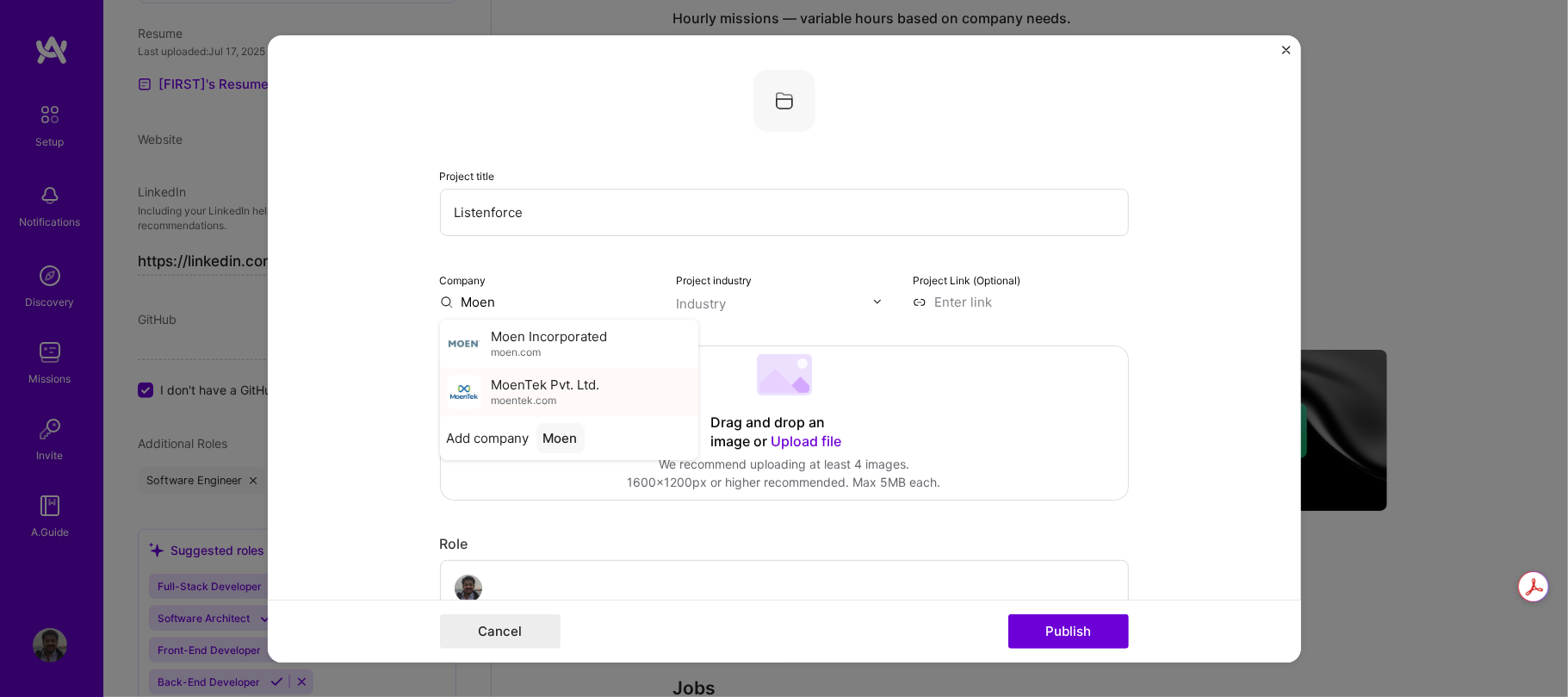 click on "MoenTek Pvt. Ltd." at bounding box center (546, 384) 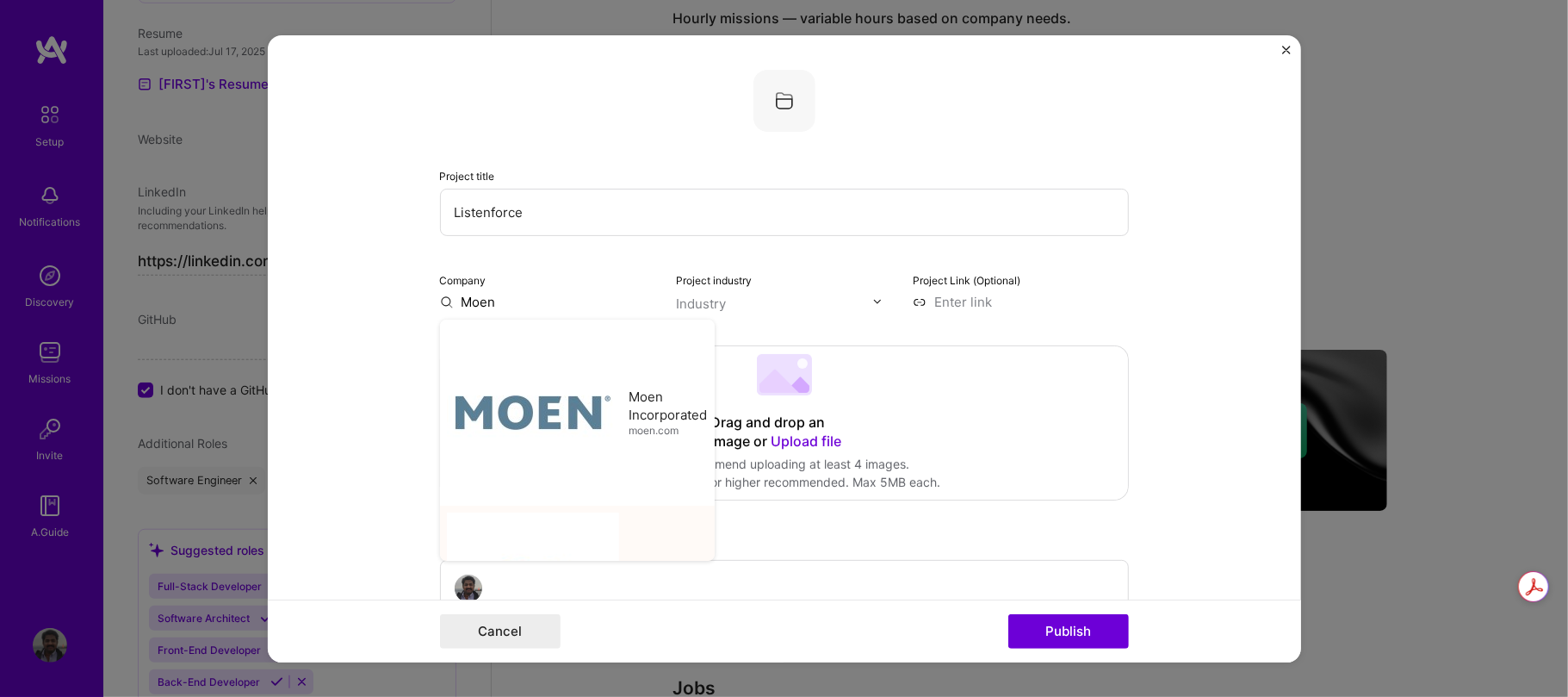 type on "MoenTek Pvt. Ltd." 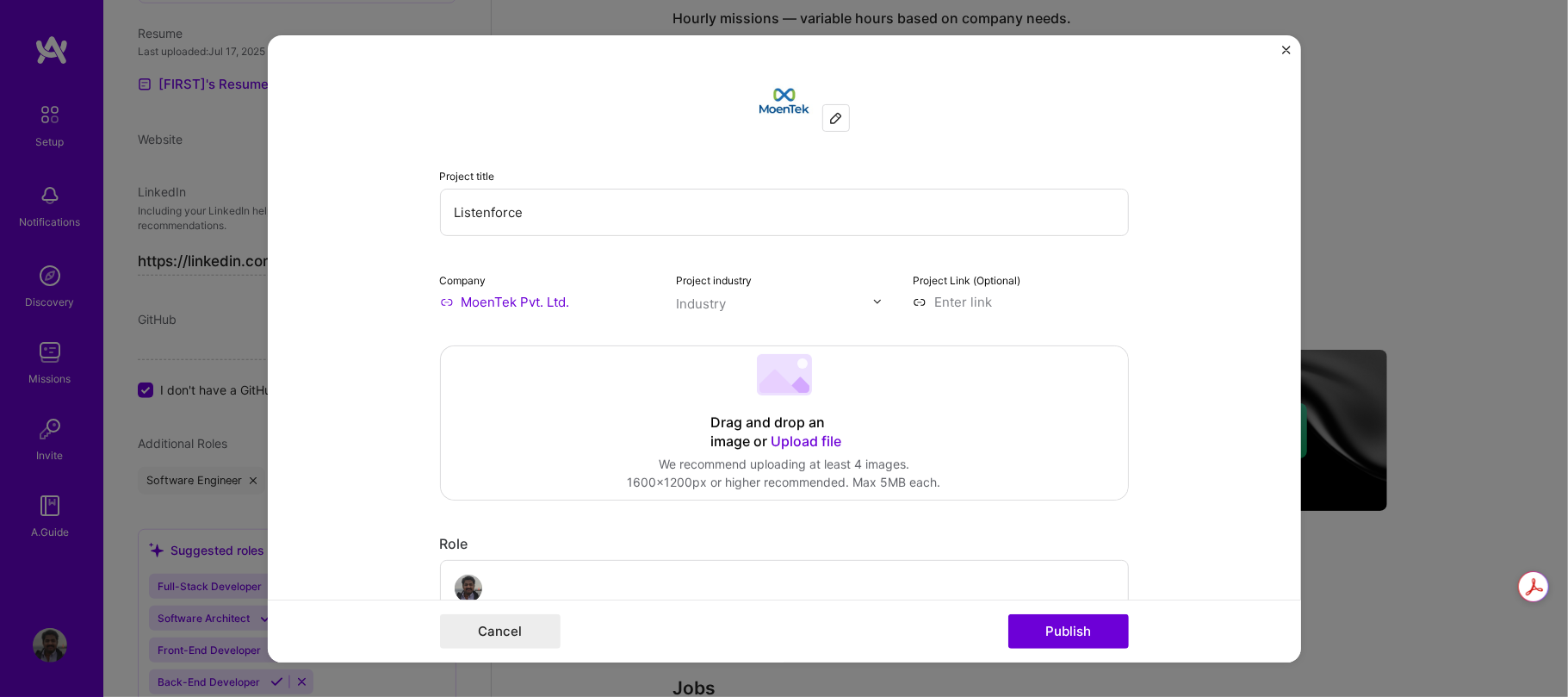 click at bounding box center (774, 302) 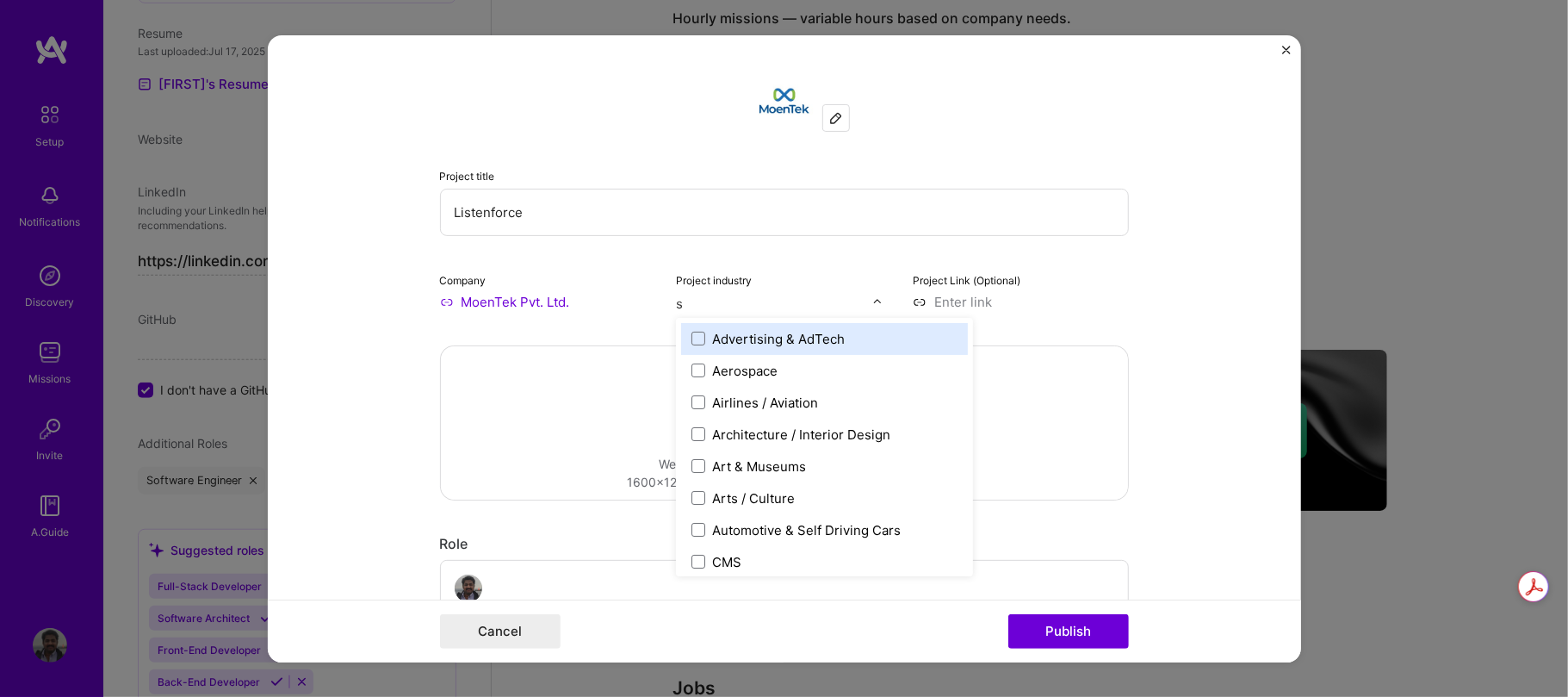 type on "sa" 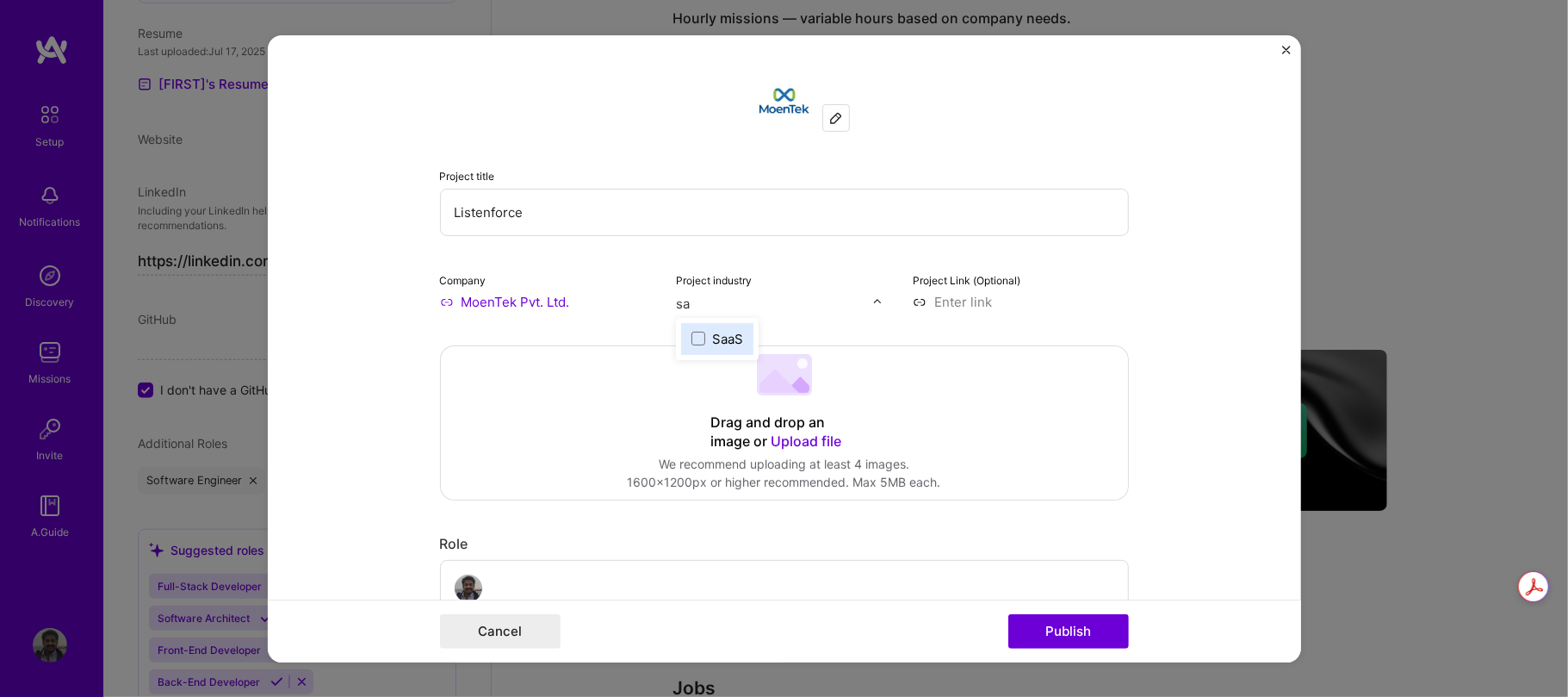 click on "SaaS" at bounding box center (728, 338) 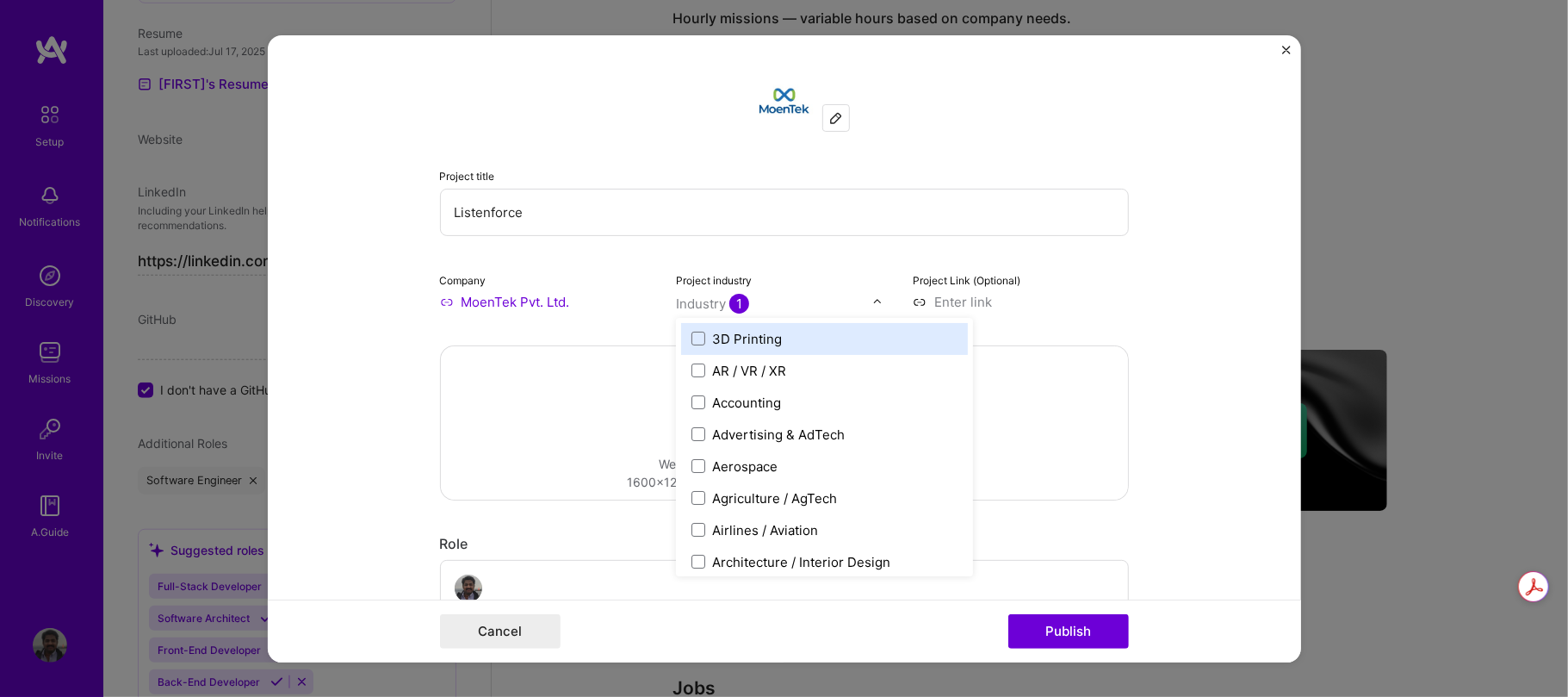 click on "3D Printing" at bounding box center [747, 338] 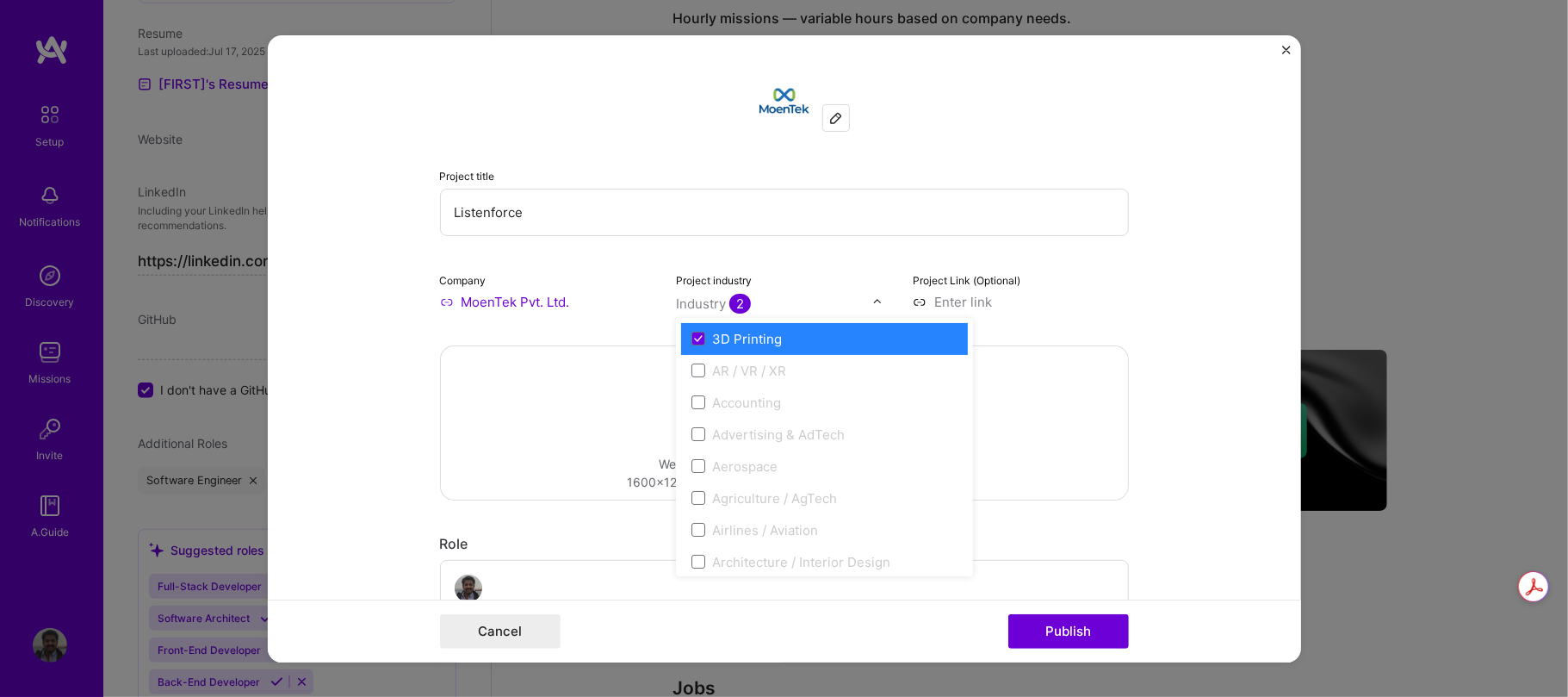 click on "3D Printing" at bounding box center (747, 338) 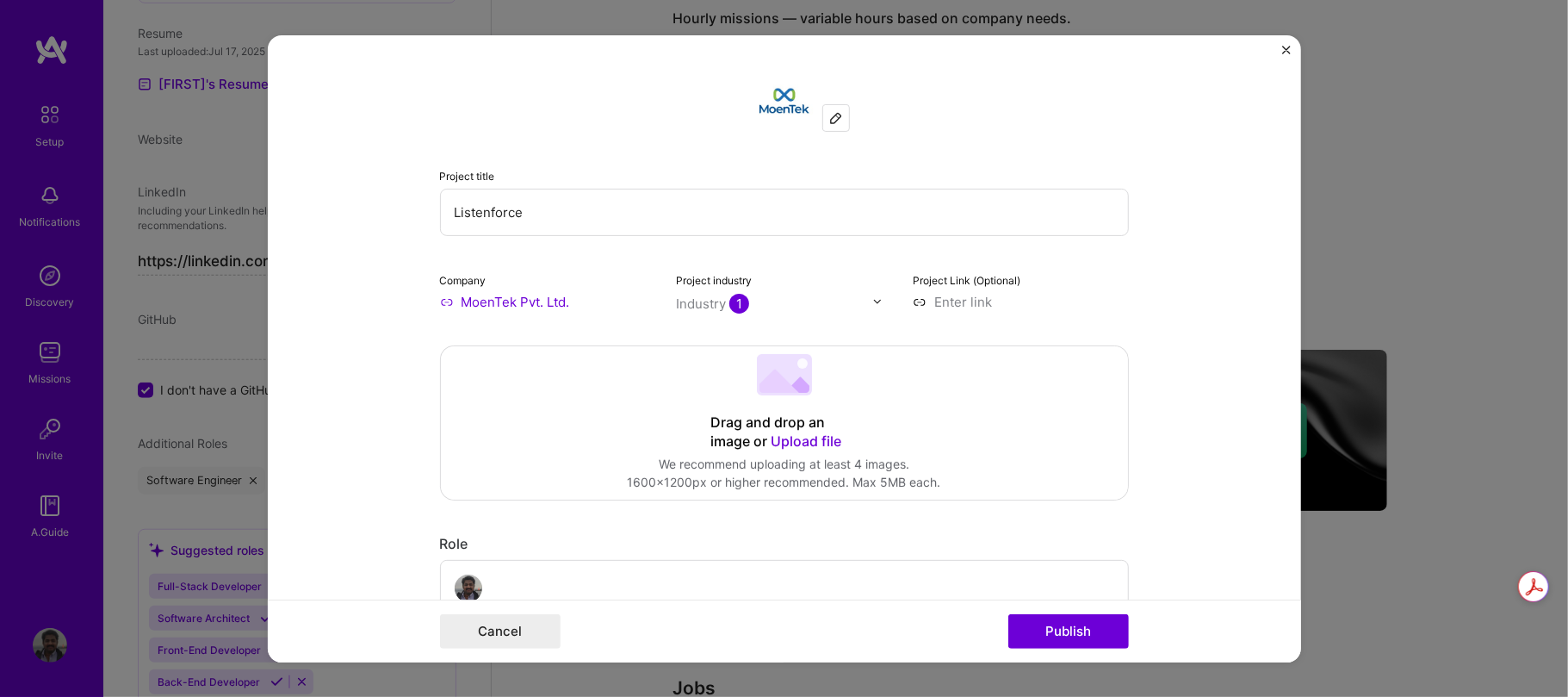click on "Project Link (Optional)" at bounding box center (1020, 289) 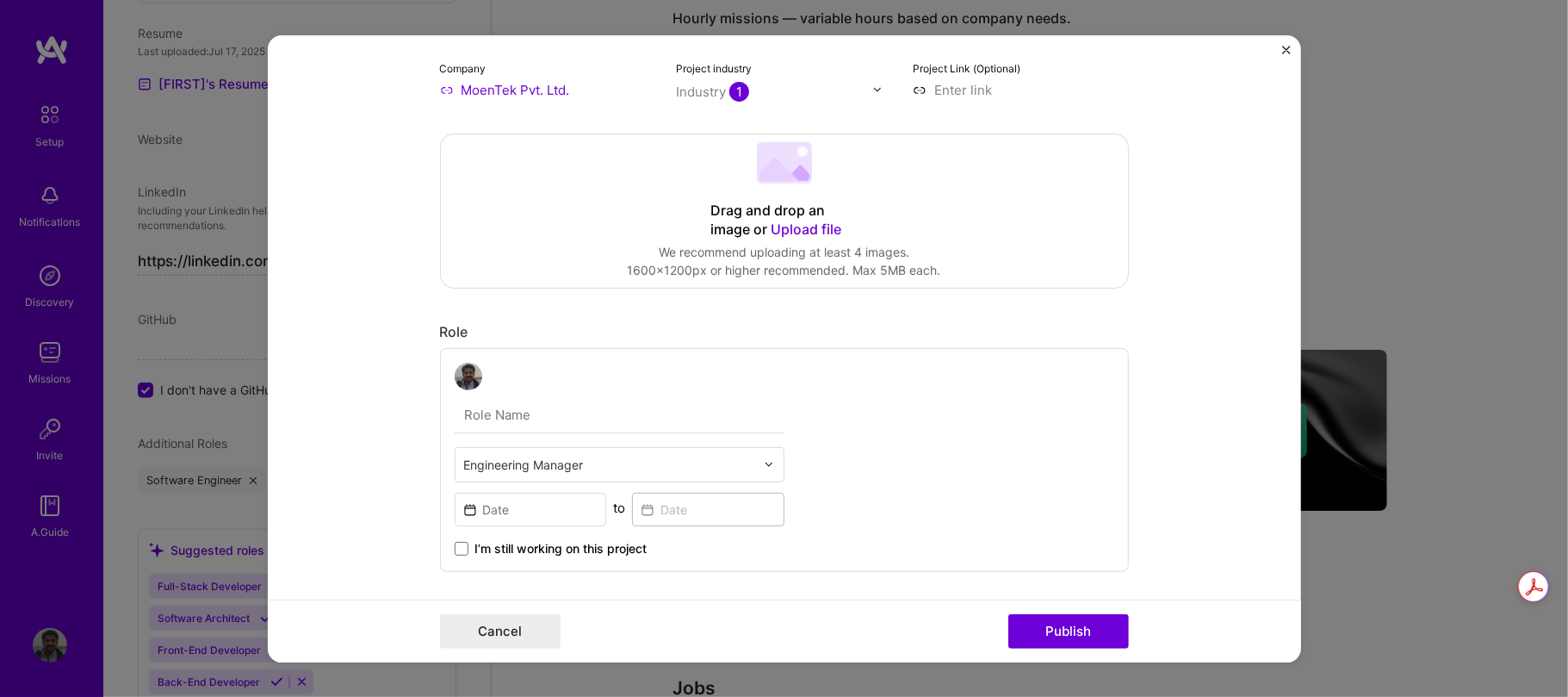 scroll, scrollTop: 215, scrollLeft: 0, axis: vertical 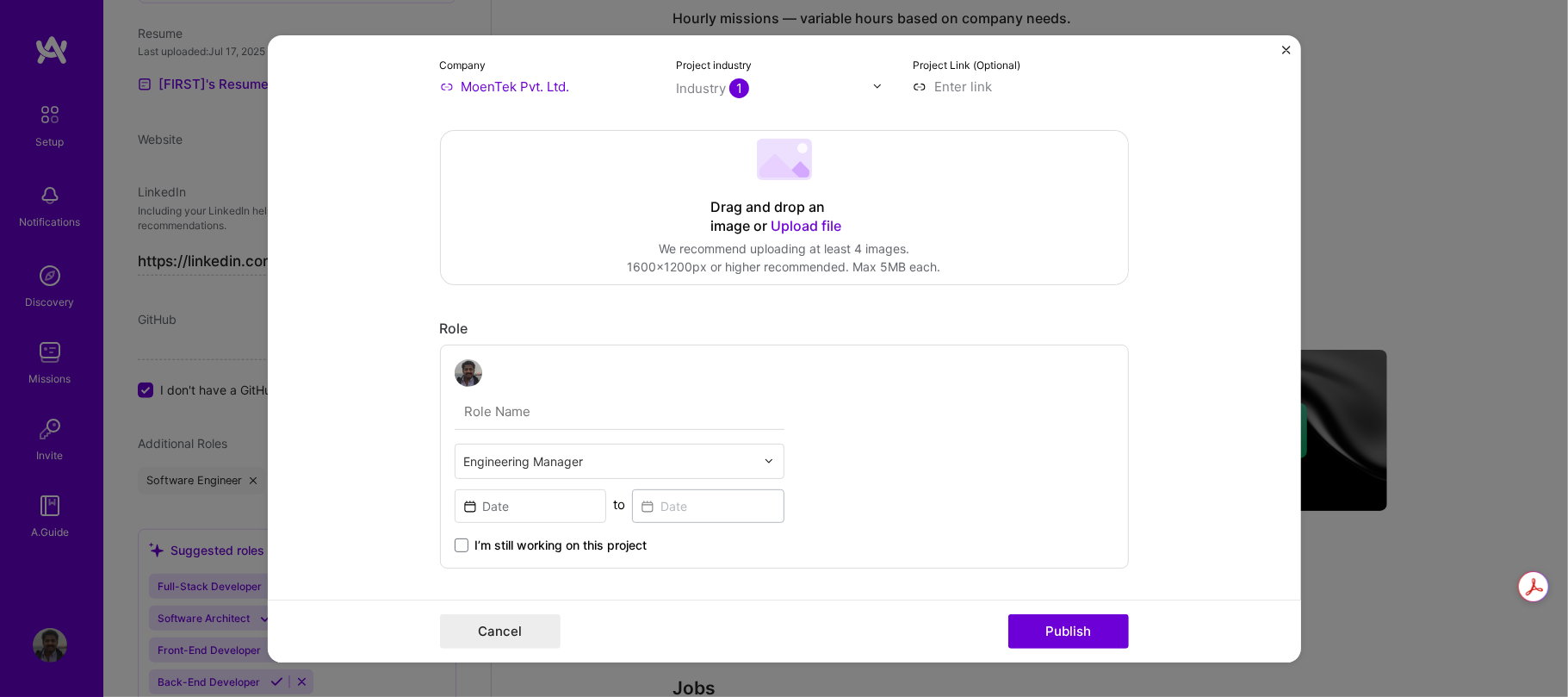 click at bounding box center (619, 411) 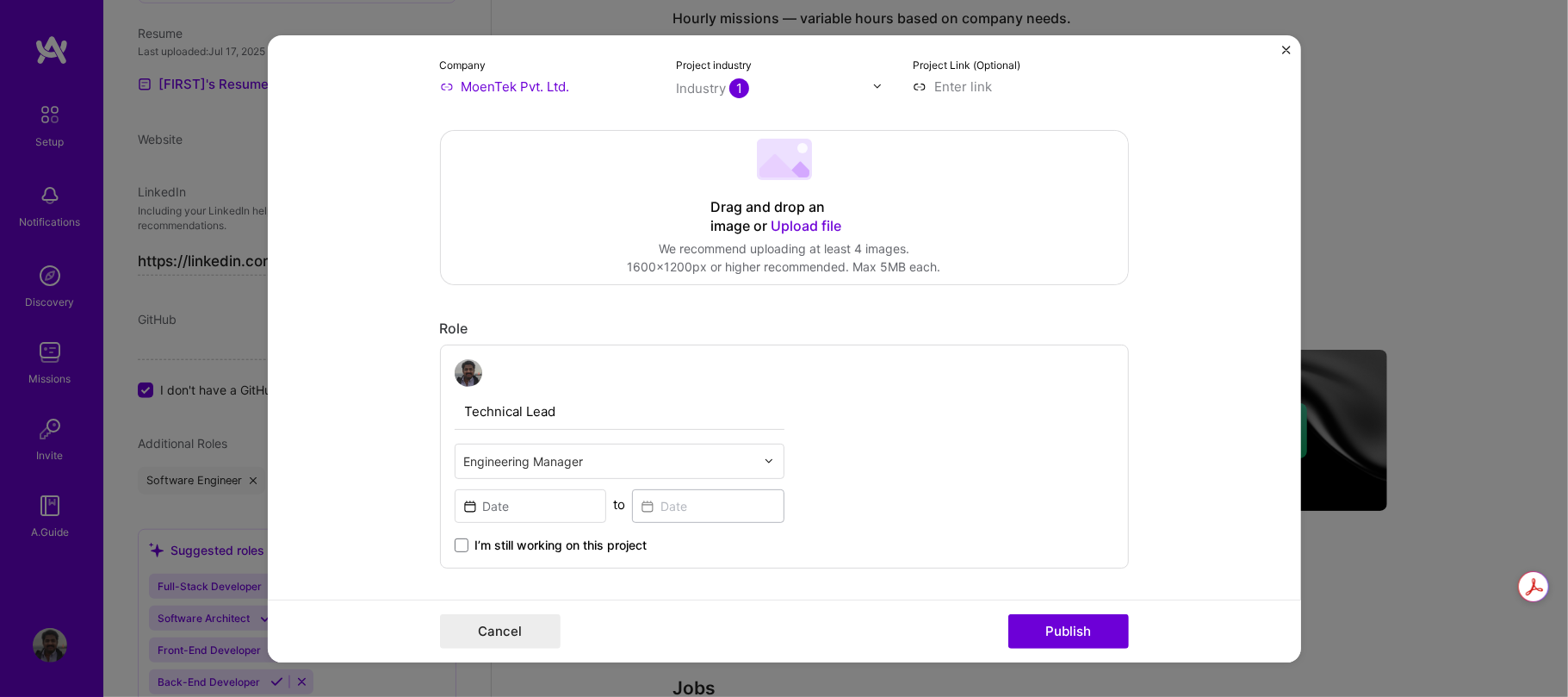 type on "Technical Lead" 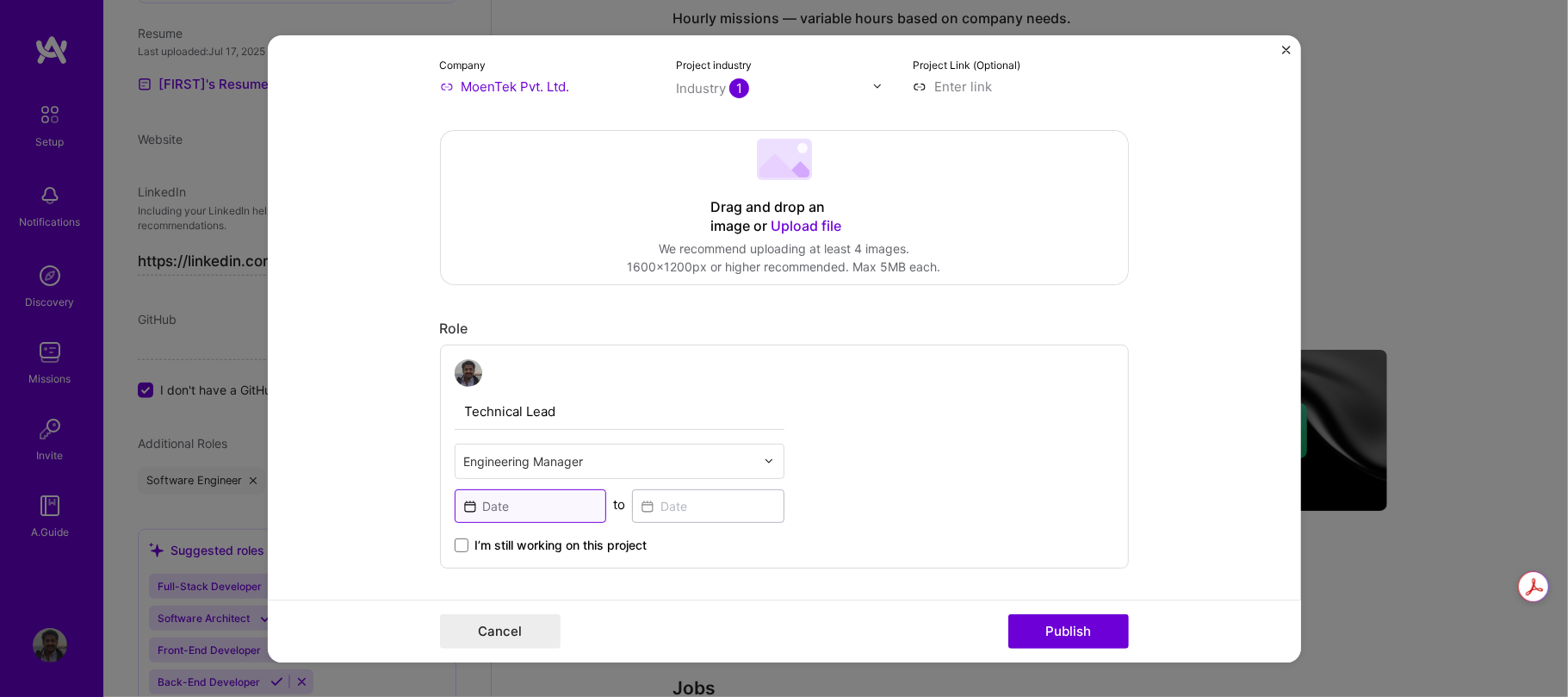 click at bounding box center (530, 505) 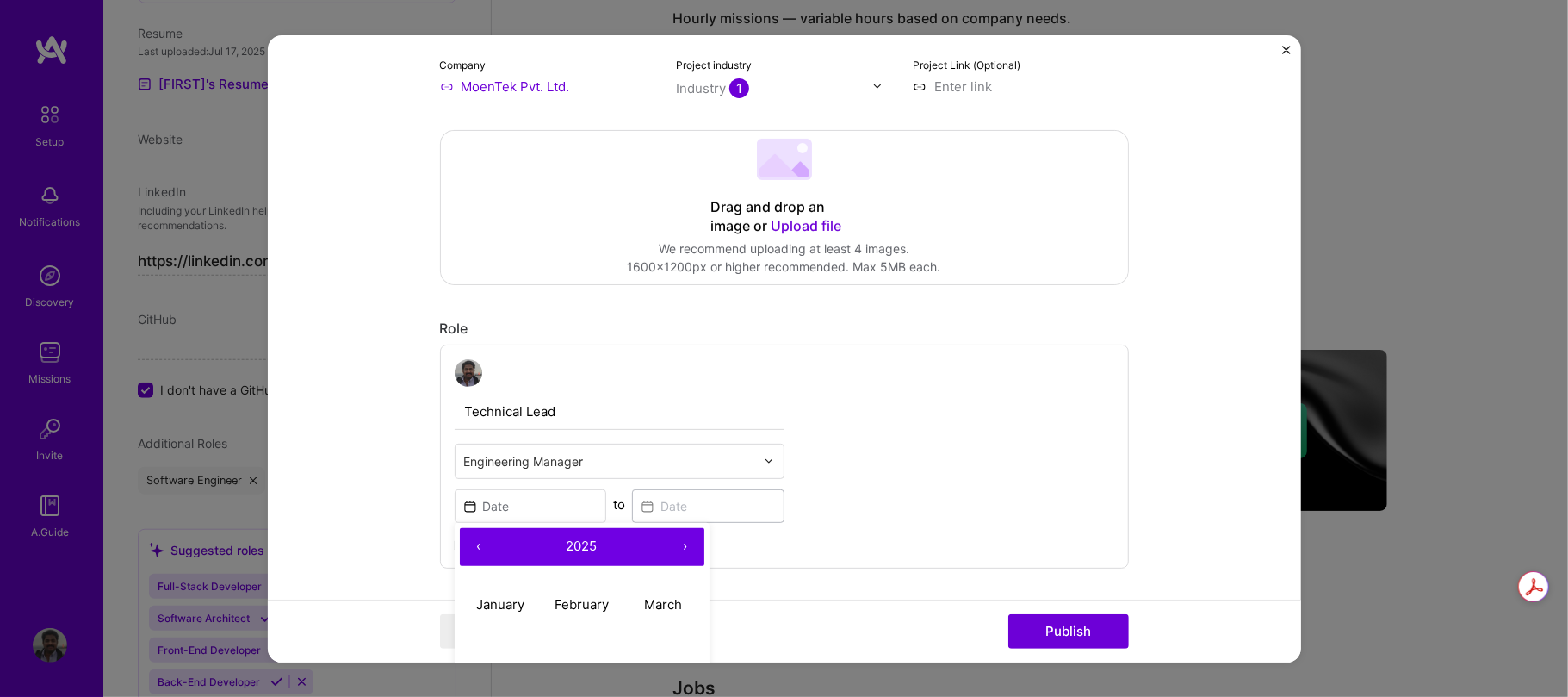 click on "2025" at bounding box center (582, 545) 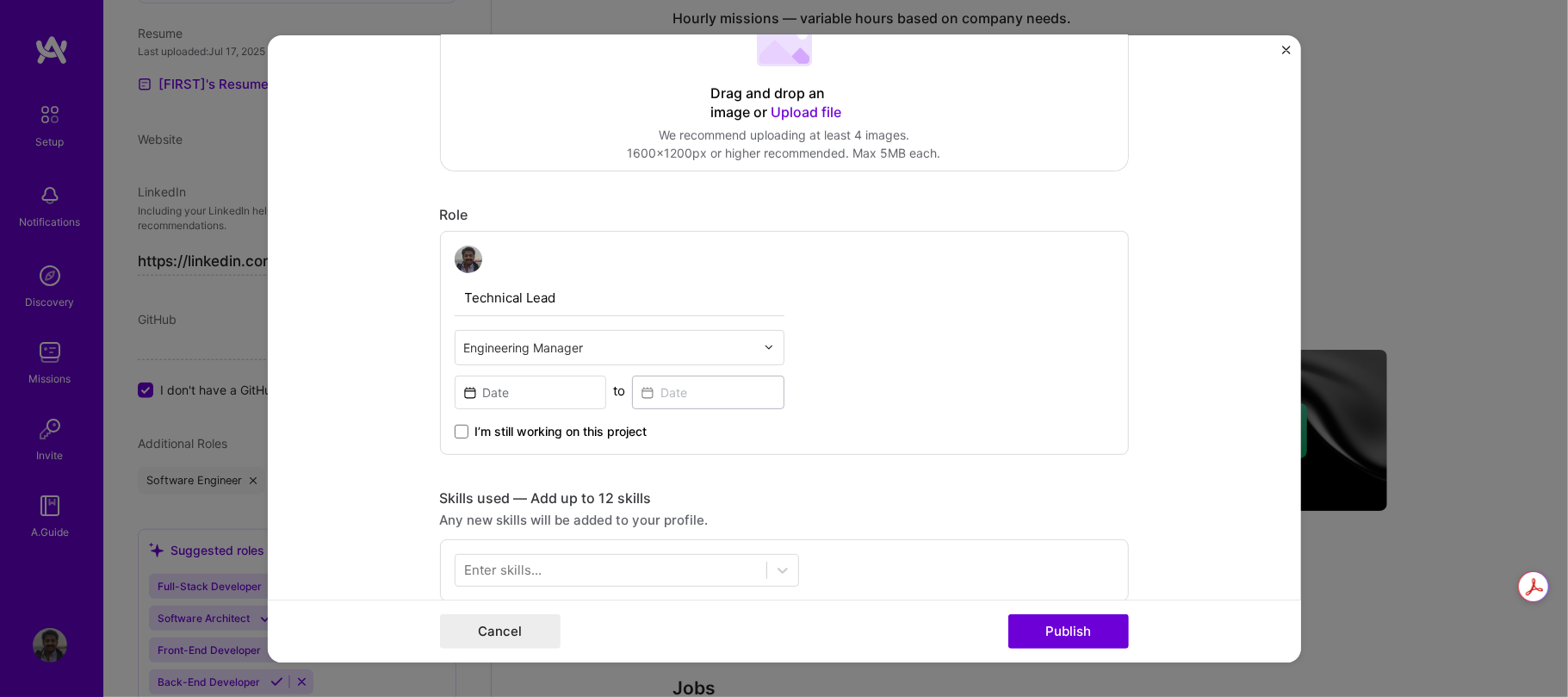 scroll, scrollTop: 387, scrollLeft: 0, axis: vertical 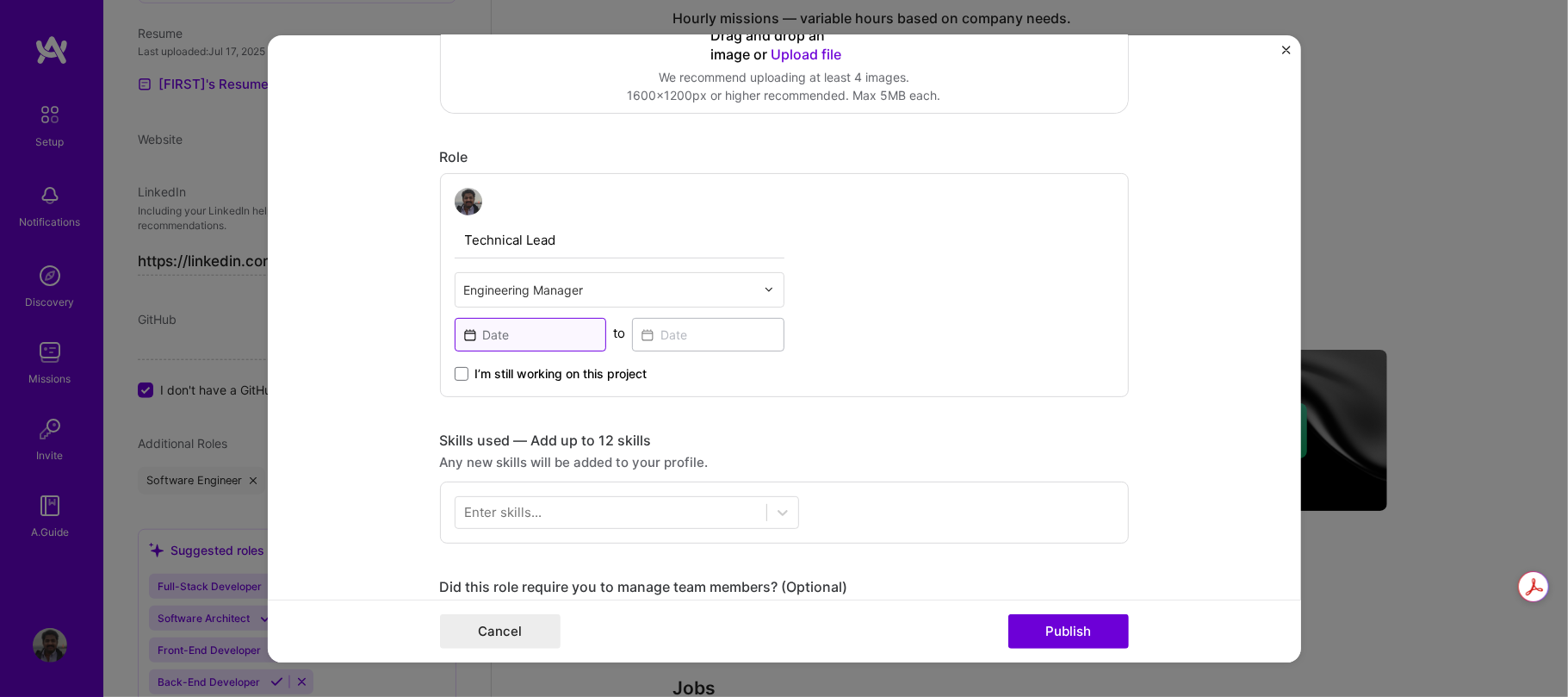 click at bounding box center [530, 333] 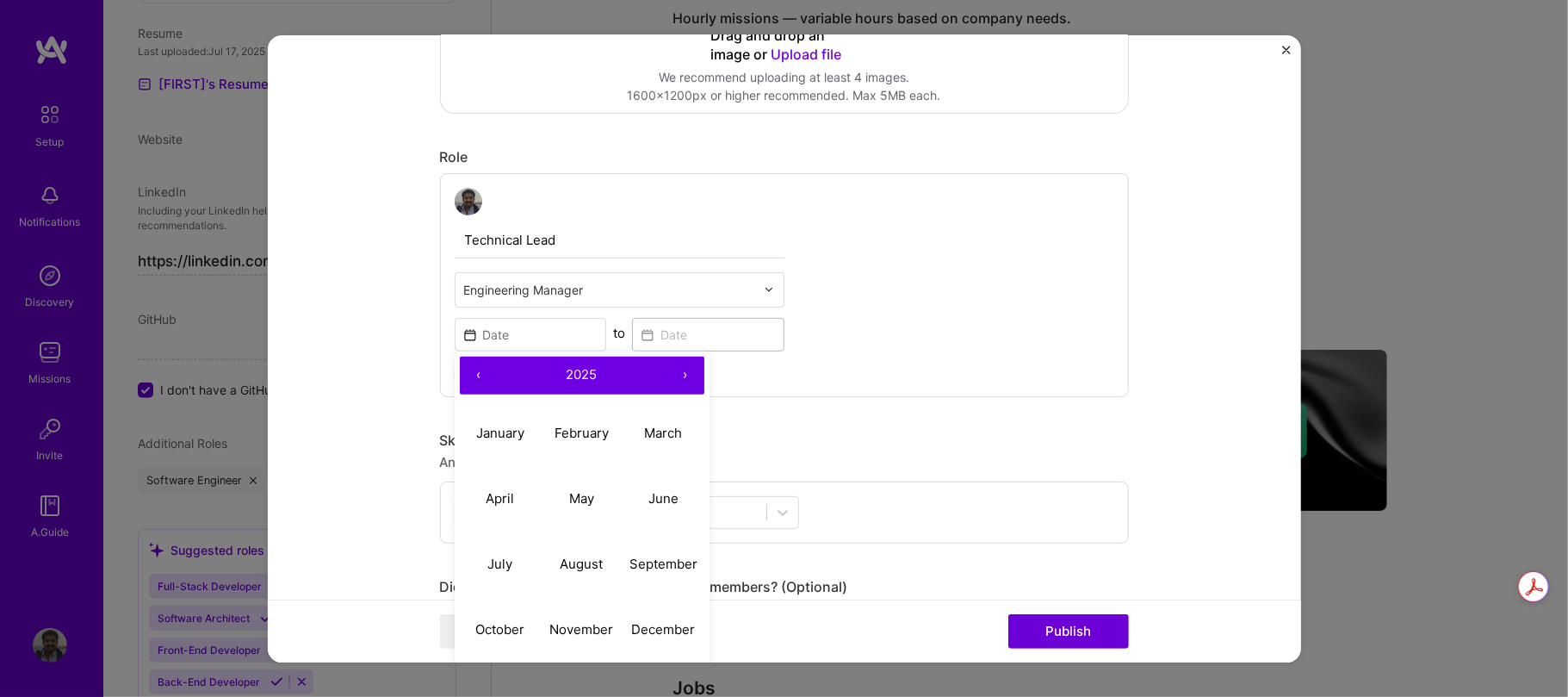 click on "‹" at bounding box center [479, 375] 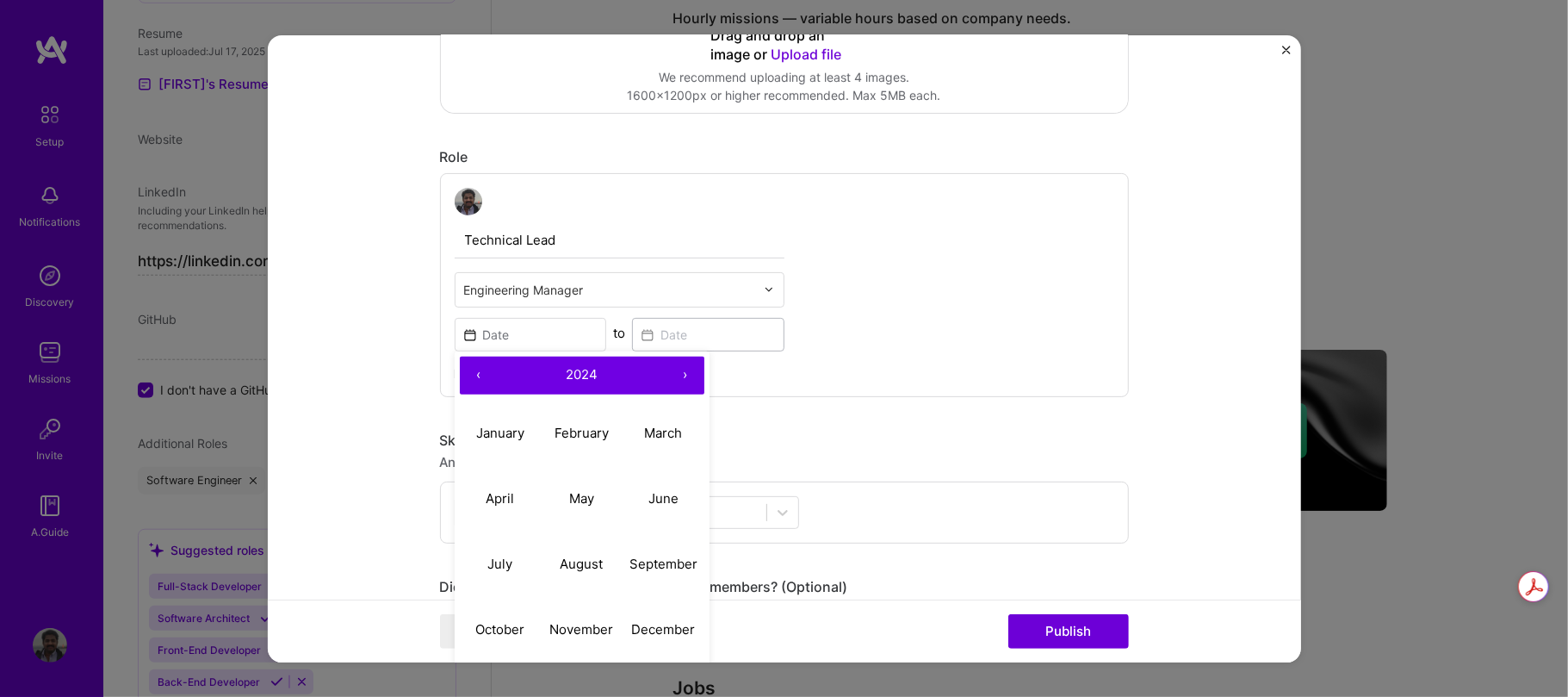 click on "‹" at bounding box center [479, 375] 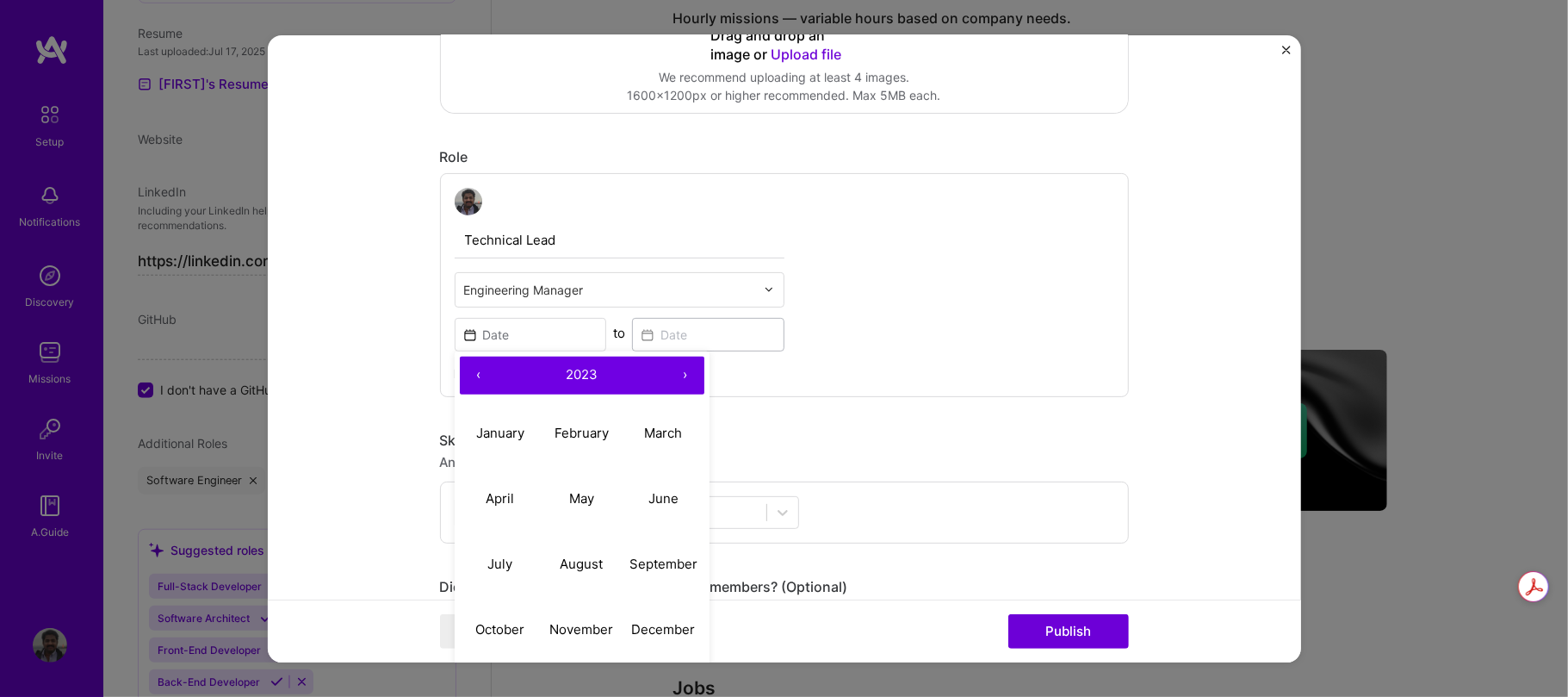 click on "‹" at bounding box center (479, 375) 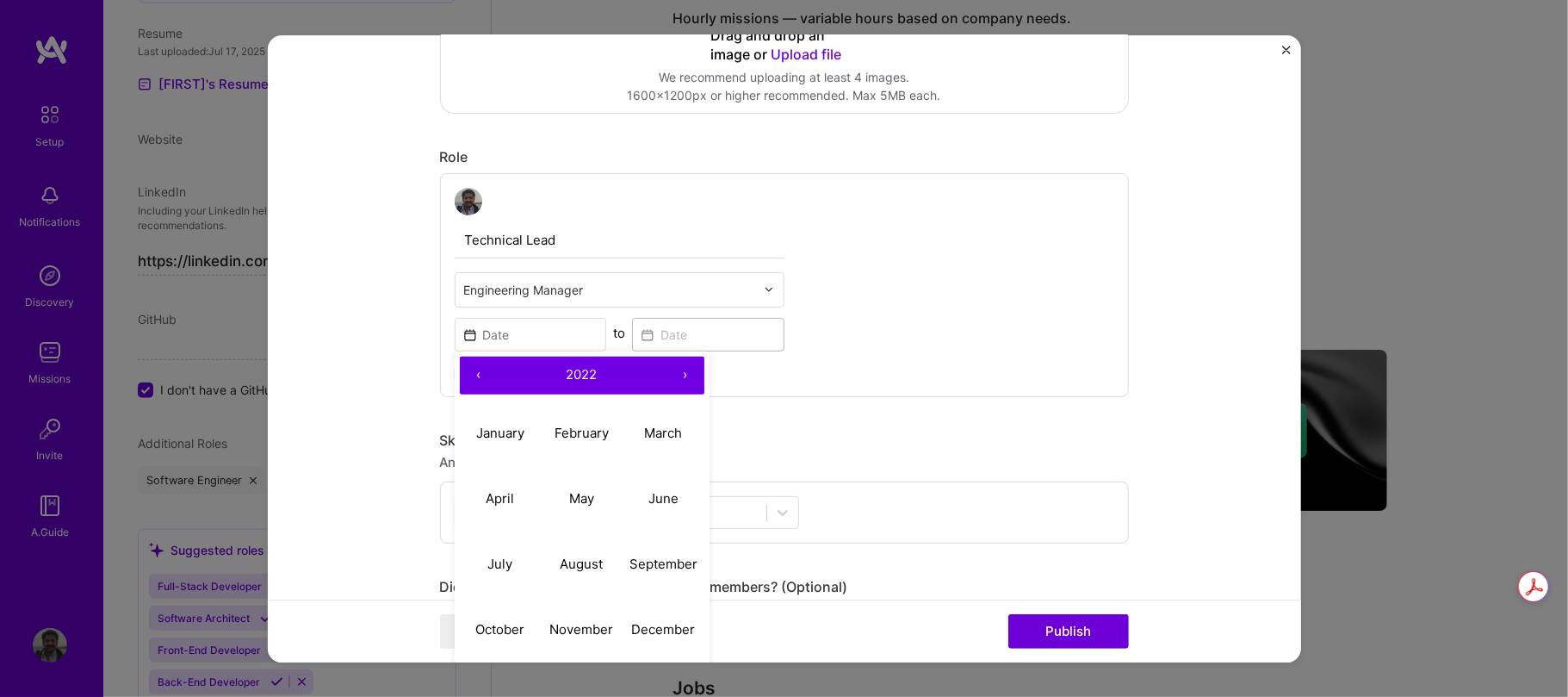 click on "‹" at bounding box center [479, 375] 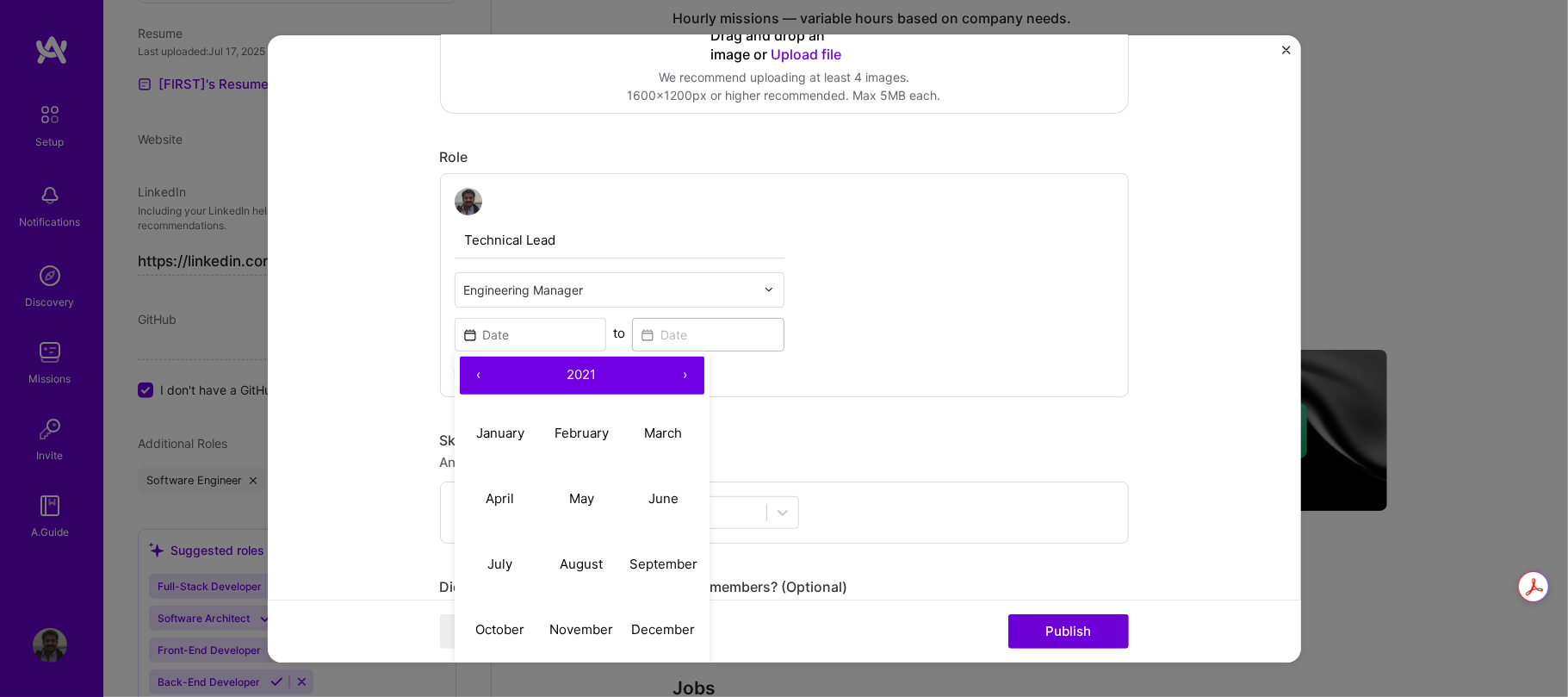 click on "‹" at bounding box center [479, 375] 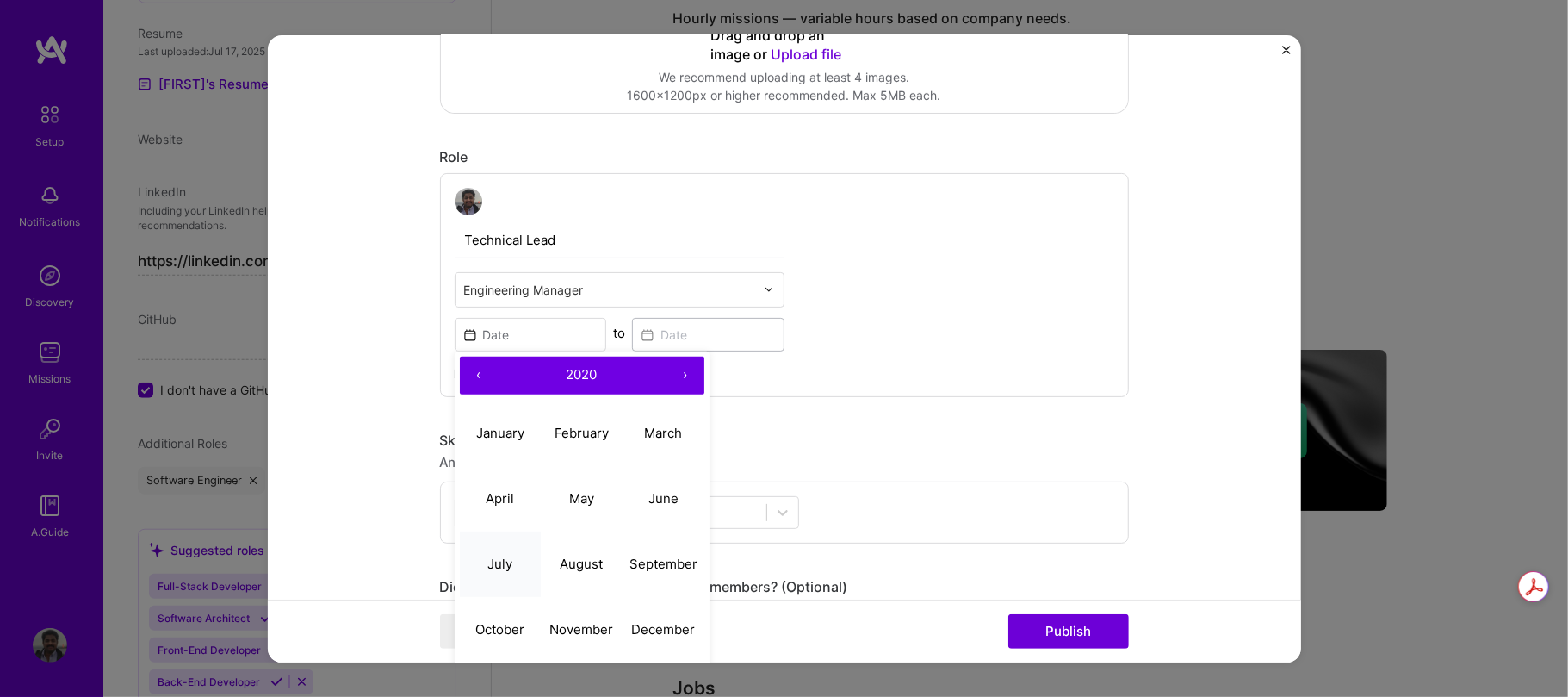 click on "July" at bounding box center (499, 563) 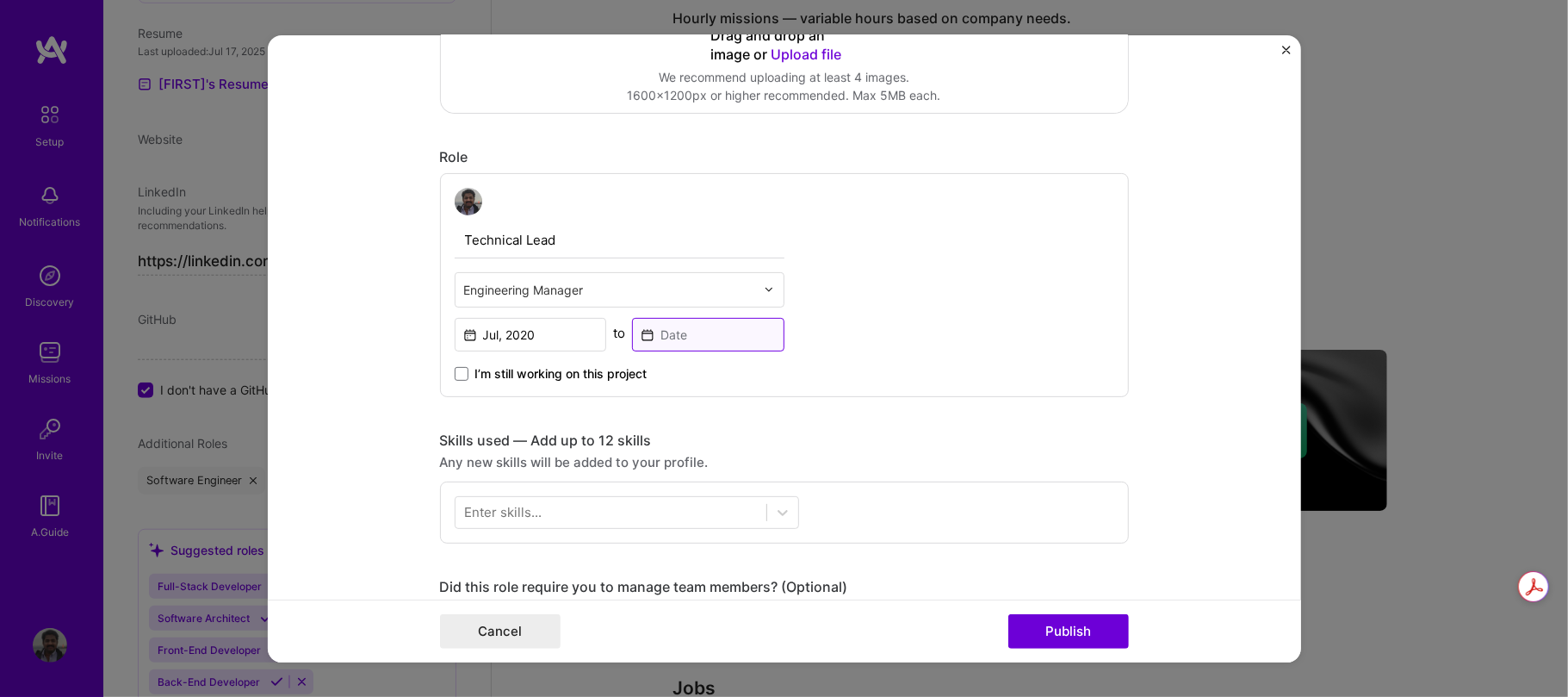 click at bounding box center [708, 333] 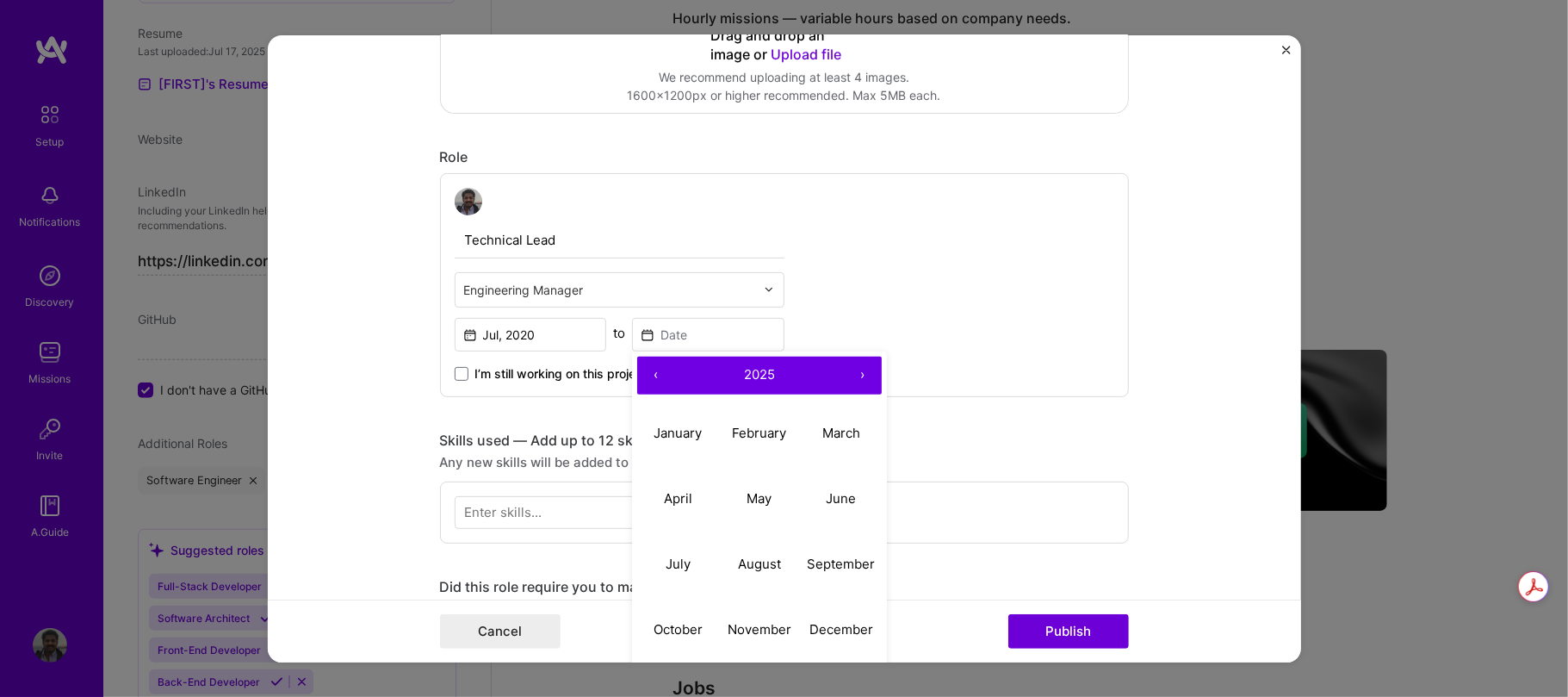 click on "2025" at bounding box center (759, 374) 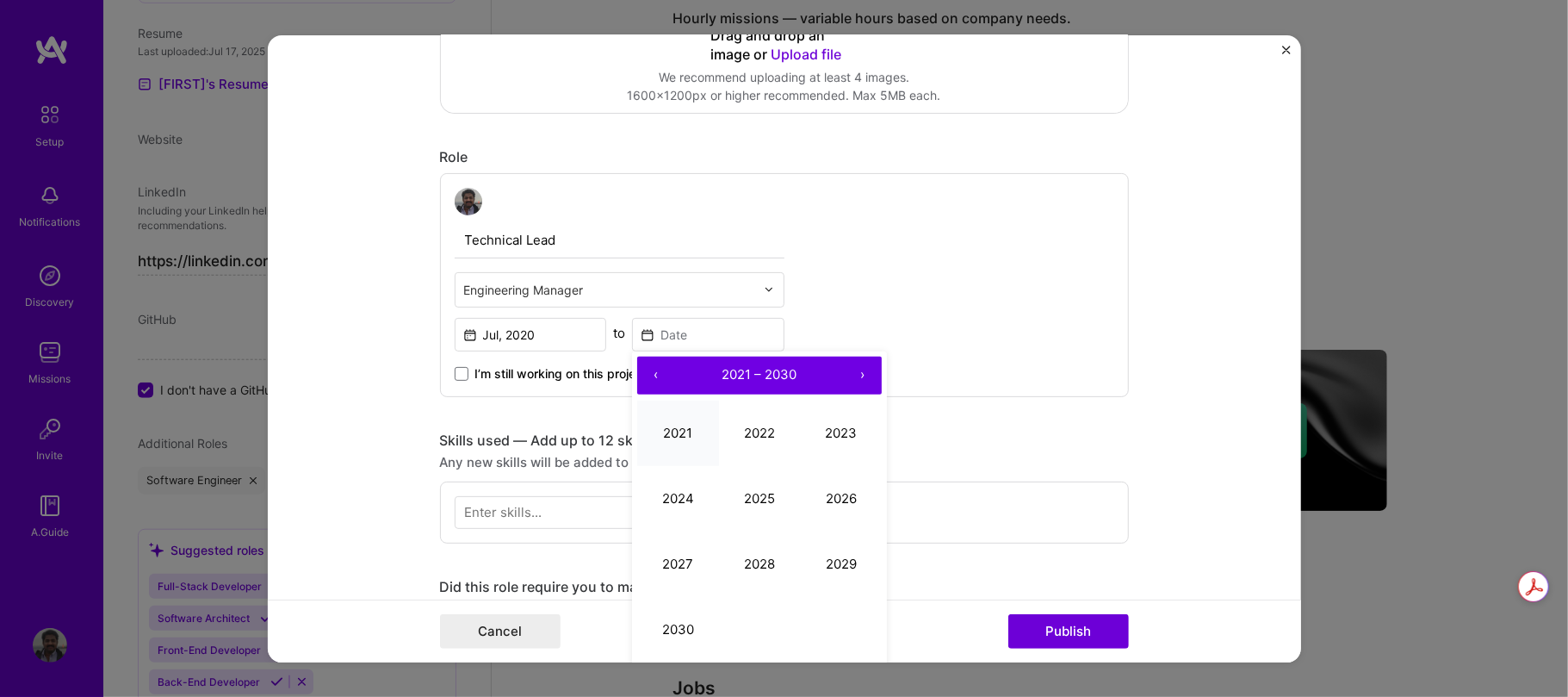 click on "2021" at bounding box center (678, 433) 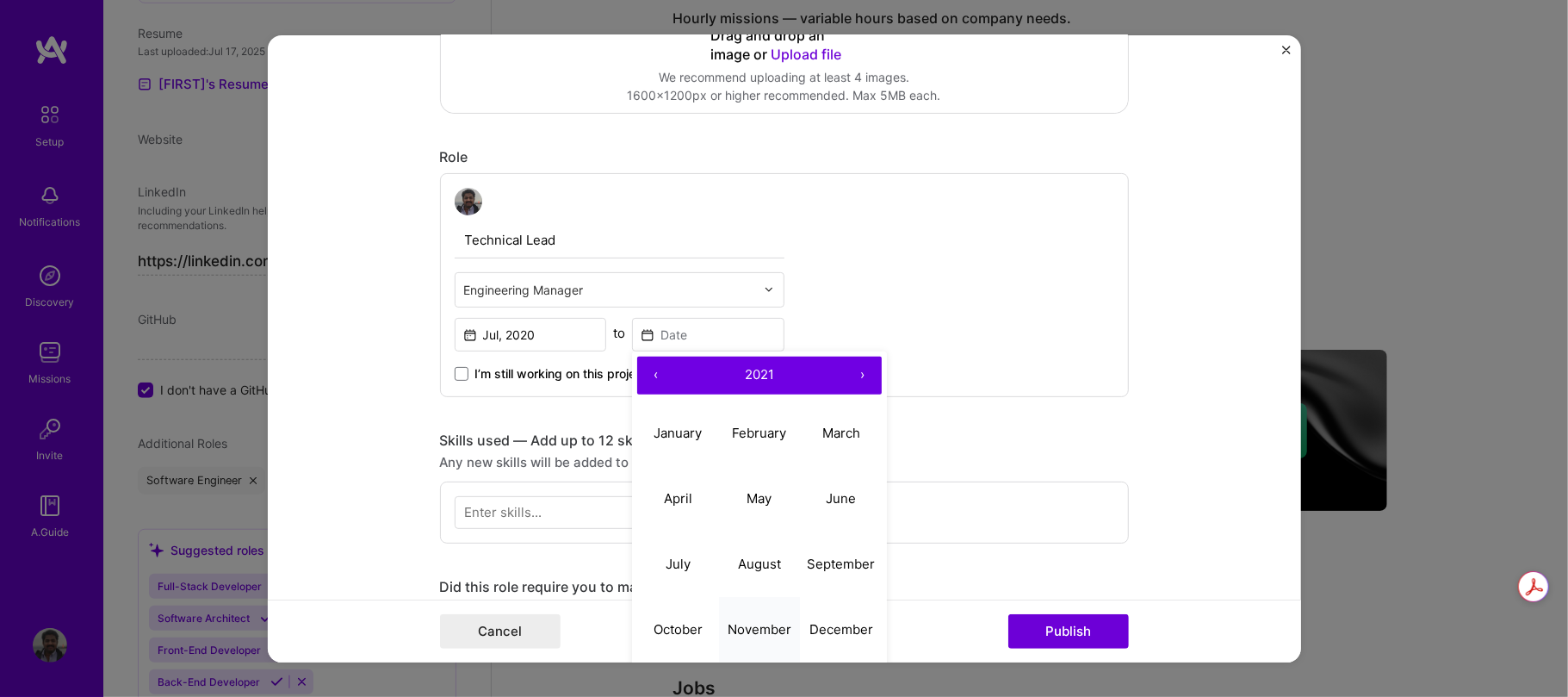 click on "November" at bounding box center (759, 629) 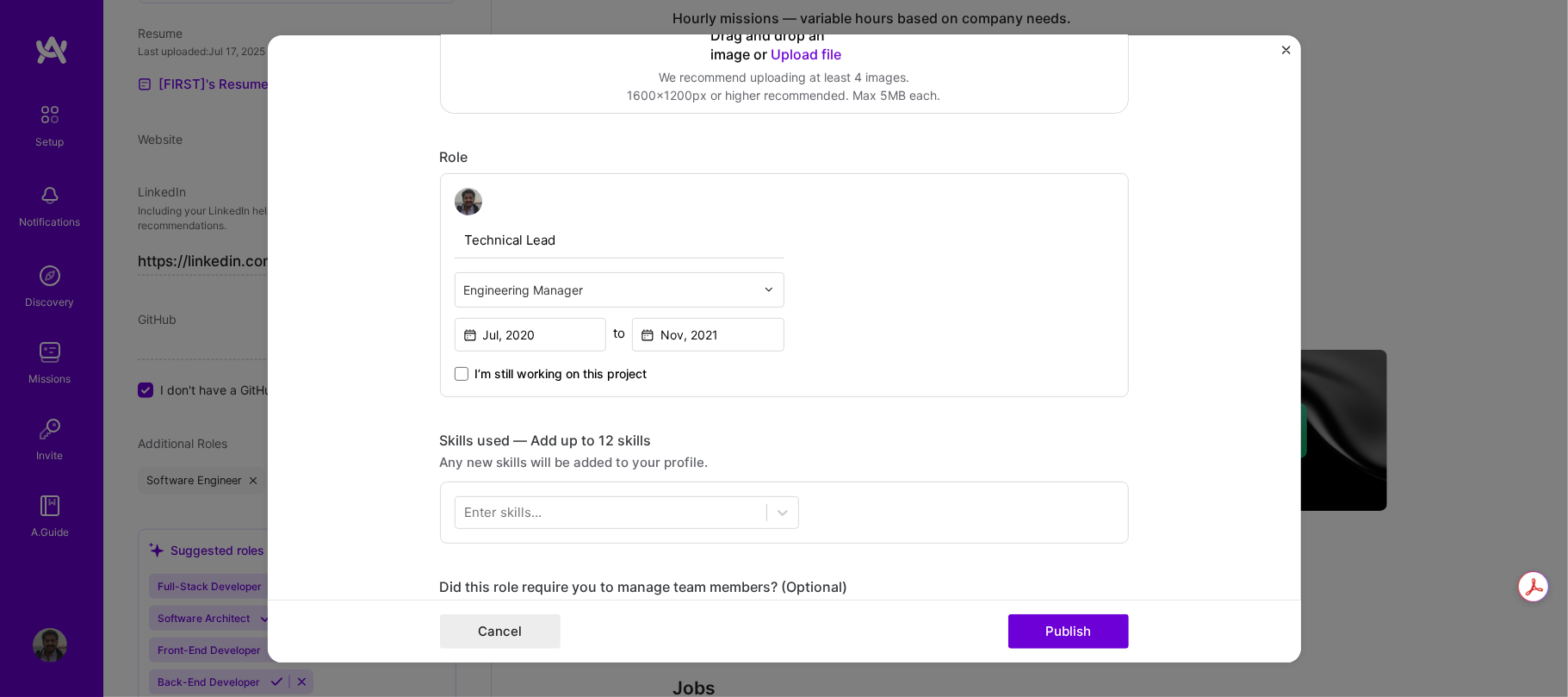 click on "Project title Listenforce Company MoenTek Pvt. Ltd.
Project industry Industry 1 Project Link (Optional)
Drag and drop an image or   Upload file Upload file We recommend uploading at least 4 images. 1600x1200px or higher recommended. Max 5MB each. Role Technical Lead Engineering Manager Jul, [YEAR]
to Nov, [YEAR]
I’m still working on this project Skills used — Add up to 12 skills Any new skills will be added to your profile. Enter skills... Did this role require you to manage team members? (Optional) Yes, I managed — team members. Were you involved from inception to launch (0  ->  1)? (Optional) Zero to one is creation and development of a unique product from the ground up. I was involved in zero to one with this project Add metrics (Optional) Metrics help you visually show the outcome of a project. You can add up to 3 metrics. Project details   100 characters minimum 0 / 1,000" at bounding box center (784, 348) 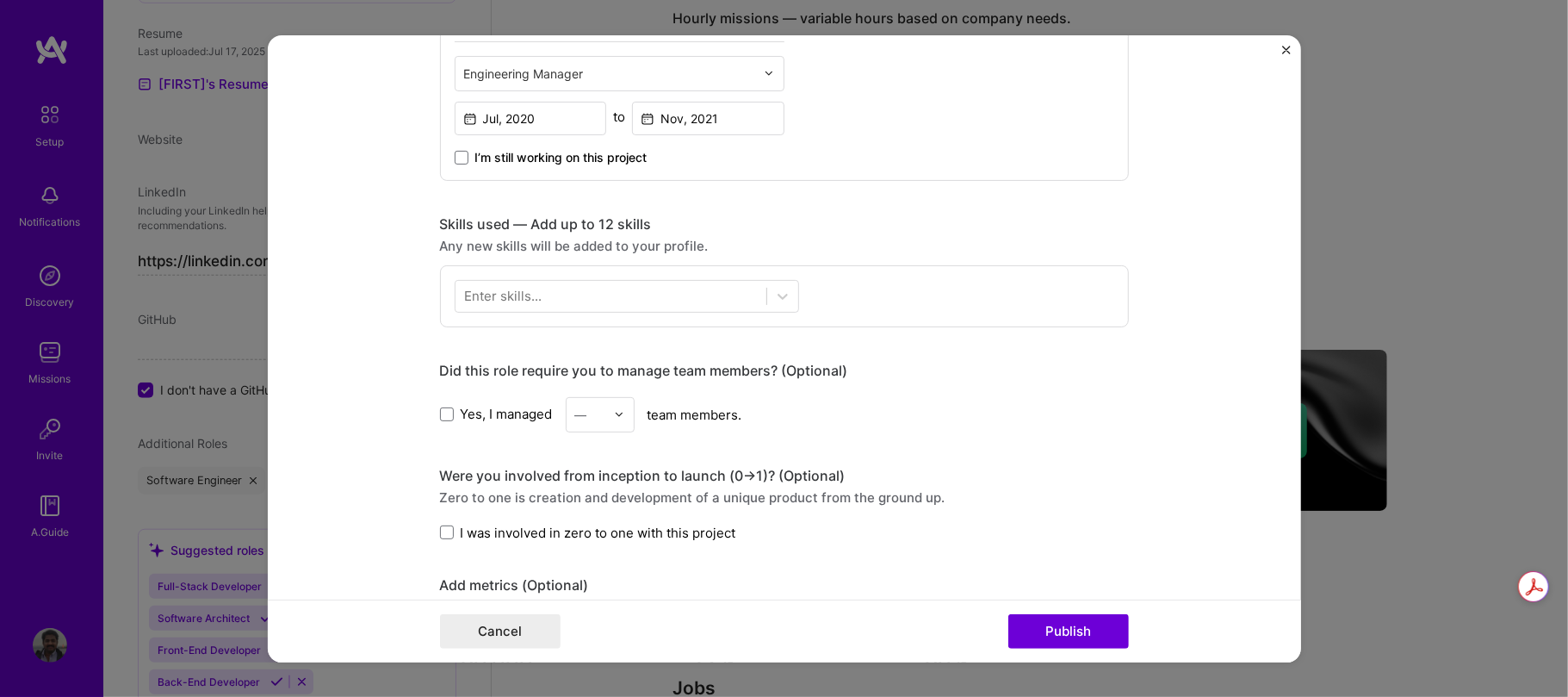 scroll, scrollTop: 618, scrollLeft: 0, axis: vertical 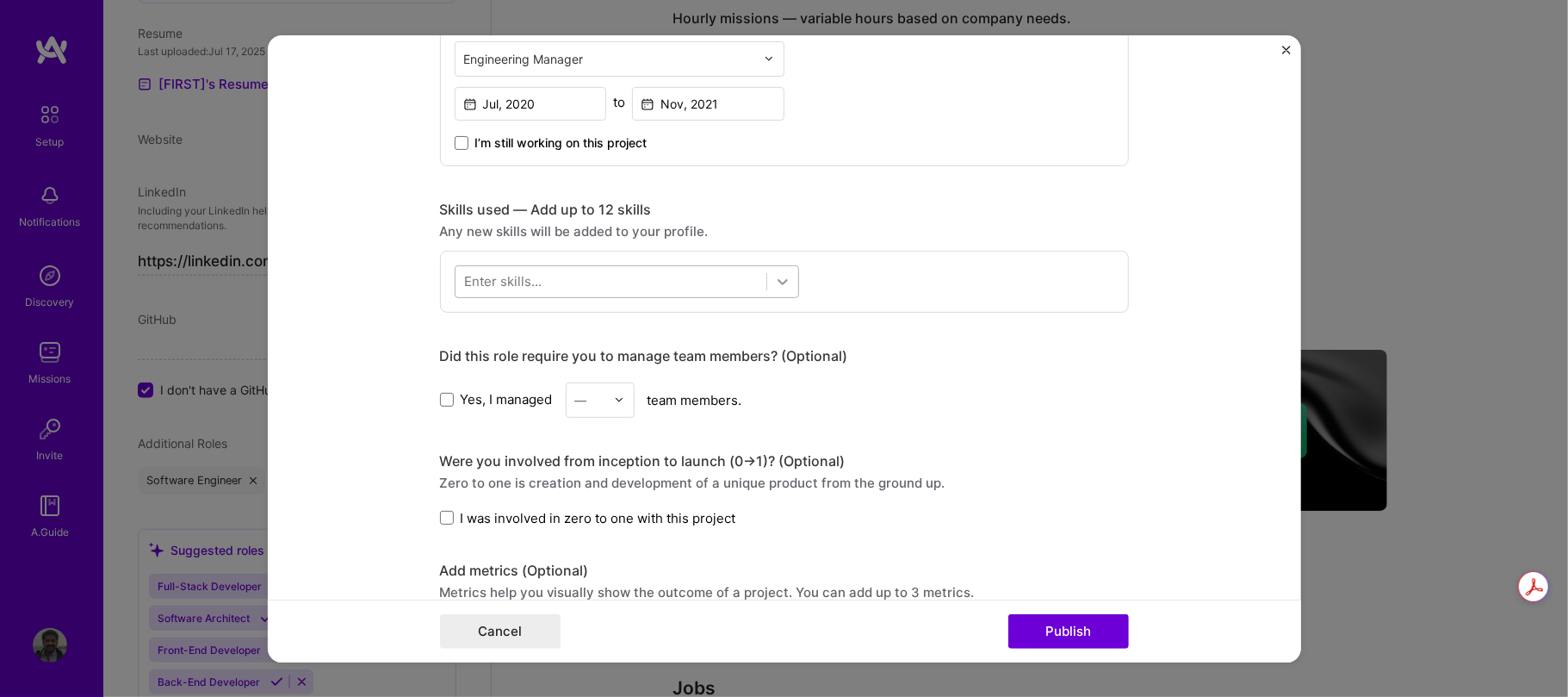 click 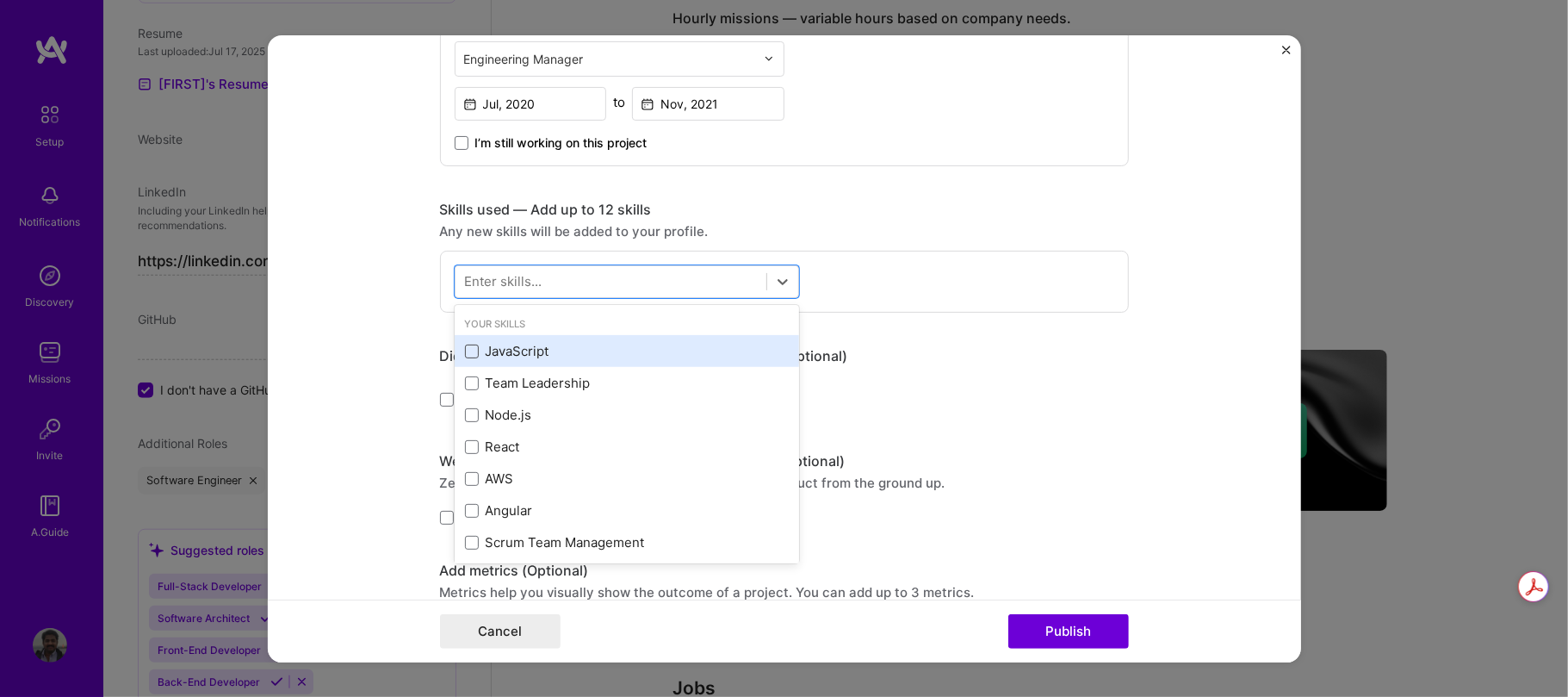 click at bounding box center [472, 352] 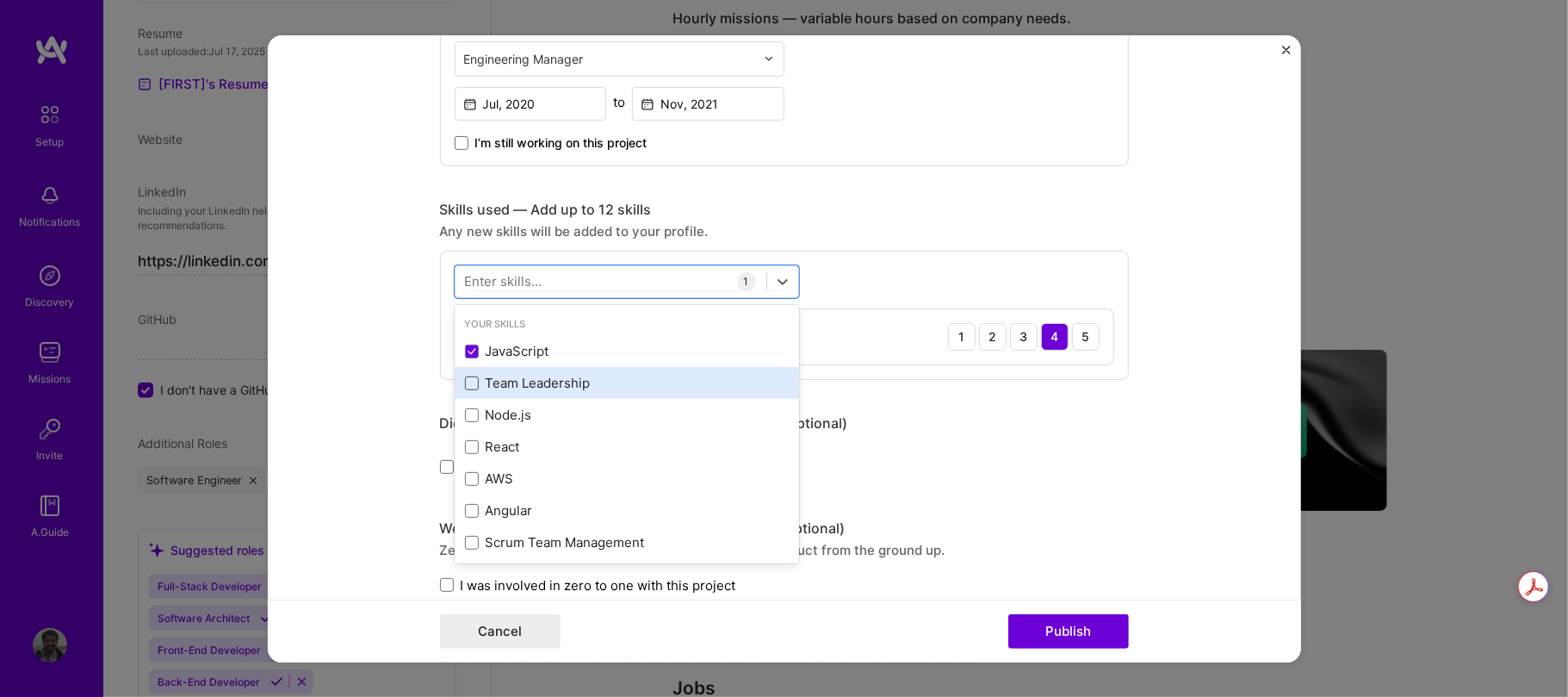 click at bounding box center [472, 383] 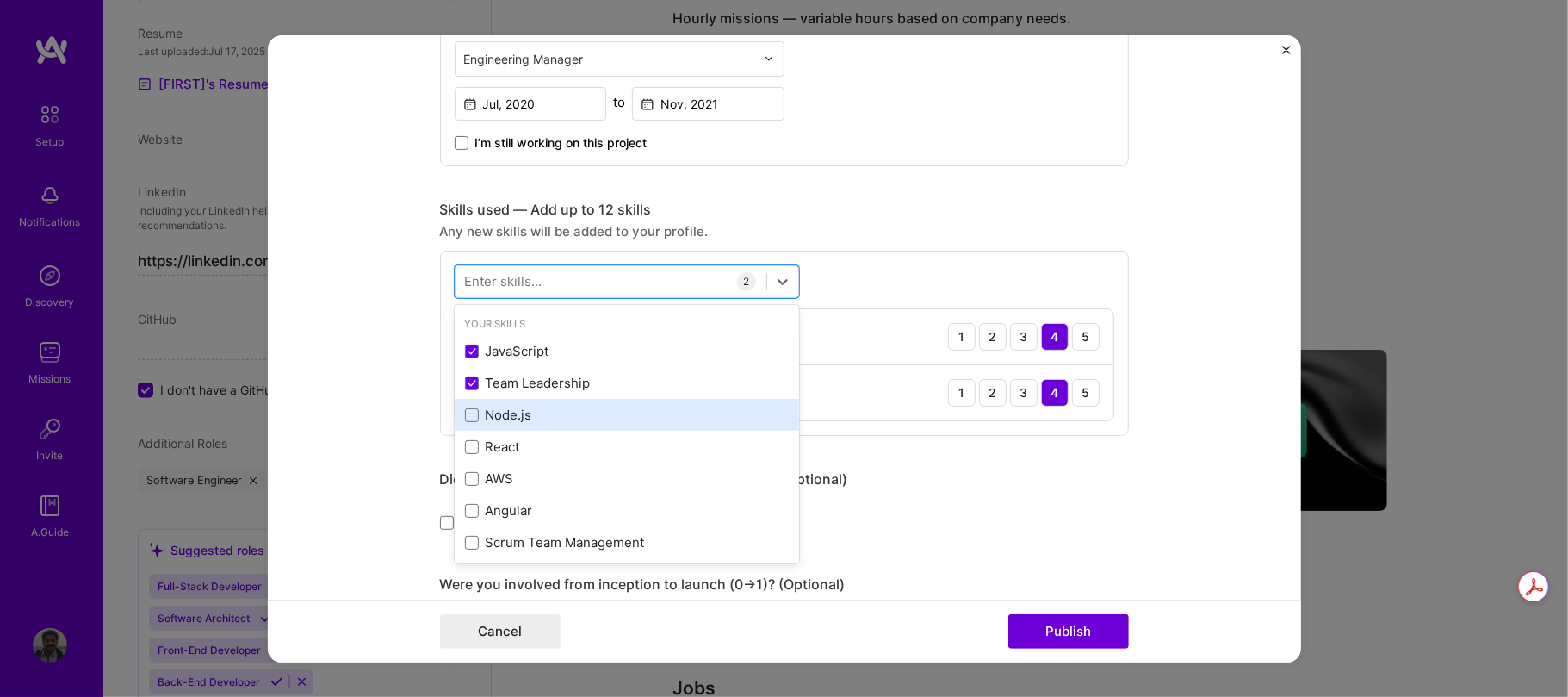 click on "Node.js" at bounding box center [627, 414] 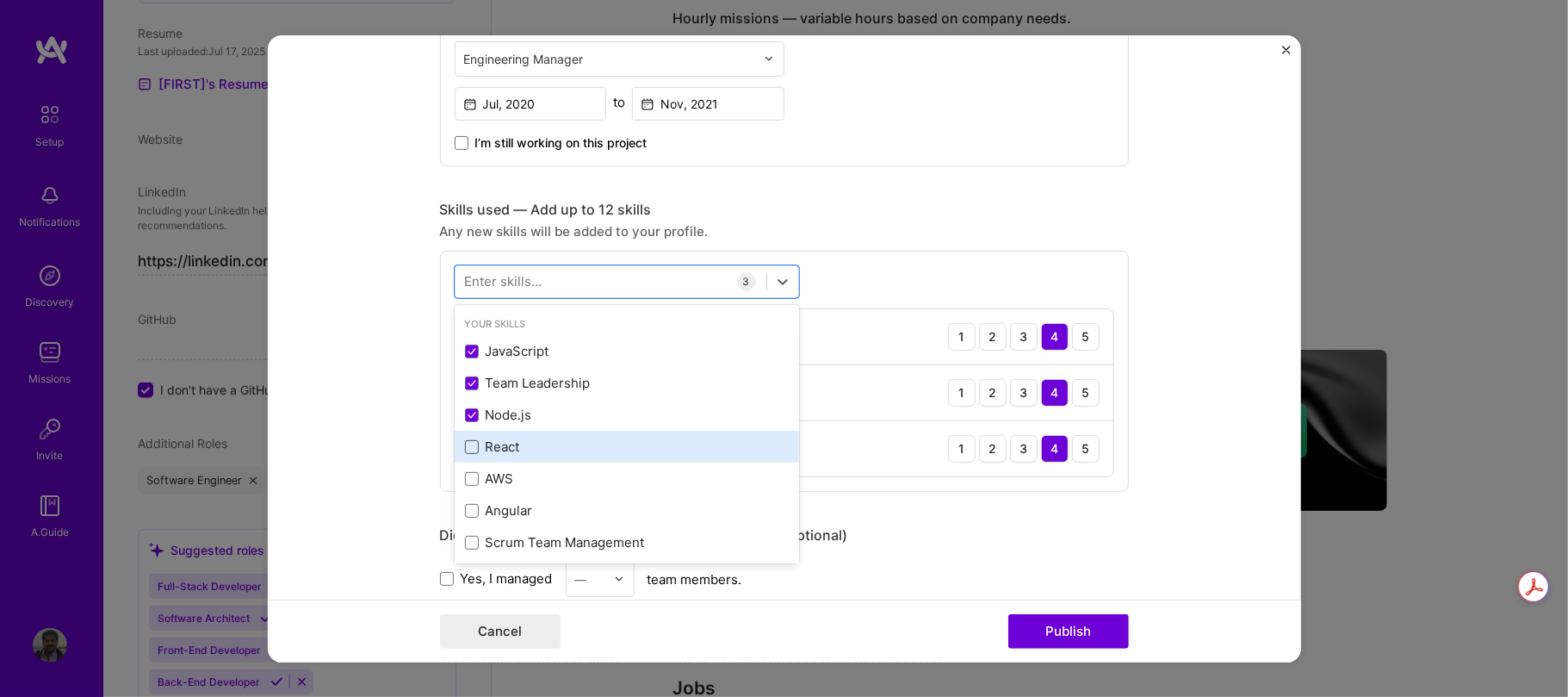 click at bounding box center (472, 447) 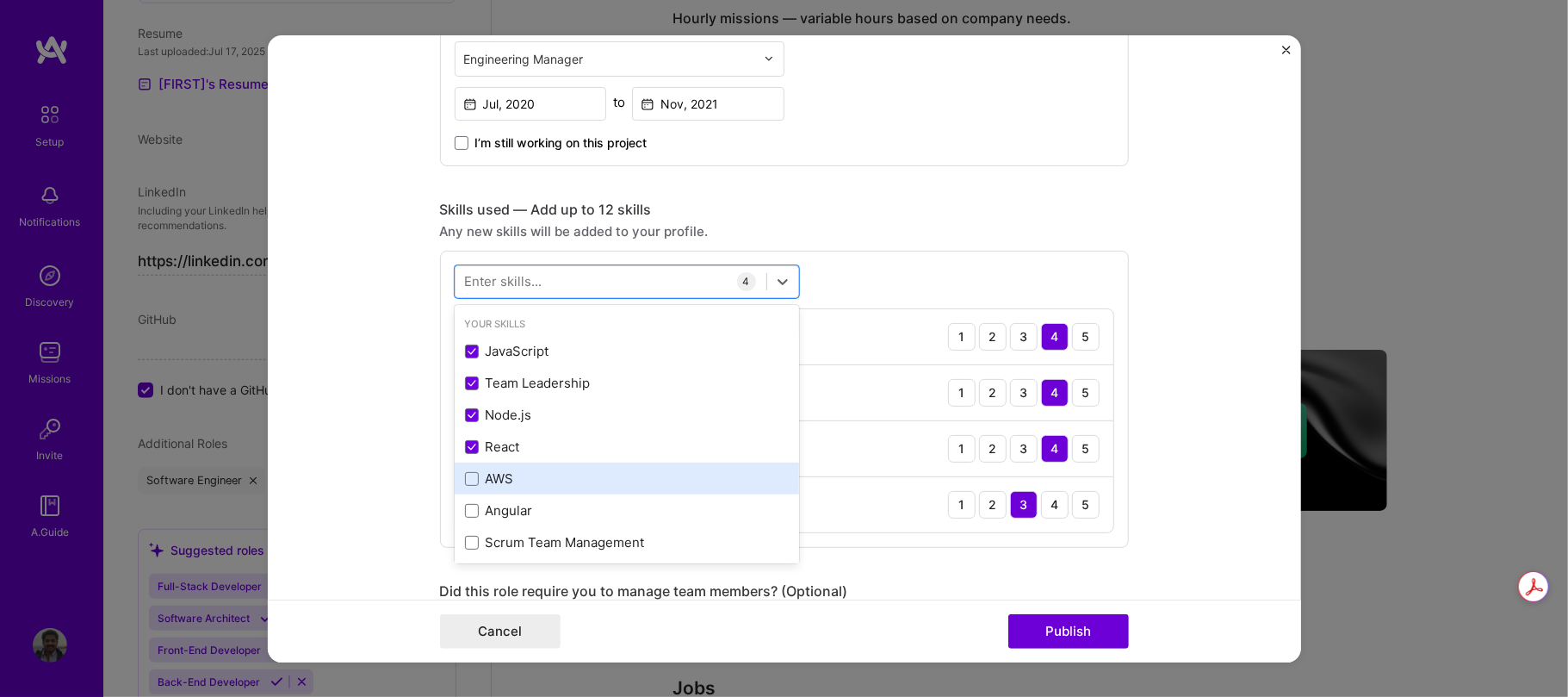 click on "AWS" at bounding box center [627, 478] 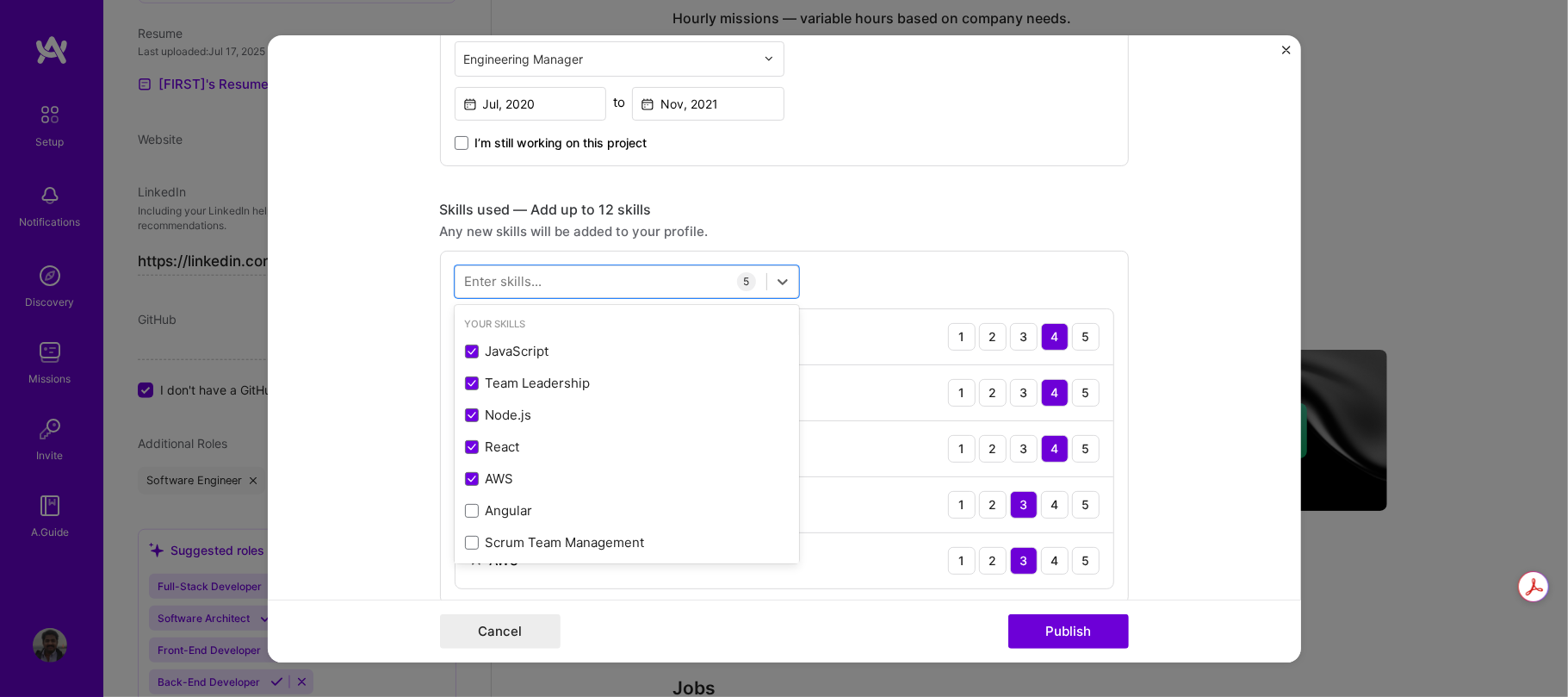 click on "Project title Listenforce Company MoenTek Pvt. Ltd.
Project industry Industry 1 Project Link (Optional)
Drag and drop an image or   Upload file Upload file We recommend uploading at least 4 images. 1600x1200px or higher recommended. Max 5MB each. Role Technical Lead Engineering Manager Jul, [YEAR]
to Nov, [YEAR]
I’m still working on this project Skills used — Add up to 12 skills Any new skills will be added to your profile. option AWS, selected. option AWS selected, 0 of 2. 378 results available. Use Up and Down to choose options, press Enter to select the currently focused option, press Escape to exit the menu, press Tab to select the option and exit the menu. Your Skills JavaScript Team Leadership Node.js React AWS Angular Scrum Team Management Java PHP All Skills .NET 3D Engineering 3D Modeling API Design API Integration APNS ARM ASP.NET AWS Aurora AWS BETA AWS CDK AWS Lambda Ada" at bounding box center [784, 348] 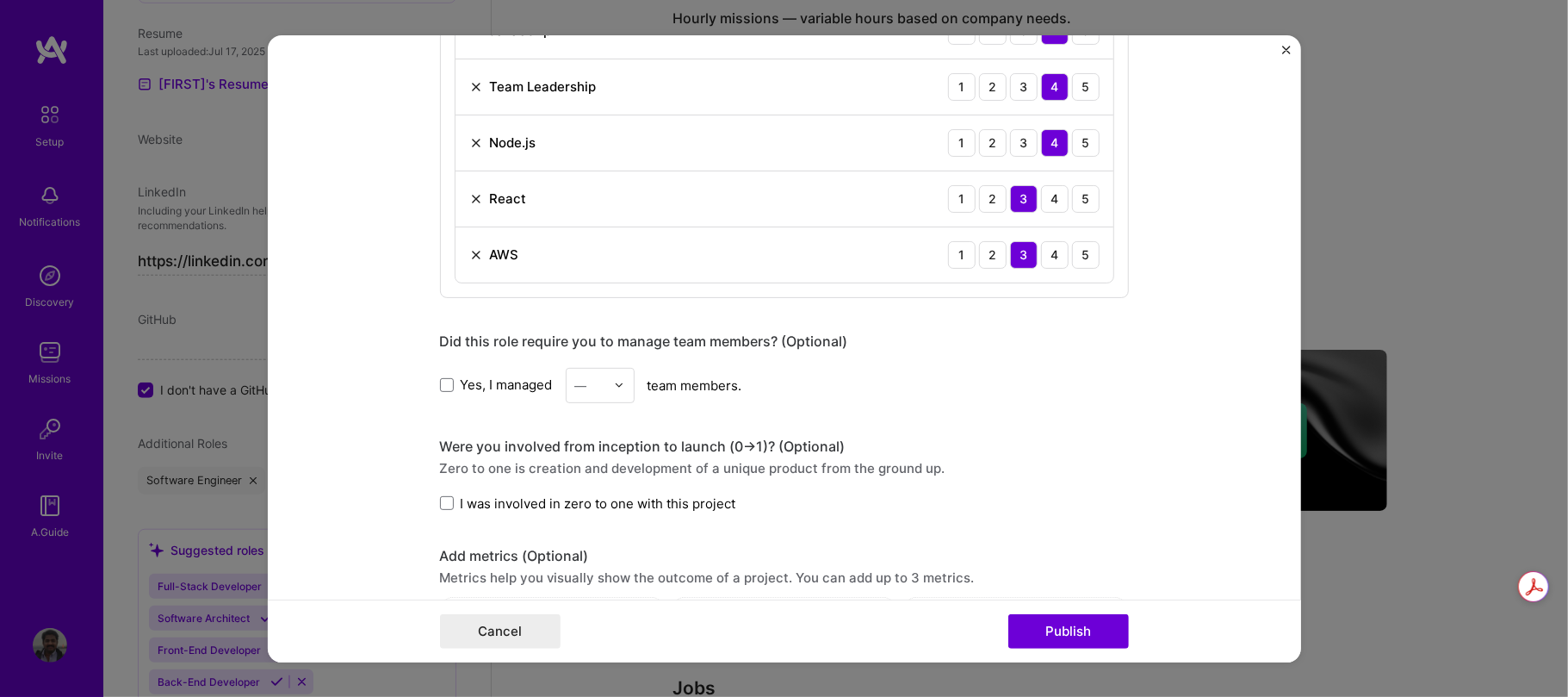 scroll, scrollTop: 955, scrollLeft: 0, axis: vertical 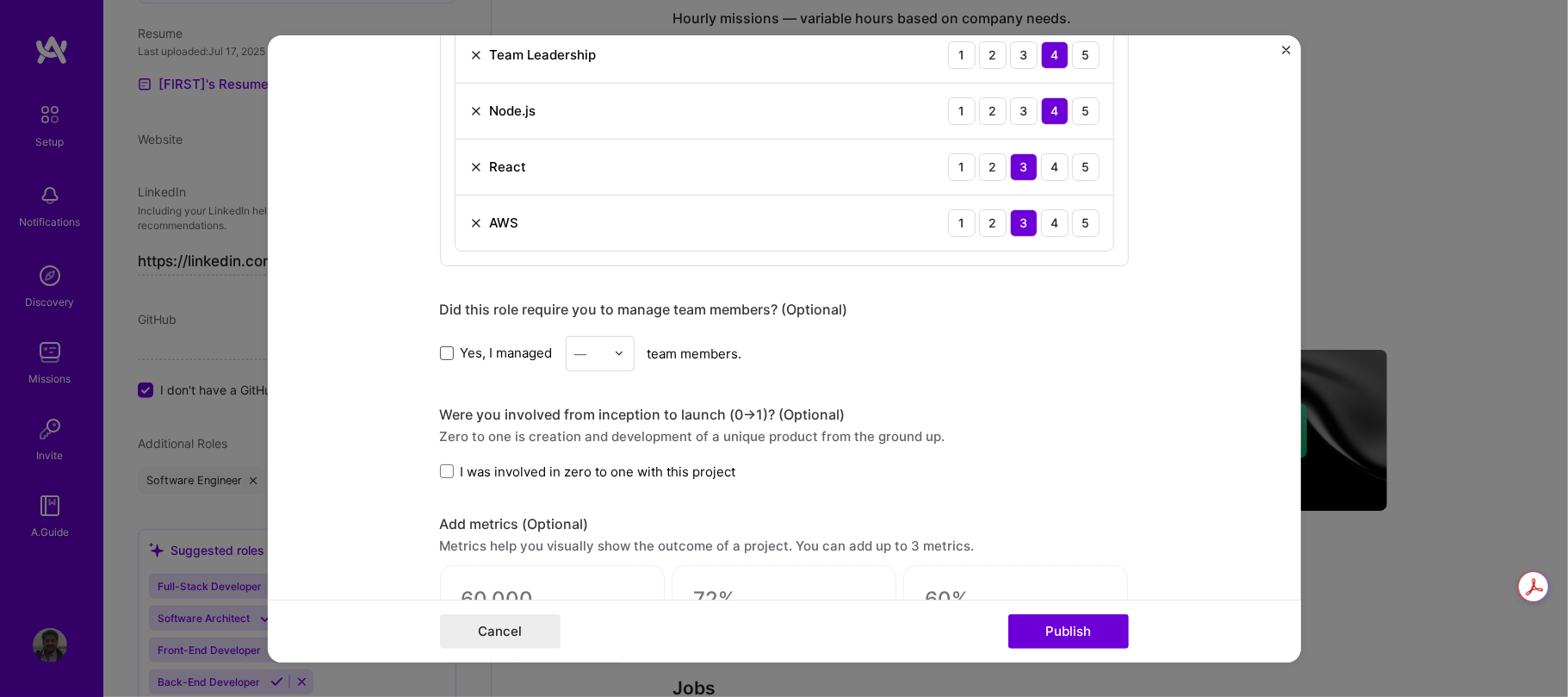 click at bounding box center [447, 353] 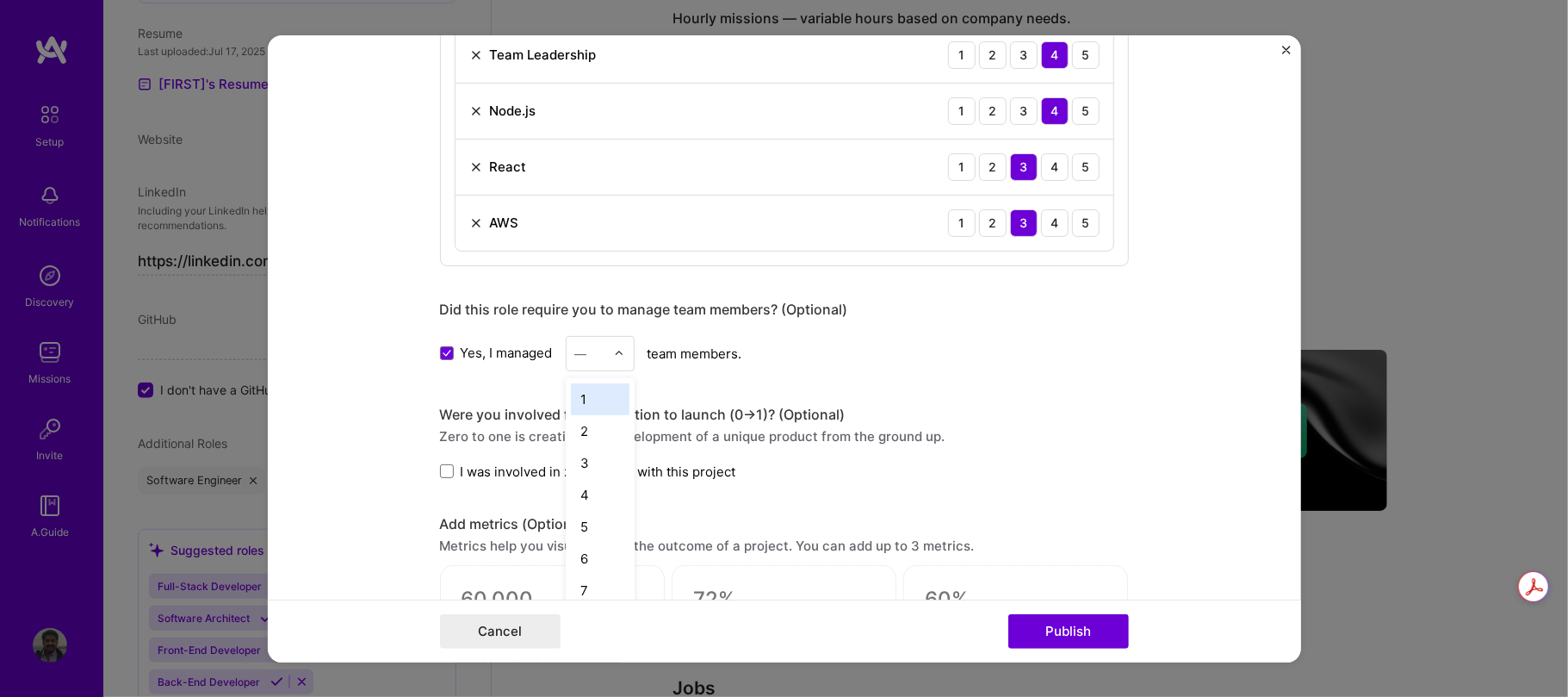 click at bounding box center [619, 353] 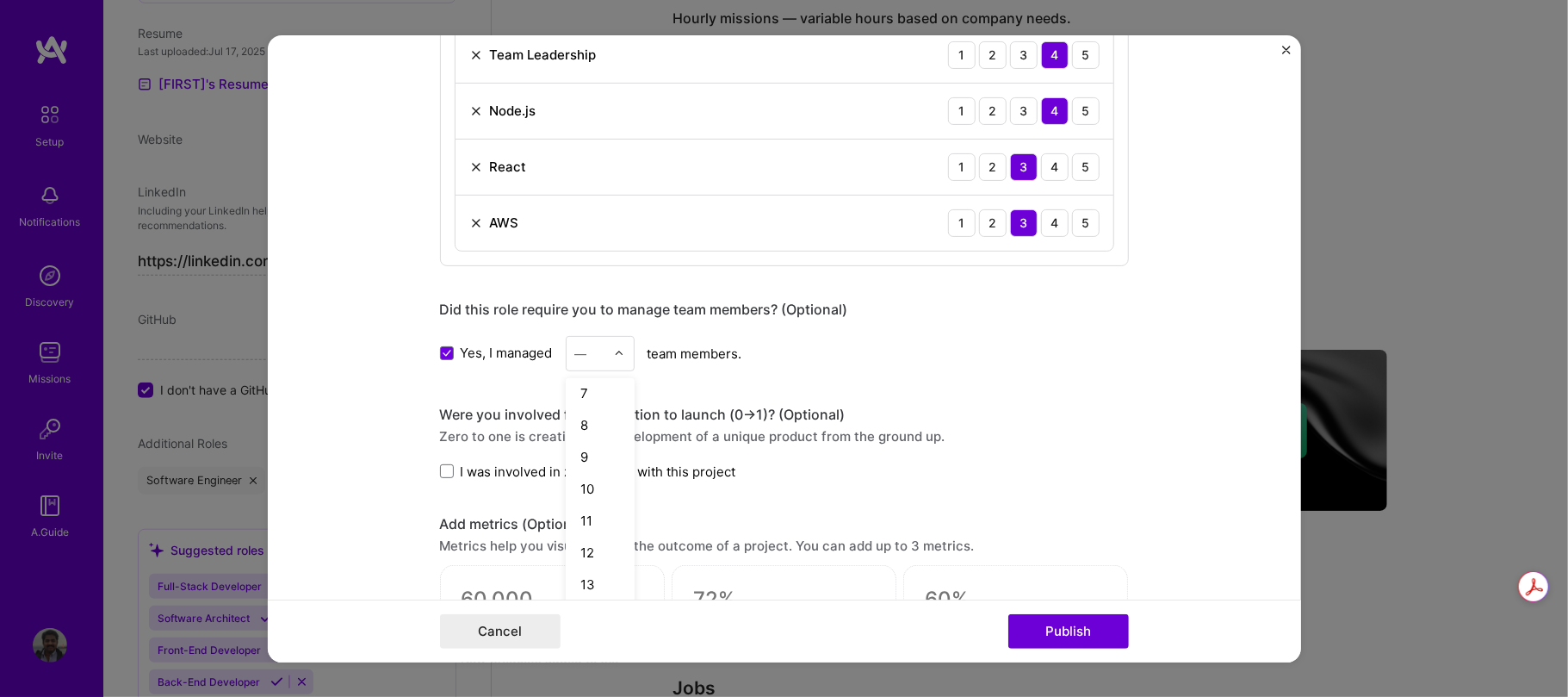 scroll, scrollTop: 225, scrollLeft: 0, axis: vertical 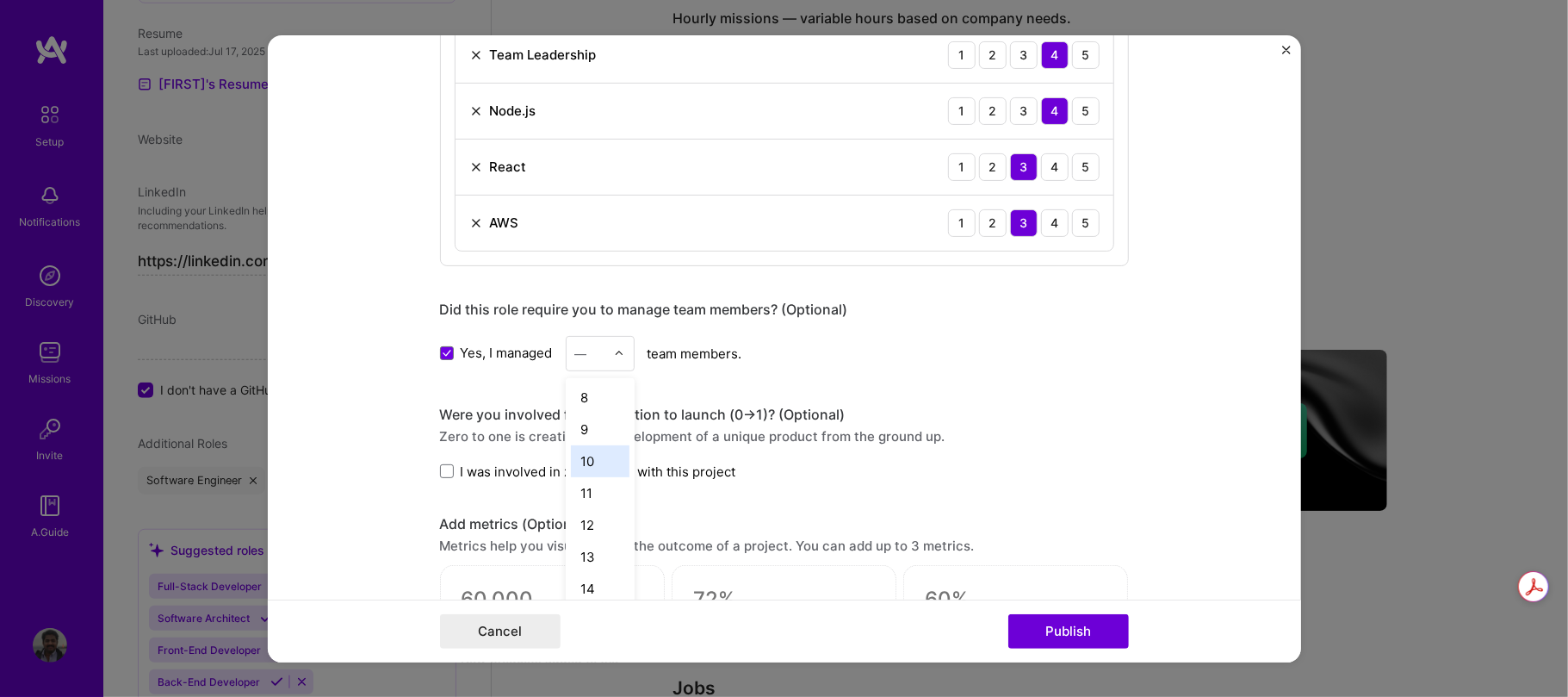 click on "10" at bounding box center (600, 460) 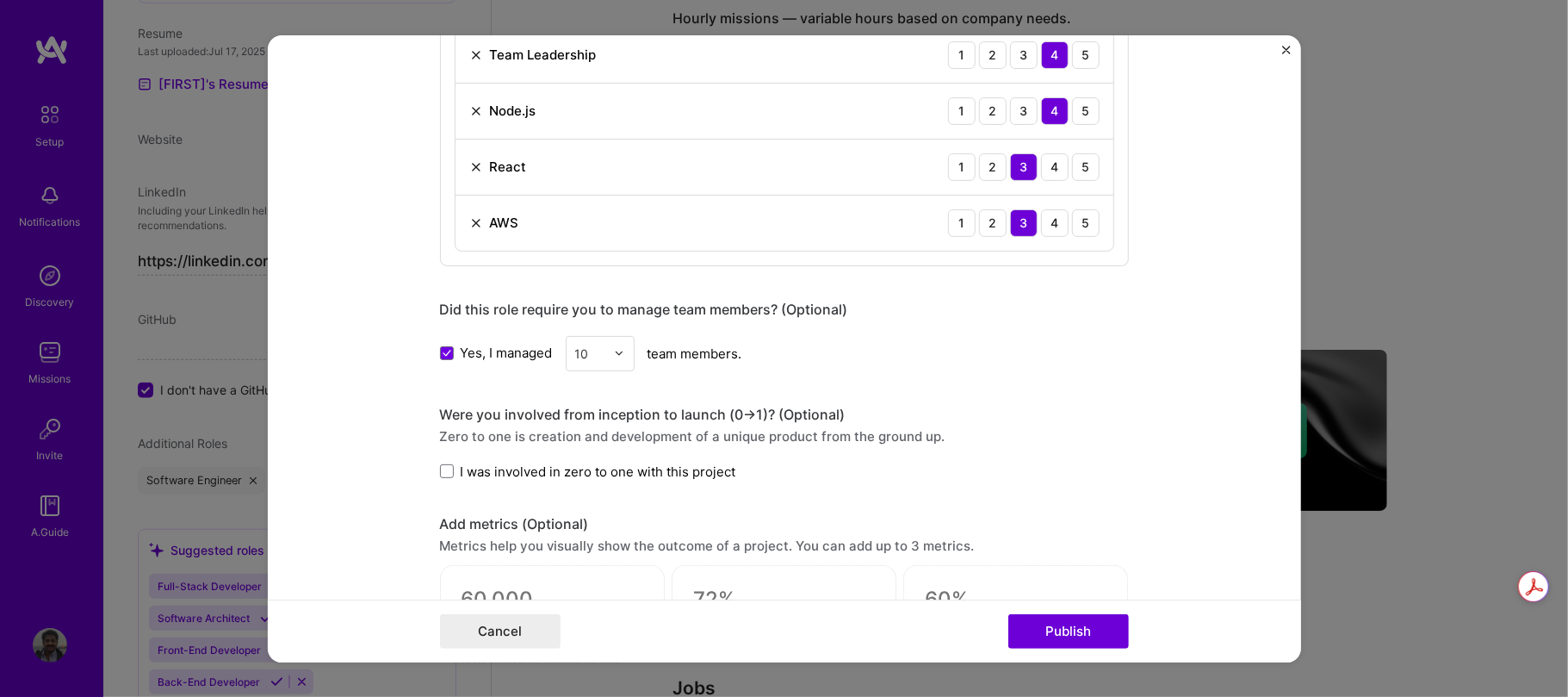 click on "Project title Listenforce Company MoenTek Pvt. Ltd.
Project industry Industry 1 Project Link (Optional)
Drag and drop an image or   Upload file Upload file We recommend uploading at least 4 images. 1600x1200px or higher recommended. Max 5MB each. Role Technical Lead Engineering Manager Jul, [YEAR]
to Nov, [YEAR]
I’m still working on this project Skills used — Add up to 12 skills Any new skills will be added to your profile. Enter skills... 5 JavaScript 1 2 3 4 5 Team Leadership 1 2 3 4 5 Node.js 1 2 3 4 5 React 1 2 3 4 5 AWS 1 2 3 4 5 Did this role require you to manage team members? (Optional) Yes, I managed 10 team members. Were you involved from inception to launch (0  ->  1)? (Optional) Zero to one is creation and development of a unique product from the ground up. I was involved in zero to one with this project Add metrics (Optional) Project details   100 characters minimum 0 /" at bounding box center (784, 348) 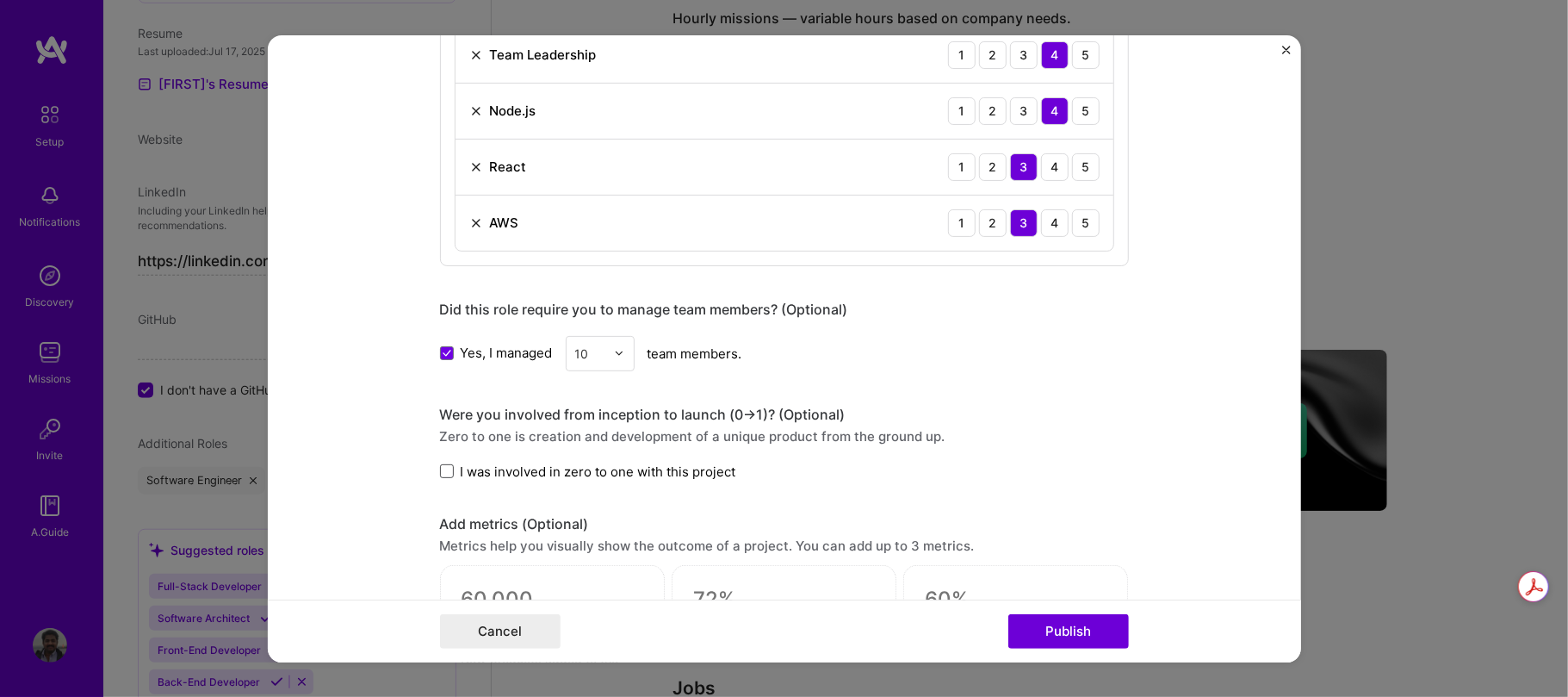 click at bounding box center [447, 471] 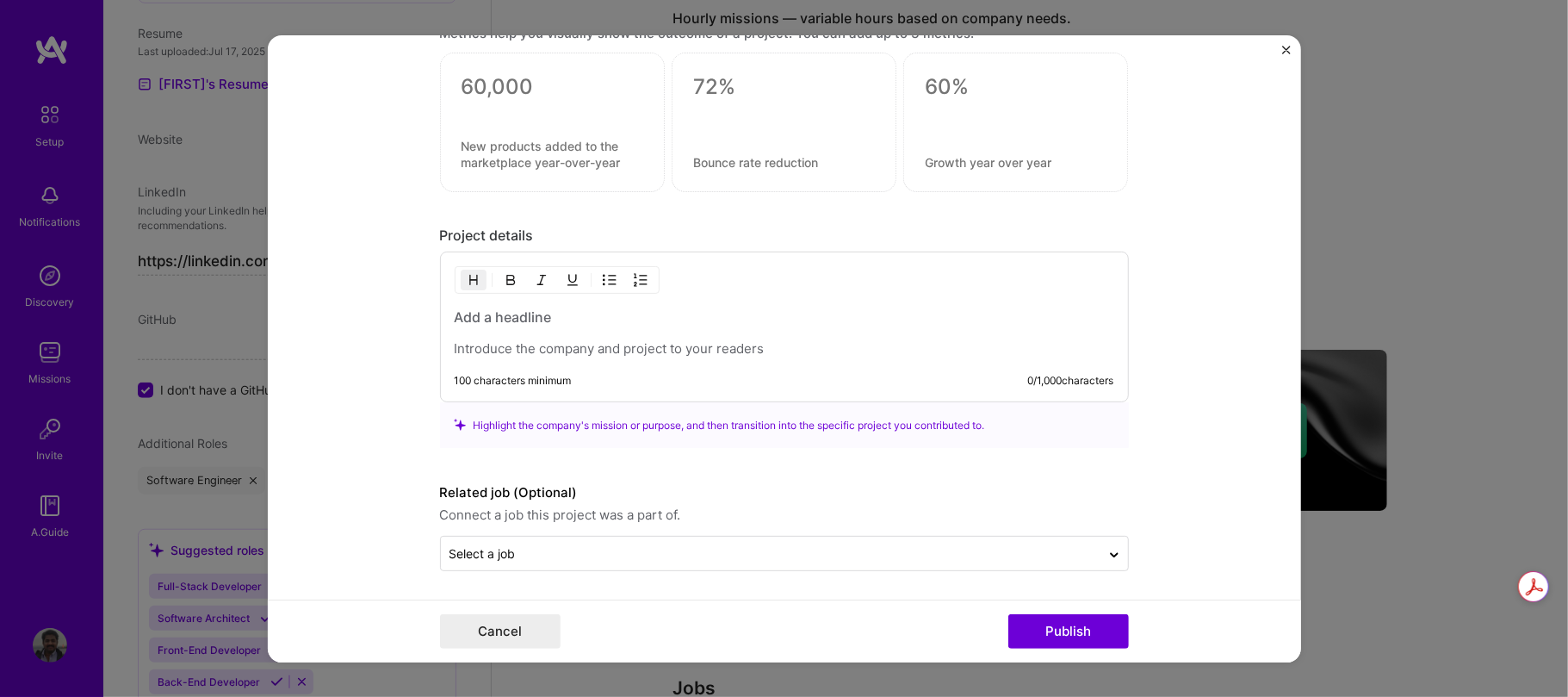 scroll, scrollTop: 1478, scrollLeft: 0, axis: vertical 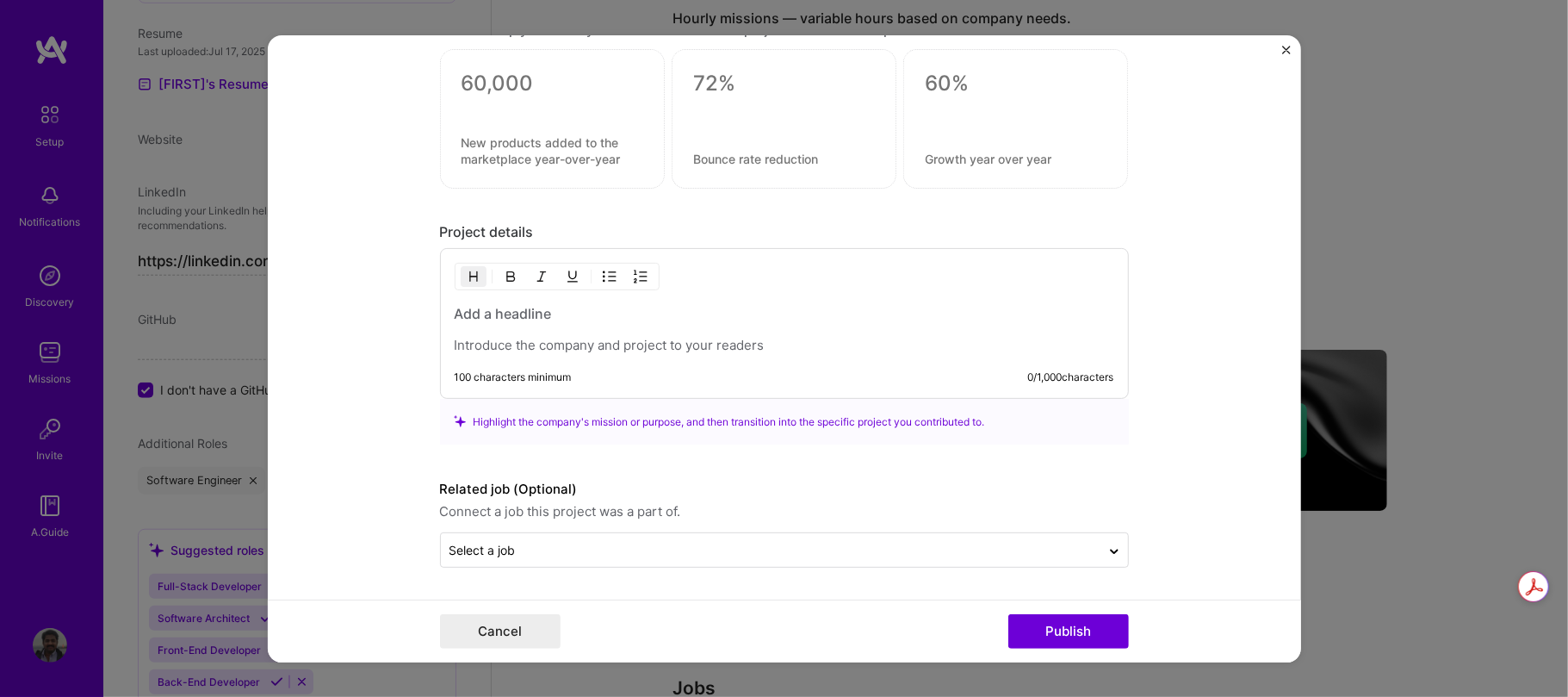 click at bounding box center [784, 314] 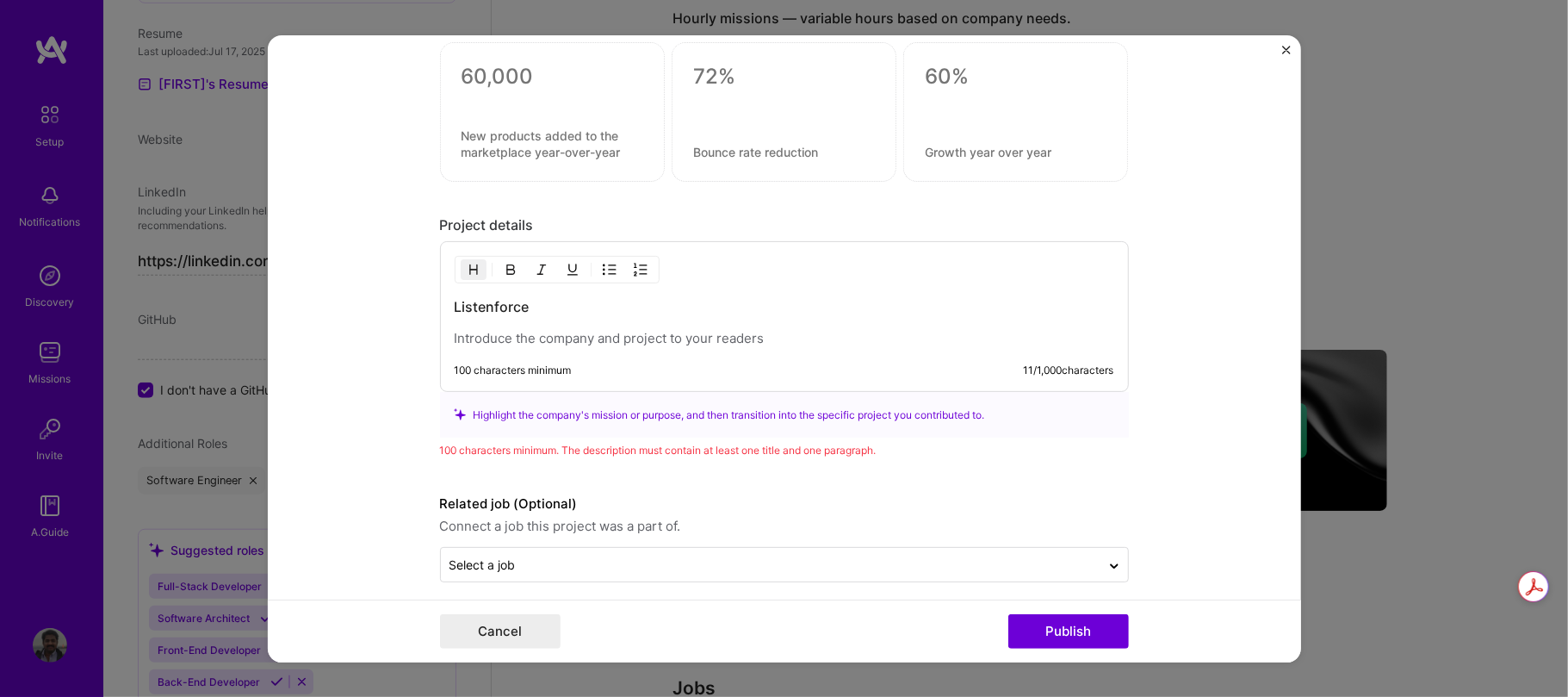 click at bounding box center [784, 339] 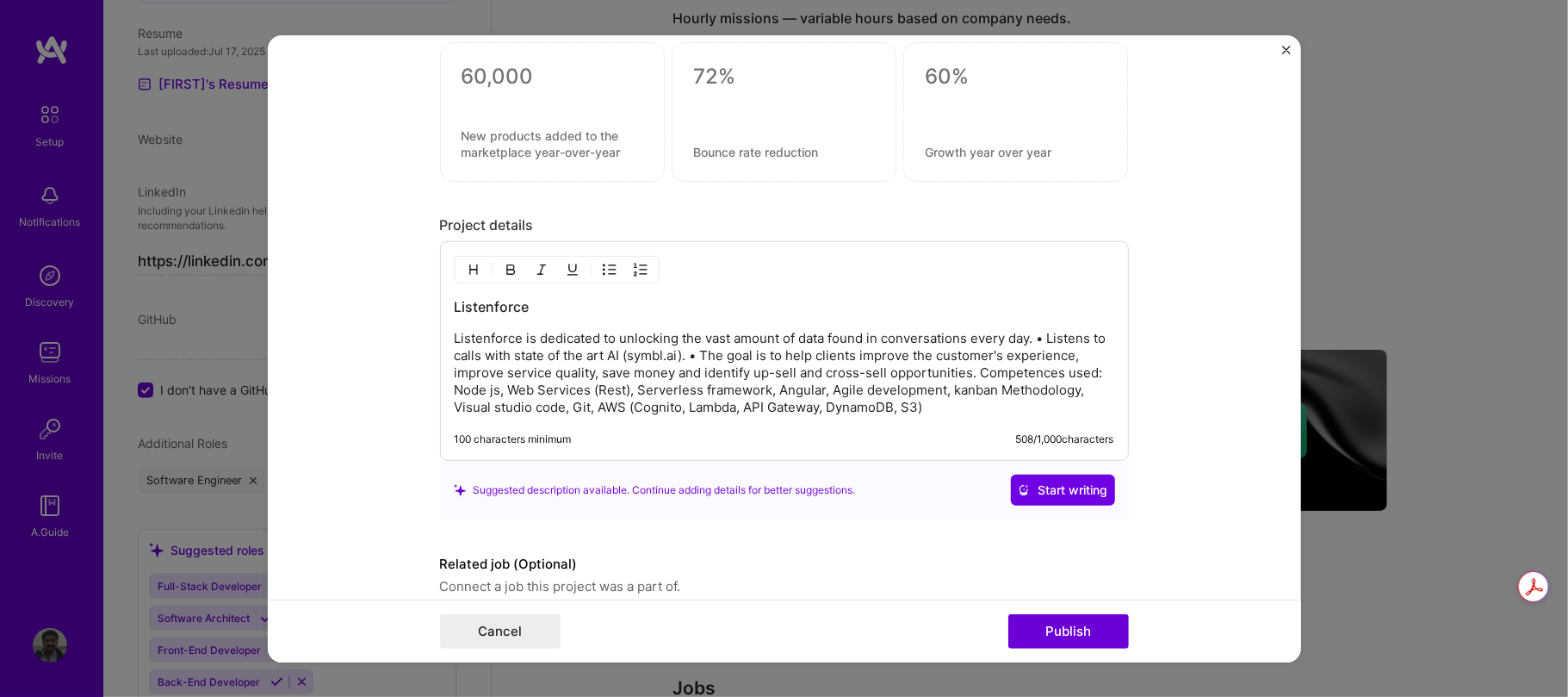 click on "Listenforce is dedicated to unlocking the vast amount of data found in conversations every day. • Listens to calls with state of the art AI (symbl.ai). • The goal is to help clients improve the customer's experience, improve service quality, save money and identify up-sell and cross-sell opportunities. Competences used: Node js, Web Services (Rest), Serverless framework, Angular, Agile development, kanban Methodology, Visual studio code, Git, AWS (Cognito, Lambda, API Gateway, DynamoDB, S3)" at bounding box center [784, 373] 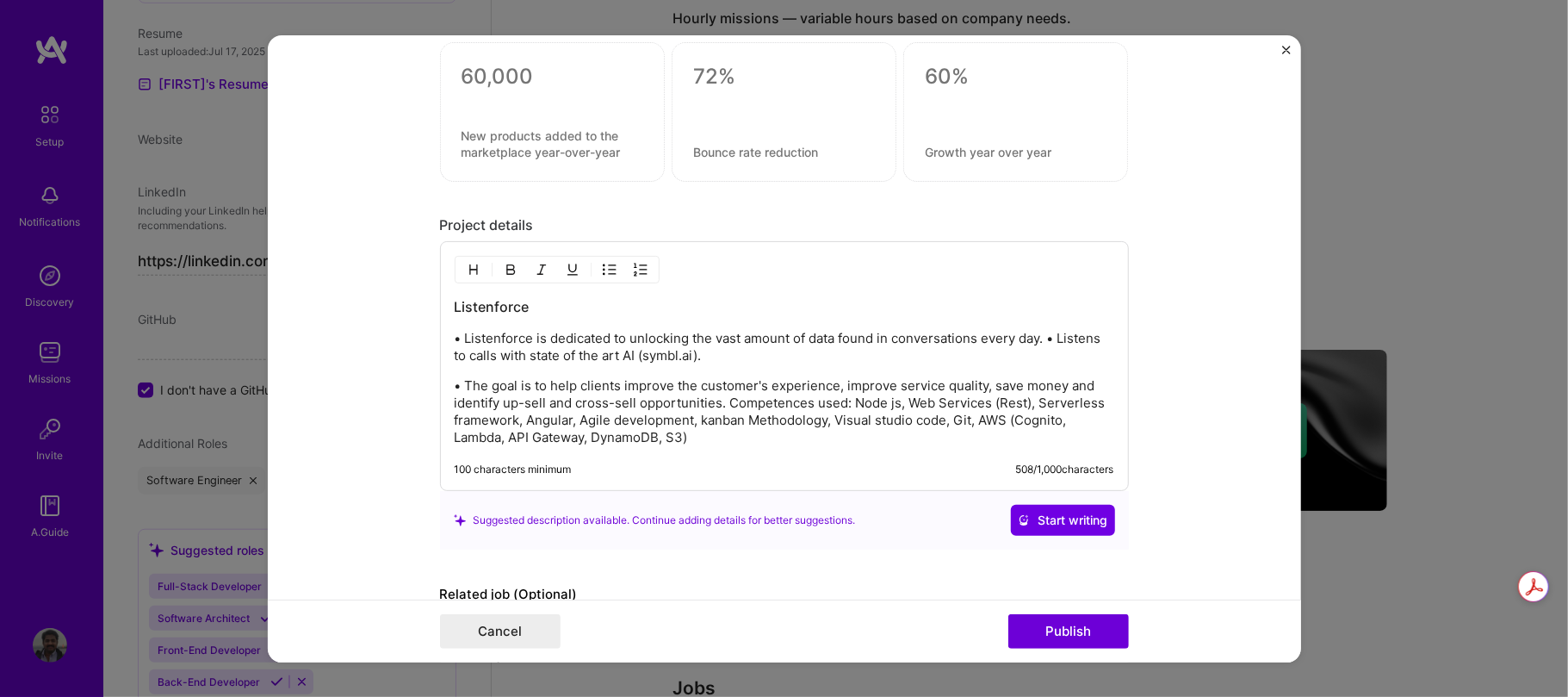click on "• The goal is to help clients improve the customer's experience, improve service quality, save money and identify up-sell and cross-sell opportunities. Competences used: Node js, Web Services (Rest), Serverless framework, Angular, Agile development, kanban Methodology, Visual studio code, Git, AWS (Cognito, Lambda, API Gateway, DynamoDB, S3)" at bounding box center [784, 412] 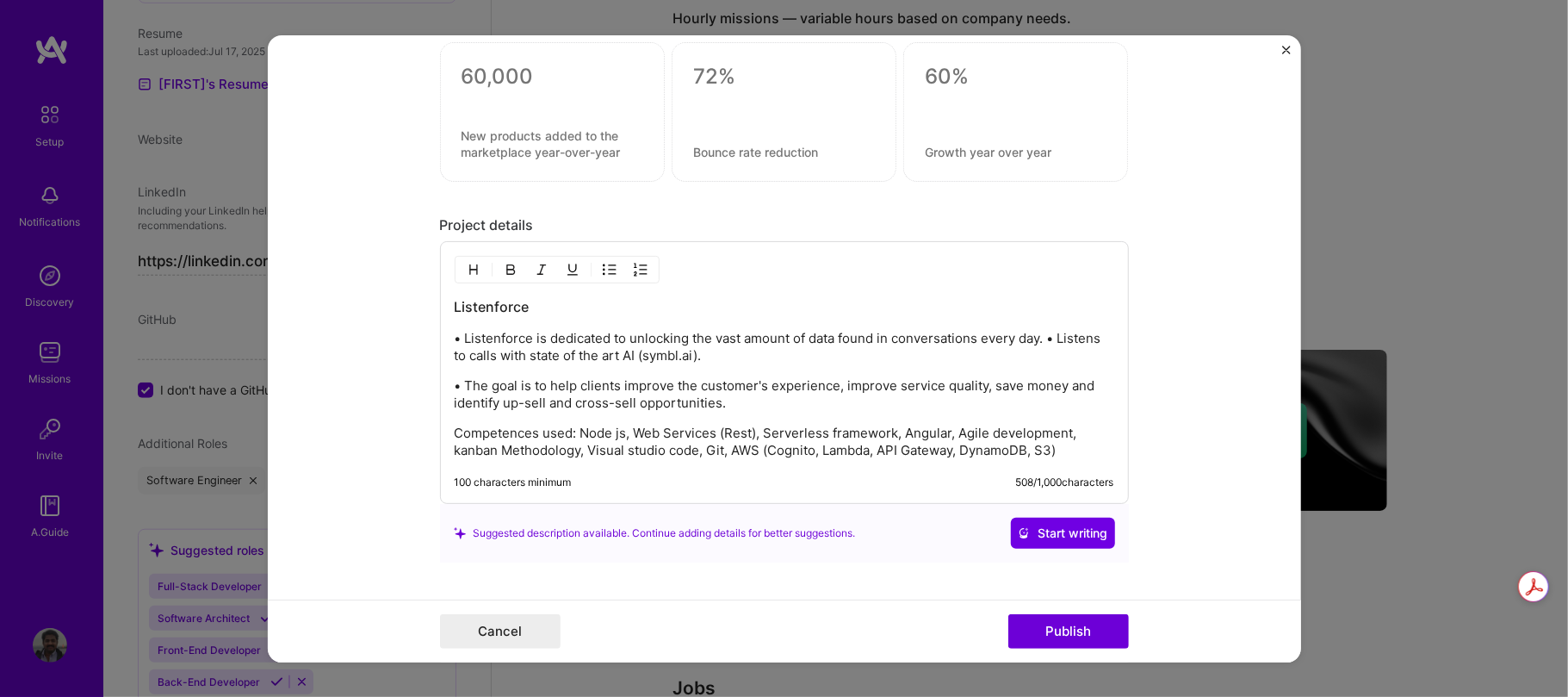click on "• Listenforce is dedicated to unlocking the vast amount of data found in conversations every day. • Listens to calls with state of the art AI (symbl.ai)." at bounding box center (784, 347) 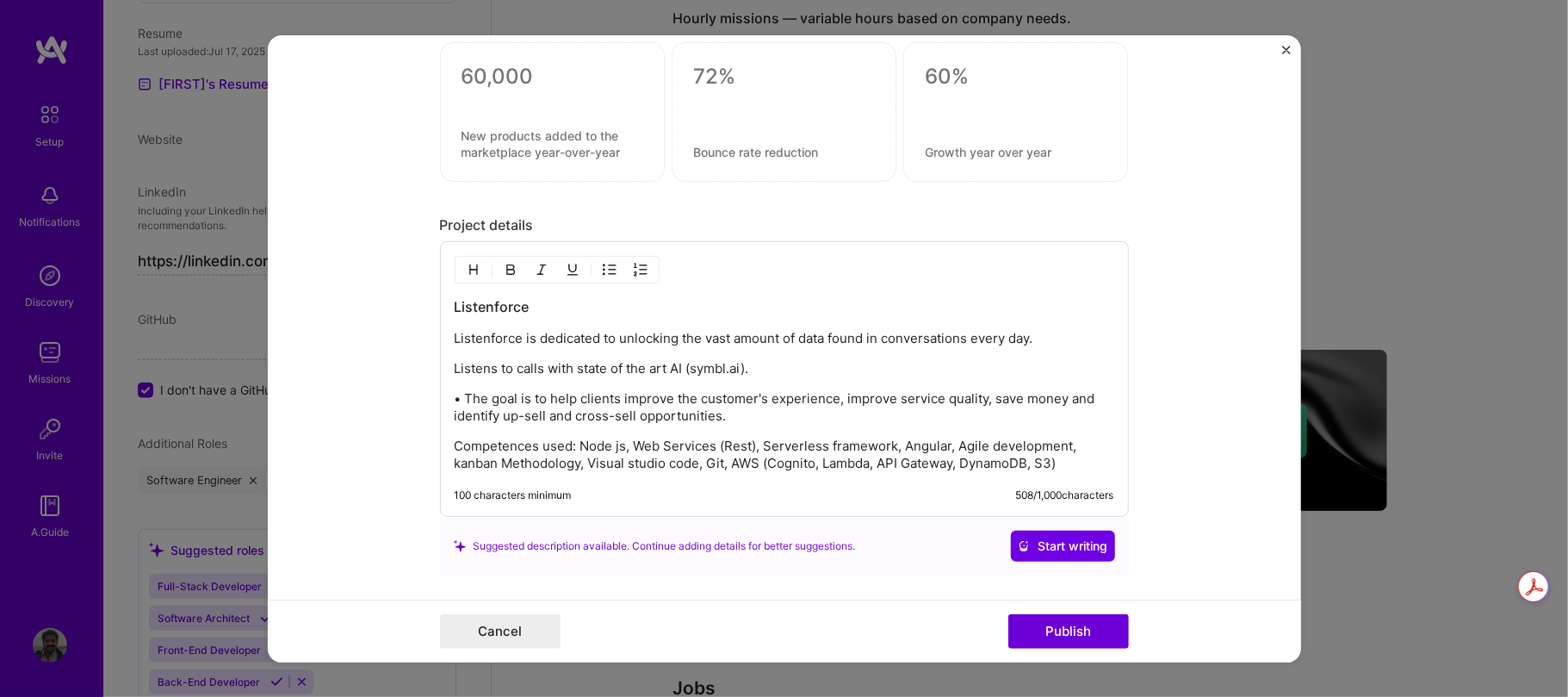 click on "Listenforce • Listenforce is dedicated to unlocking the vast amount of data found in conversations every day.  • Listens to calls with state of the art AI (symbl.ai).  • The goal is to help clients improve the customer's experience, improve service quality, save money and identify up-sell and cross-sell opportunities.  Competences used: Node js, Web Services (Rest), Serverless framework, Angular, Agile development, kanban Methodology, Visual studio code, Git, AWS (Cognito, Lambda, API Gateway, DynamoDB, S3)" at bounding box center [784, 384] 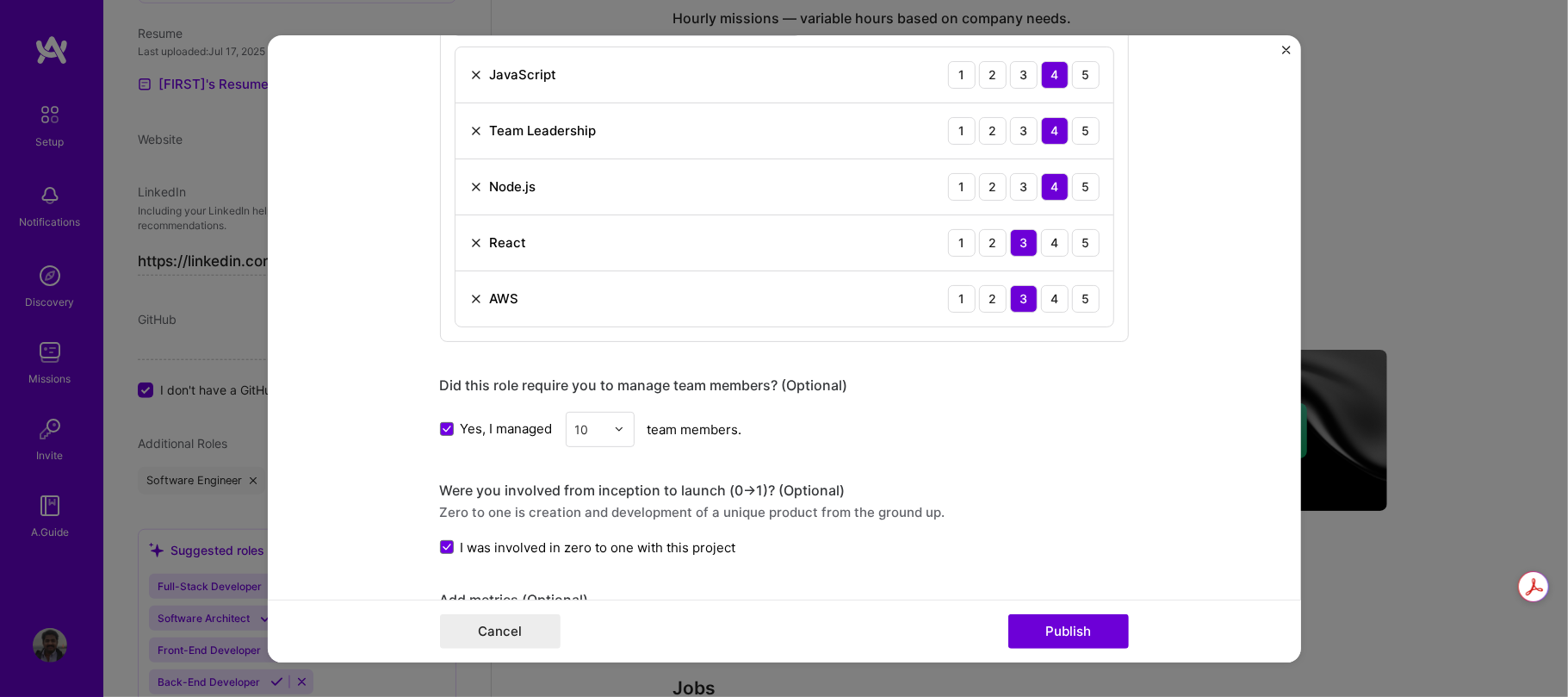 scroll, scrollTop: 853, scrollLeft: 0, axis: vertical 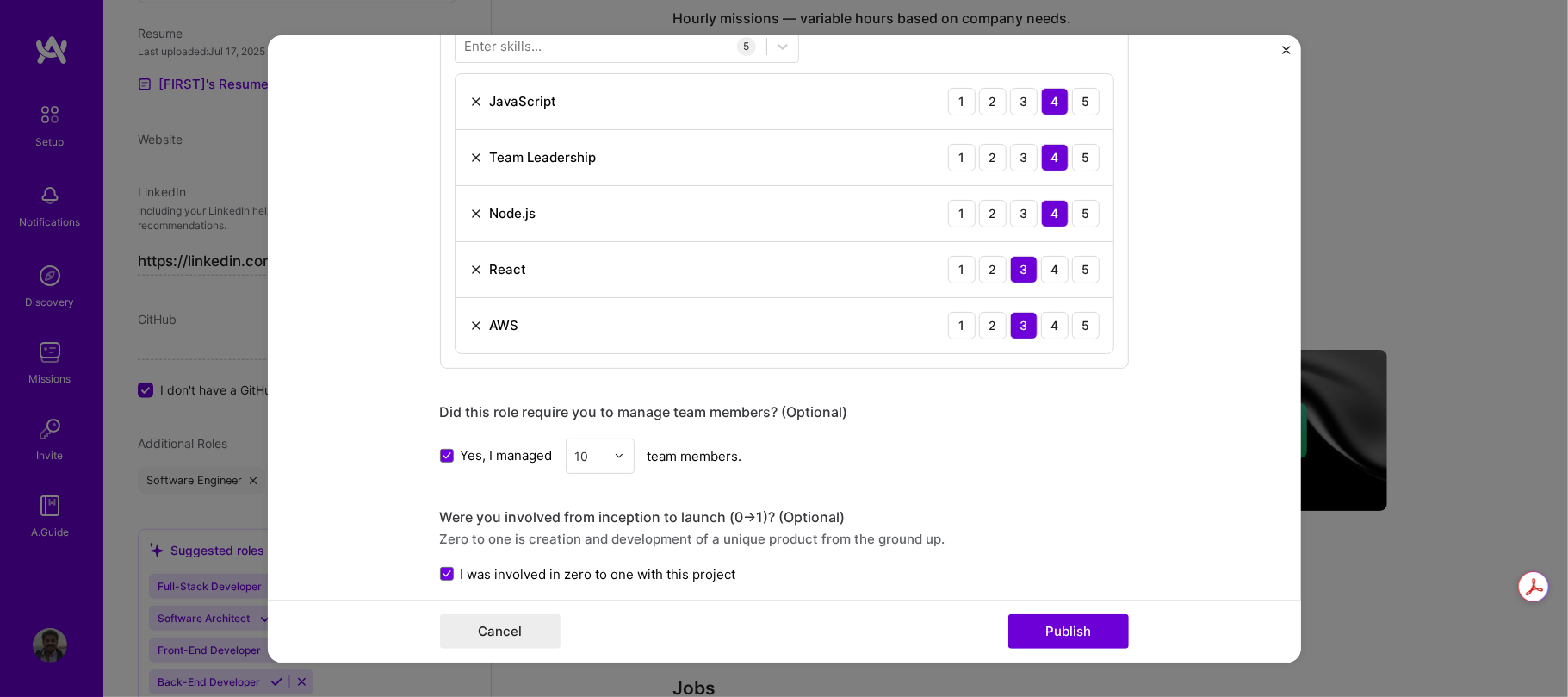 click at bounding box center [476, 269] 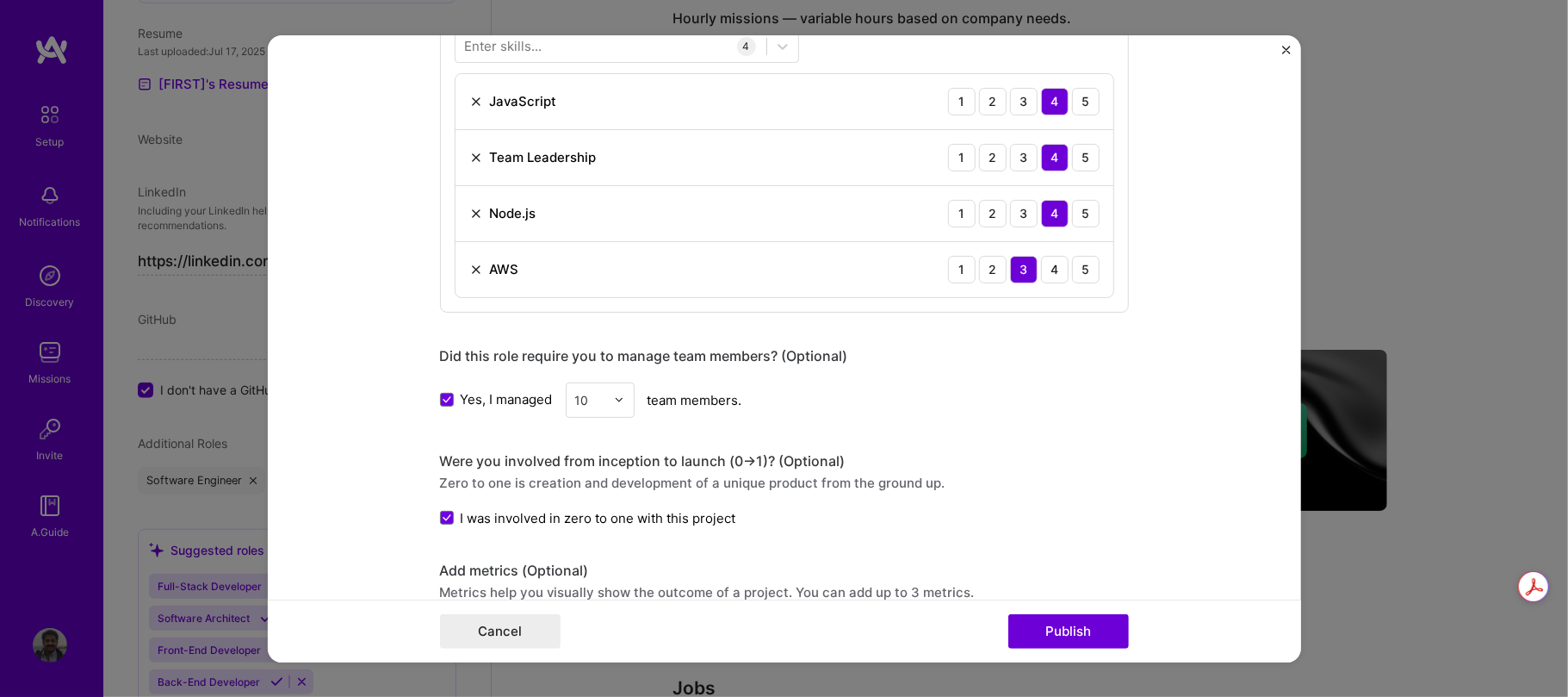 click on "Project title Listenforce Company MoenTek Pvt. Ltd.
Project industry Industry 1 Project Link (Optional)
Drag and drop an image or   Upload file Upload file We recommend uploading at least 4 images. 1600x1200px or higher recommended. Max 5MB each. Role Technical Lead Engineering Manager Jul, [YEAR]
to Nov, [YEAR]
I’m still working on this project Skills used — Add up to 12 skills Any new skills will be added to your profile. Enter skills... 4 JavaScript 1 2 3 4 5 Team Leadership 1 2 3 4 5 Node.js 1 2 3 4 5 AWS 1 2 3 4 5 Did this role require you to manage team members? (Optional) Yes, I managed 10 team members. Were you involved from inception to launch (0  ->  1)? (Optional) Zero to one is creation and development of a unique product from the ground up. I was involved in zero to one with this project Add metrics (Optional) Project details   Listenforce 100 characters minimum 508 /" at bounding box center [784, 348] 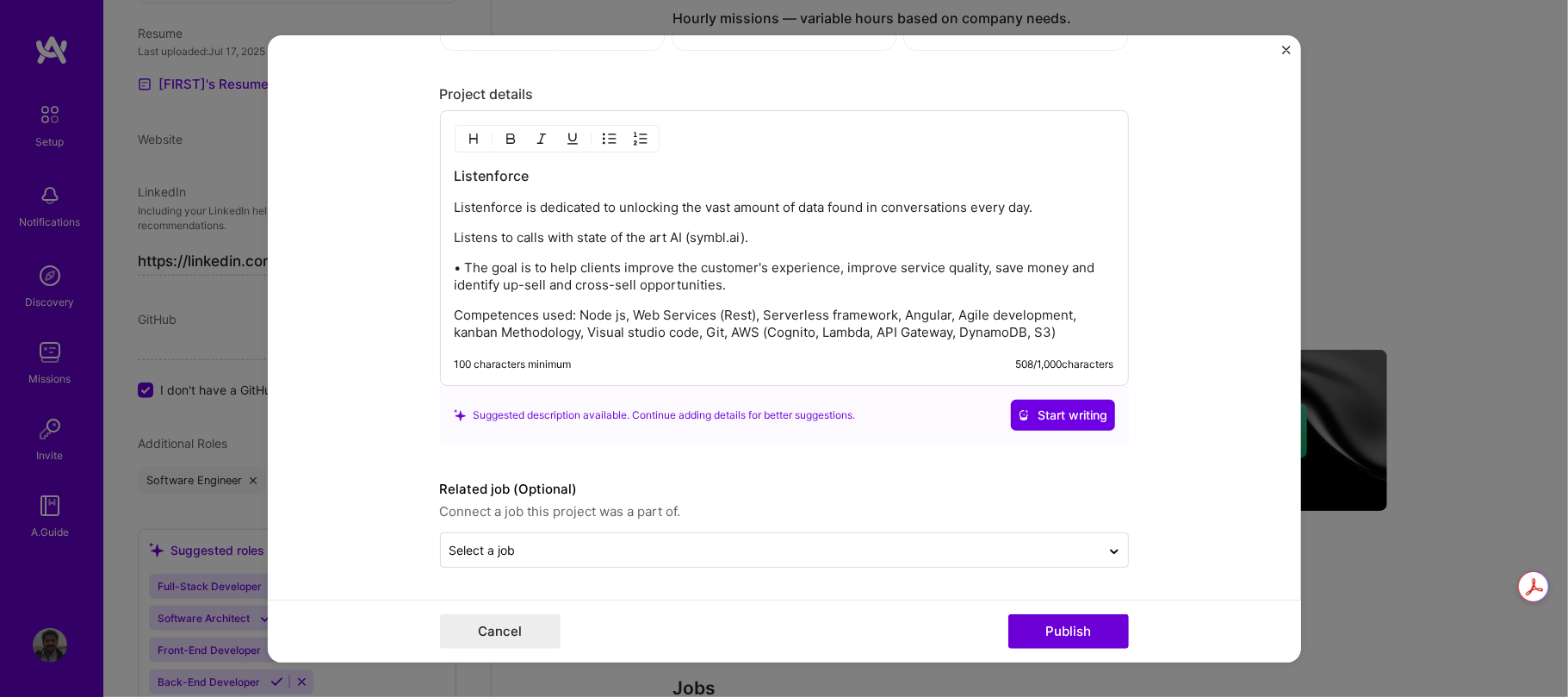 scroll, scrollTop: 1559, scrollLeft: 0, axis: vertical 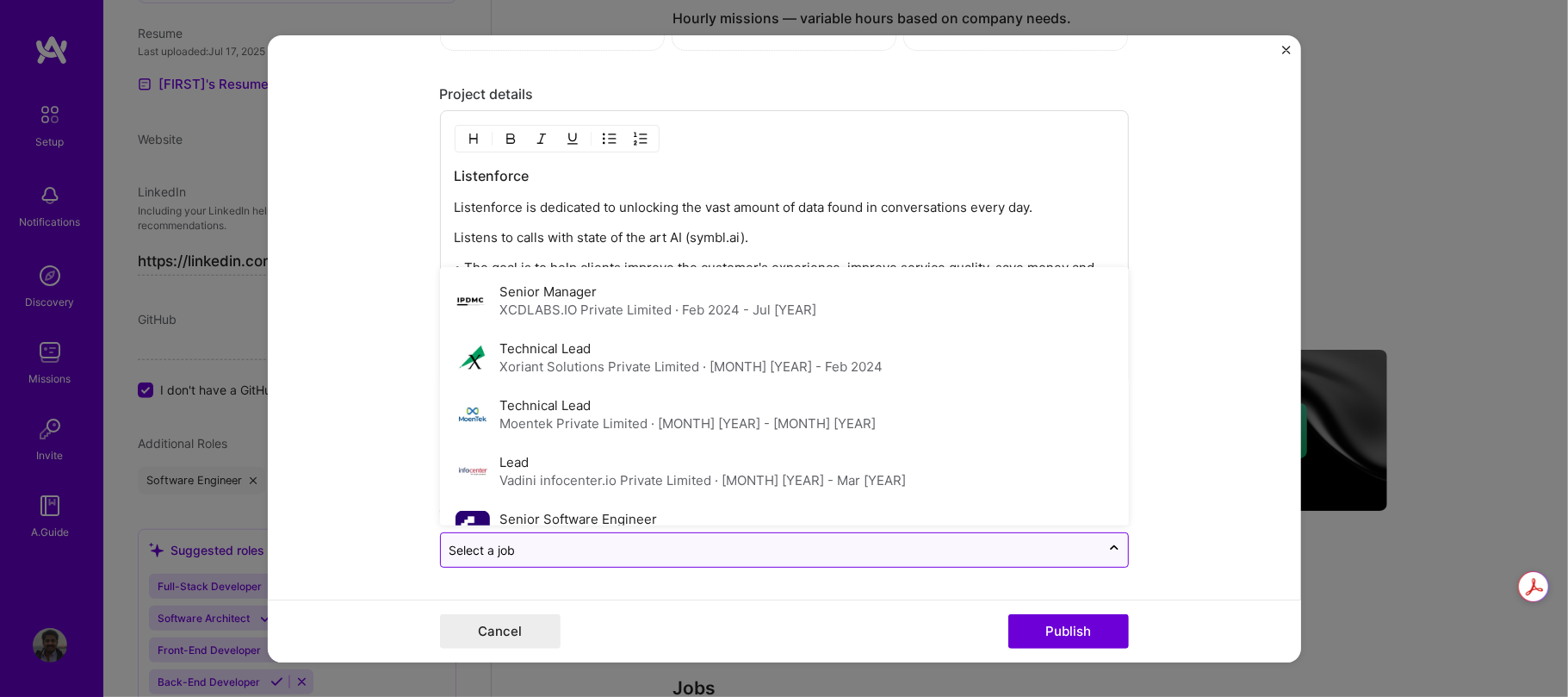 click at bounding box center [771, 550] 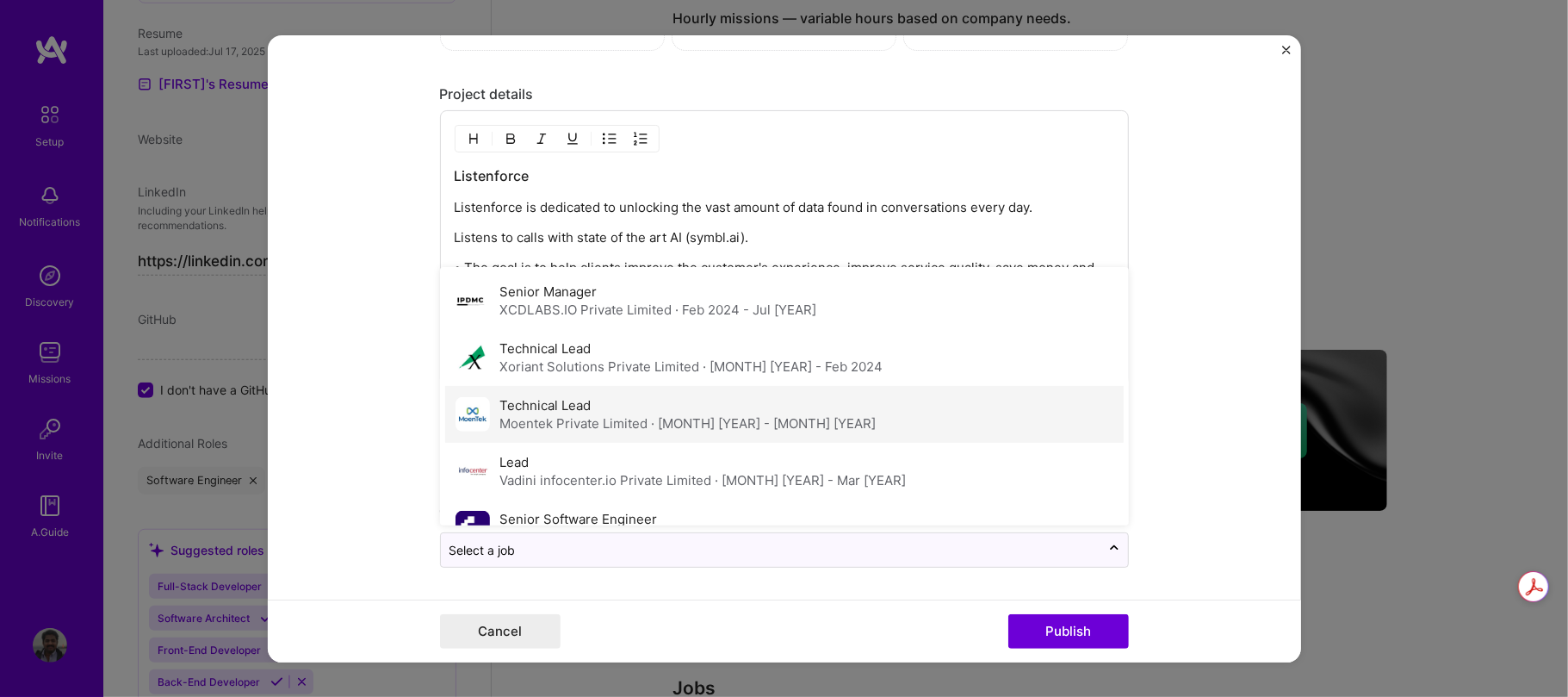 click on "Technical Lead Moentek Private Limited   ·   Jul [YEAR]   -   Nov [YEAR]" at bounding box center [688, 414] 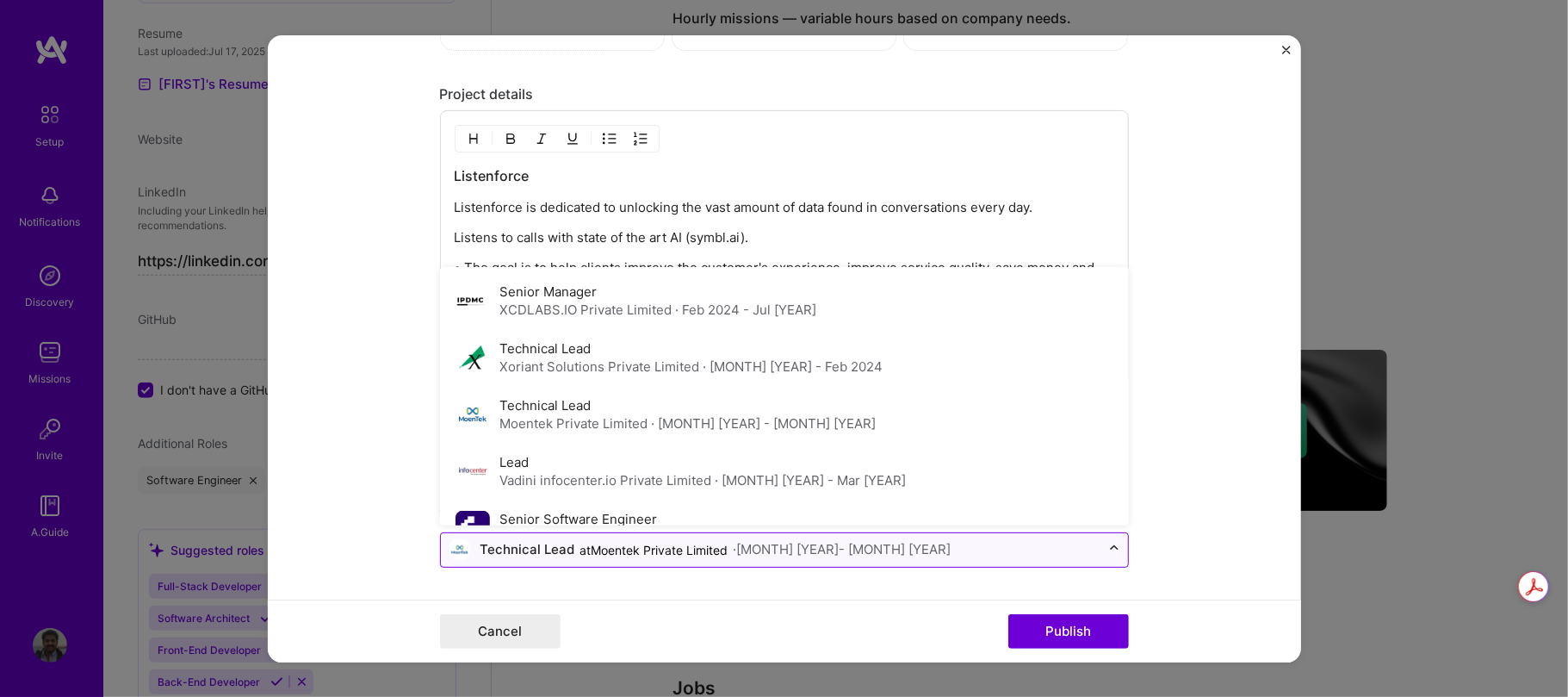 click 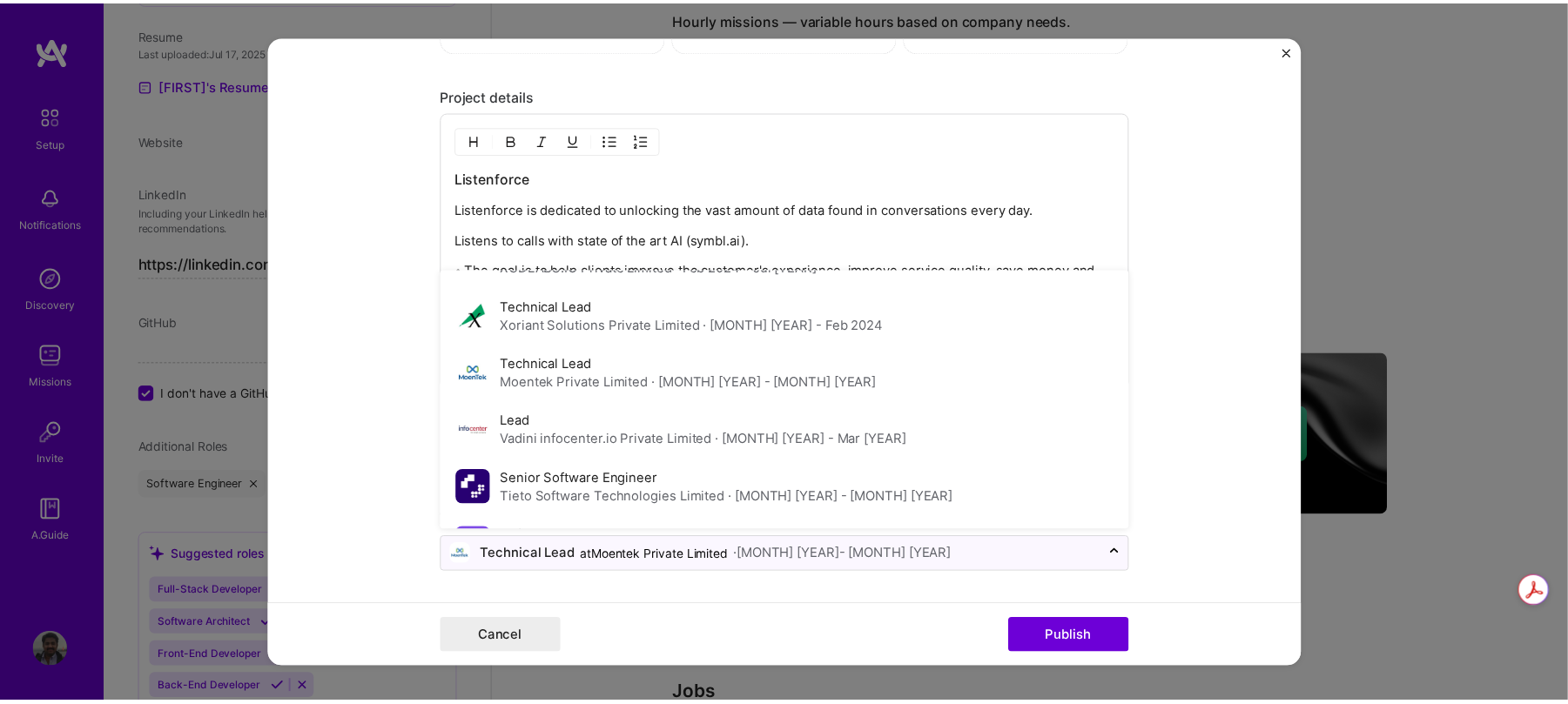 scroll, scrollTop: 94, scrollLeft: 0, axis: vertical 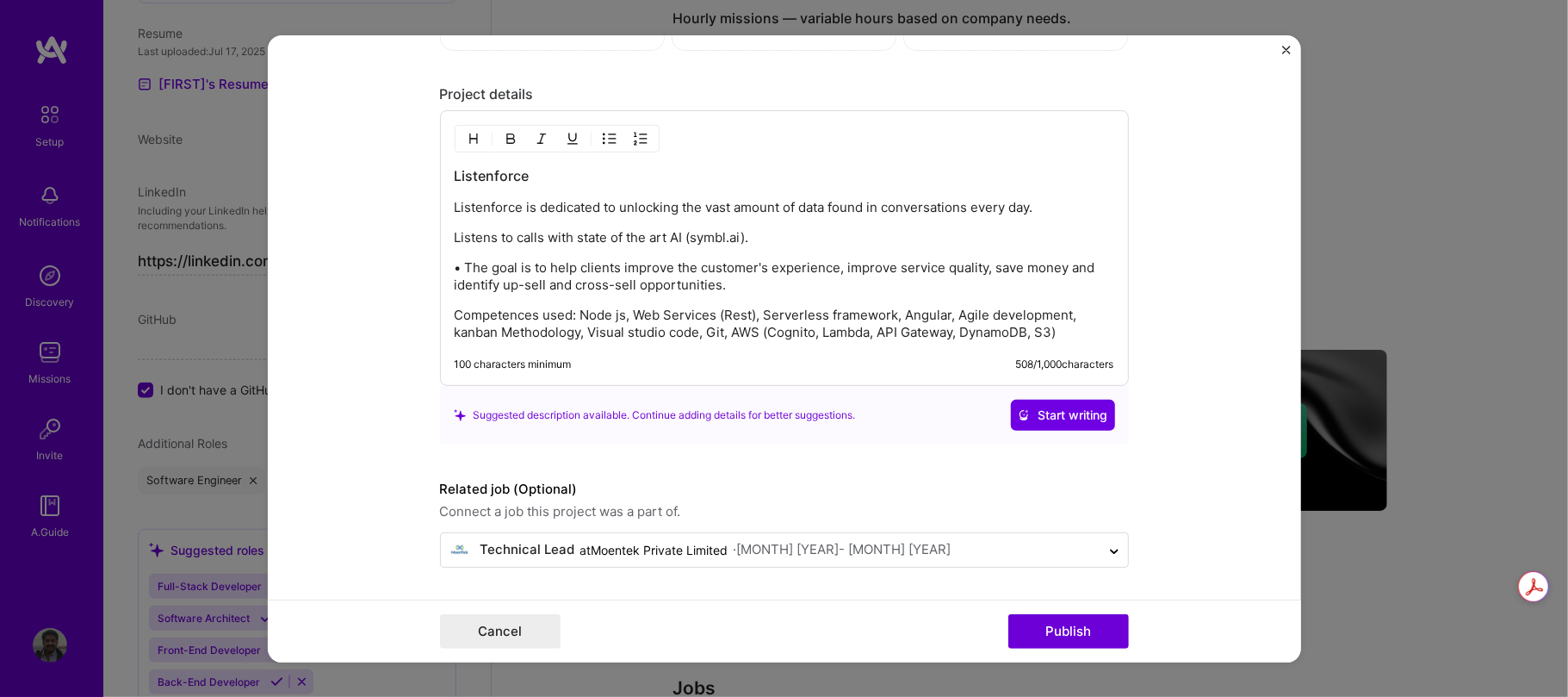 click on "Project title Listenforce Company MoenTek Pvt. Ltd.
Project industry Industry 1 Project Link (Optional)
Drag and drop an image or   Upload file Upload file We recommend uploading at least 4 images. 1600x1200px or higher recommended. Max 5MB each. Role Technical Lead Engineering Manager Jul, [YEAR]
to Nov, [YEAR]
I’m still working on this project Skills used — Add up to 12 skills Any new skills will be added to your profile. Enter skills... 4 JavaScript 1 2 3 4 5 Team Leadership 1 2 3 4 5 Node.js 1 2 3 4 5 AWS 1 2 3 4 5 Did this role require you to manage team members? (Optional) Yes, I managed 10 team members. Were you involved from inception to launch (0  ->  1)? (Optional) Zero to one is creation and development of a unique product from the ground up. I was involved in zero to one with this project Add metrics (Optional) Project details   Listenforce 100 characters minimum 508 /" at bounding box center [784, 348] 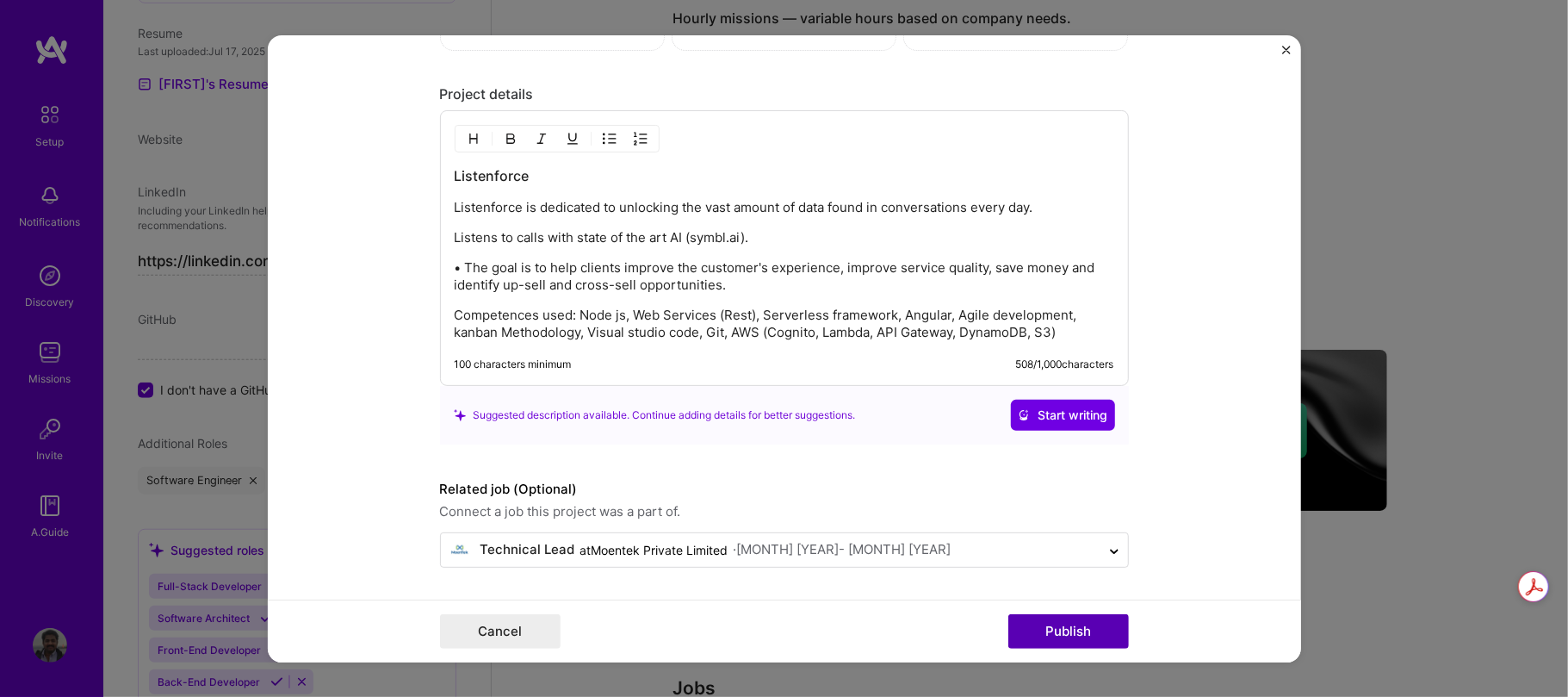 click on "Publish" at bounding box center [1069, 632] 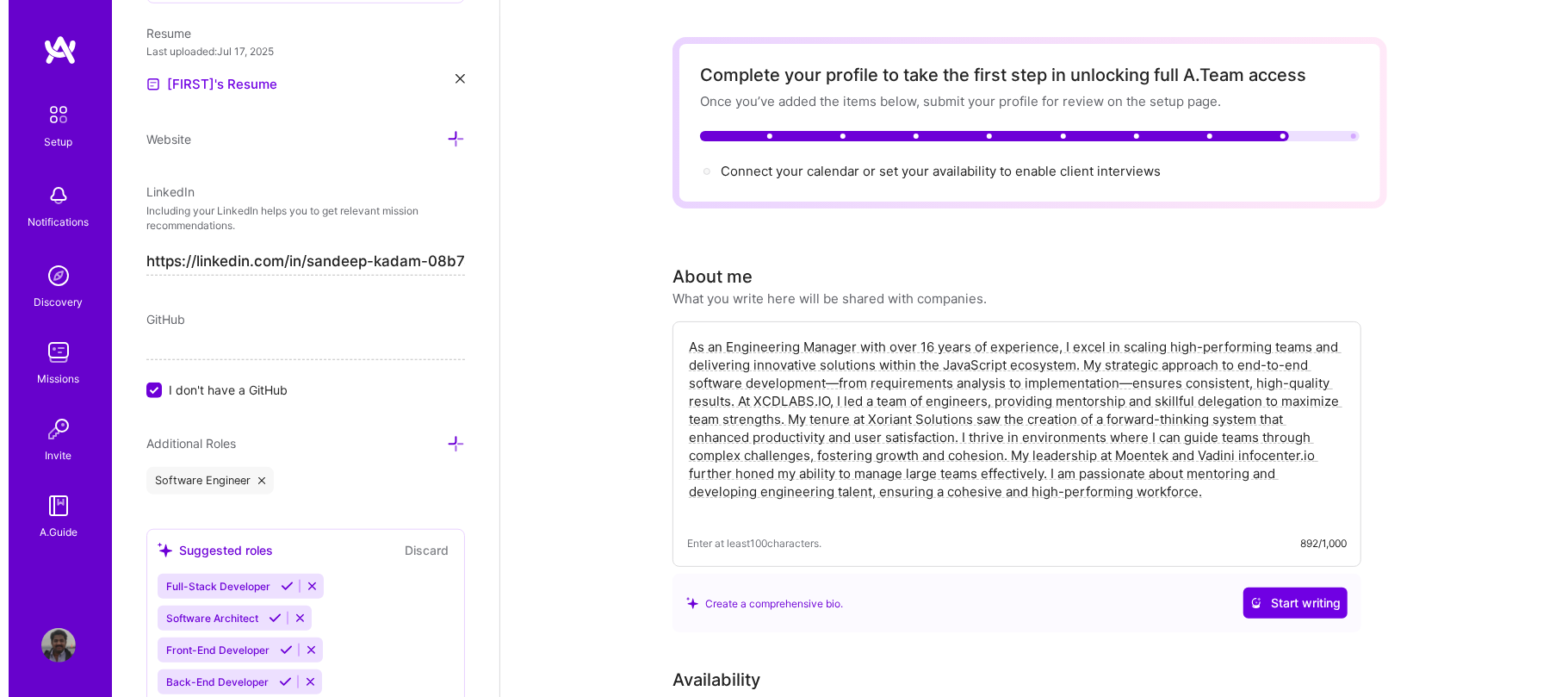 scroll, scrollTop: 0, scrollLeft: 0, axis: both 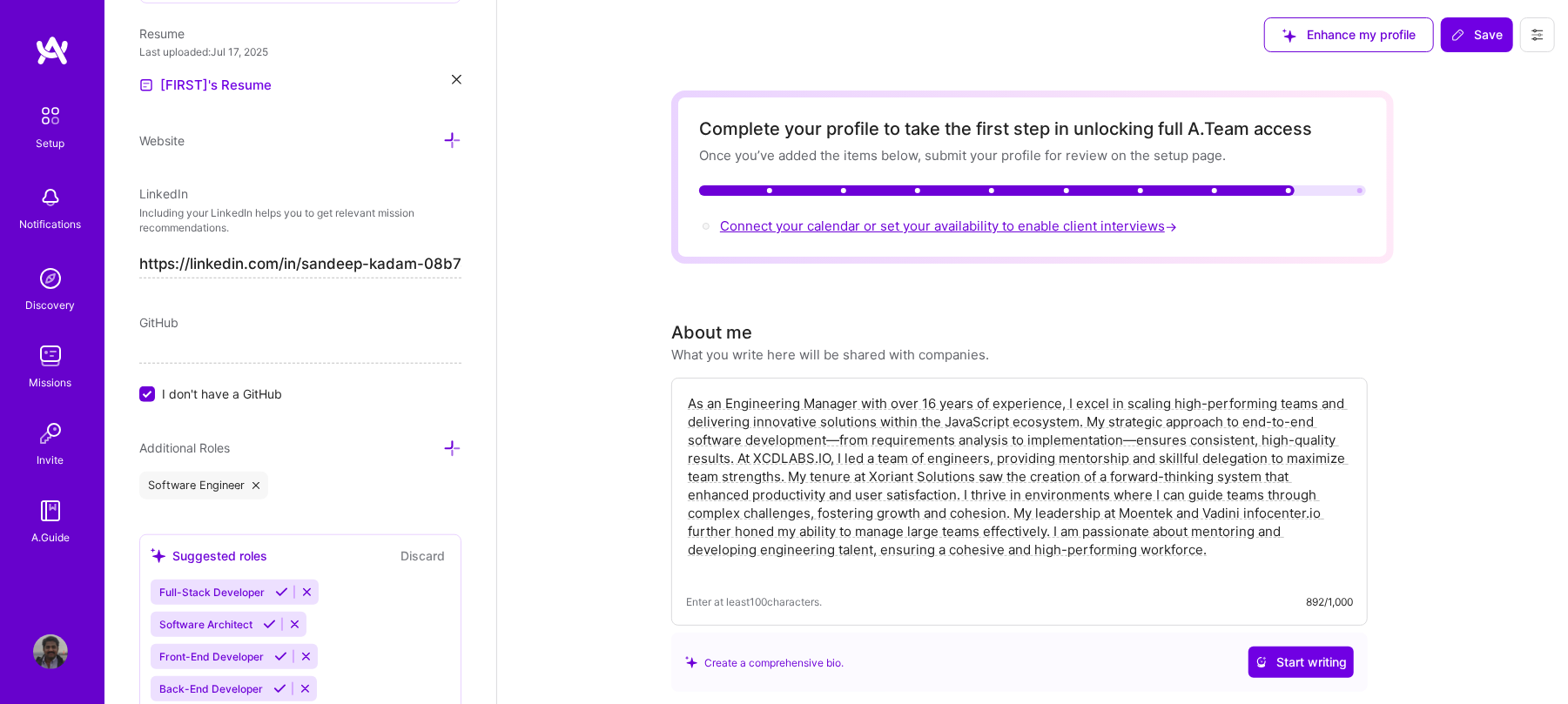 click on "Connect your calendar or set your availability to enable client interviews  →" at bounding box center (950, 225) 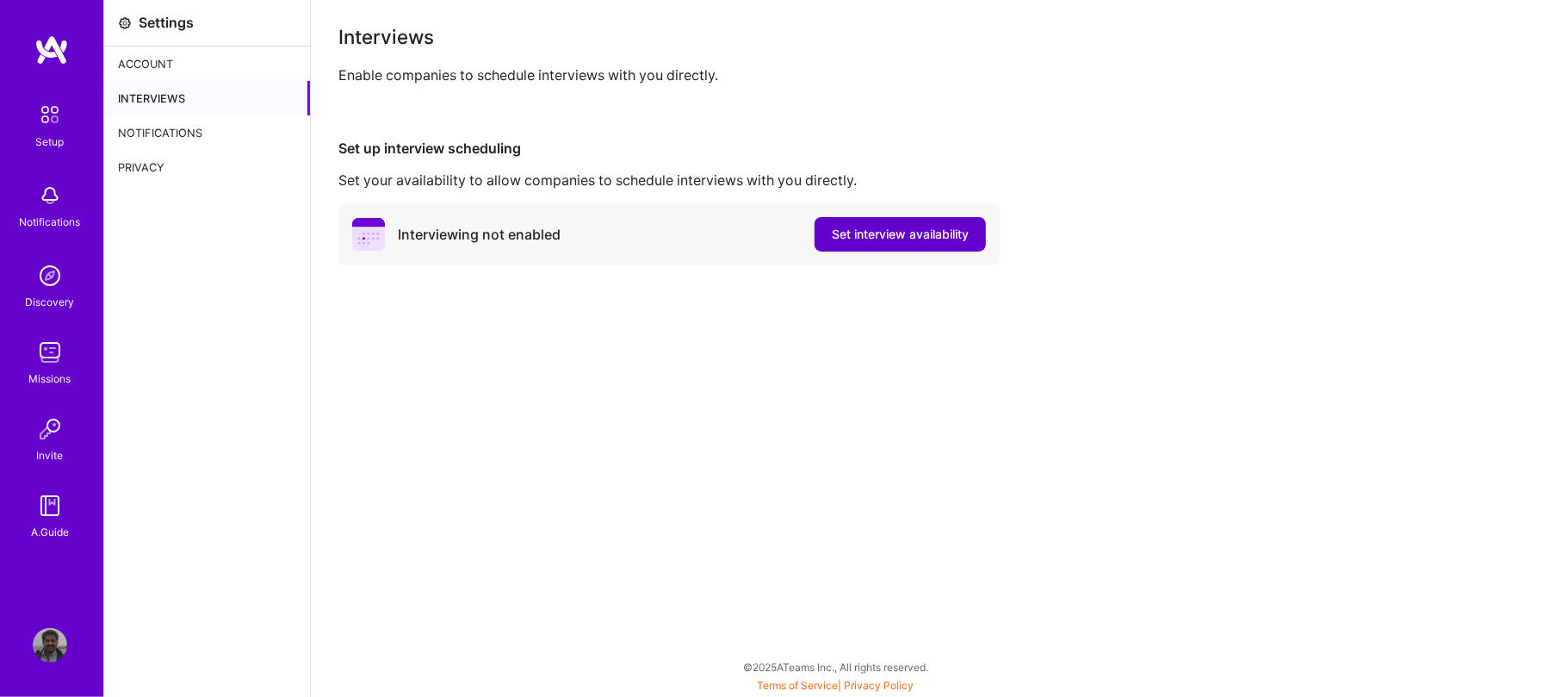 click on "Set interview availability" at bounding box center [900, 234] 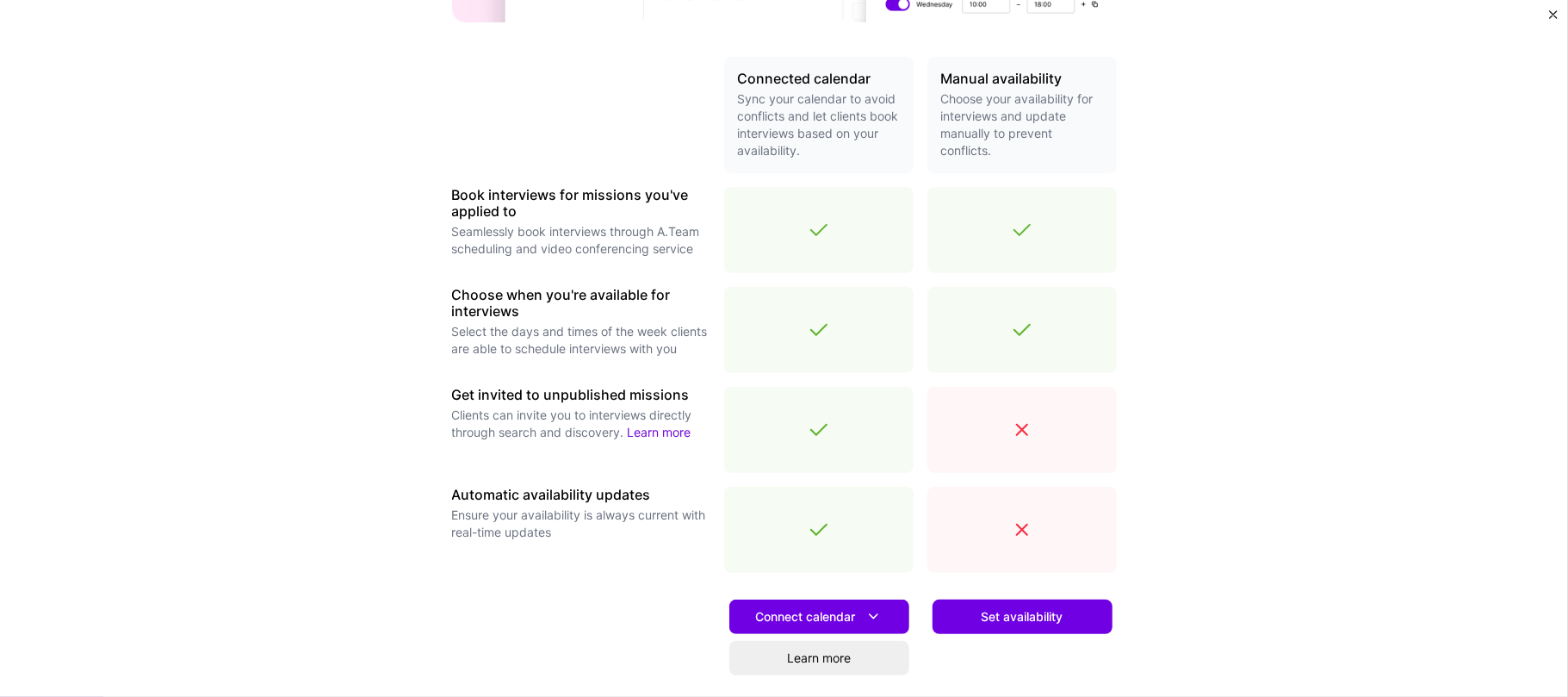 scroll, scrollTop: 510, scrollLeft: 0, axis: vertical 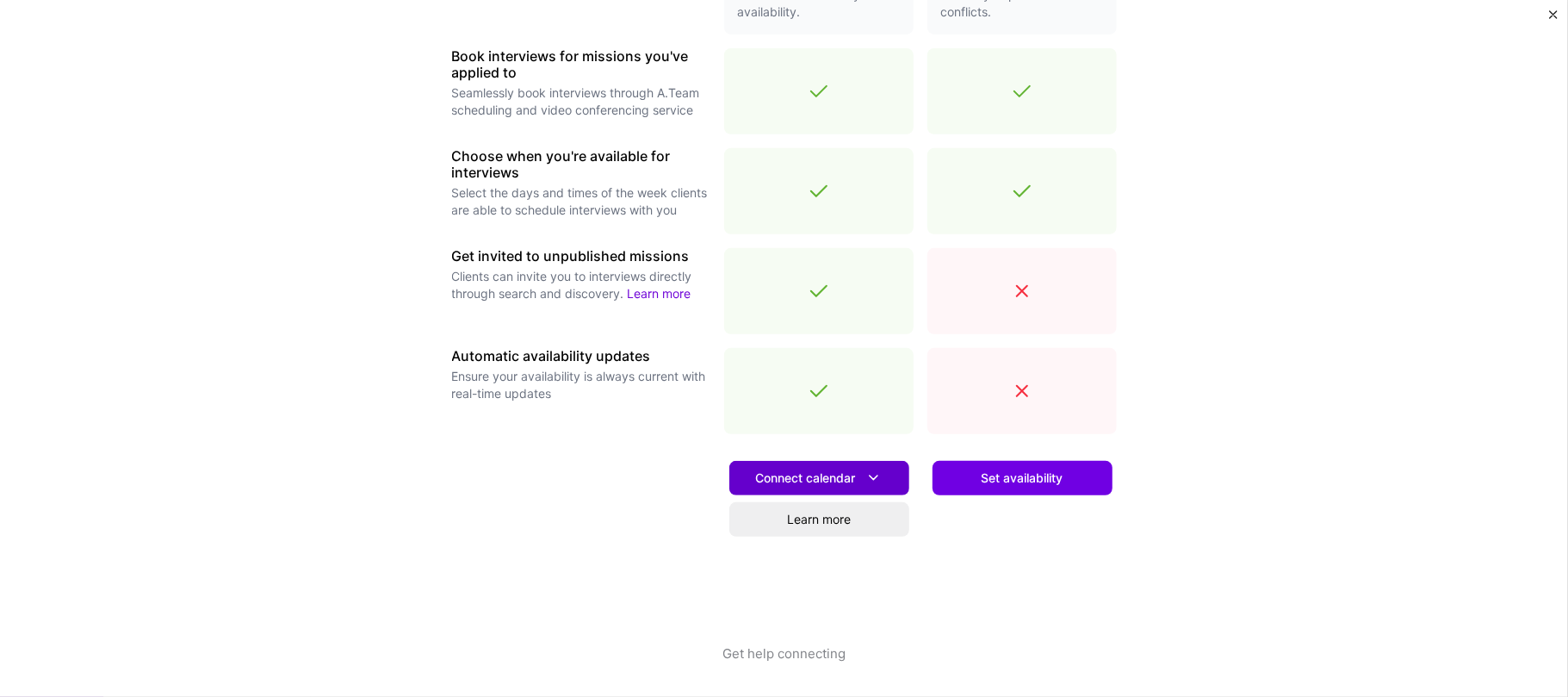 click on "Connect calendar" at bounding box center [819, 477] 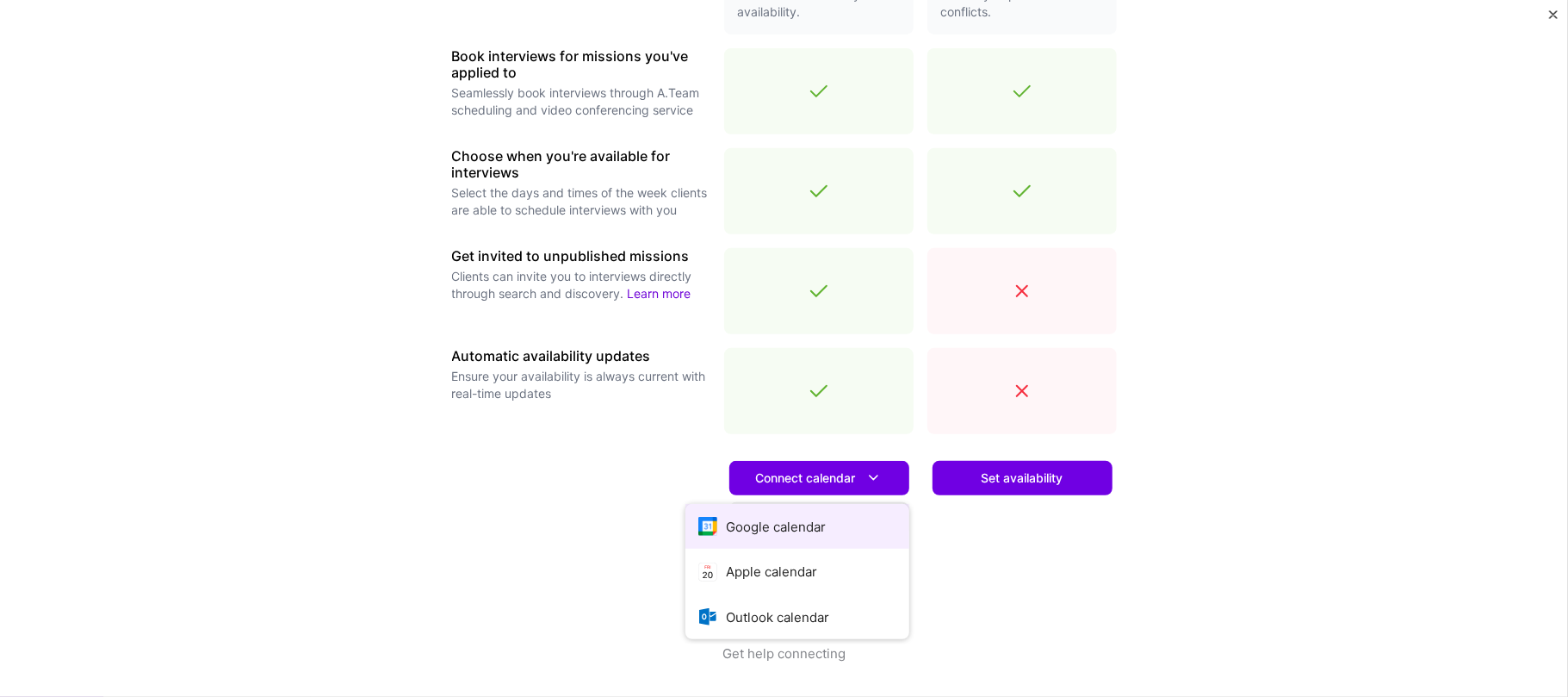 click on "Google calendar" at bounding box center (797, 526) 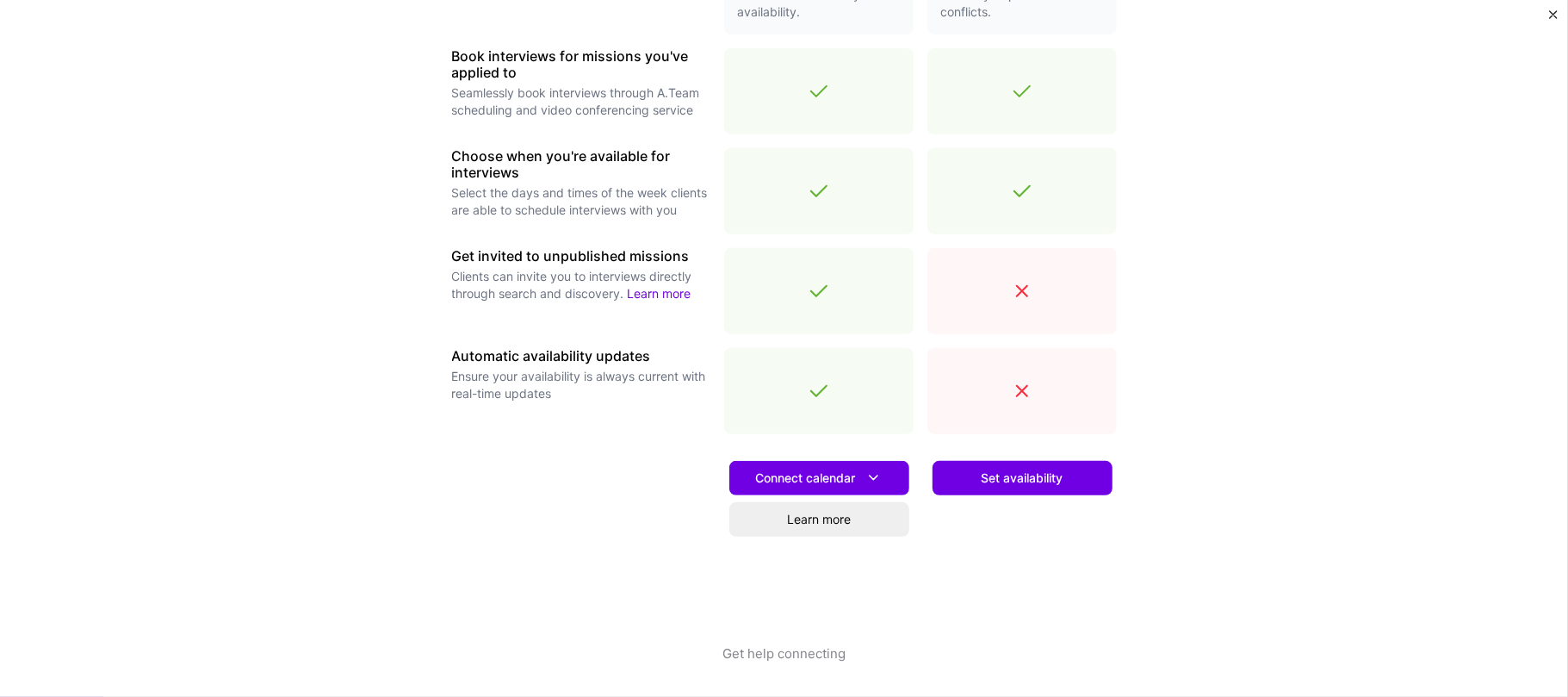 scroll, scrollTop: 0, scrollLeft: 0, axis: both 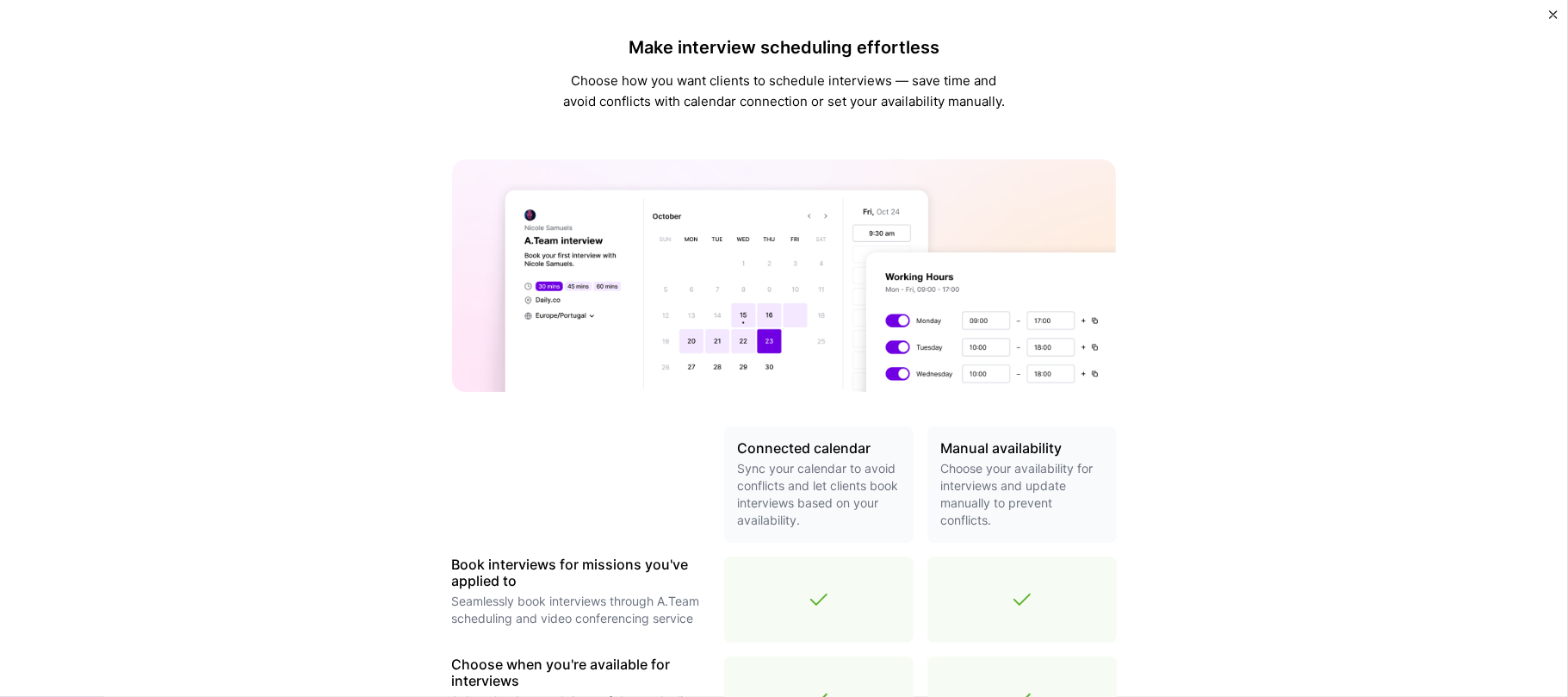 click on "Make interview scheduling effortless Choose how you want clients to schedule interviews — save time and avoid conflicts with calendar connection or set your availability manually. Connected calendar Sync your calendar to avoid conflicts and let clients book interviews based on your availability. Manual availability Choose your availability for interviews and update manually to prevent conflicts. Book interviews for missions you've applied to Seamlessly book interviews through A.Team scheduling and video conferencing service
Choose when you're available for interviews Select the days and times of the week clients are able to schedule interviews with you
Get invited to unpublished missions Clients can invite you to interviews directly through search and discovery.   Learn more
Automatic availability updates Ensure your availability is always current with real-time updates
Connect calendar Learn more Set availability Get help connecting" at bounding box center (784, 348) 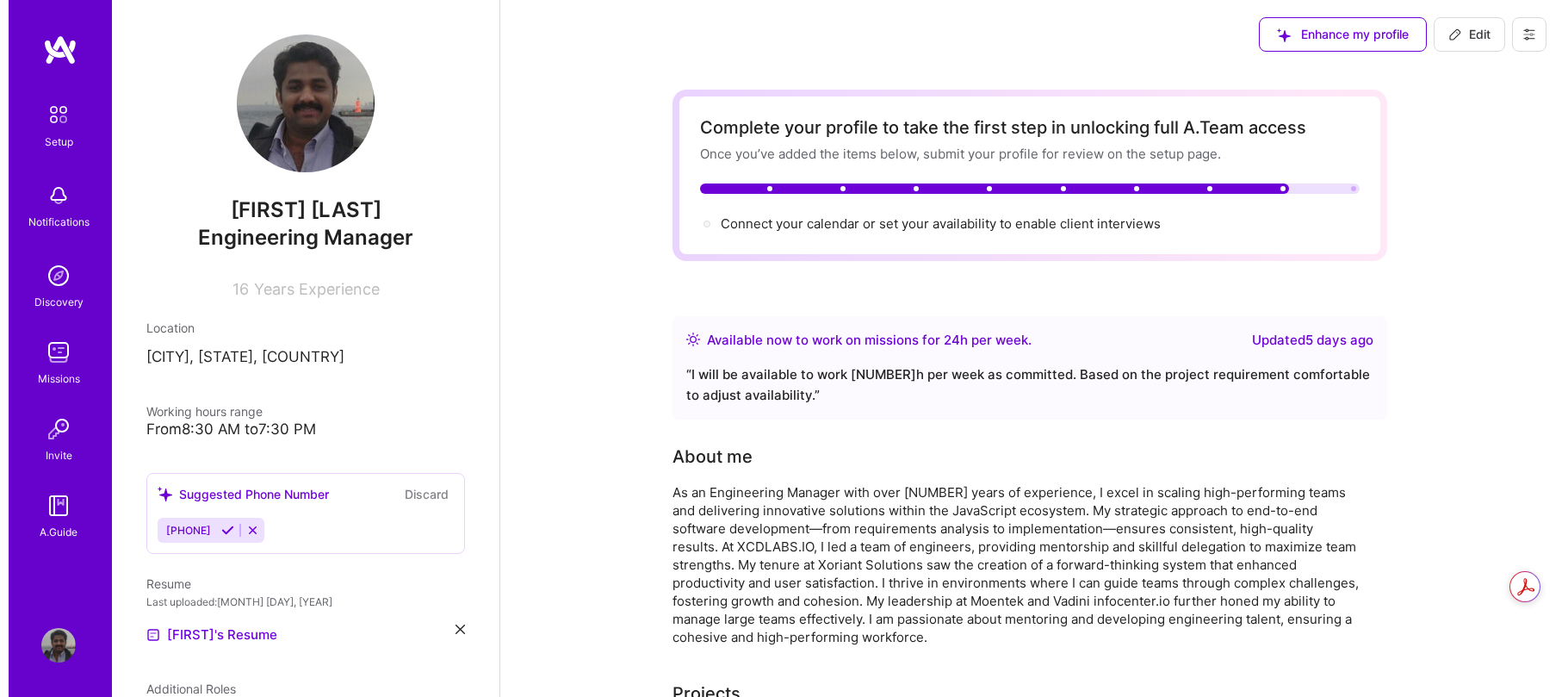 scroll, scrollTop: 0, scrollLeft: 0, axis: both 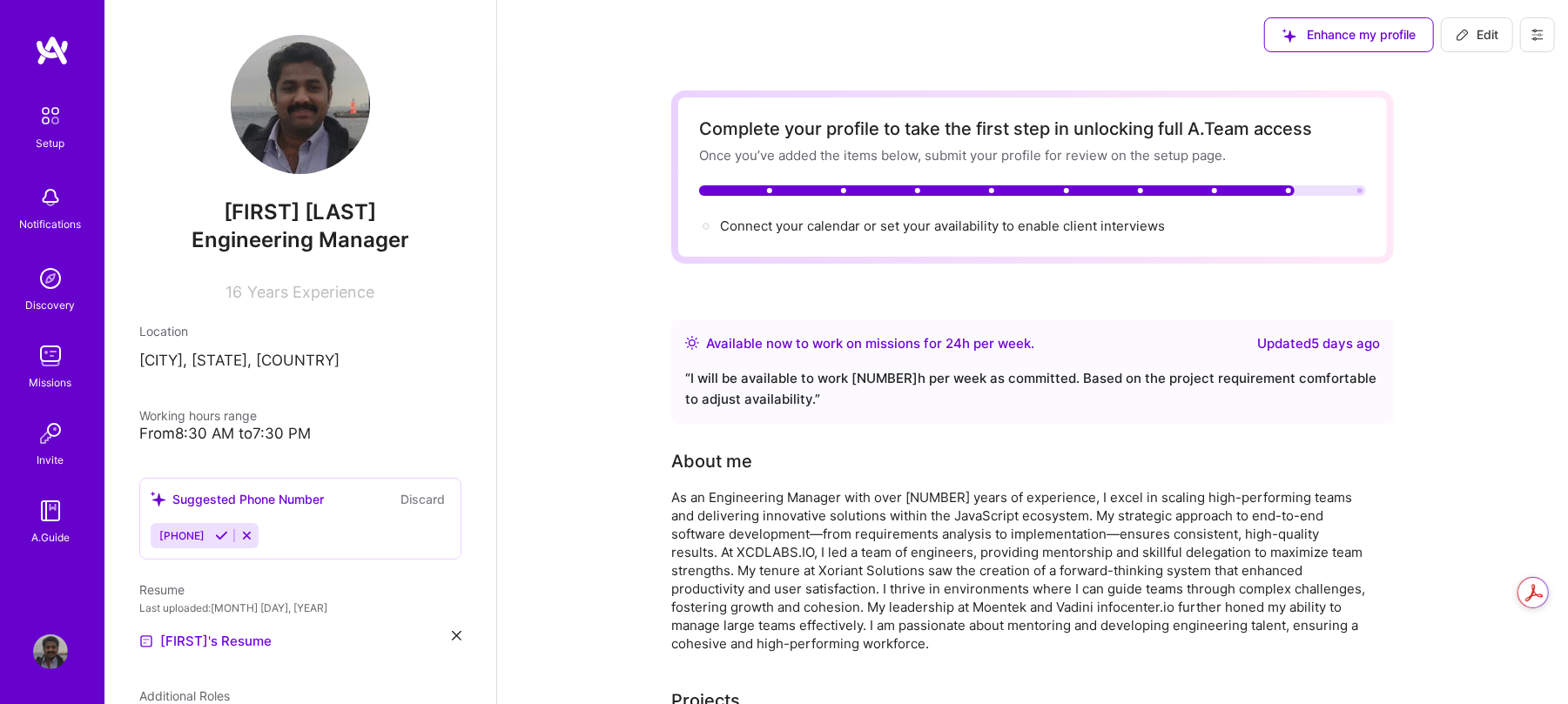 click on "Available now to work on missions   for   24 h per week . Updated  5 days ago “ I will be available to work 24h per week as committed. Based on the project requirement comfortable to adjust availability. ”" at bounding box center [1033, 372] 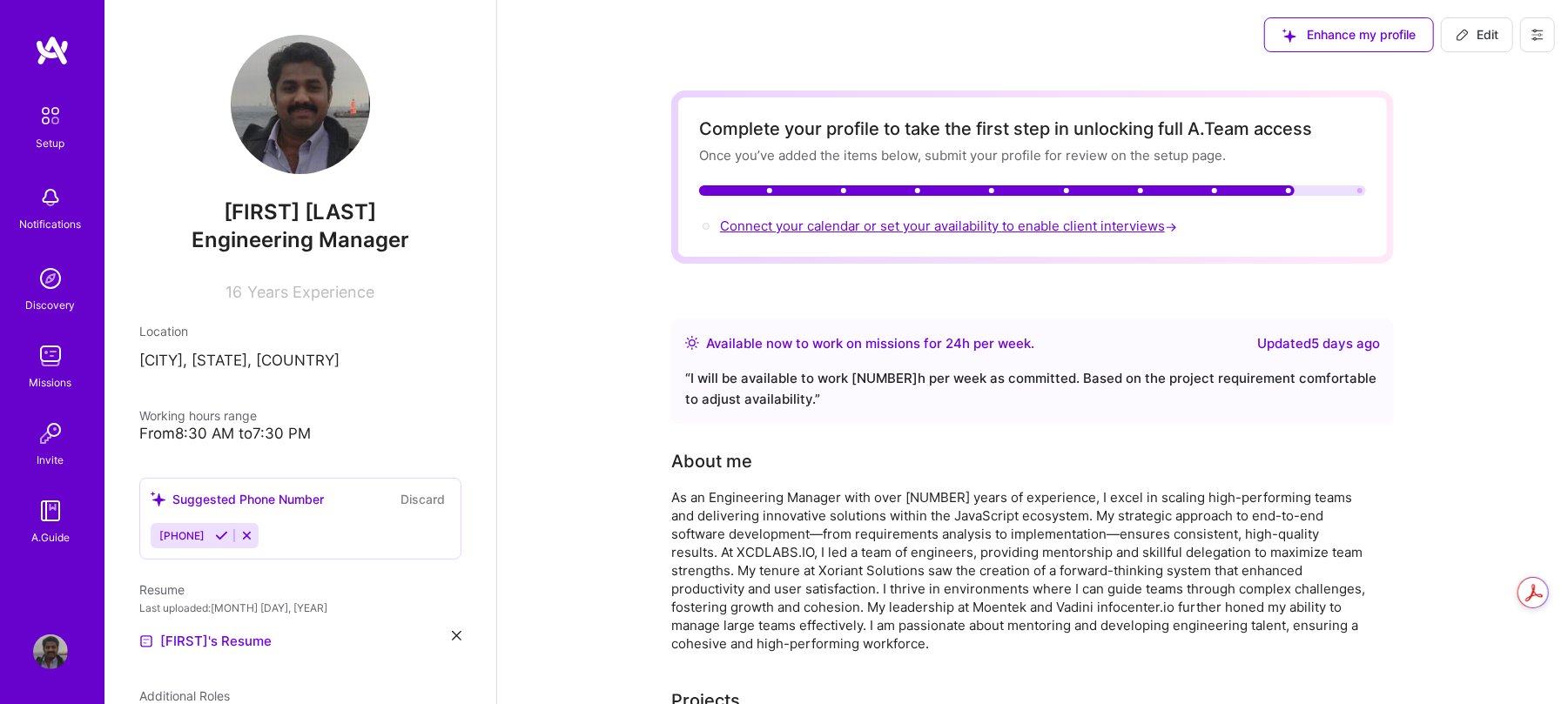 click on "Connect your calendar or set your availability to enable client interviews  →" at bounding box center (950, 225) 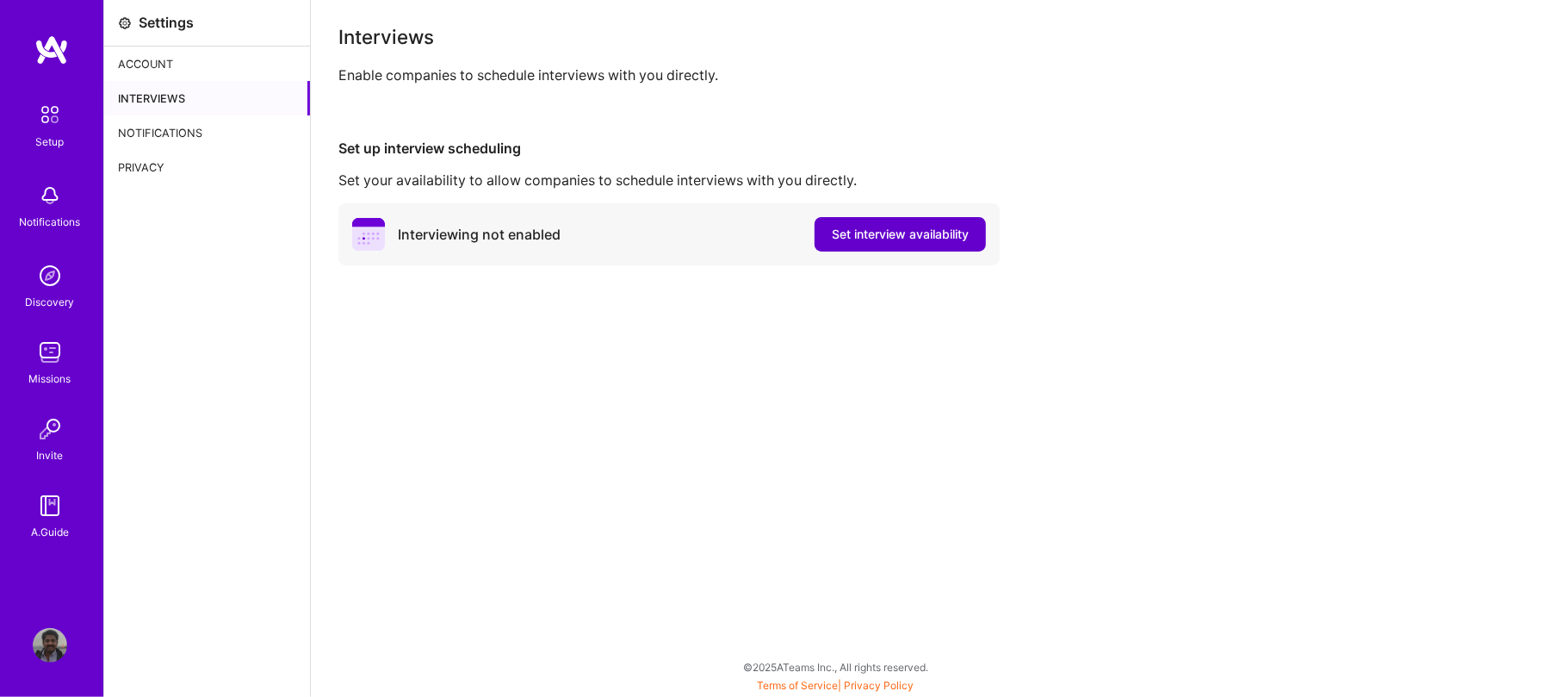 click on "Set interview availability" at bounding box center [900, 234] 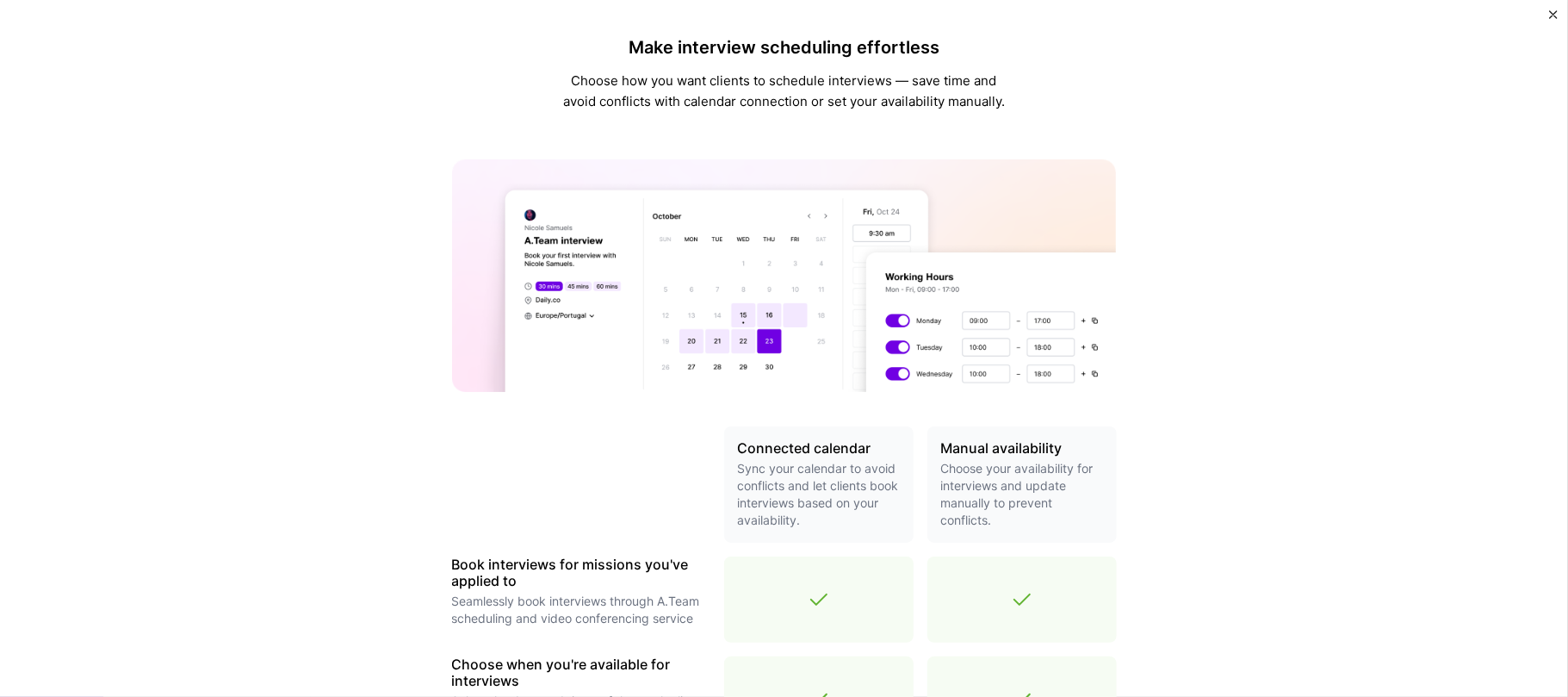 click at bounding box center (784, 276) 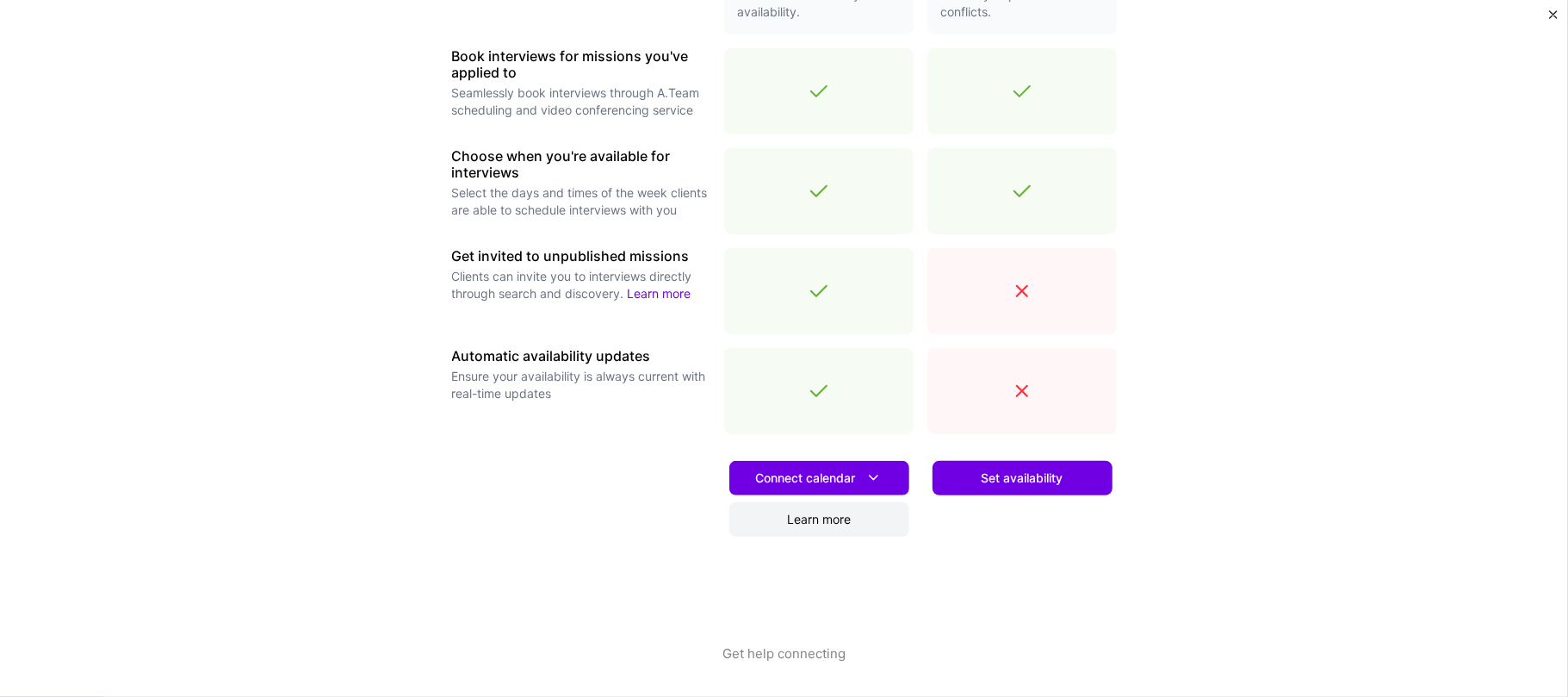 click on "Learn more" at bounding box center [819, 520] 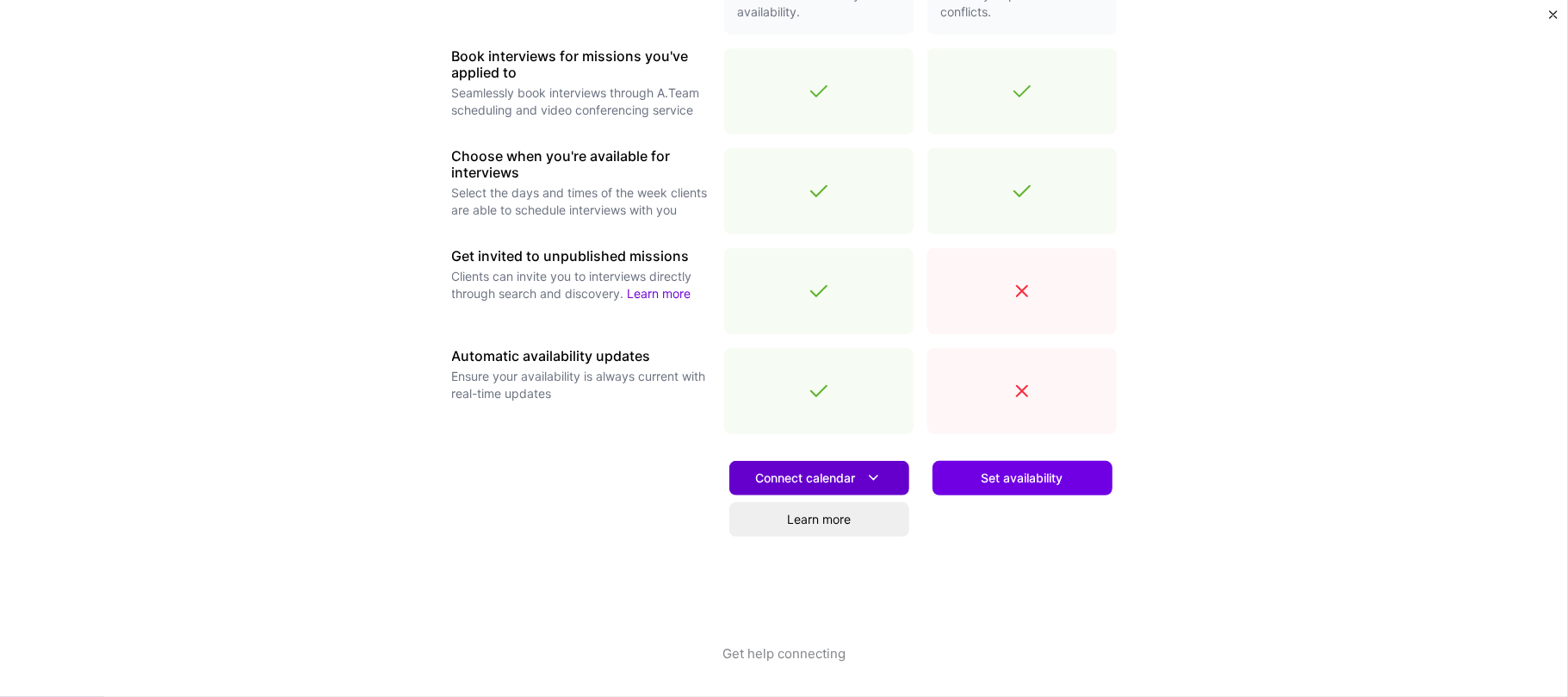 click on "Connect calendar" at bounding box center (819, 477) 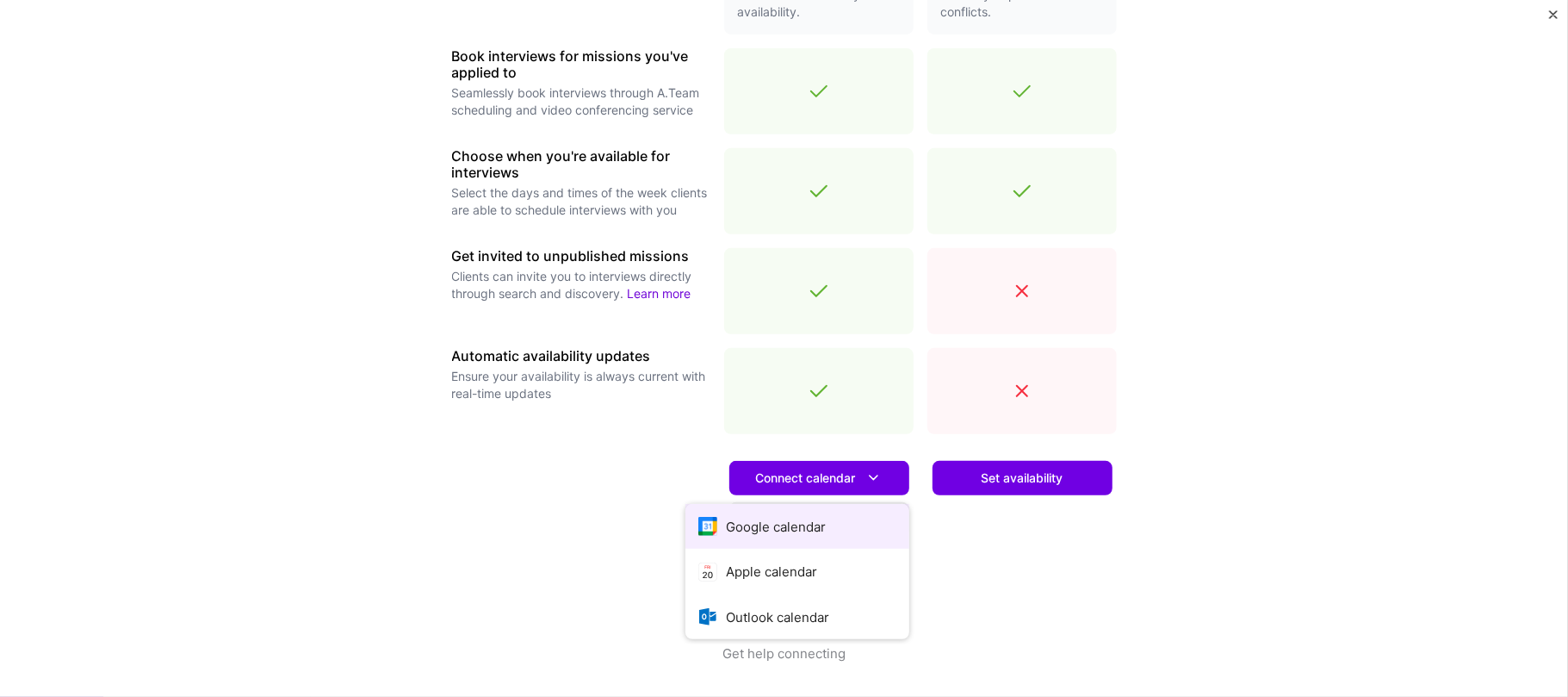 click on "Google calendar" at bounding box center [797, 526] 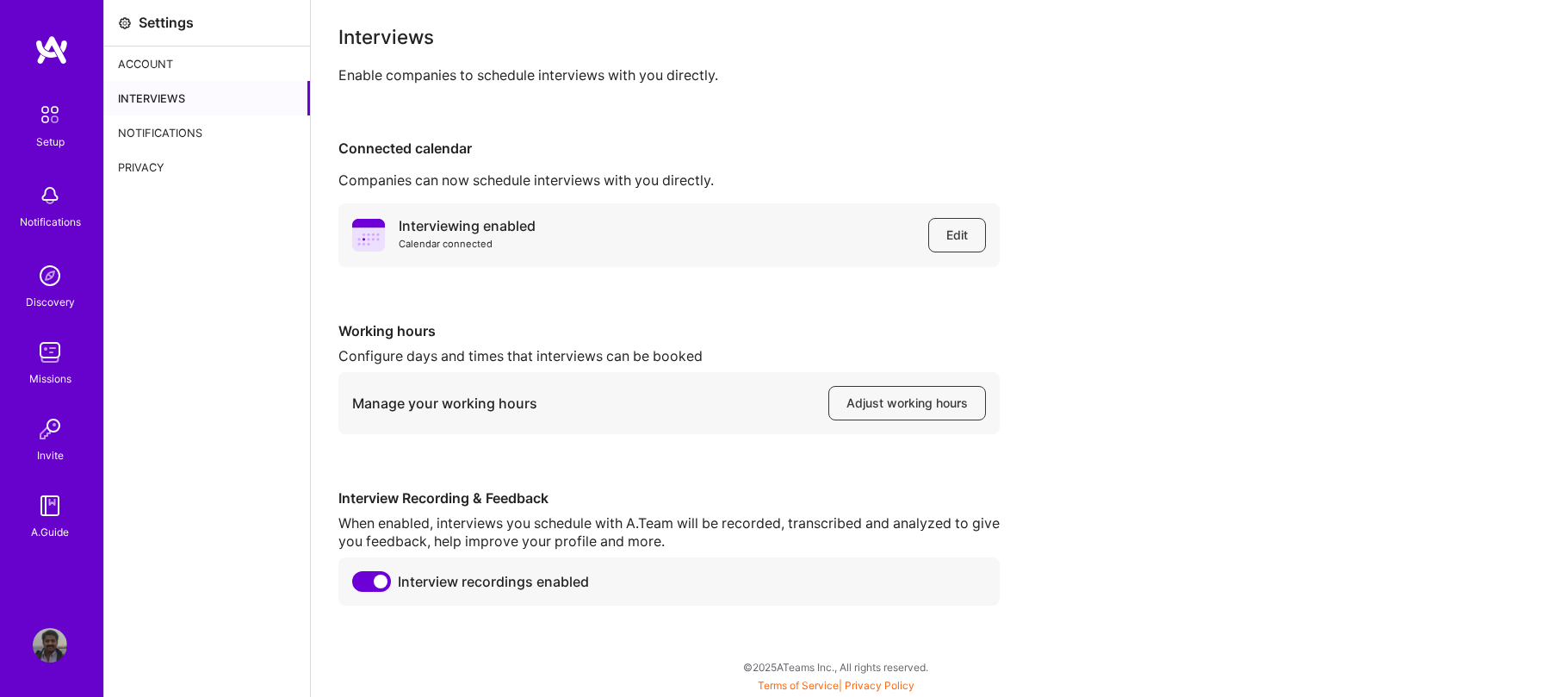 scroll, scrollTop: 0, scrollLeft: 0, axis: both 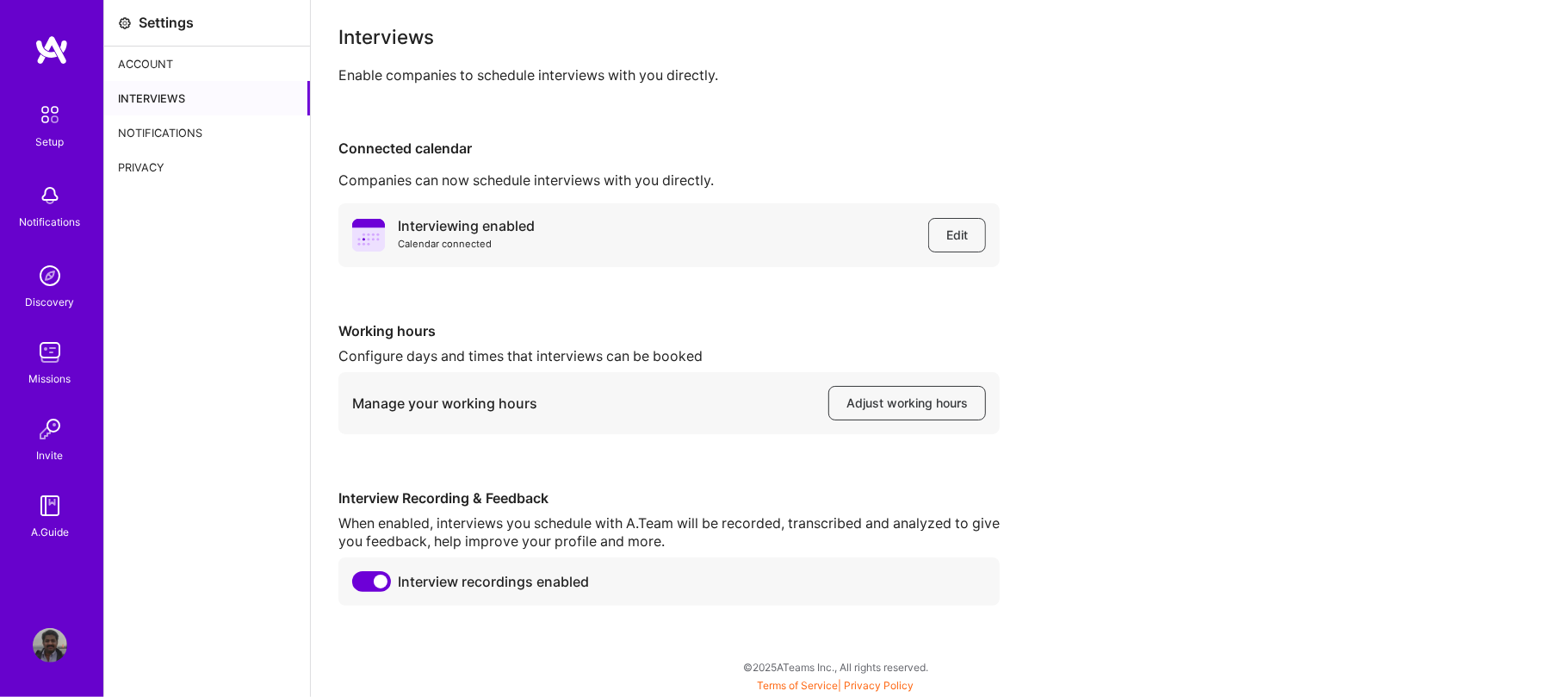 click on "Interviews" at bounding box center (207, 98) 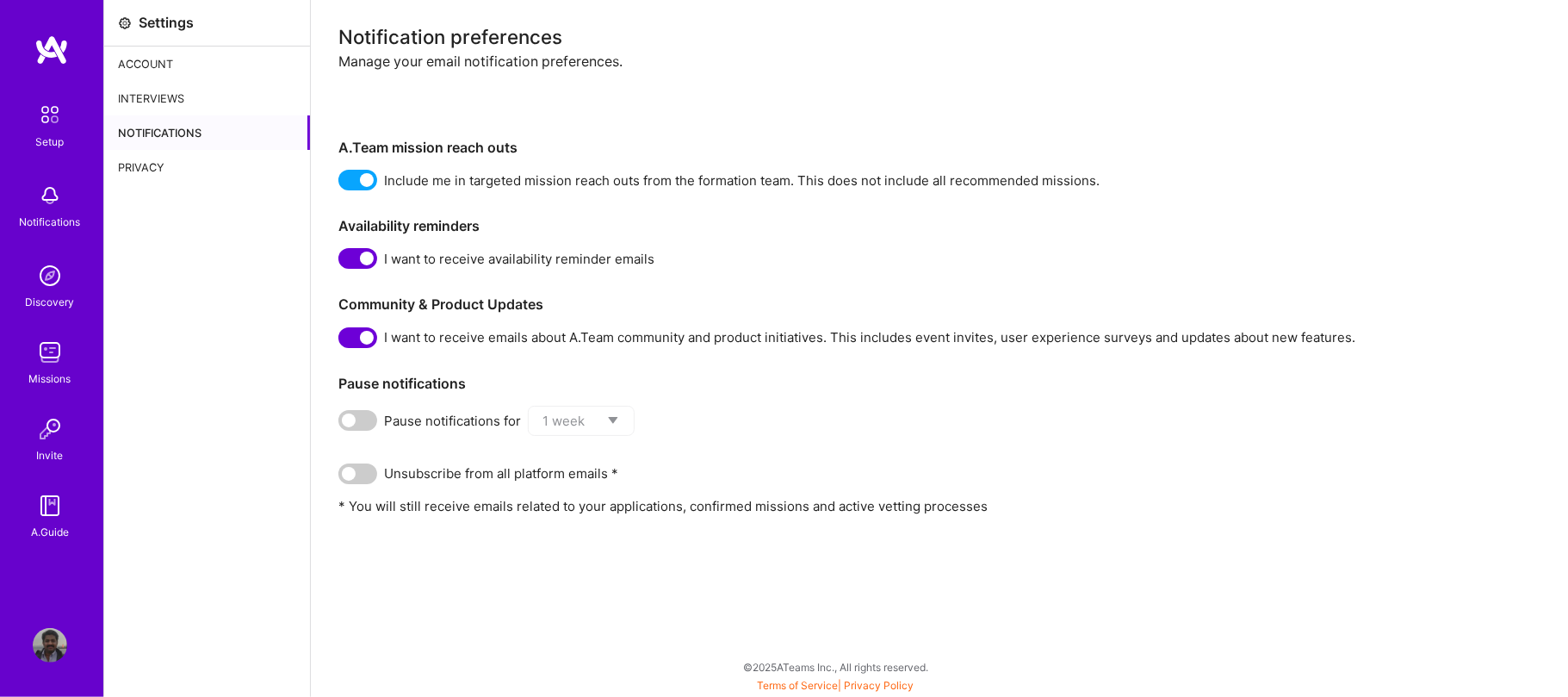 click on "Privacy" at bounding box center (207, 167) 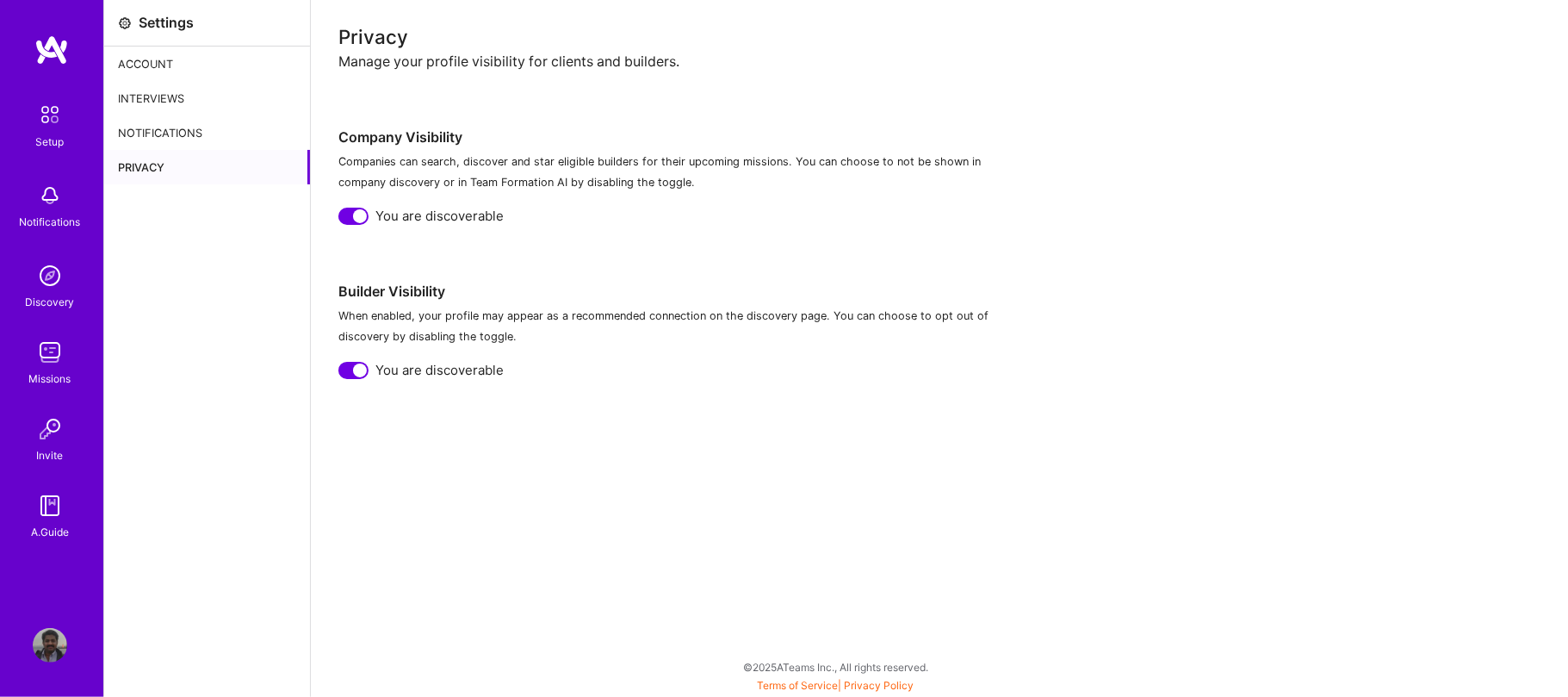 click on "Interviews" at bounding box center [207, 98] 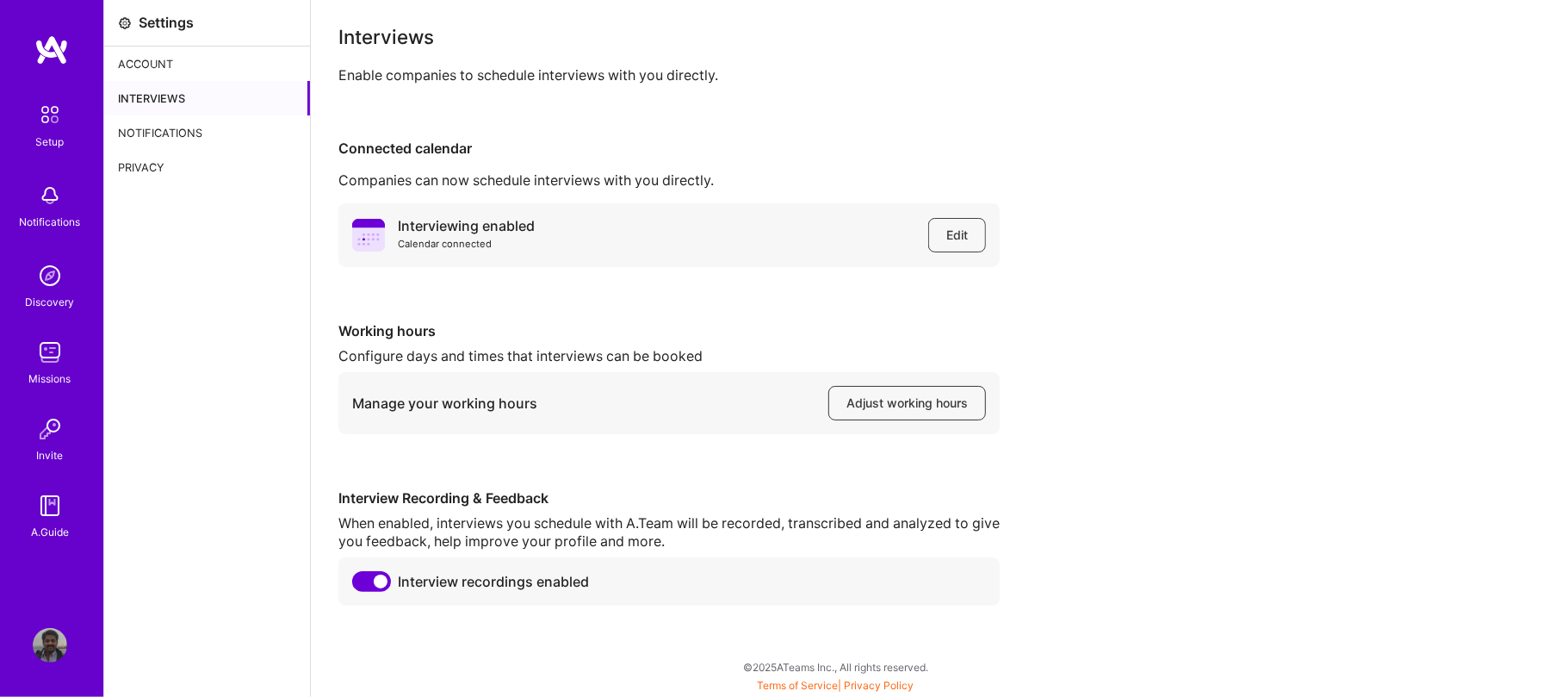 click on "Interviewing enabled Calendar connected Edit Working hours Configure days and times that interviews can be booked Manage your working hours Adjust working hours Interview Recording & Feedback When enabled, interviews you schedule with A.Team will be recorded, transcribed and analyzed to give you feedback, help improve your profile and more. Interview recordings enabled" at bounding box center (939, 404) 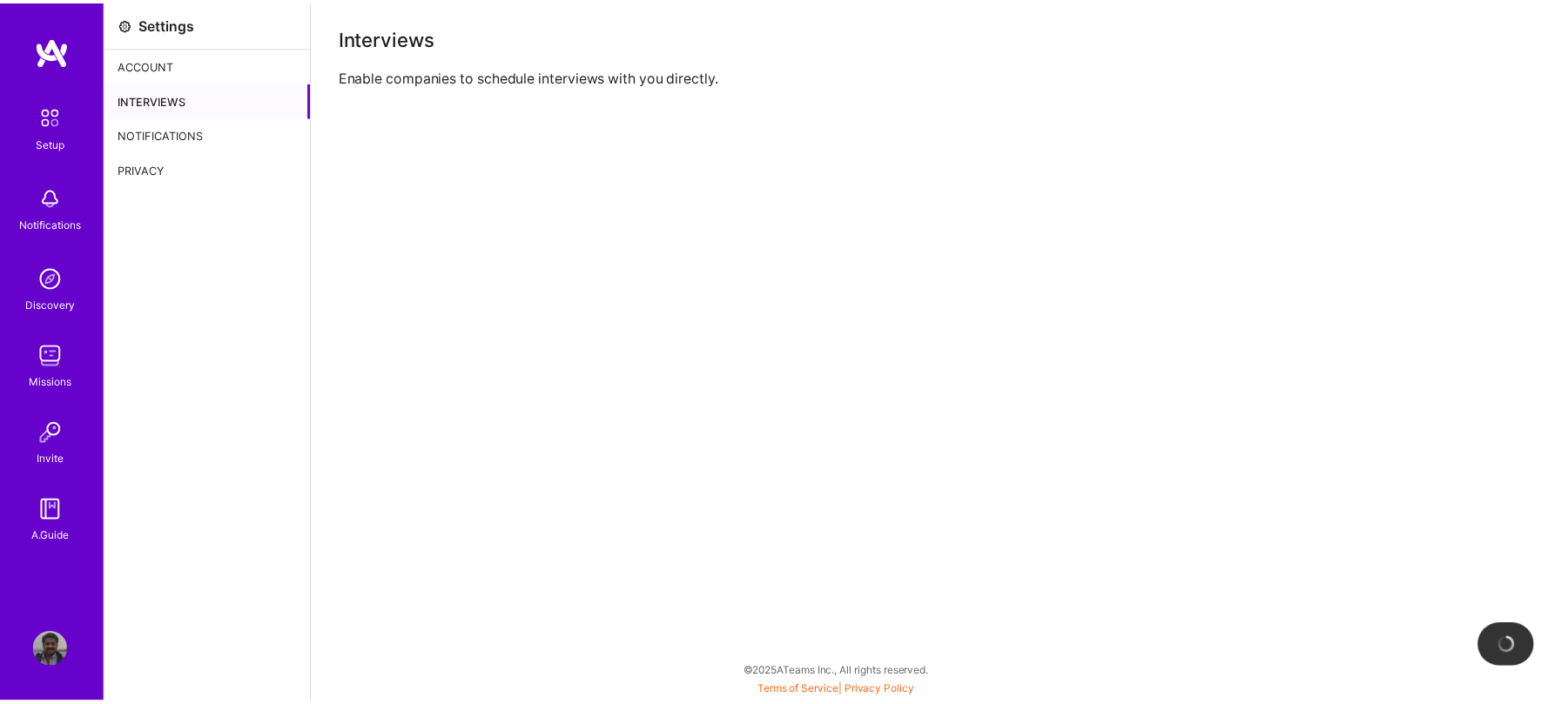 scroll, scrollTop: 0, scrollLeft: 0, axis: both 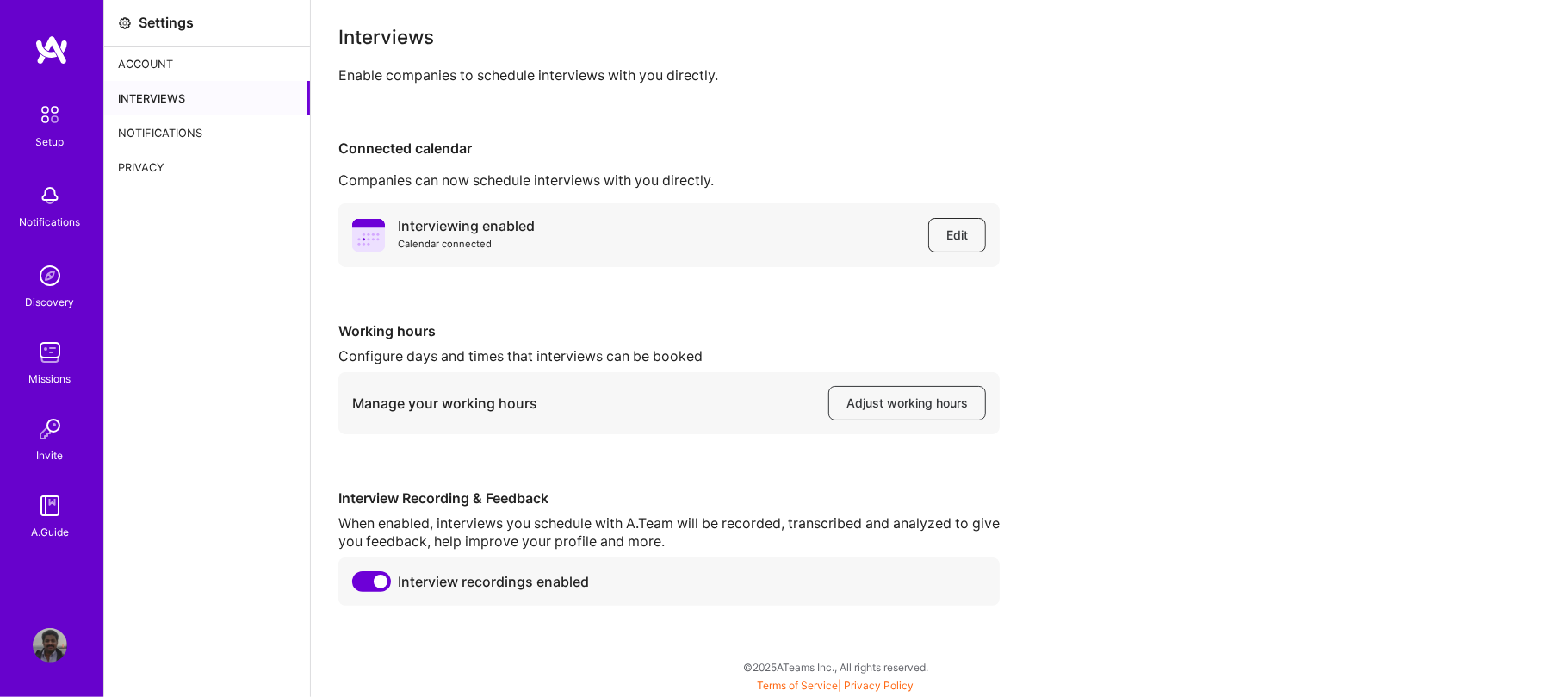click on "Edit" at bounding box center [957, 235] 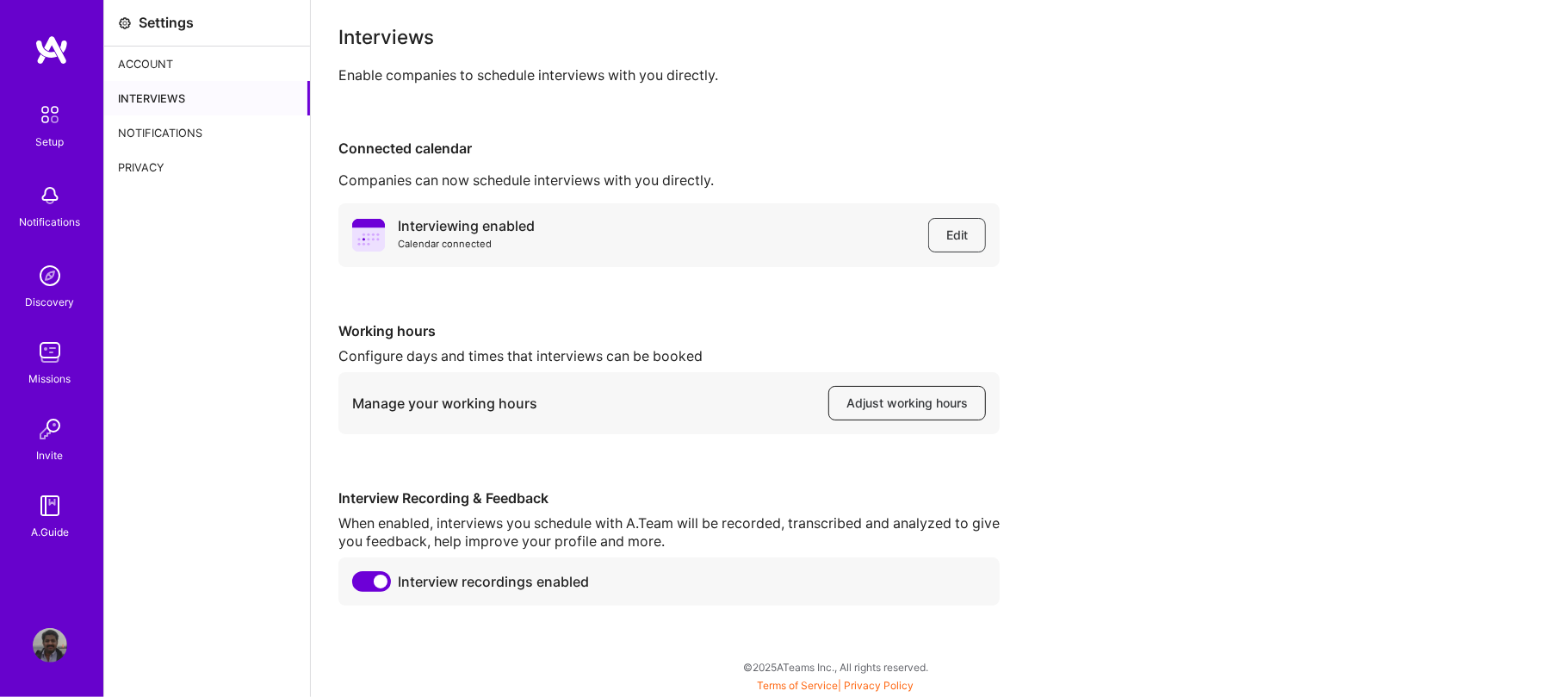 click on "Adjust working hours" at bounding box center (907, 403) 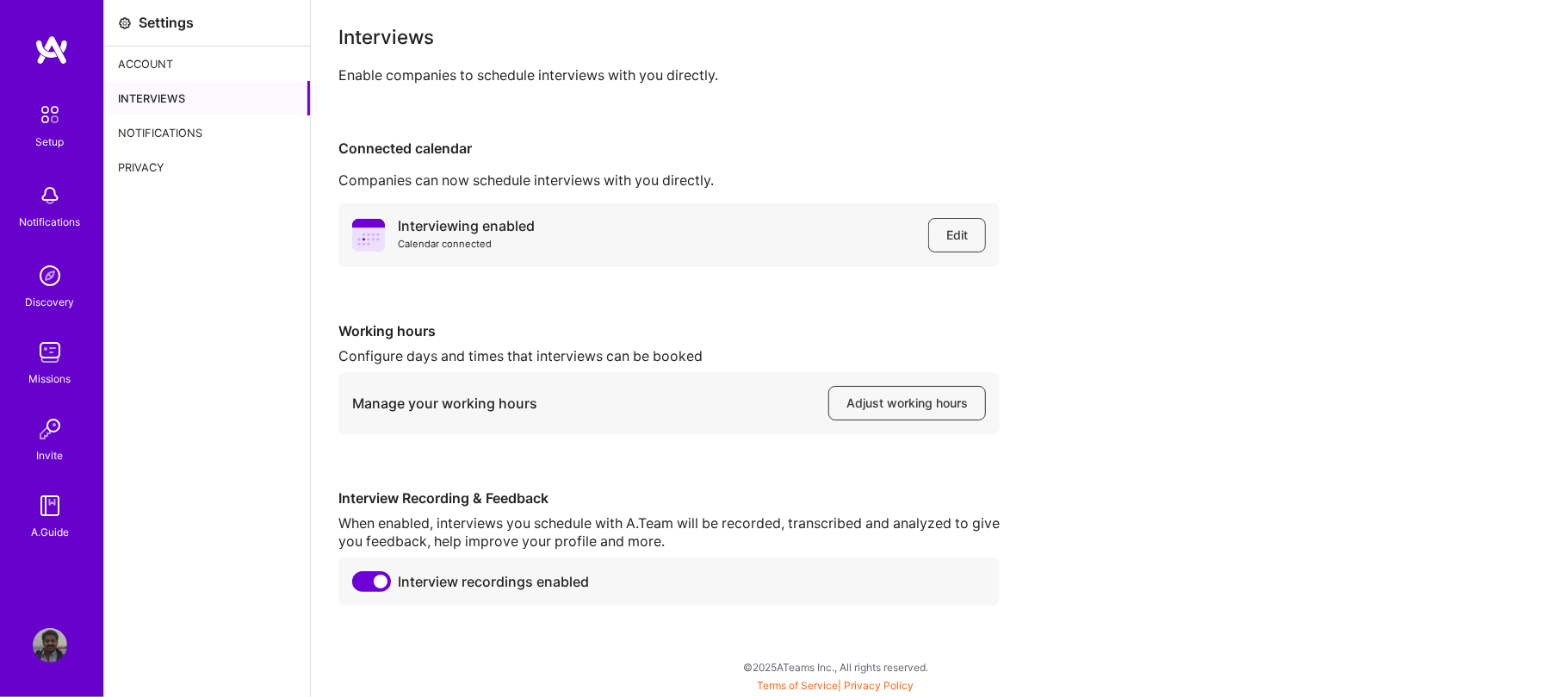 click at bounding box center [52, 50] 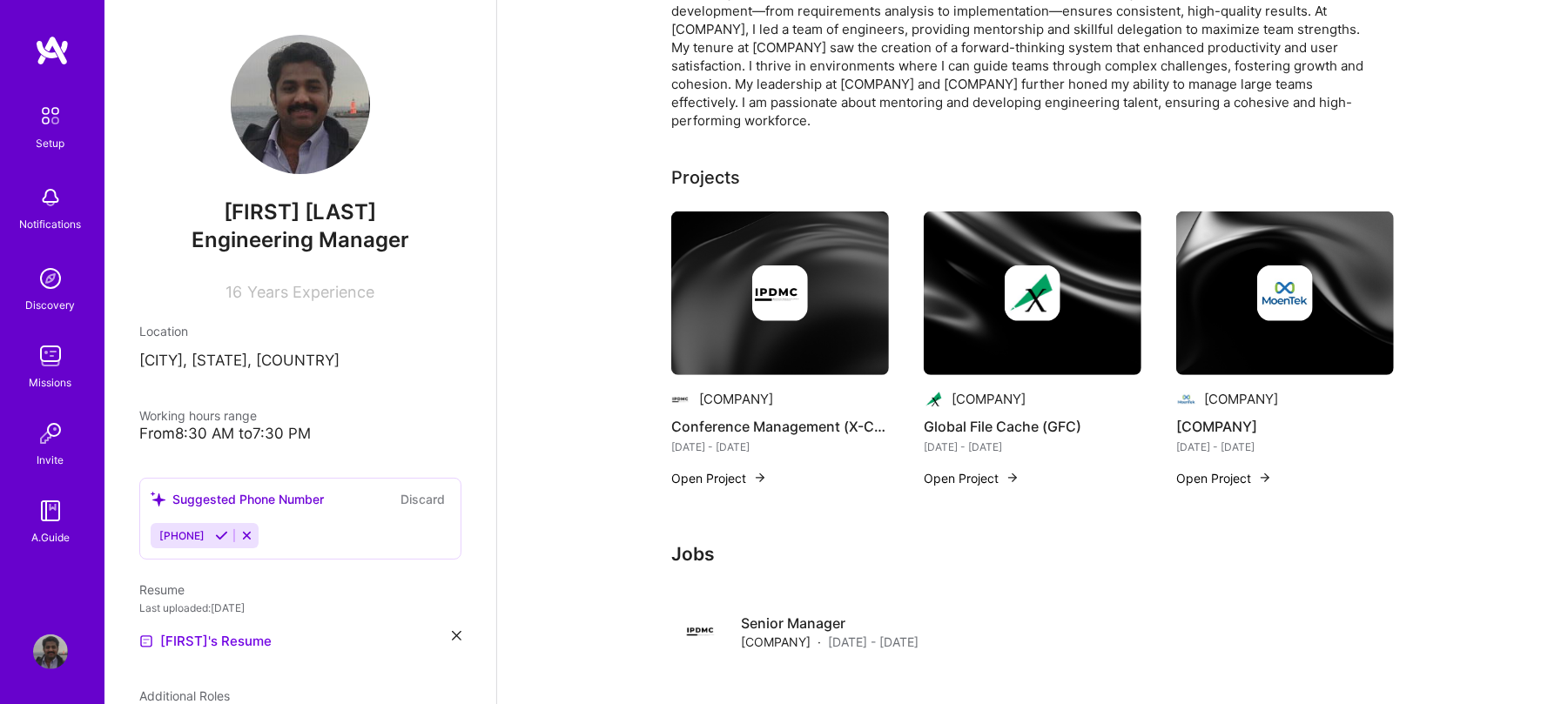 scroll, scrollTop: 263, scrollLeft: 0, axis: vertical 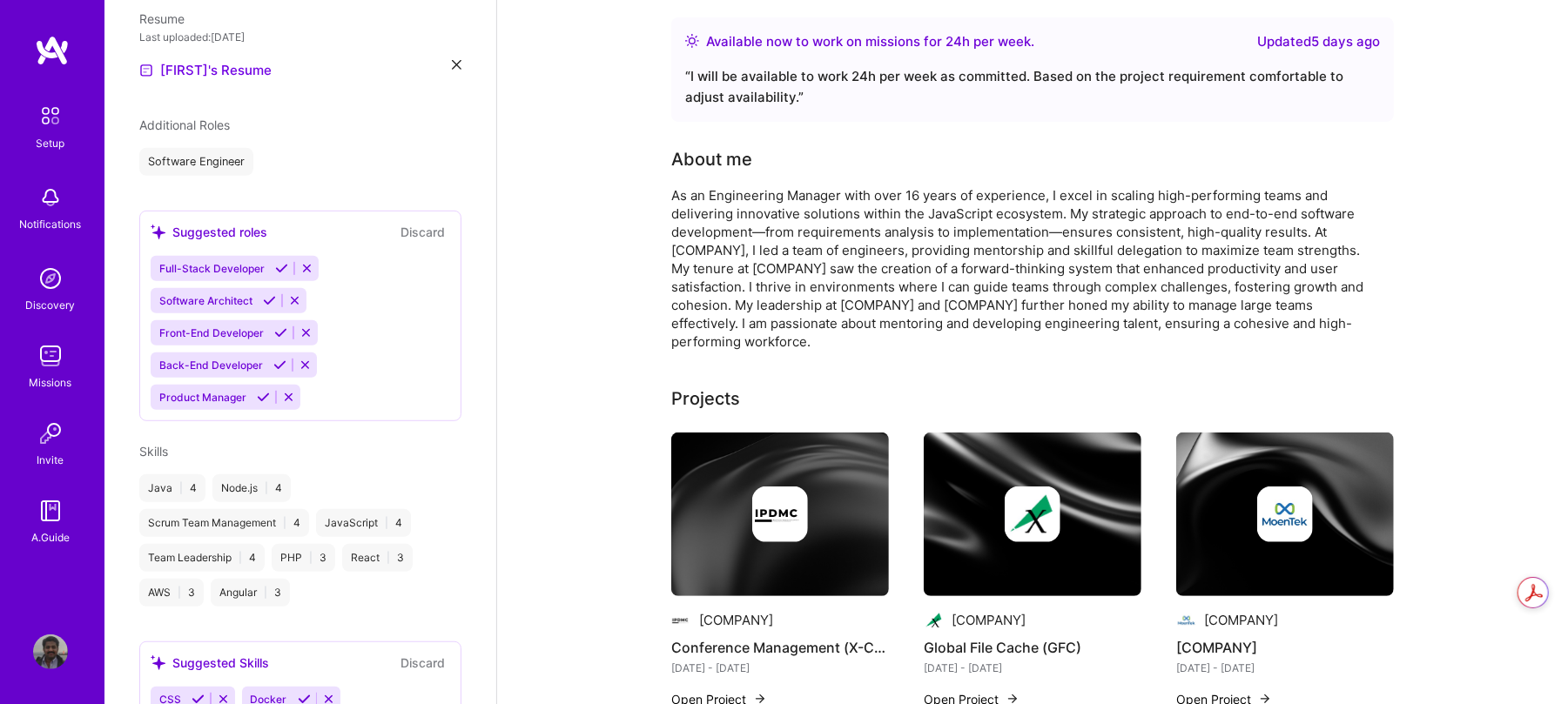 click on "Full-Stack Developer" at bounding box center (212, 268) 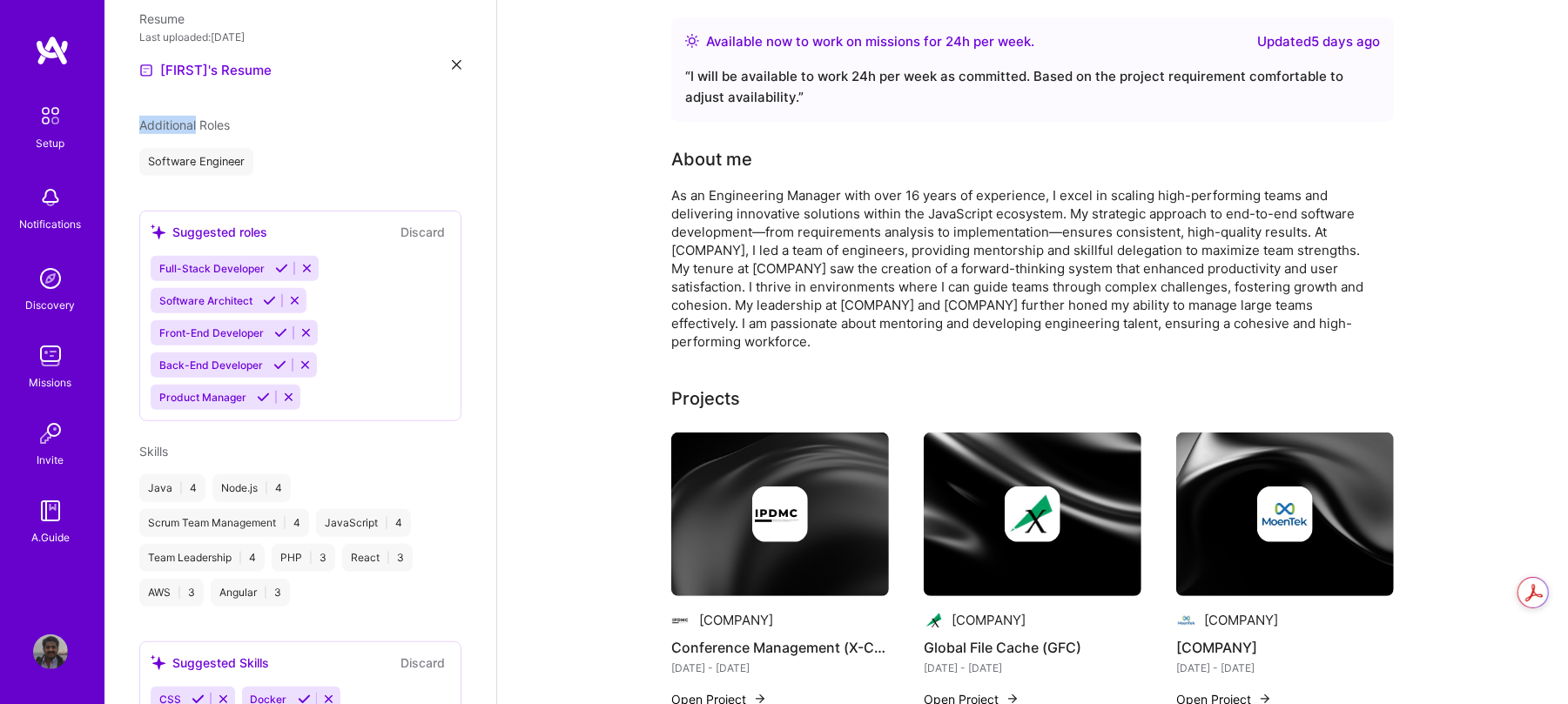 click on "Additional Roles" at bounding box center (185, 124) 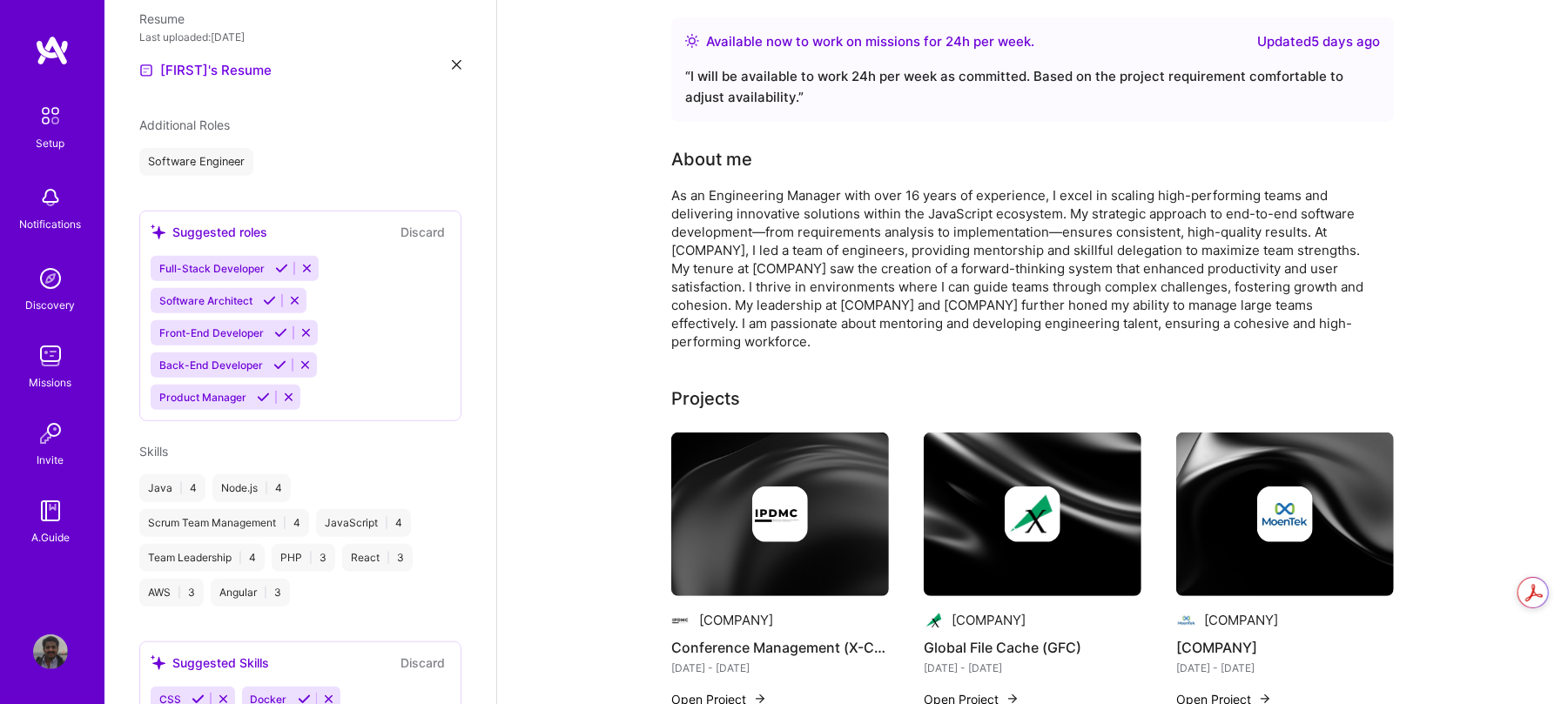 click on "Additional Roles" at bounding box center (300, 124) 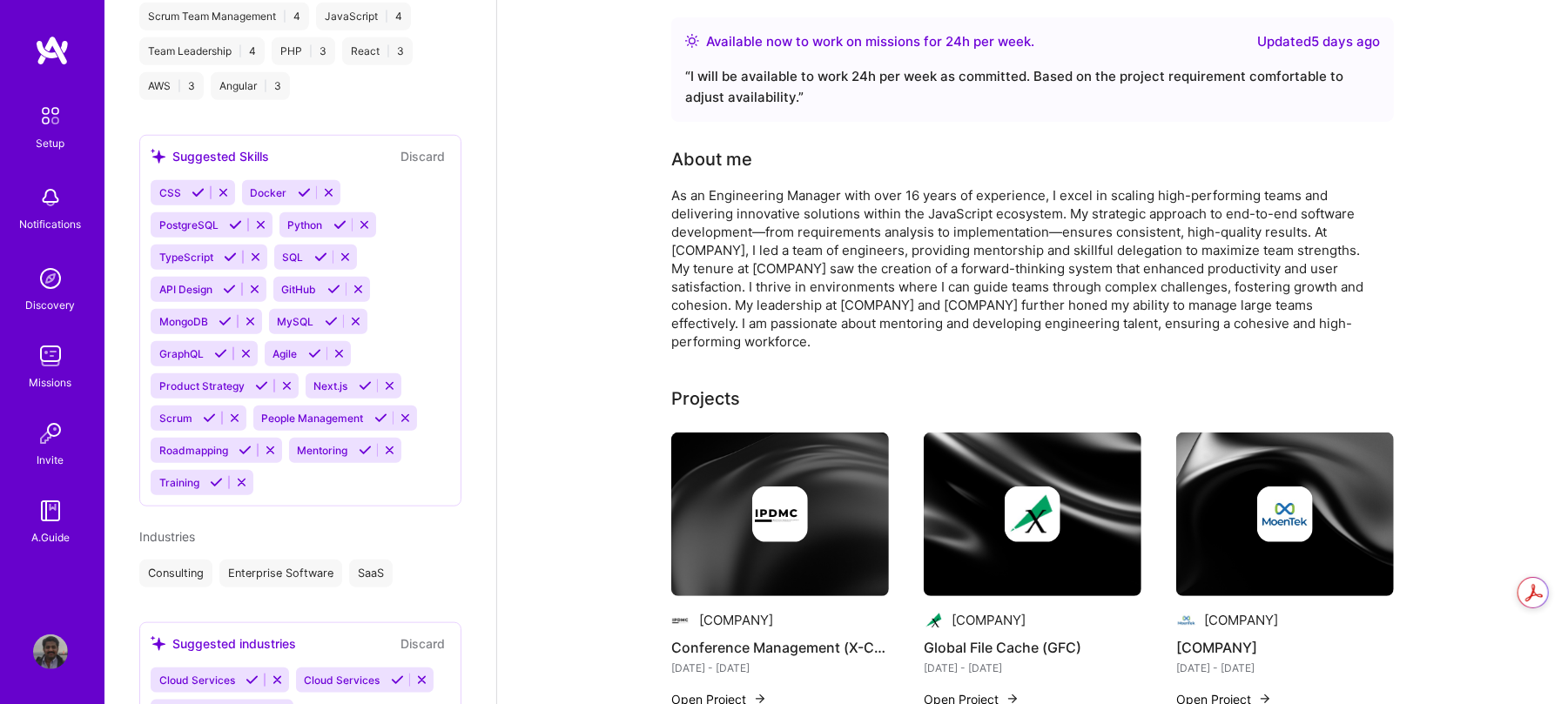 scroll, scrollTop: 1087, scrollLeft: 0, axis: vertical 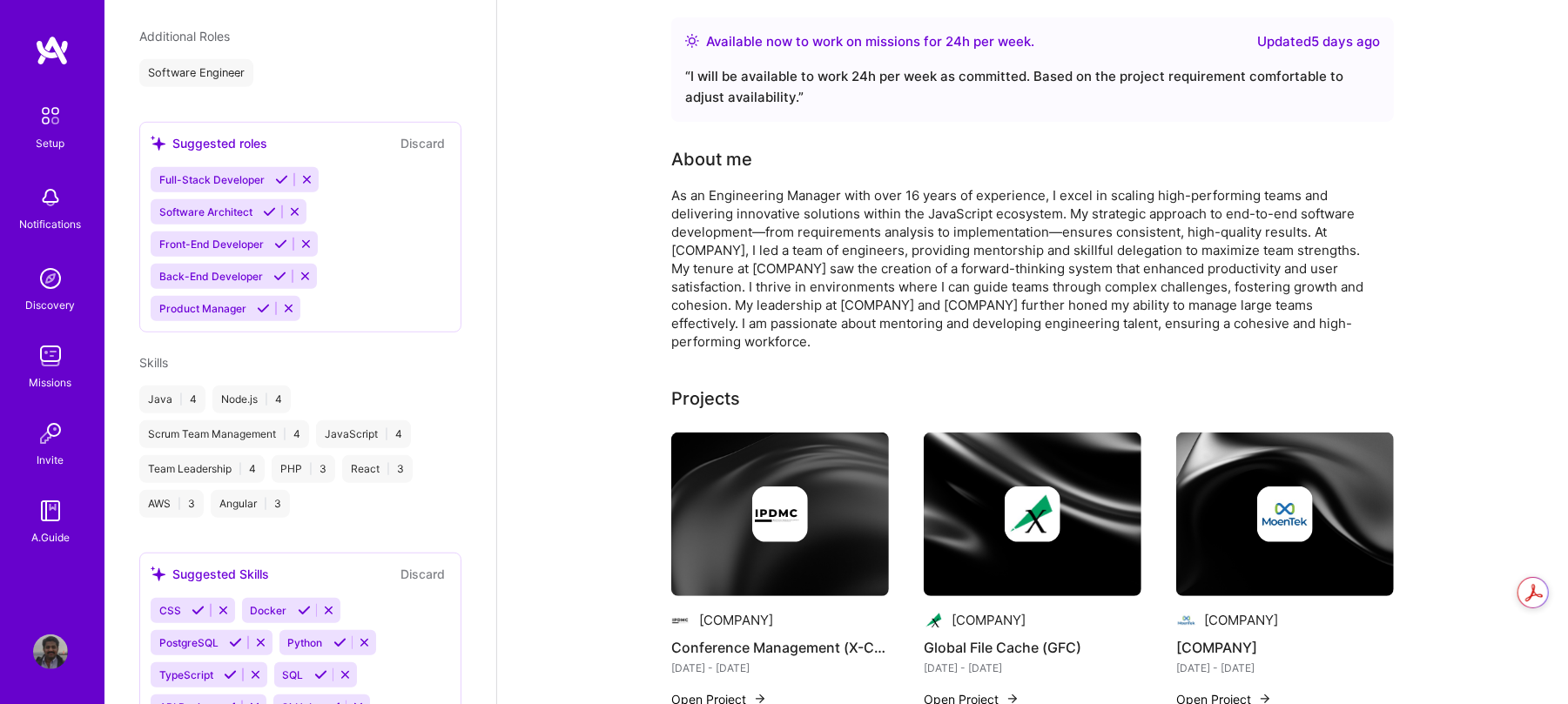 click on "Java | 4" at bounding box center [172, 399] 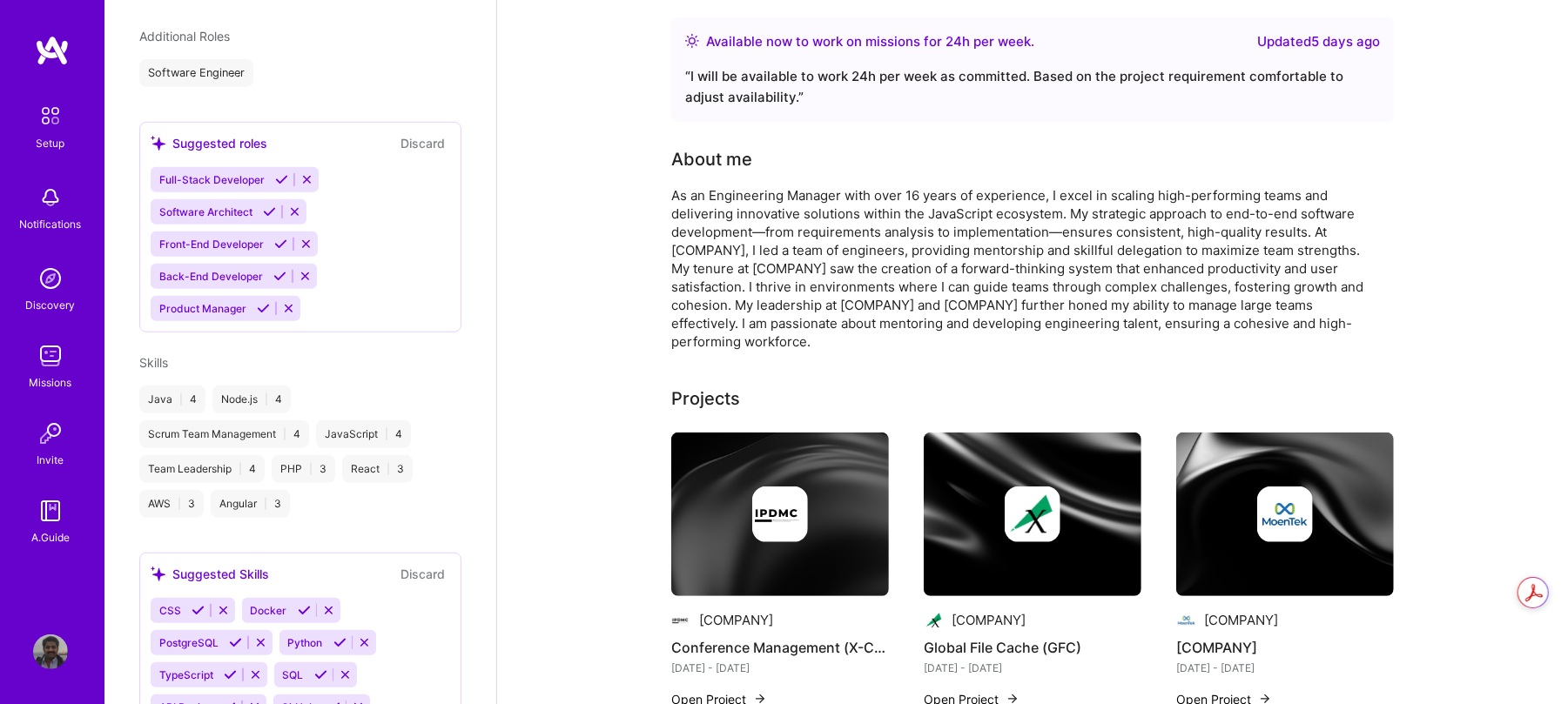 click on "Node.js | 4" at bounding box center [252, 399] 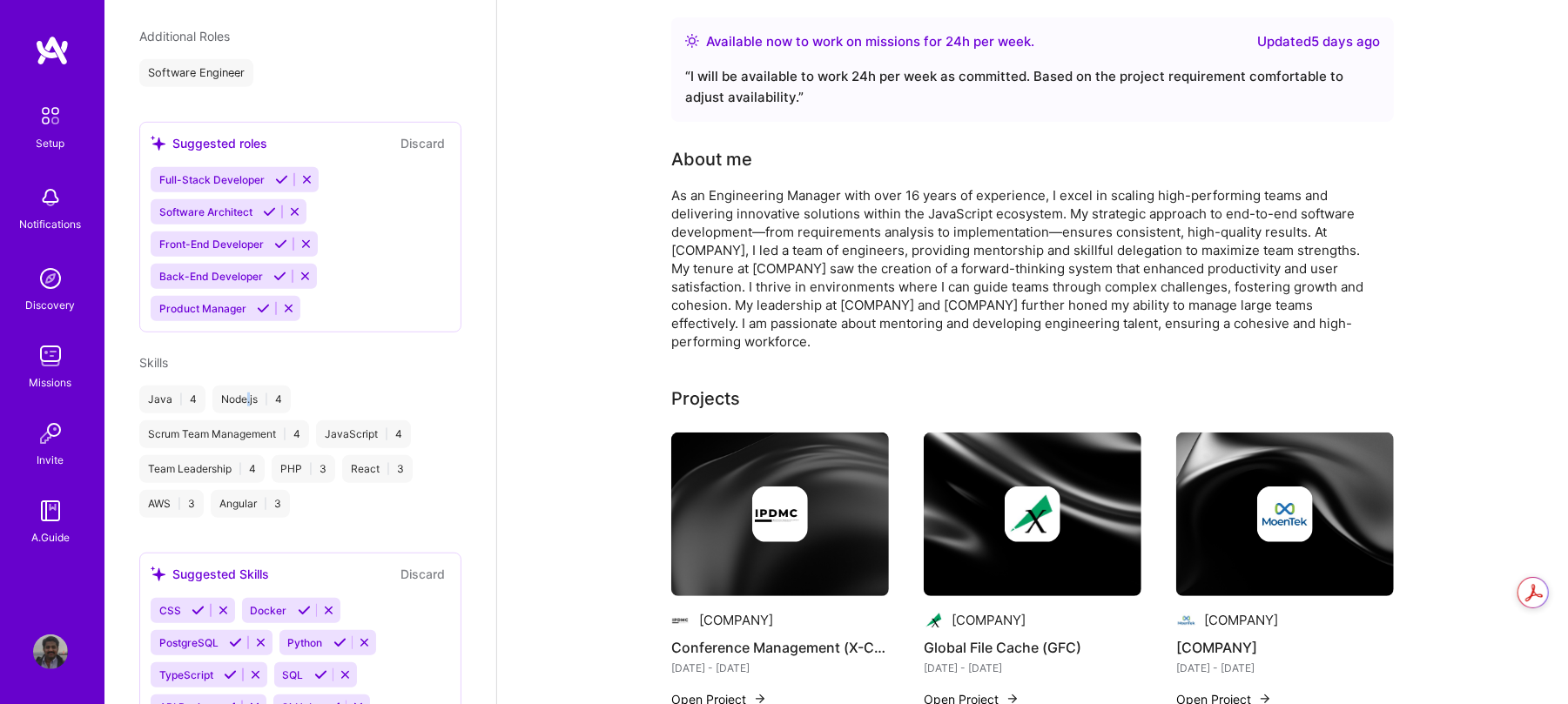click on "Node.js | 4" at bounding box center (252, 399) 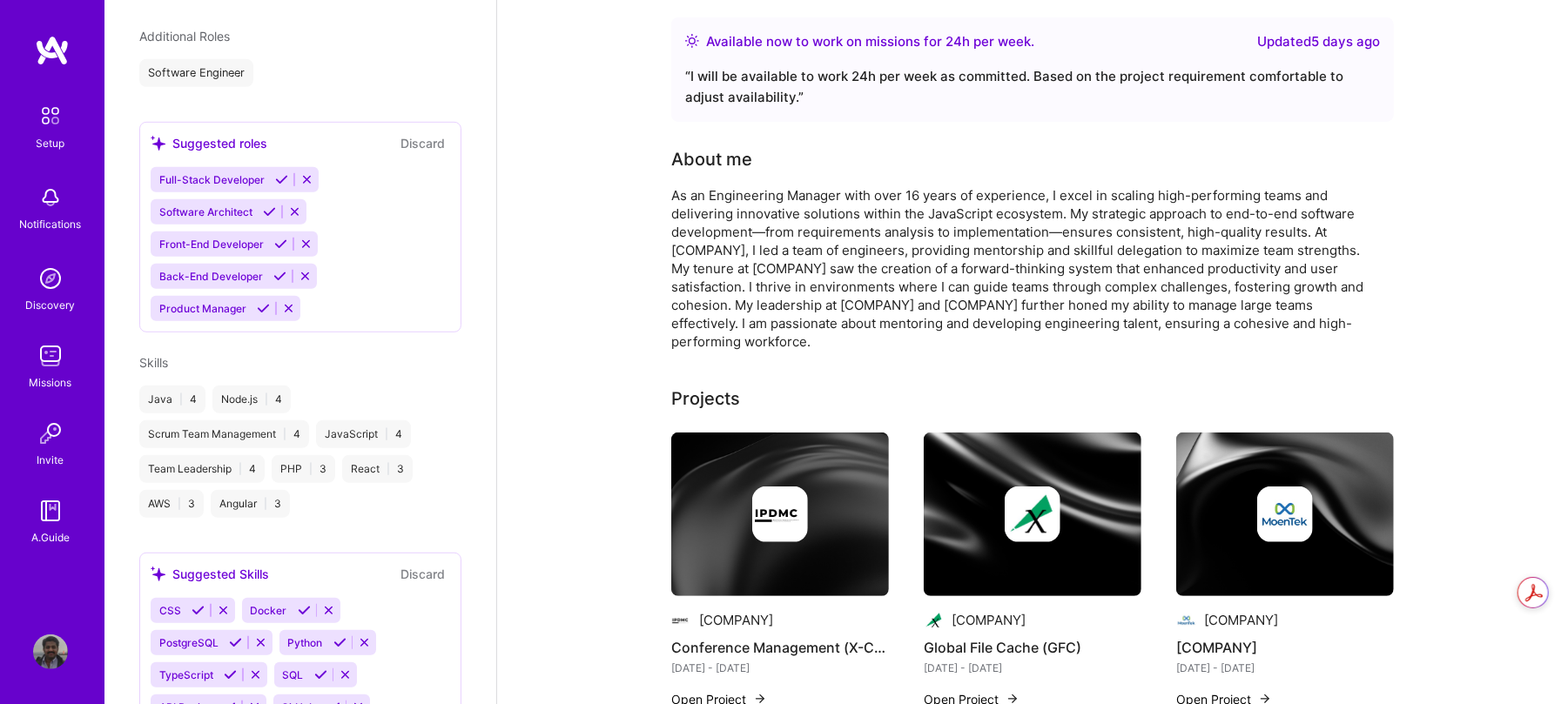 click on "Java | 4 Node.js | 4 Scrum Team Management | 4 JavaScript | 4 Team Leadership | 4 PHP | 3 React | 3 AWS | 3 Angular | 3" at bounding box center (300, 452) 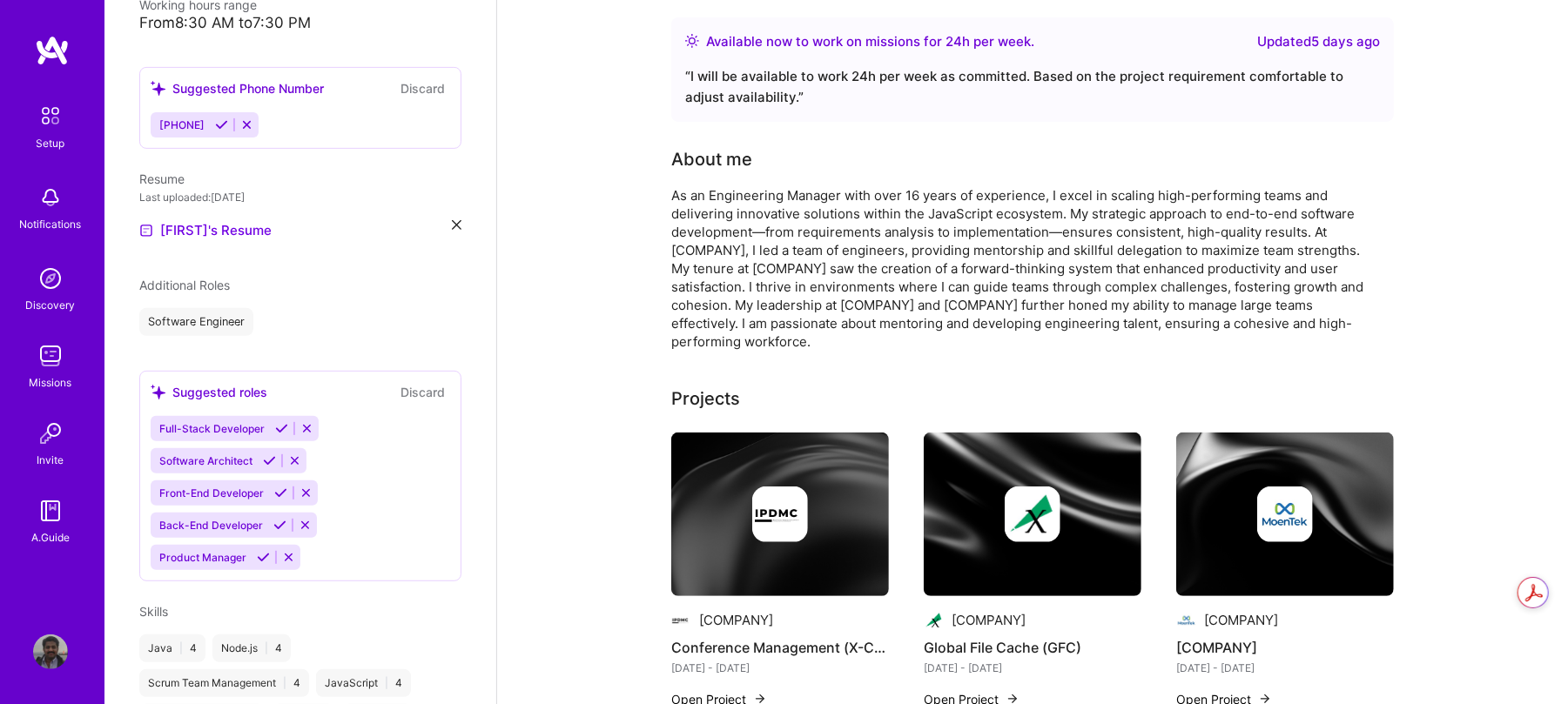 scroll, scrollTop: 350, scrollLeft: 0, axis: vertical 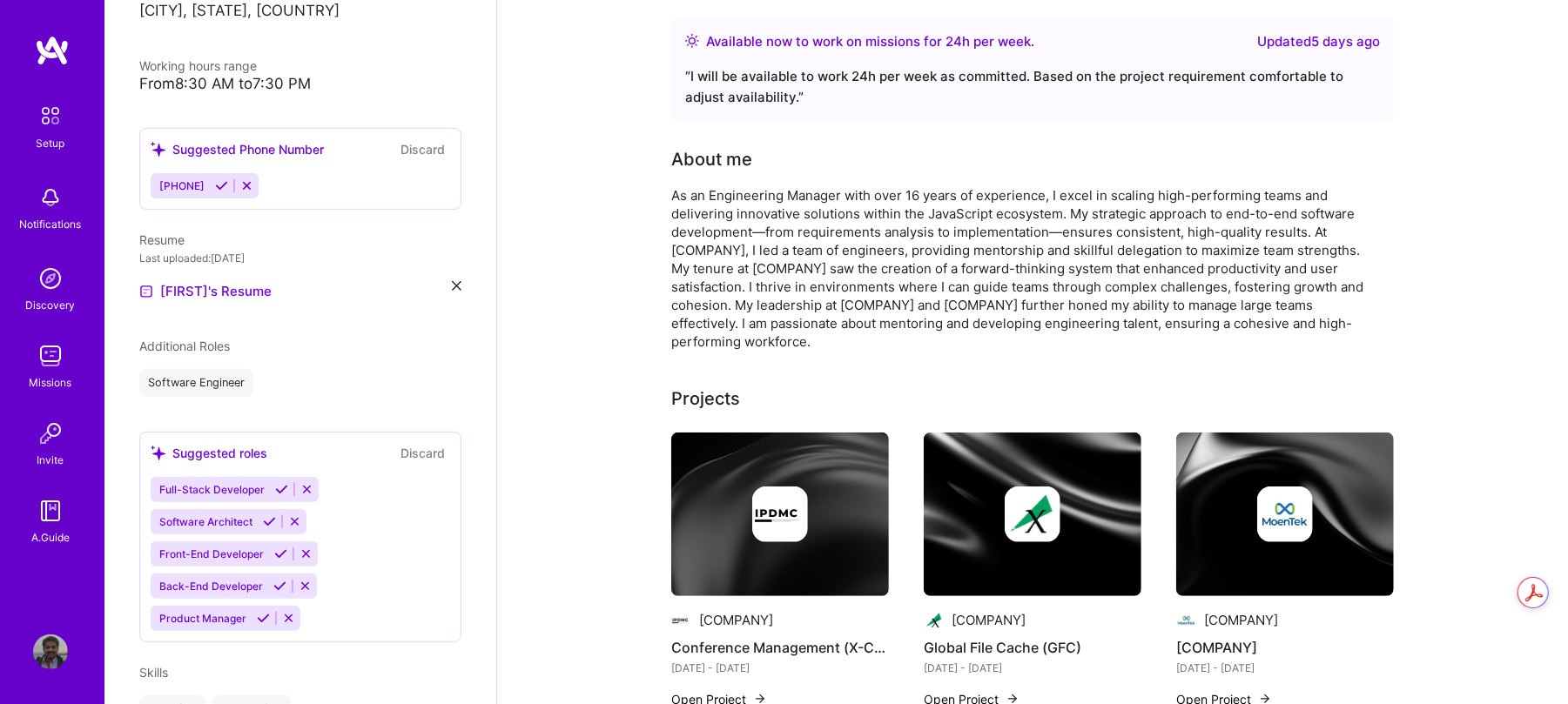 click on "Additional Roles" at bounding box center [185, 345] 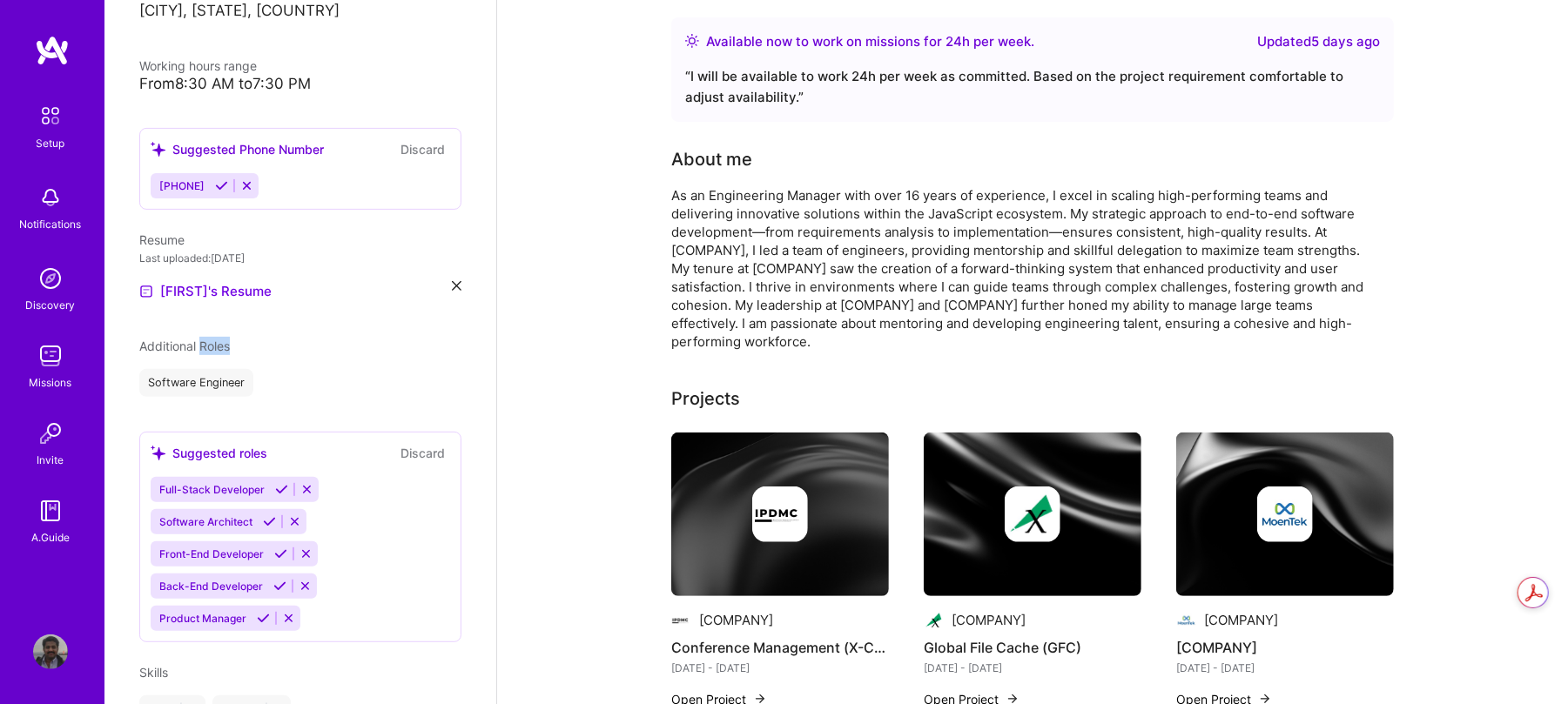 click on "Additional Roles" at bounding box center (185, 345) 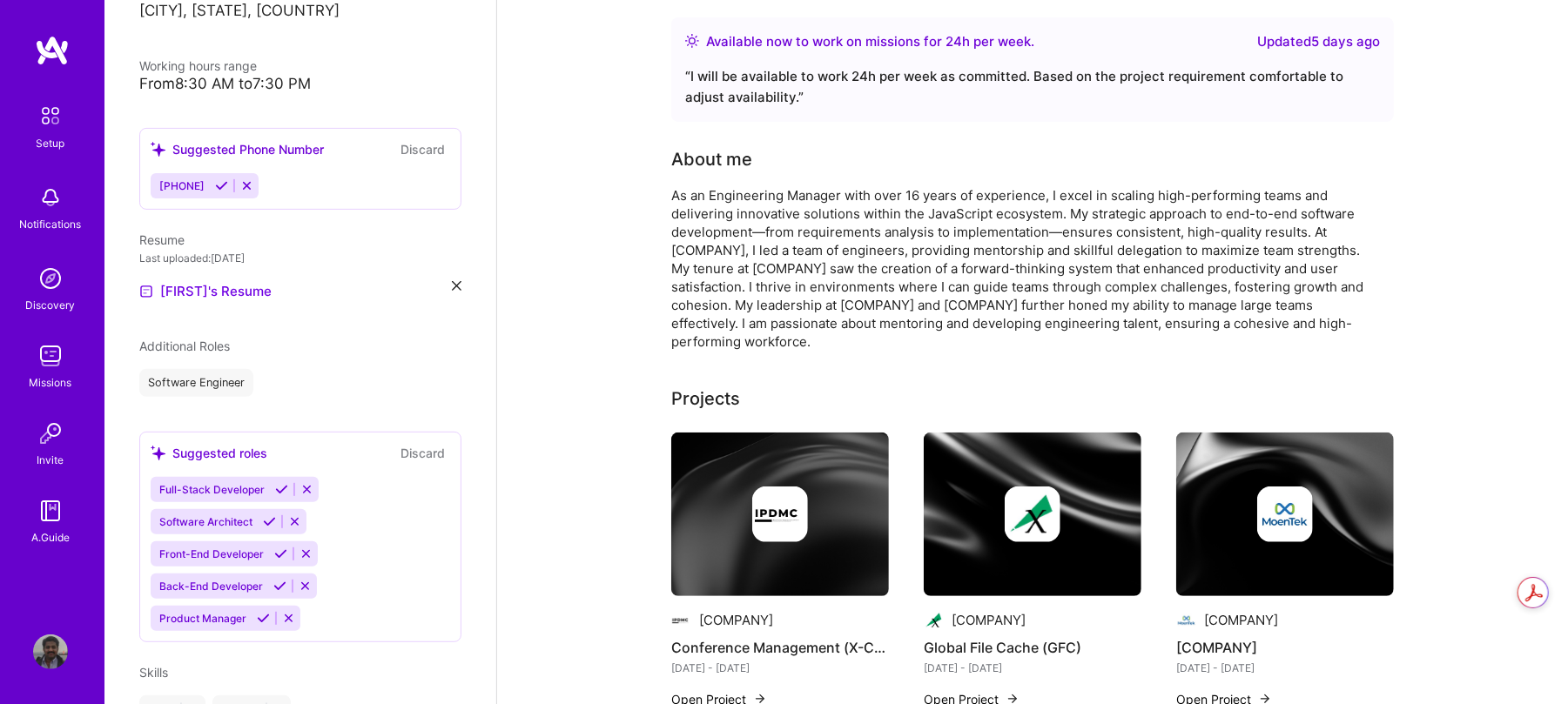 click on "Additional Roles" at bounding box center [185, 345] 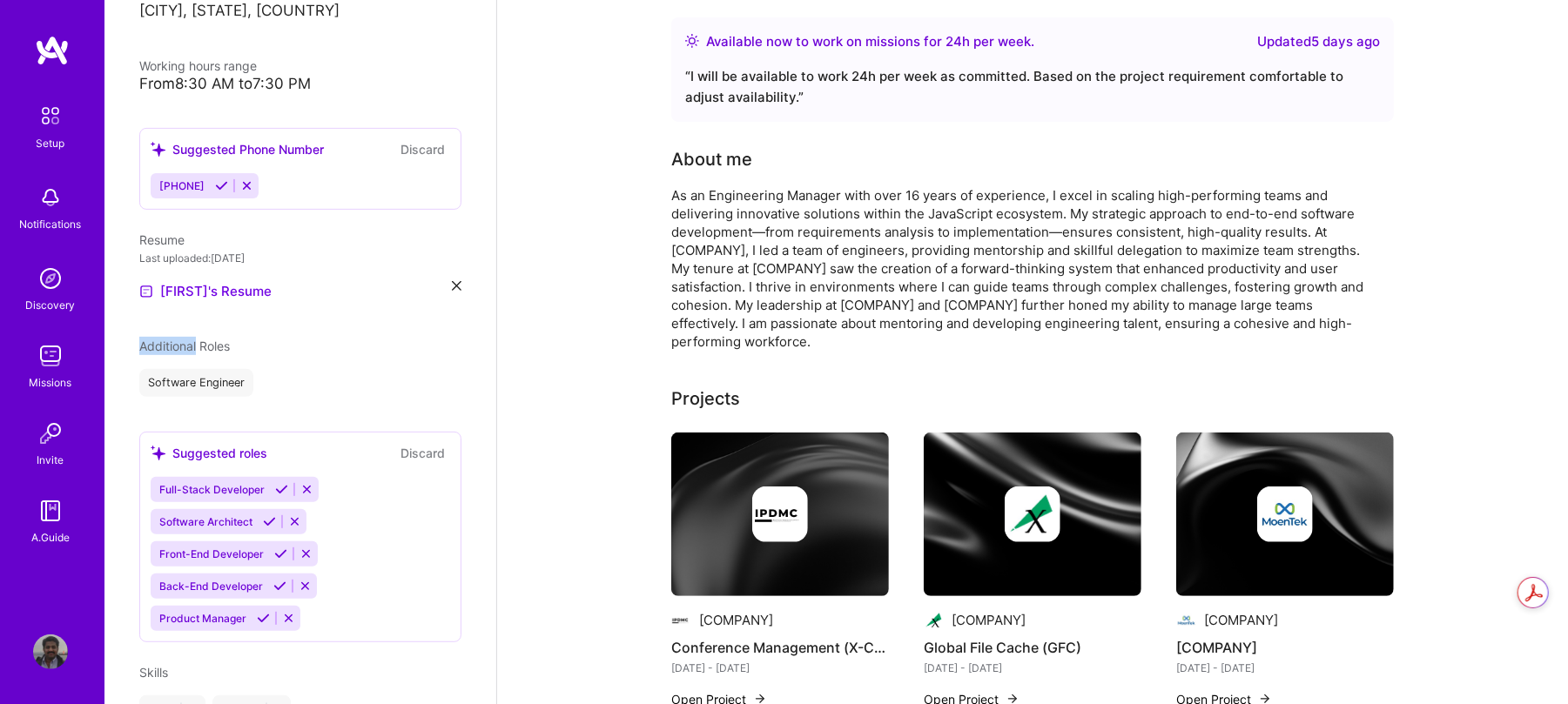 click on "Additional Roles" at bounding box center (185, 345) 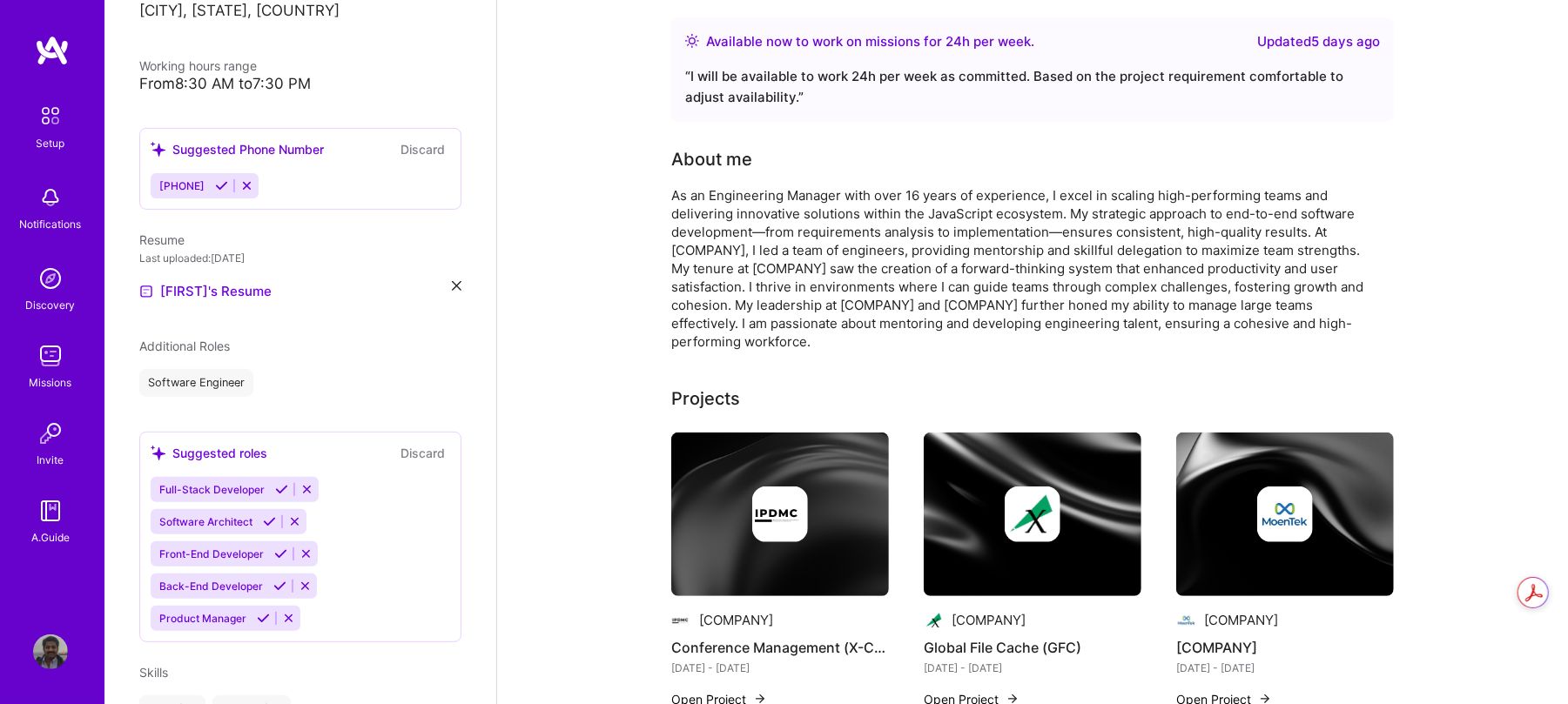 click on "Software Engineer" at bounding box center (196, 383) 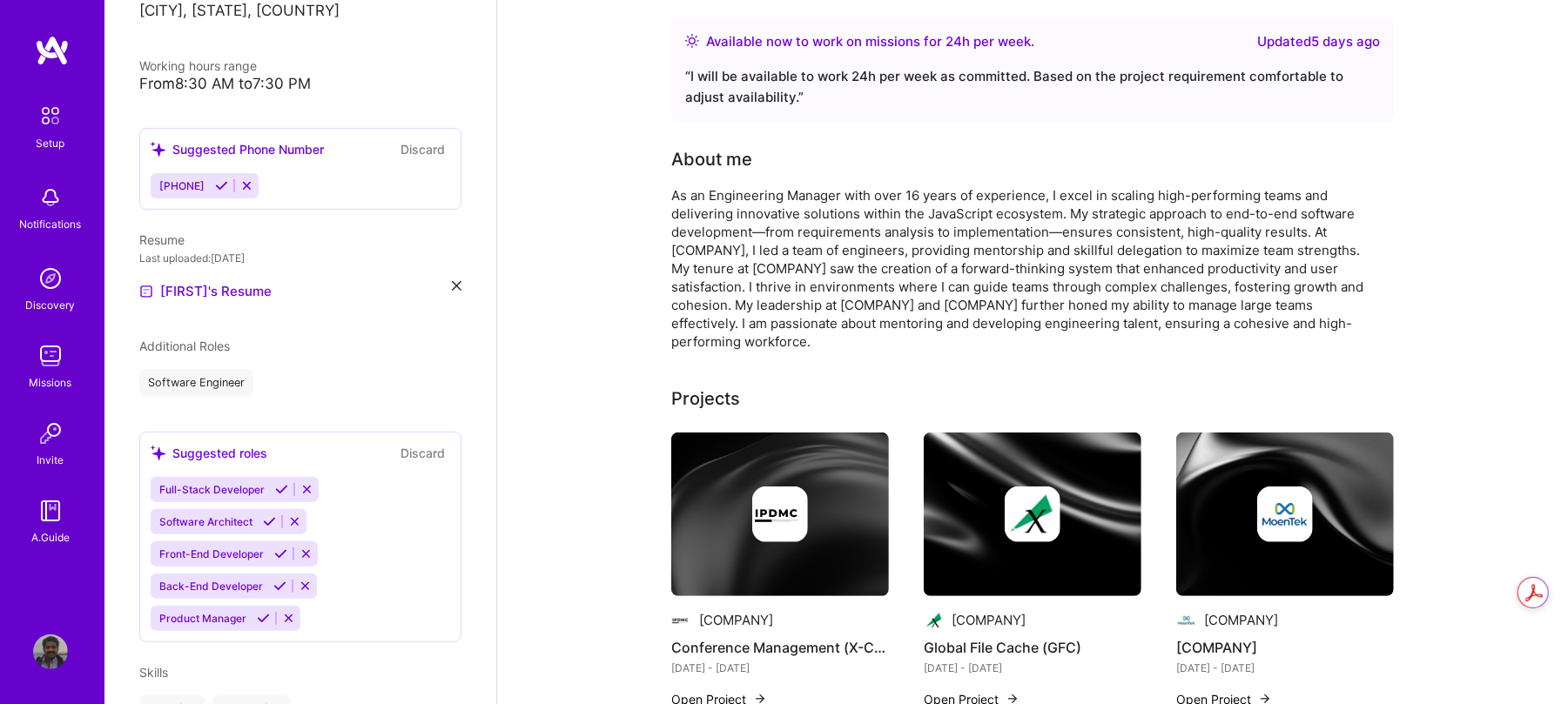 click on "Full-Stack Developer" at bounding box center [212, 489] 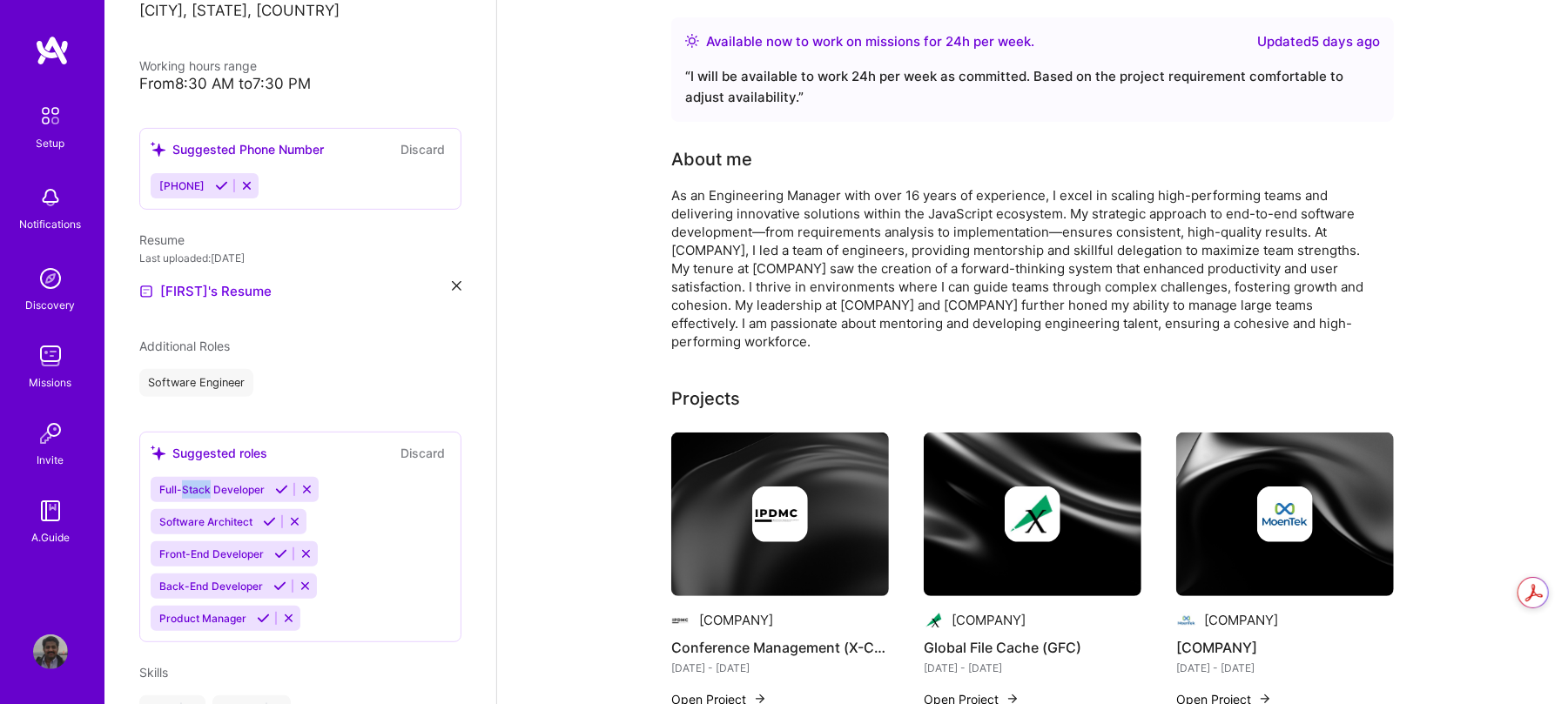click on "Full-Stack Developer" at bounding box center (212, 489) 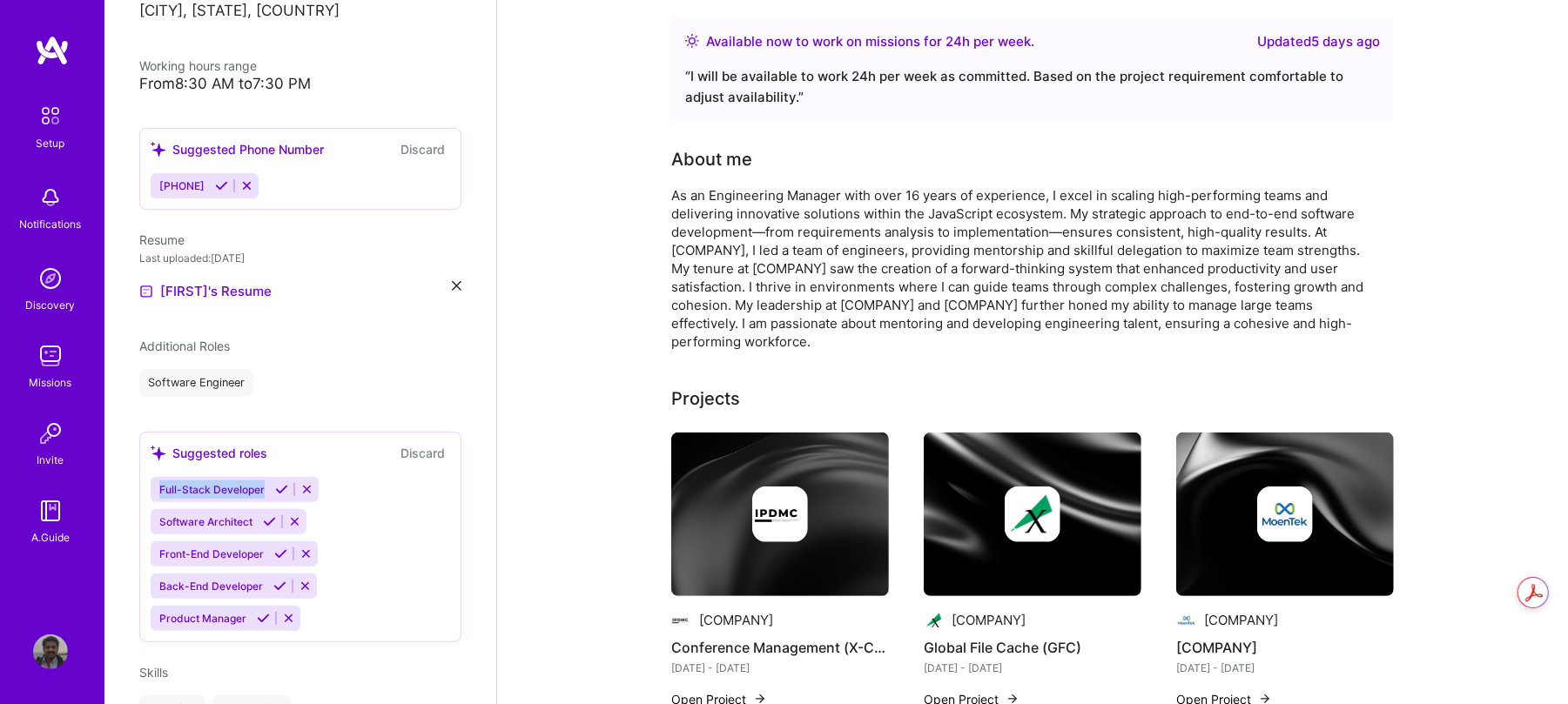 click on "Full-Stack Developer" at bounding box center (212, 489) 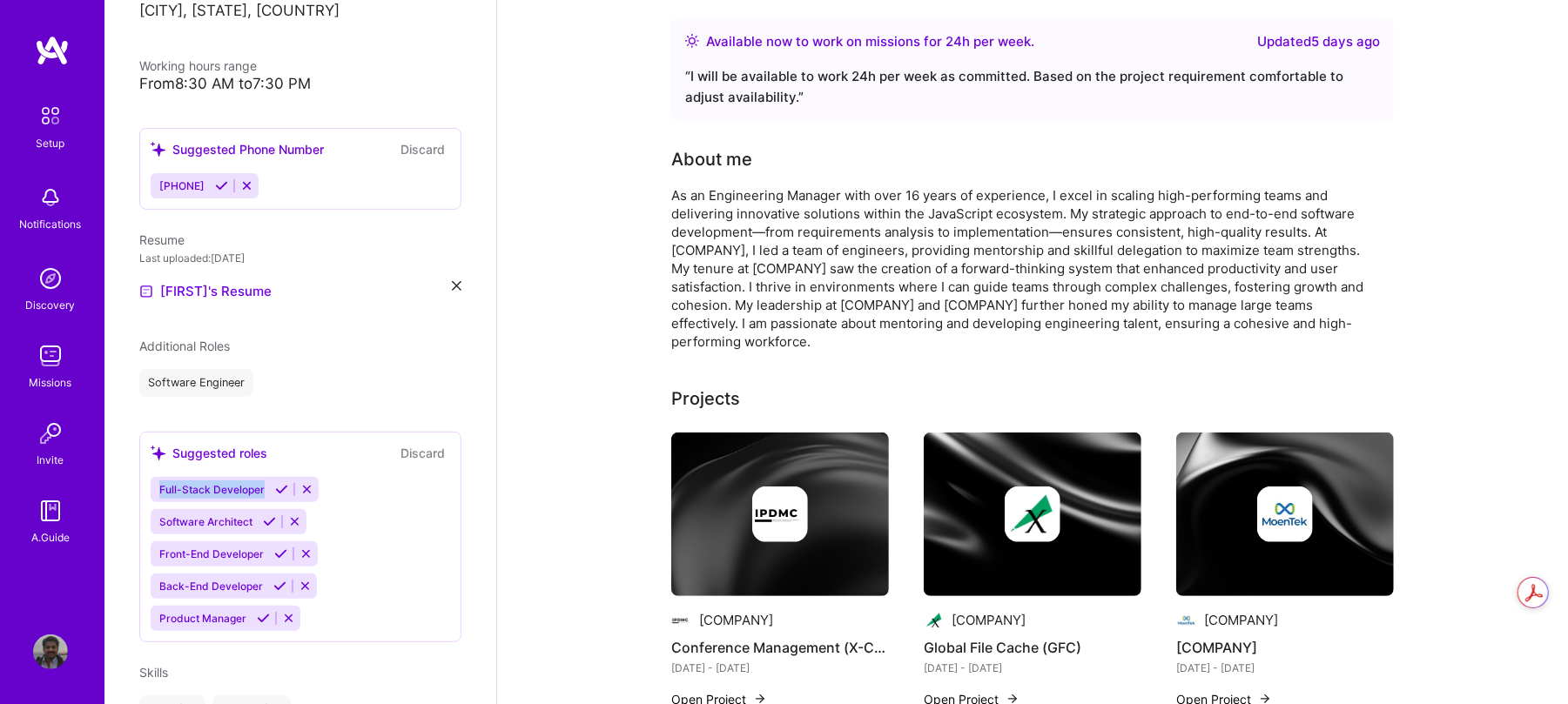 click on "Full-Stack Developer" at bounding box center [212, 489] 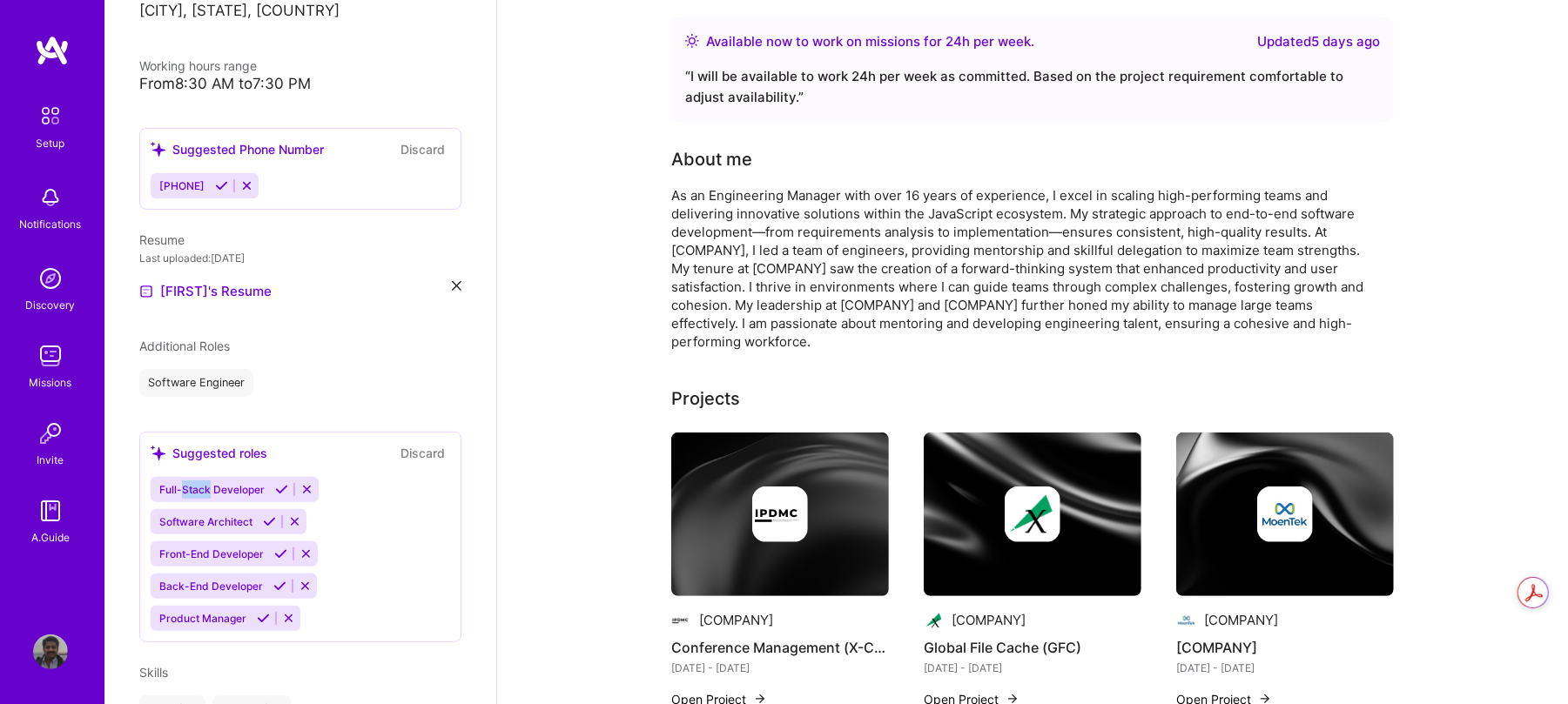 click on "Full-Stack Developer" at bounding box center (212, 489) 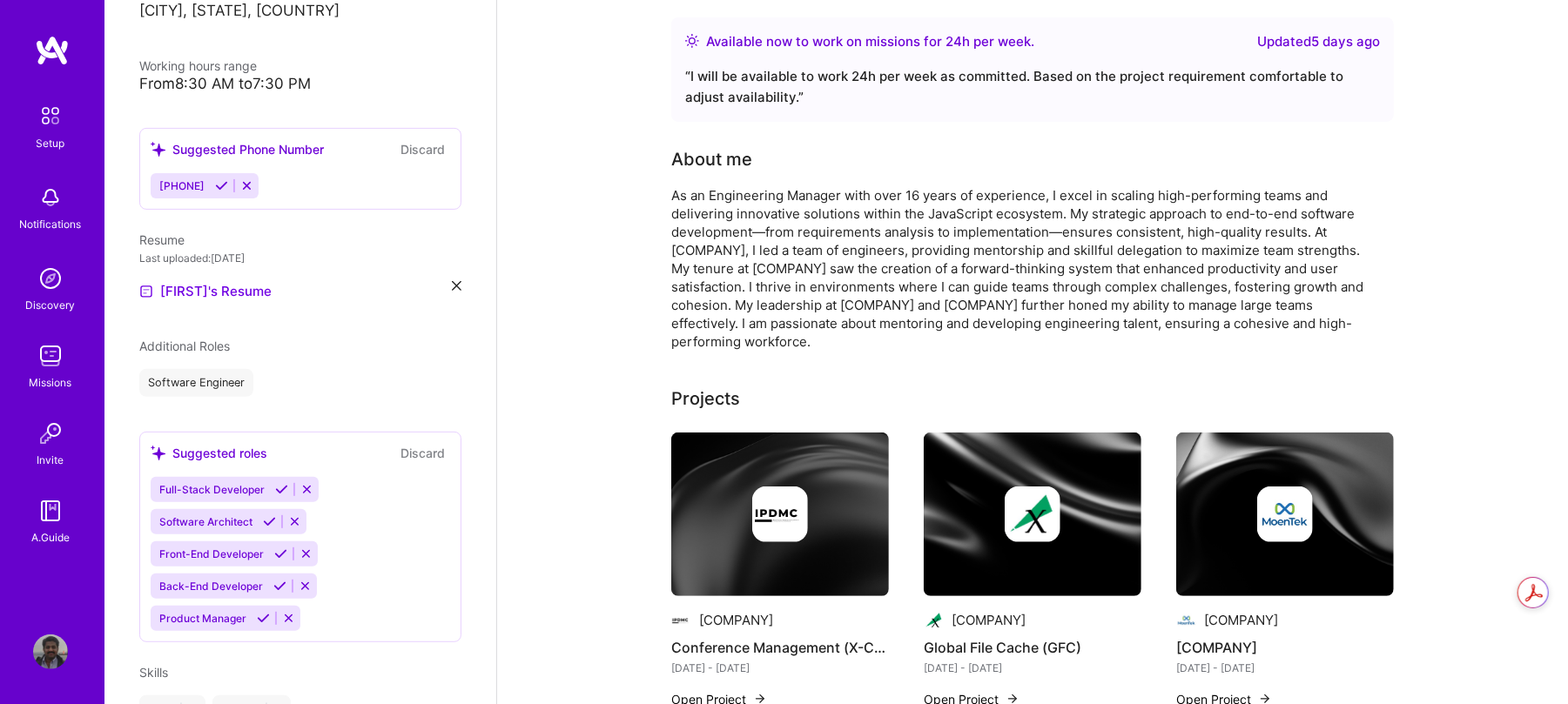 click on "Full-Stack Developer" at bounding box center (212, 489) 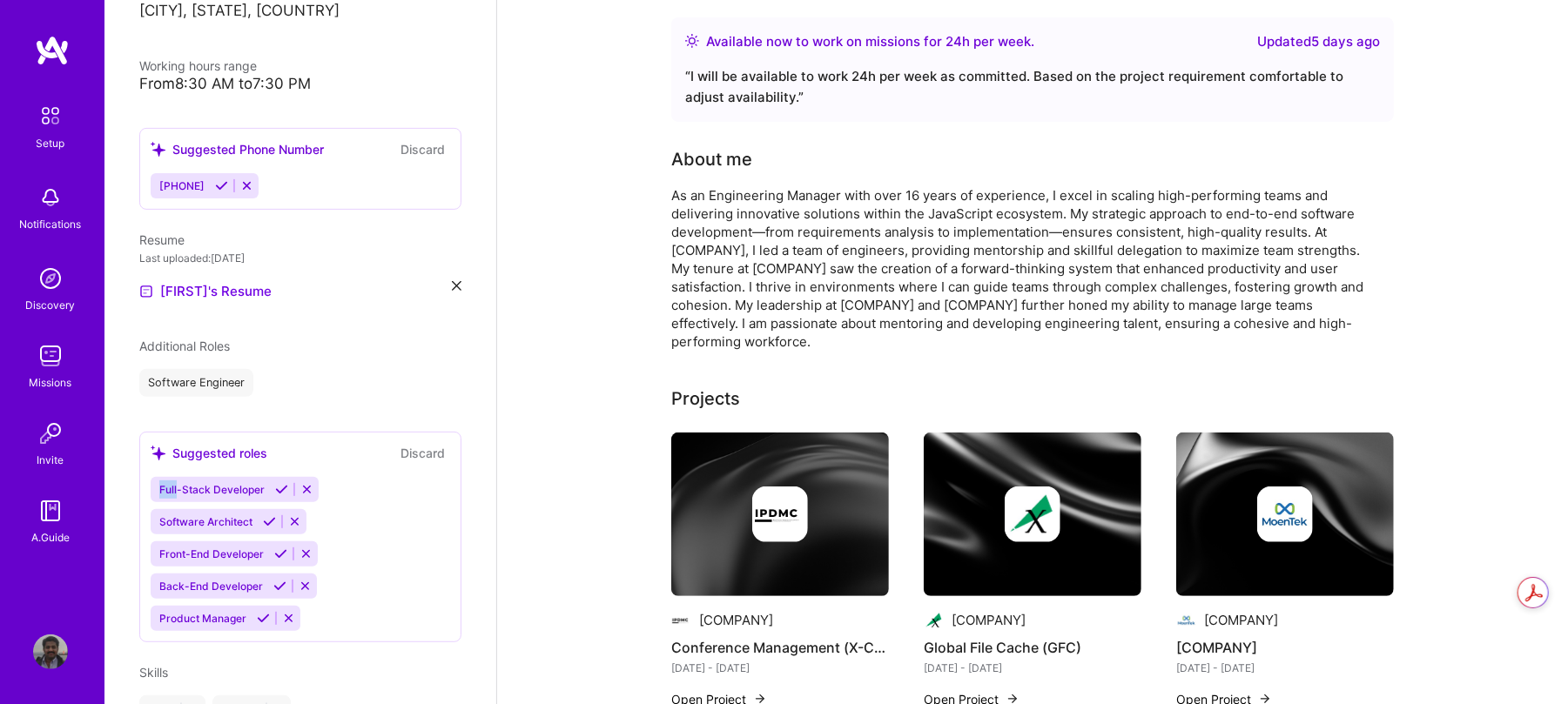 click on "Full-Stack Developer" at bounding box center [212, 489] 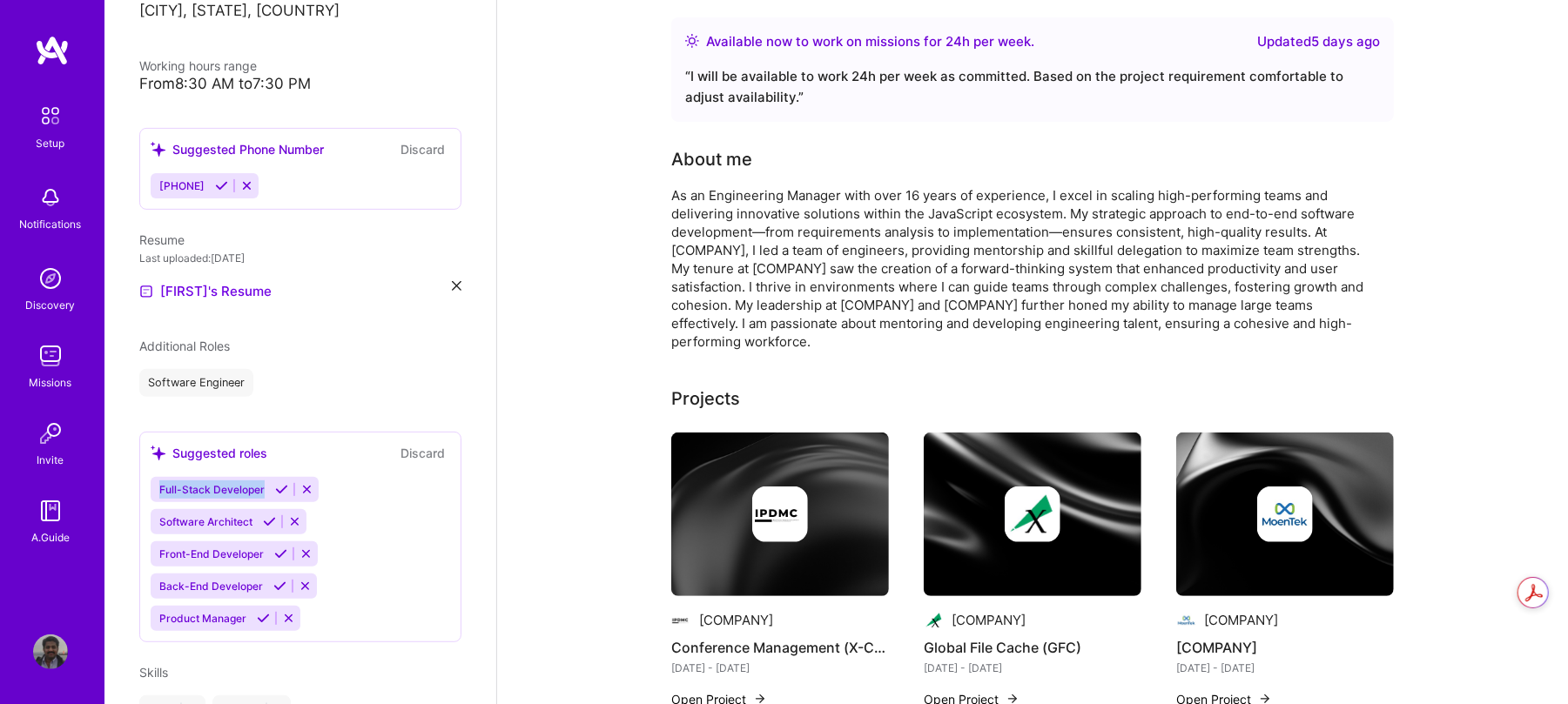 copy on "Full-Stack Developer" 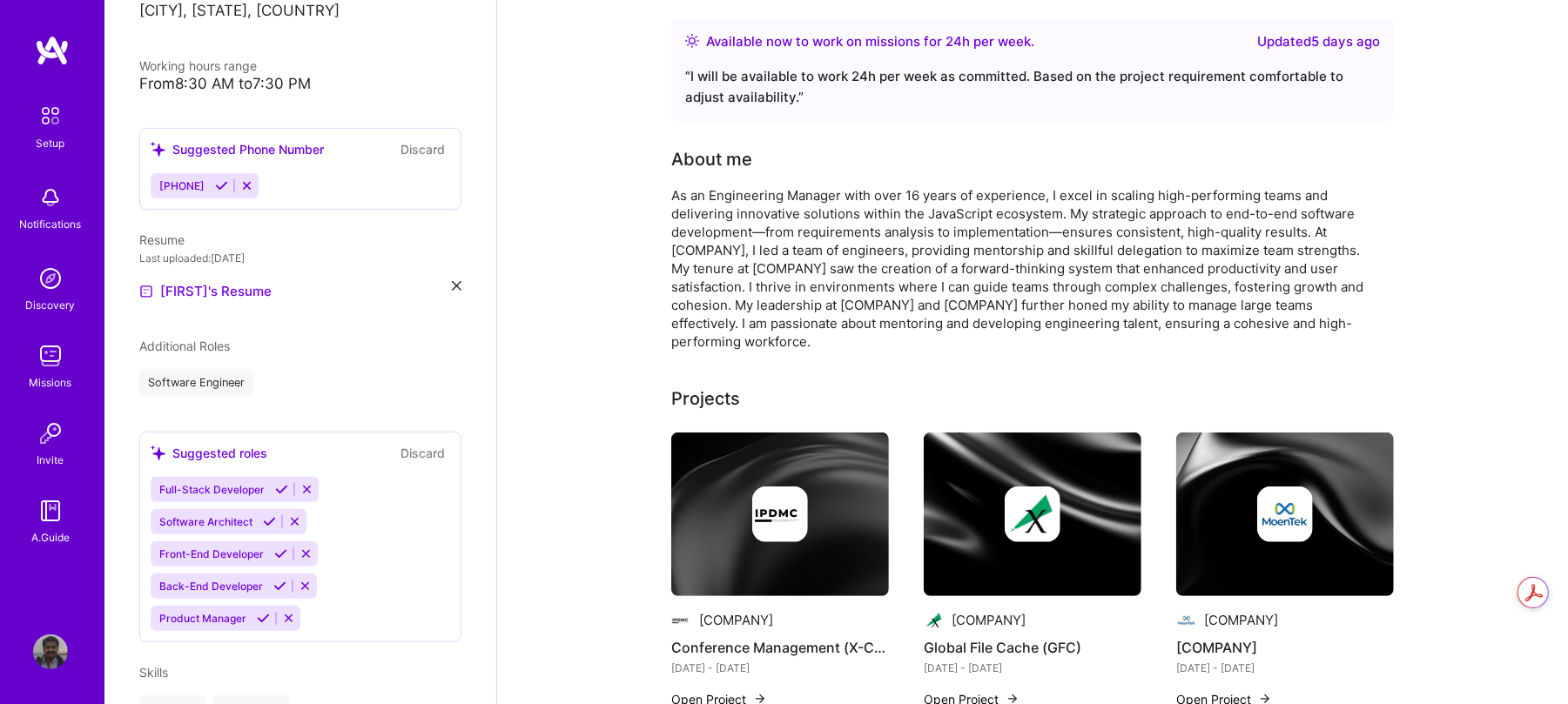 click on "Additional Roles" at bounding box center [185, 345] 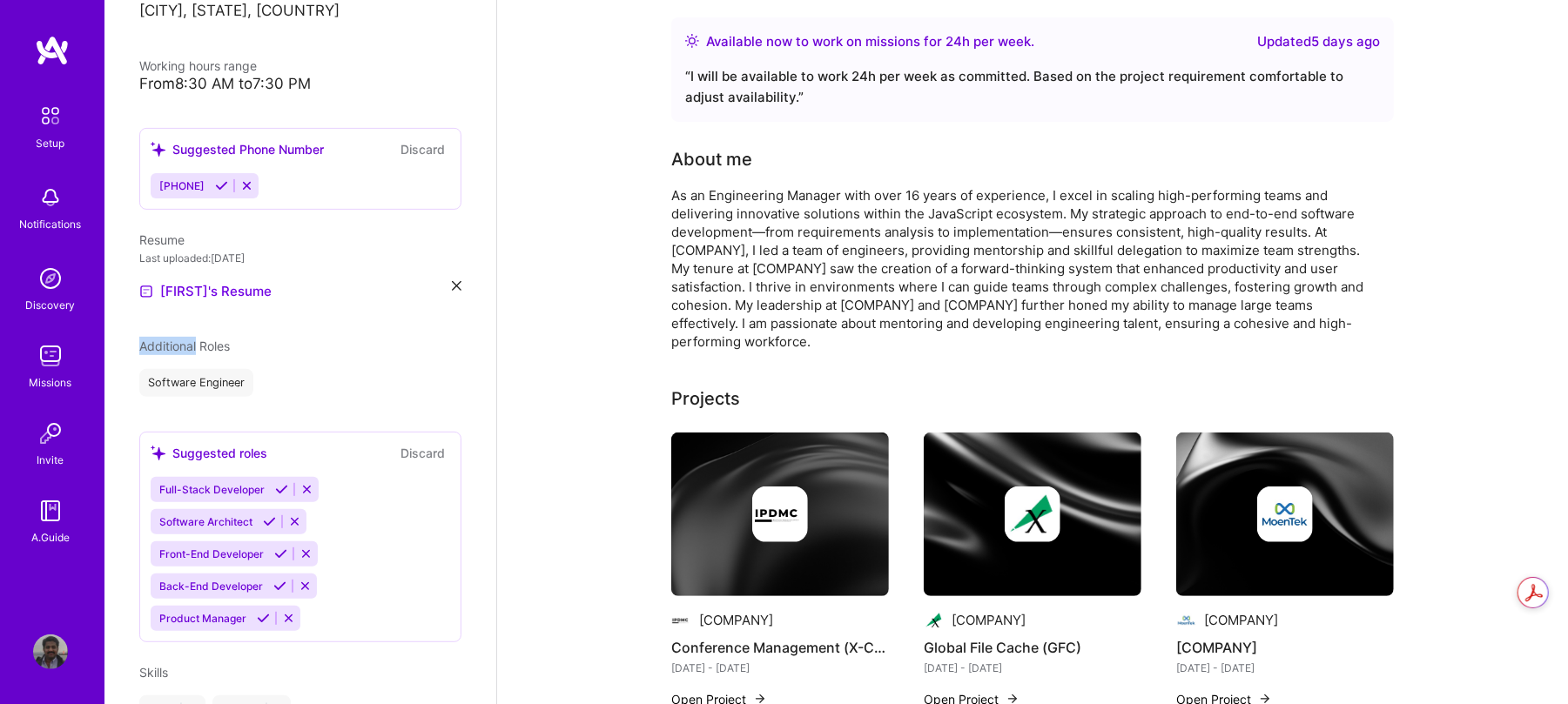 click on "Additional Roles" at bounding box center (185, 345) 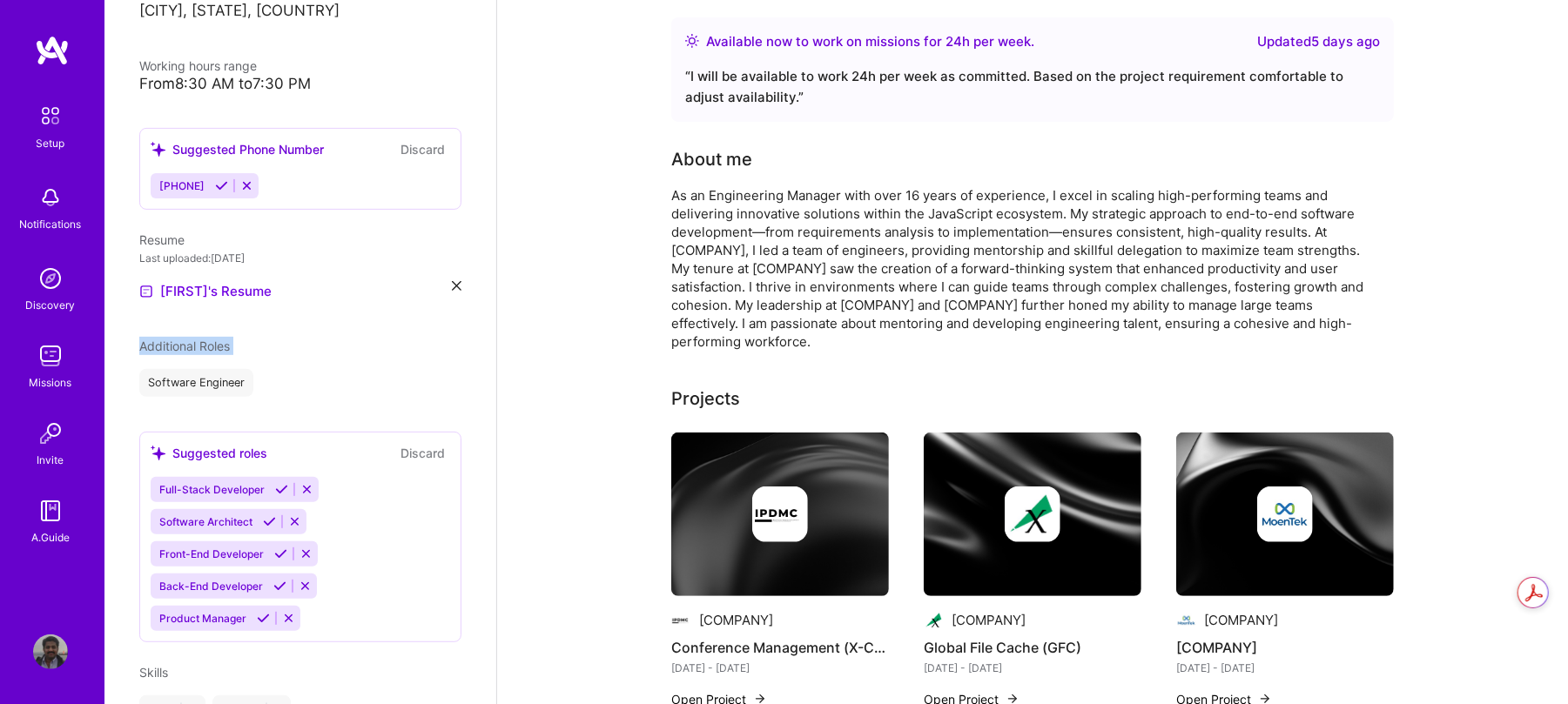 click on "Additional Roles" at bounding box center (185, 345) 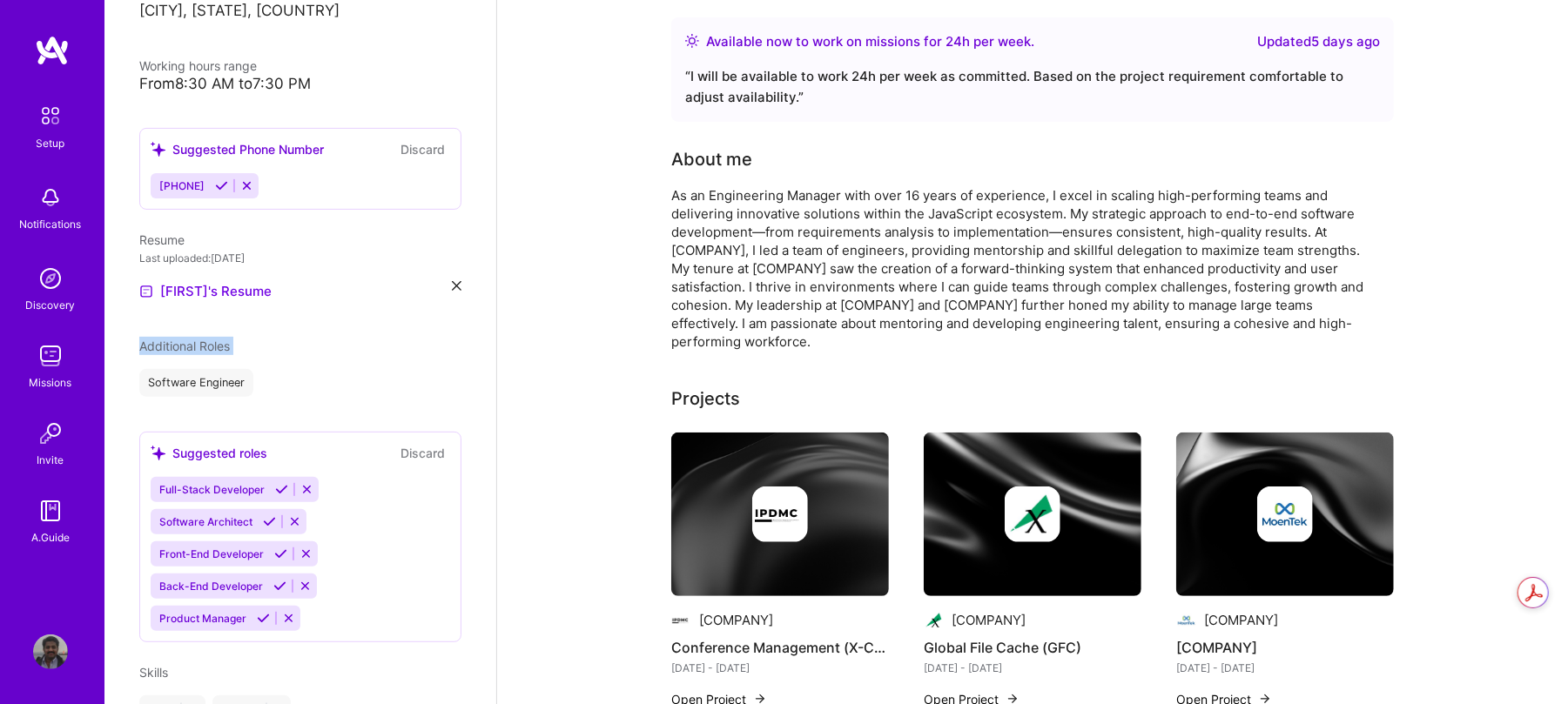 scroll, scrollTop: 0, scrollLeft: 0, axis: both 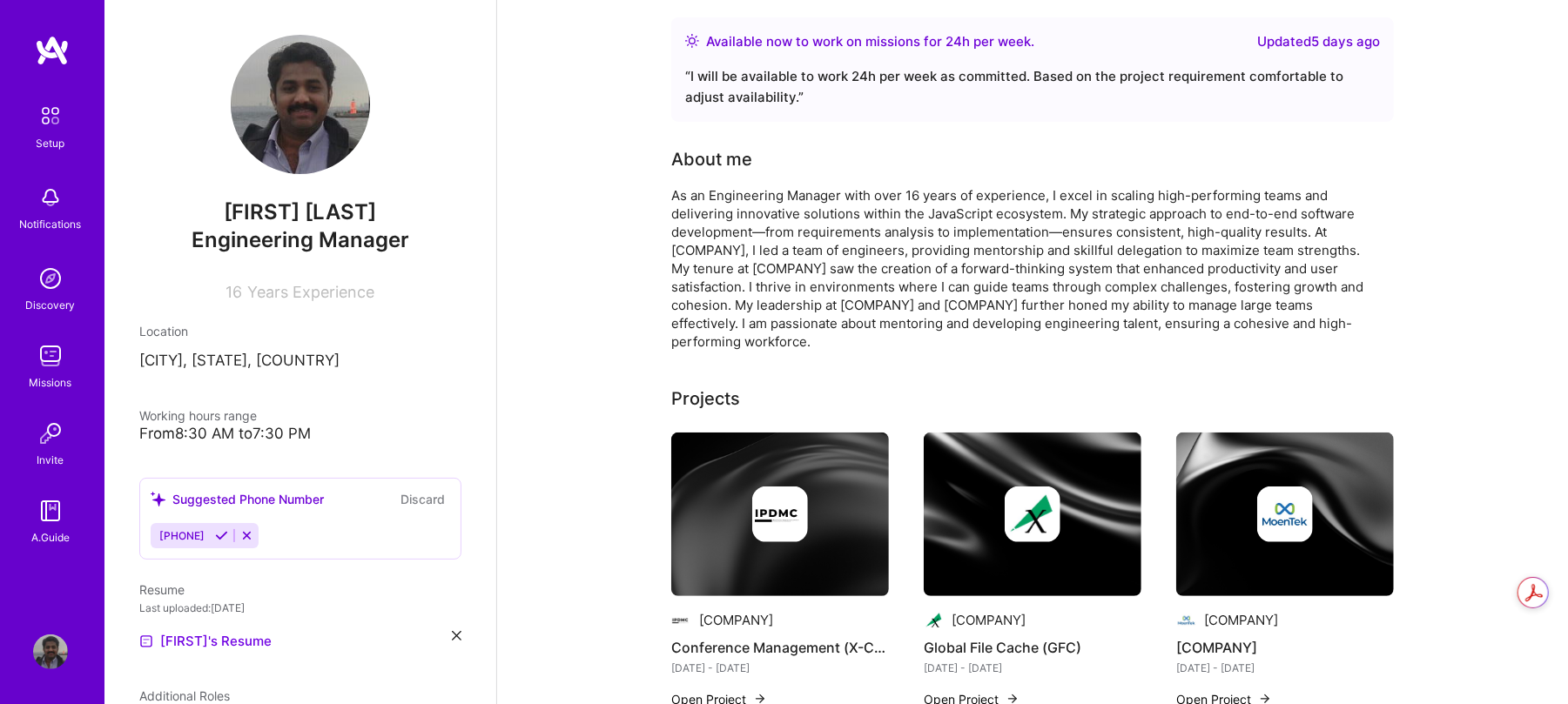 click on "About me" at bounding box center (711, 159) 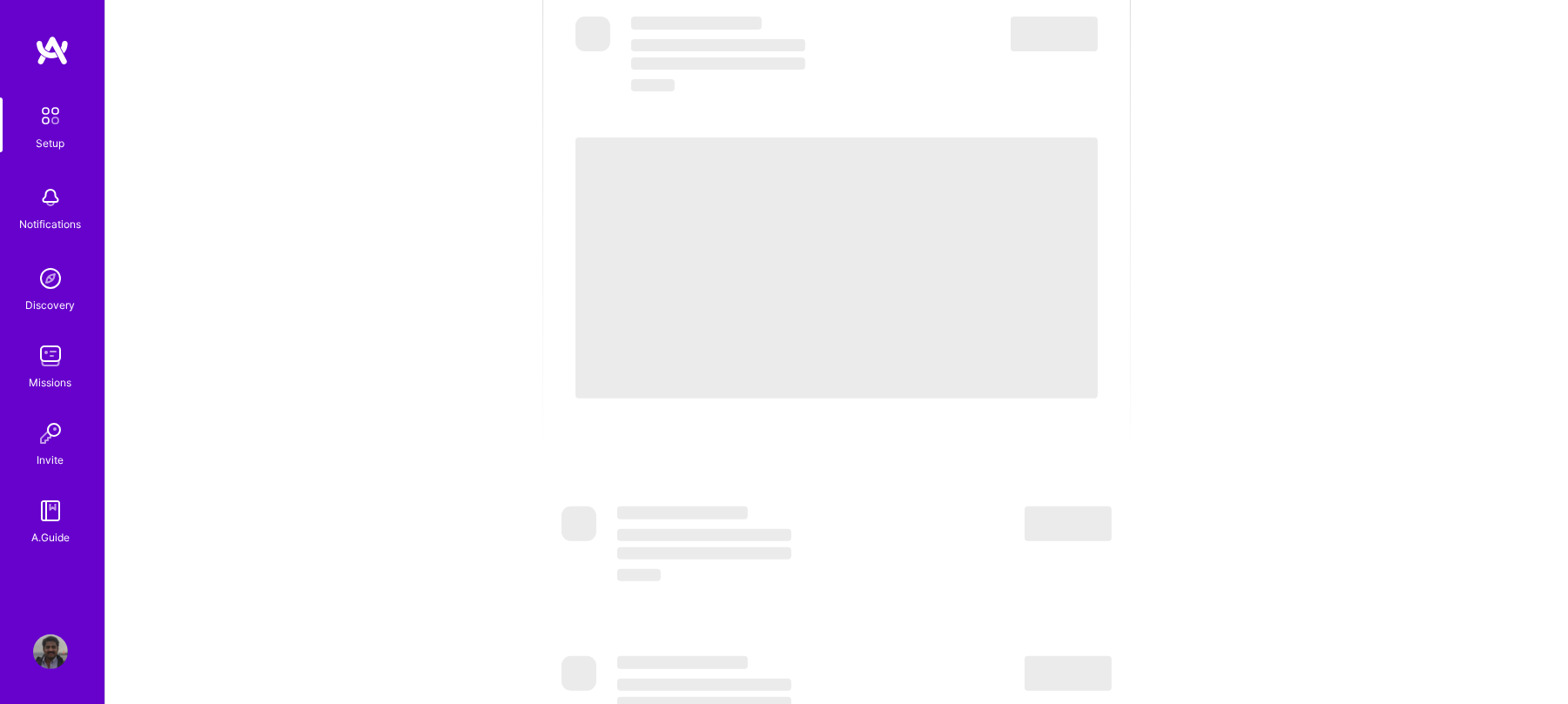 scroll, scrollTop: 0, scrollLeft: 0, axis: both 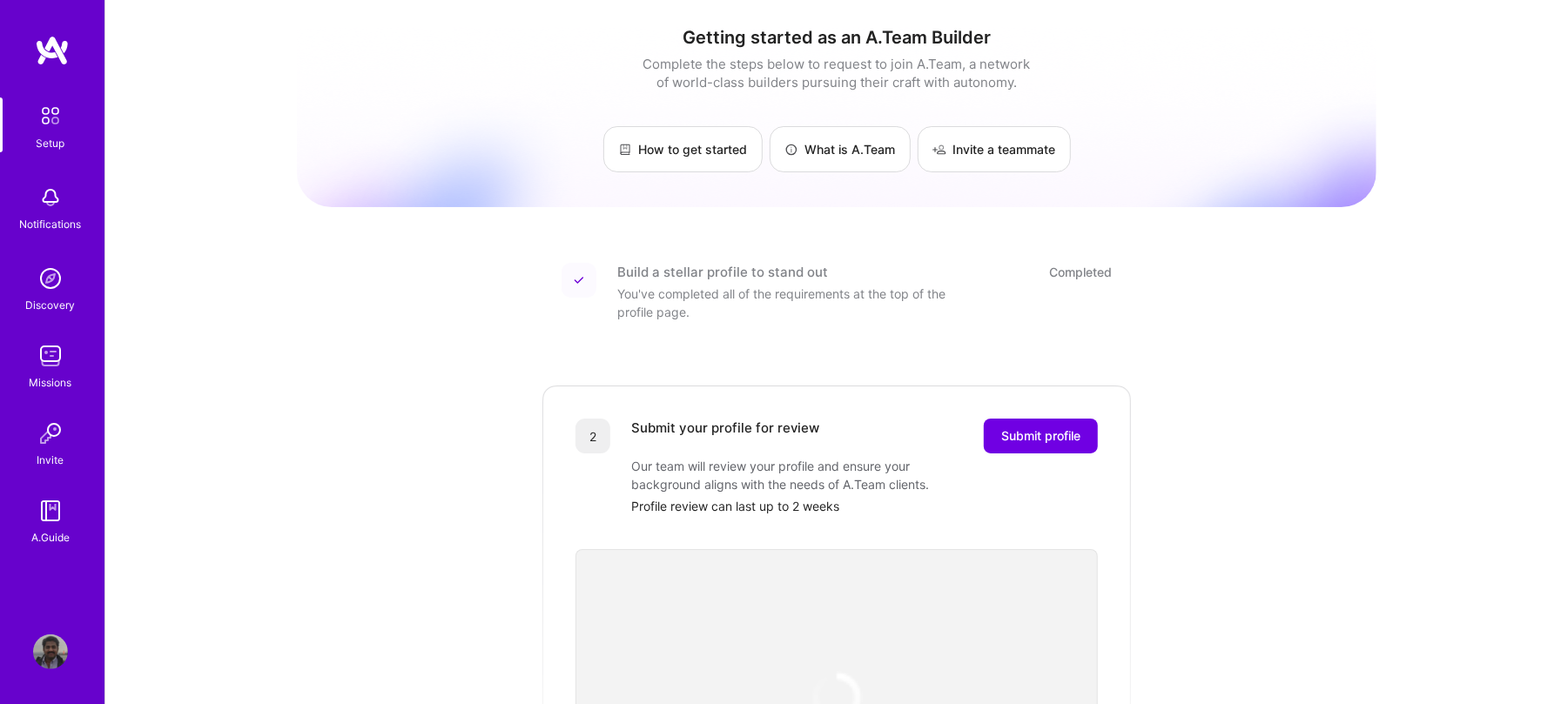click on "Getting started as an A.Team Builder Complete the steps below to request to join A.Team, a network of world-class builders pursuing their craft with autonomy. How to get started What is A.Team Invite a teammate Build a stellar profile to stand out Completed You've completed all of the requirements at the top of the profile page. 2 Submit your profile for review Submit profile Our team will review your profile and ensure your background aligns with the needs of A.Team clients. Profile review can last up to 2 weeks 3 Showcase your expertise on an evaluation call Schedule a call with our team to share details about your skills and past experience. You cannot be considered until you complete an evaluation call. Evaluation interview duration: 30-45 minutes 🎉 Join the team If your skills and experience match the needs of the network, you’ll gain full access to team up, join missions, and appear in client discovery." at bounding box center [837, 641] 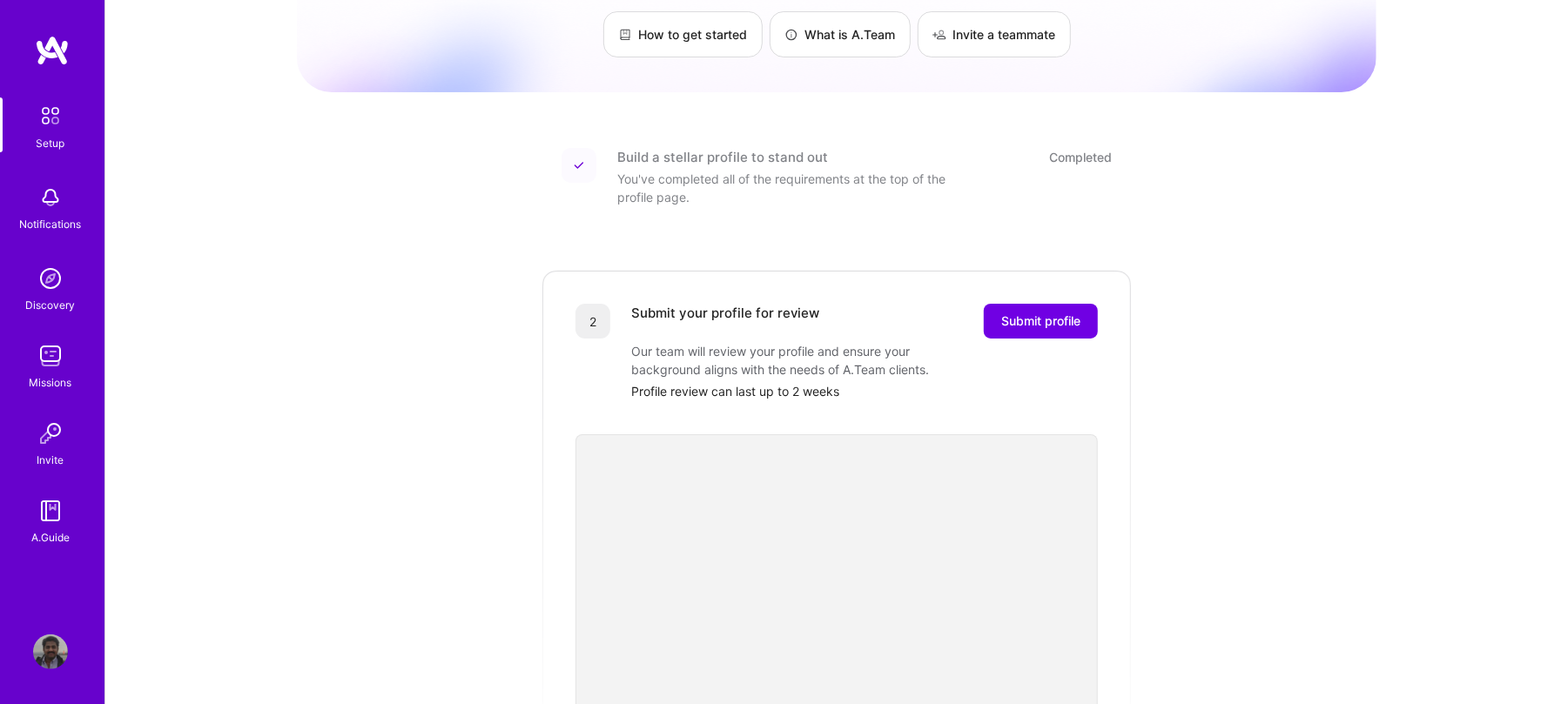 scroll, scrollTop: 0, scrollLeft: 0, axis: both 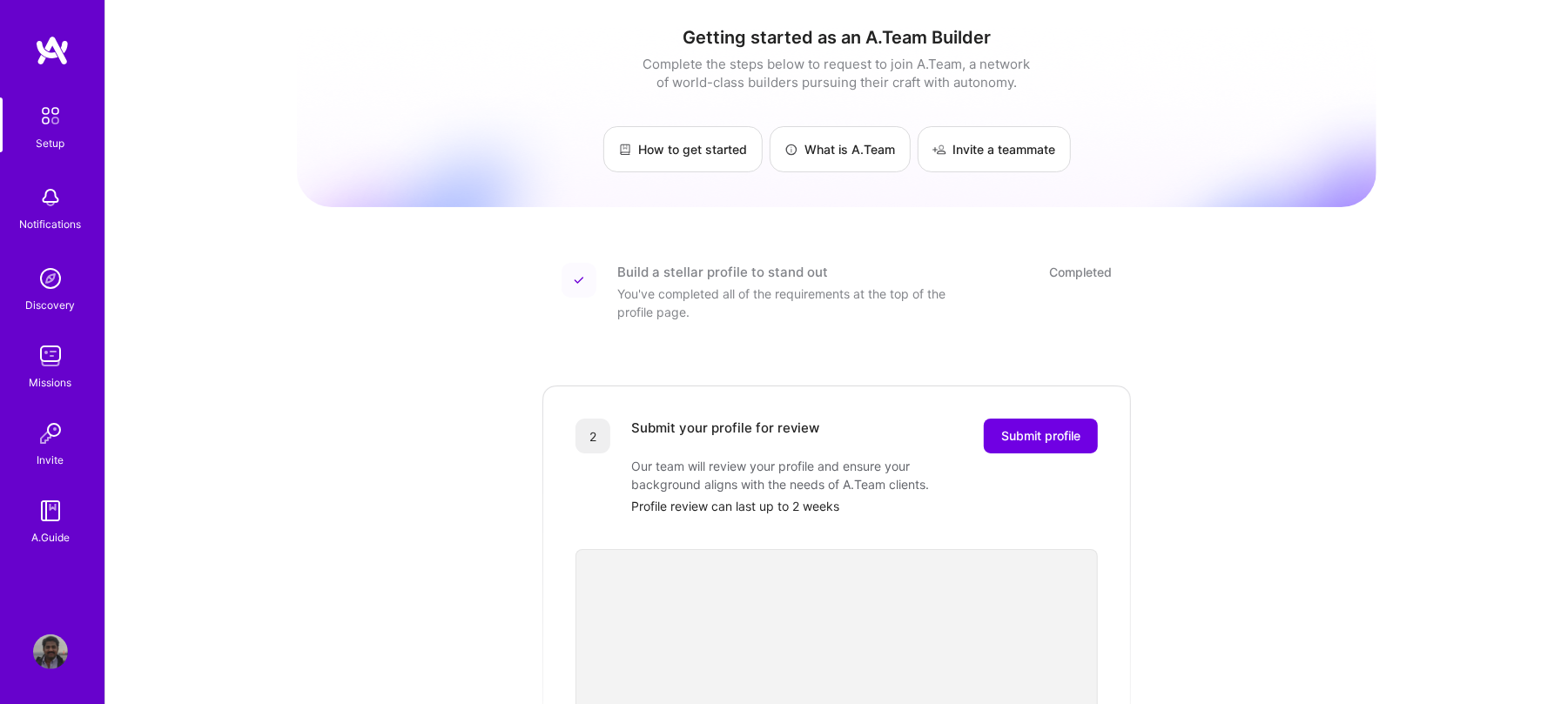 click on "Discovery" at bounding box center (50, 305) 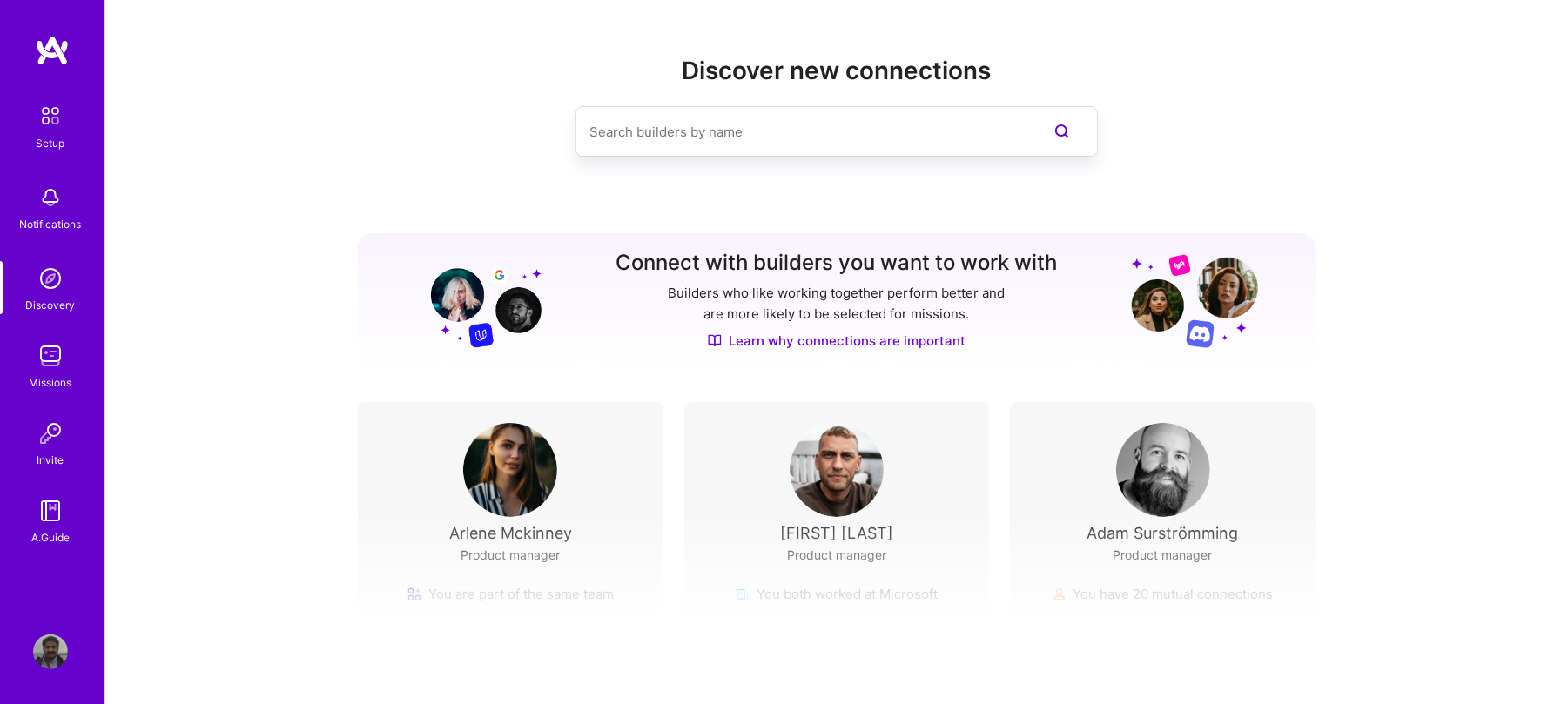 click at bounding box center [50, 356] 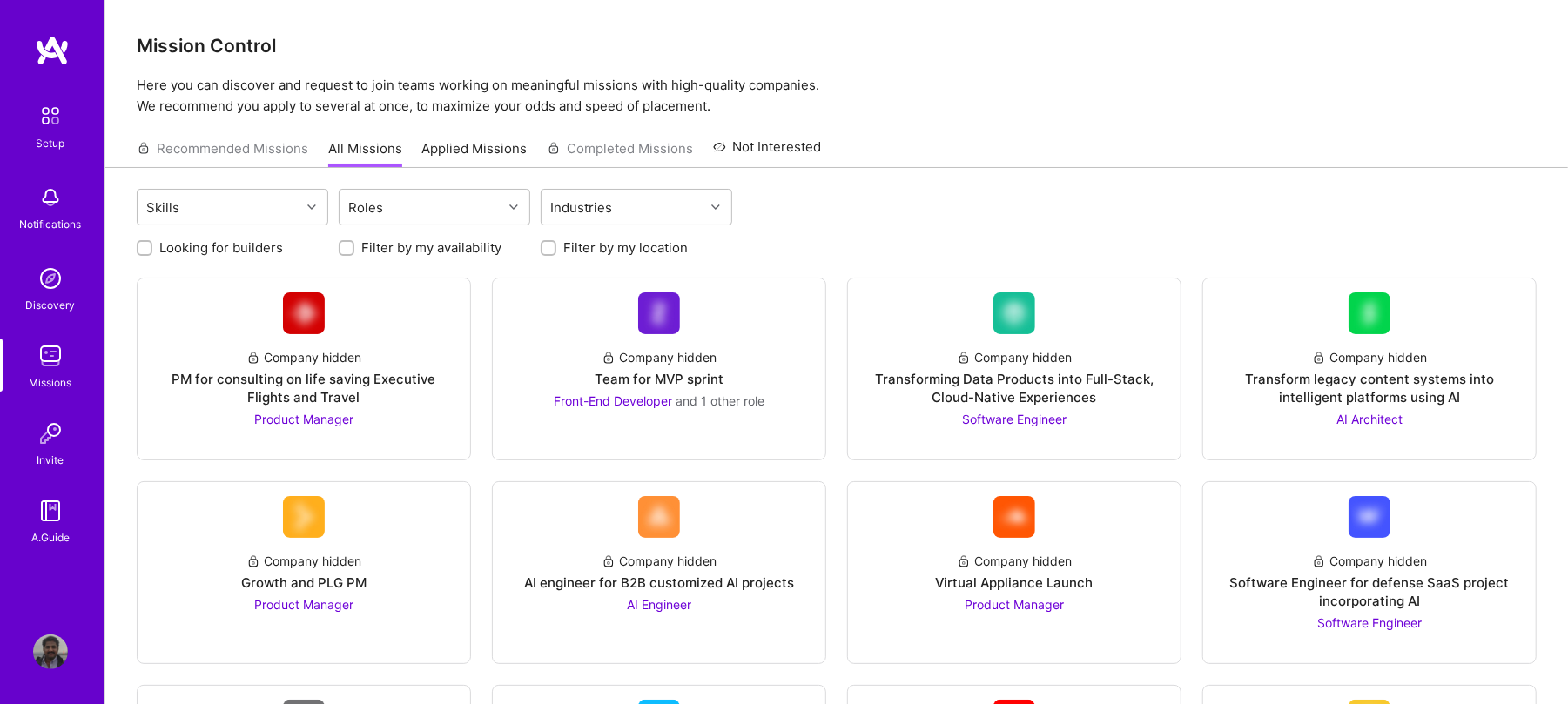 click on "Invite" at bounding box center (50, 459) 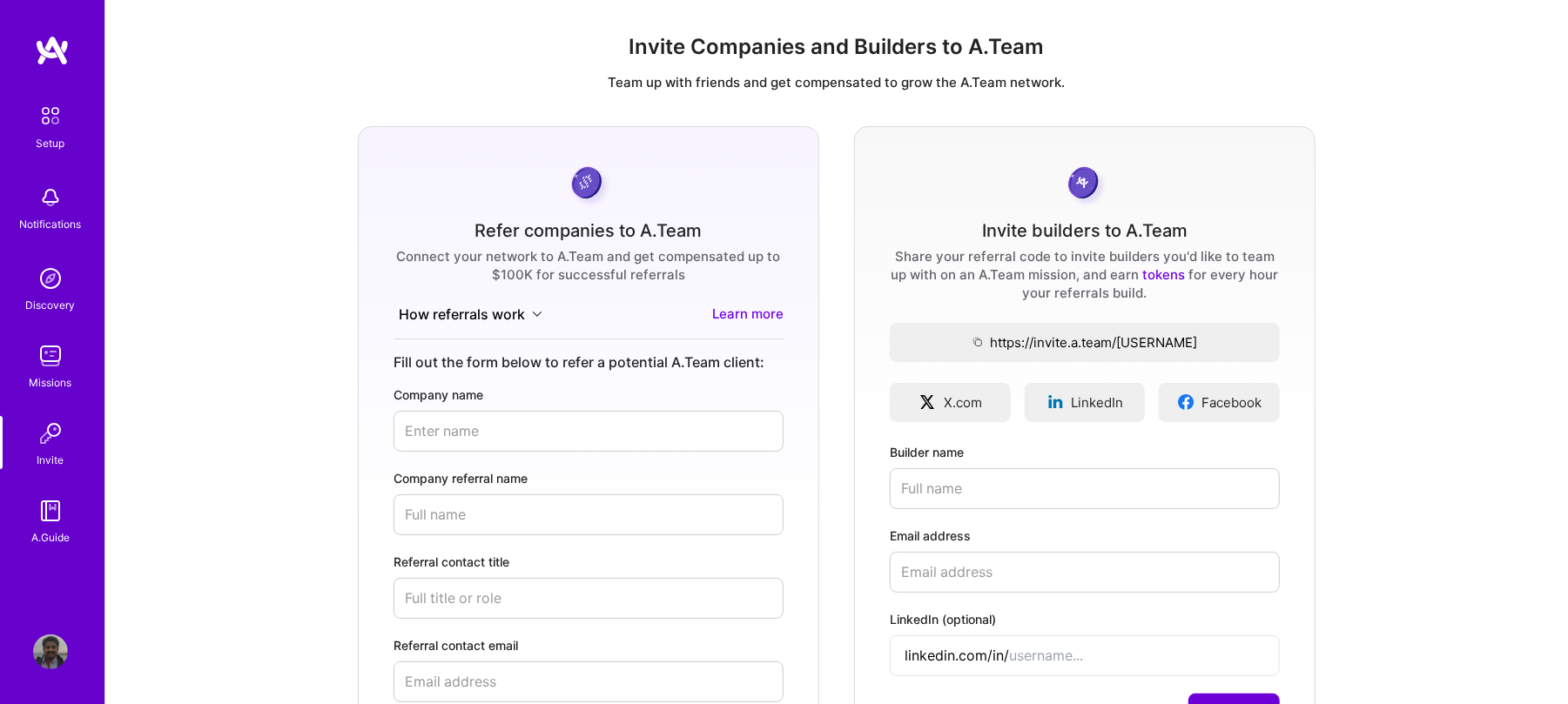 click on "Refer companies to A.Team Connect your network to A.Team and get compensated up to $100K for successful referrals How referrals work
Learn more Fill out the form below to refer a potential A.Team client: Company name Company referral name Referral contact title Referral contact email Details Recently raised capital, your connection to the company, etc. Refer a company Invite builders to A.Team Share your referral code to invite builders you'd like to team up with on an A.Team mission, and earn   tokens   for every hour your referrals build.
https://invite.a.team/sandeepkadam Copy the URL to the clipboard X.com LinkedIn Facebook Builder name Email address LinkedIn (optional) linkedin.com/in/
You will be featured on their profile page. Send invite" at bounding box center (837, 538) 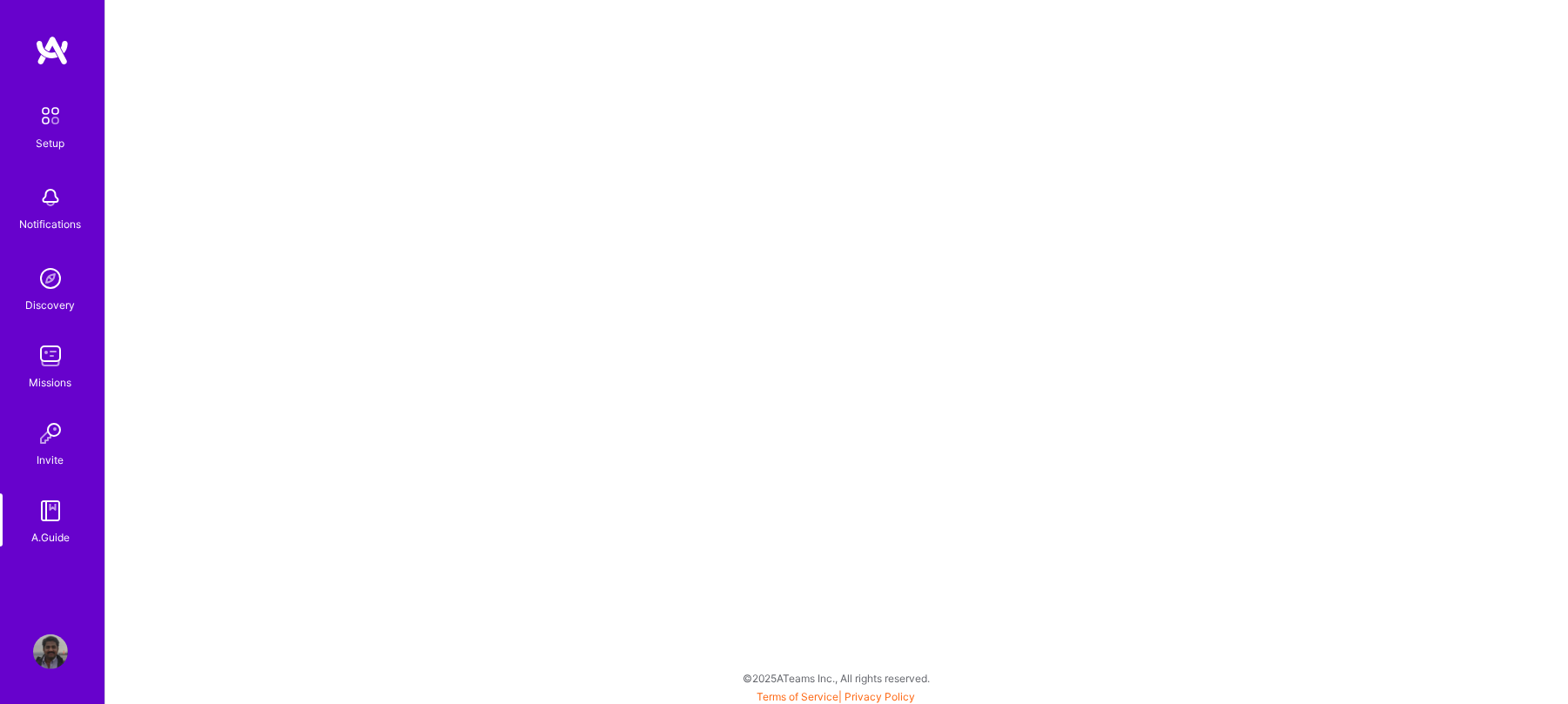 click on "Setup" at bounding box center (50, 143) 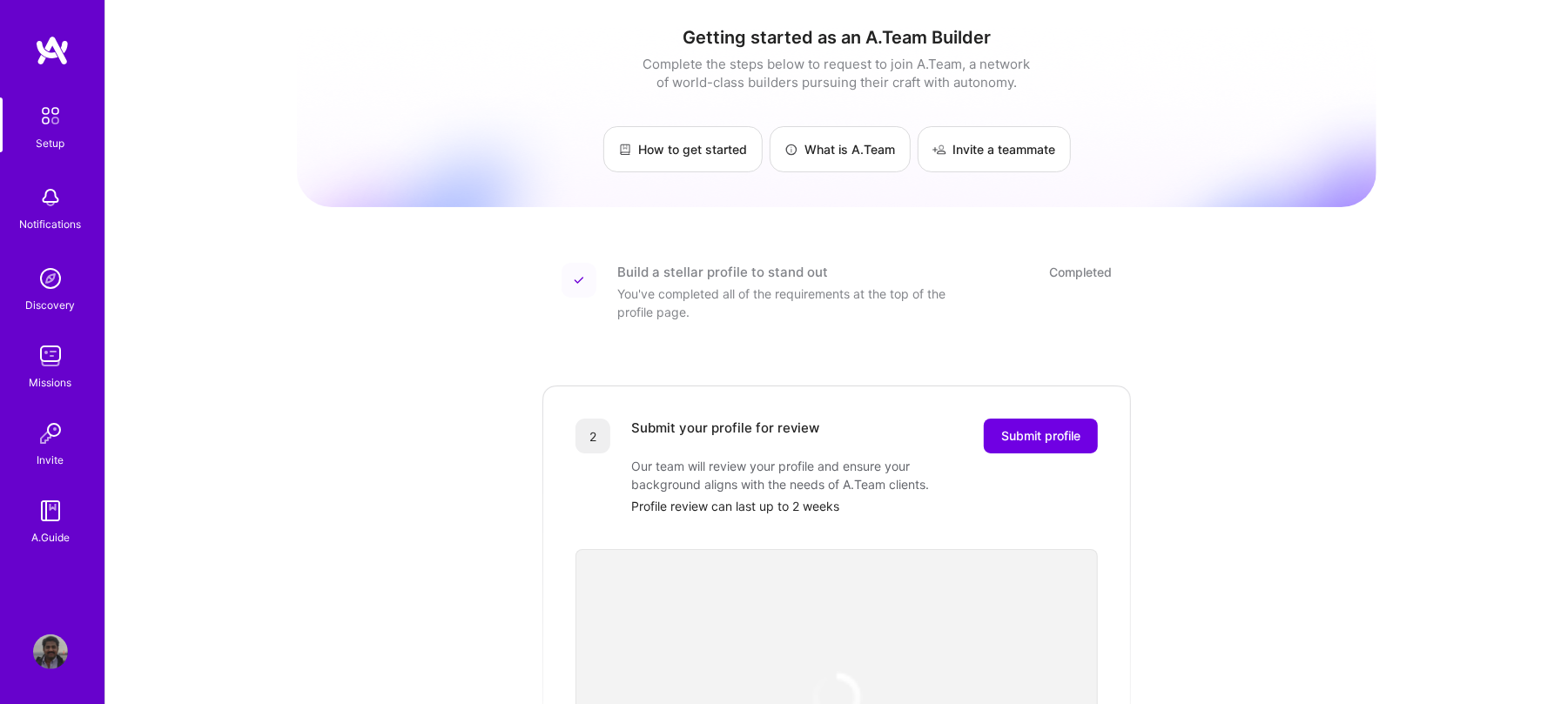 click at bounding box center [52, 50] 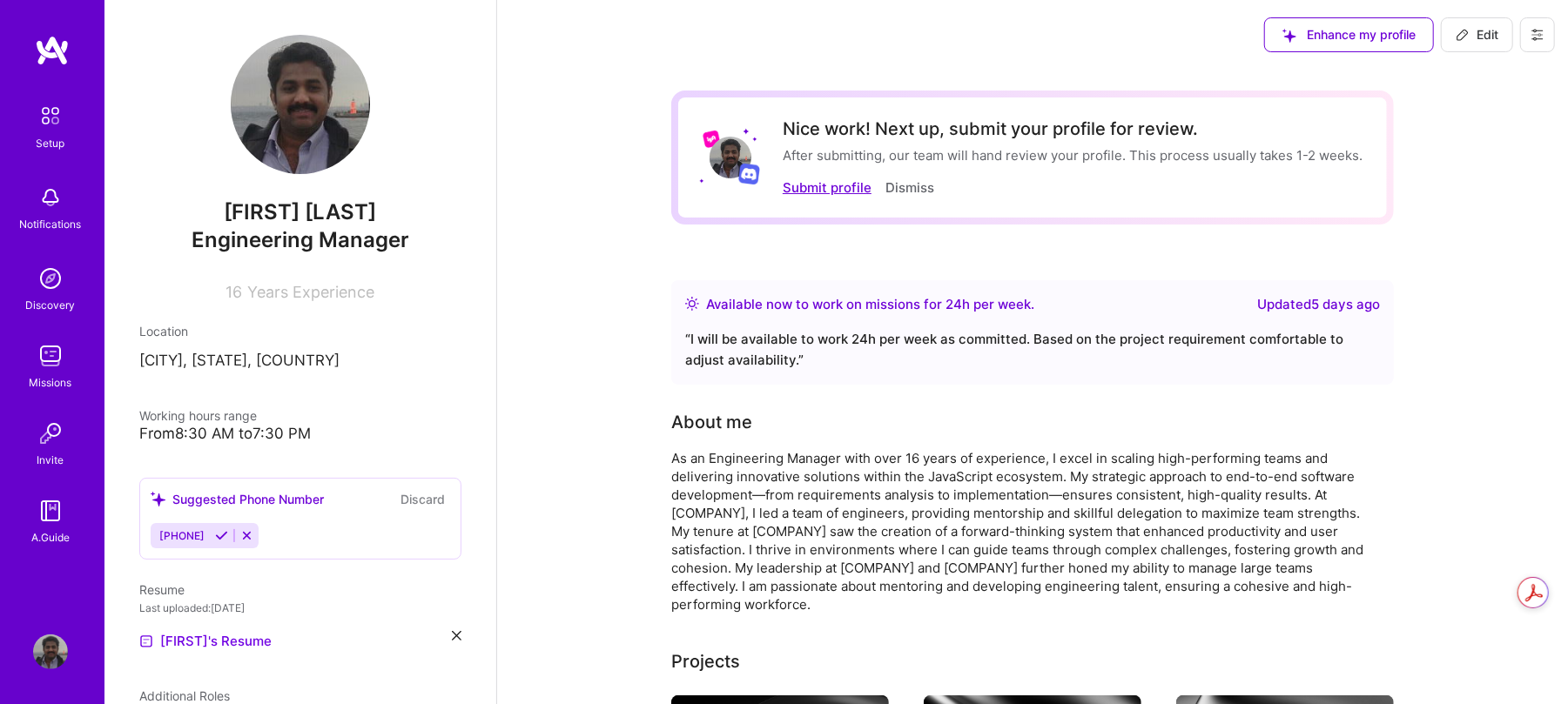 click on "Submit profile" at bounding box center [827, 187] 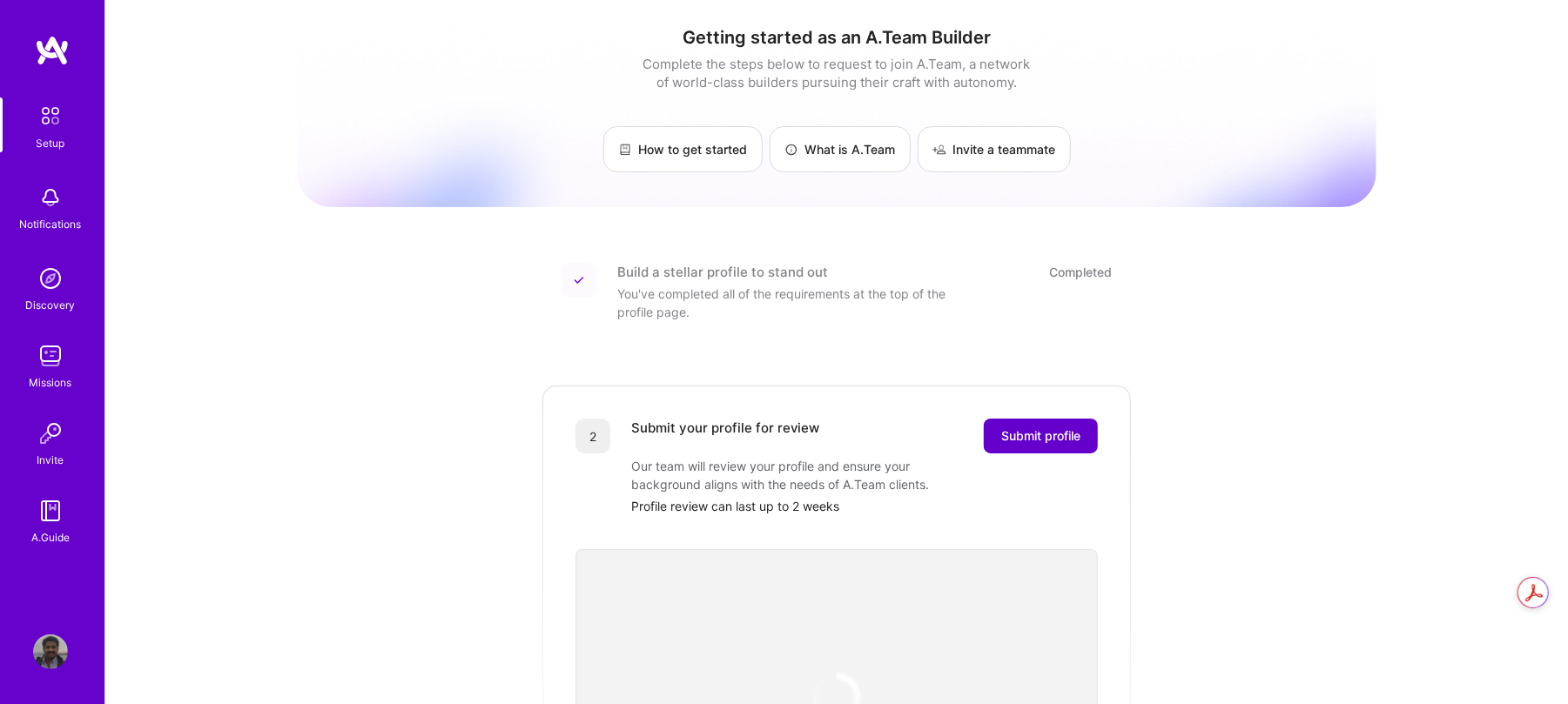 click on "Submit profile" at bounding box center (1040, 436) 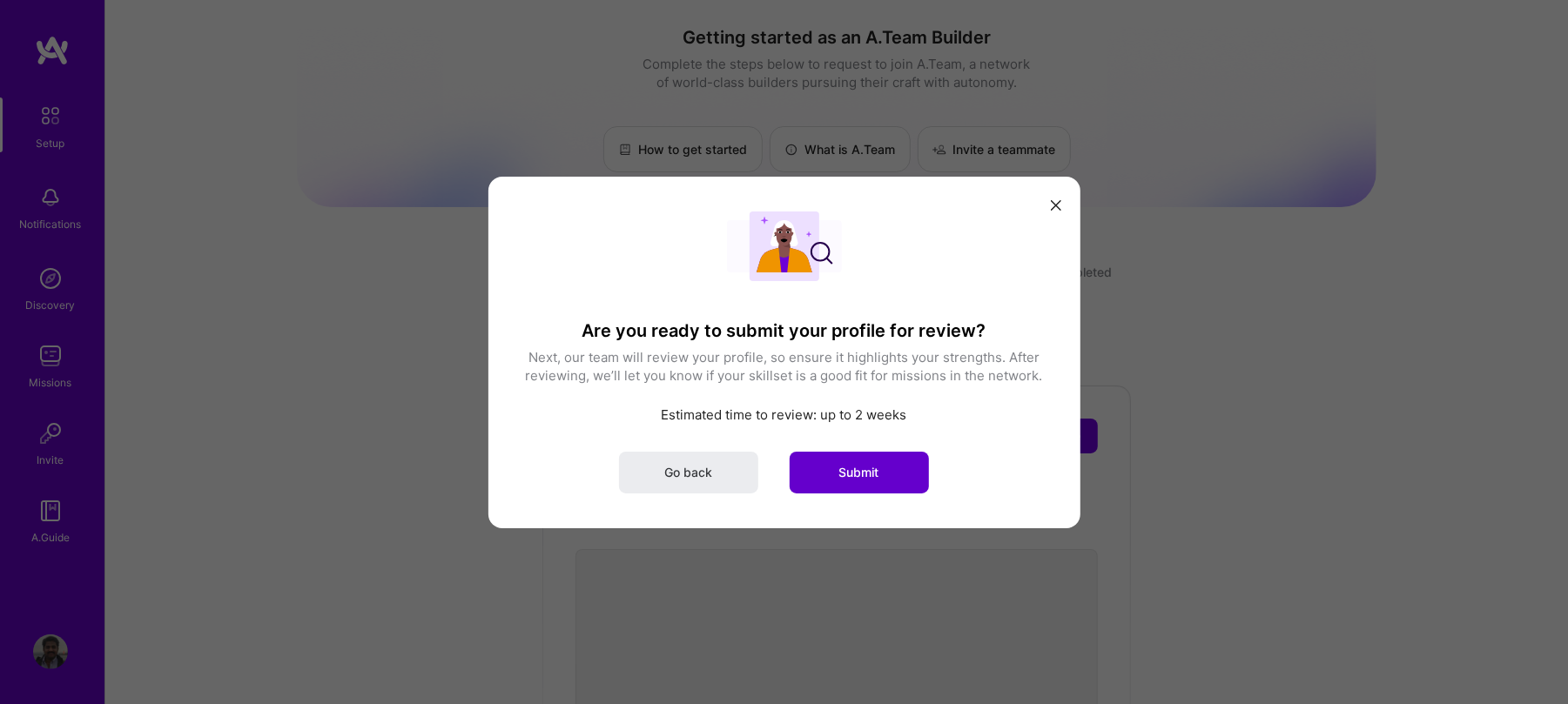 click on "Submit" at bounding box center (859, 472) 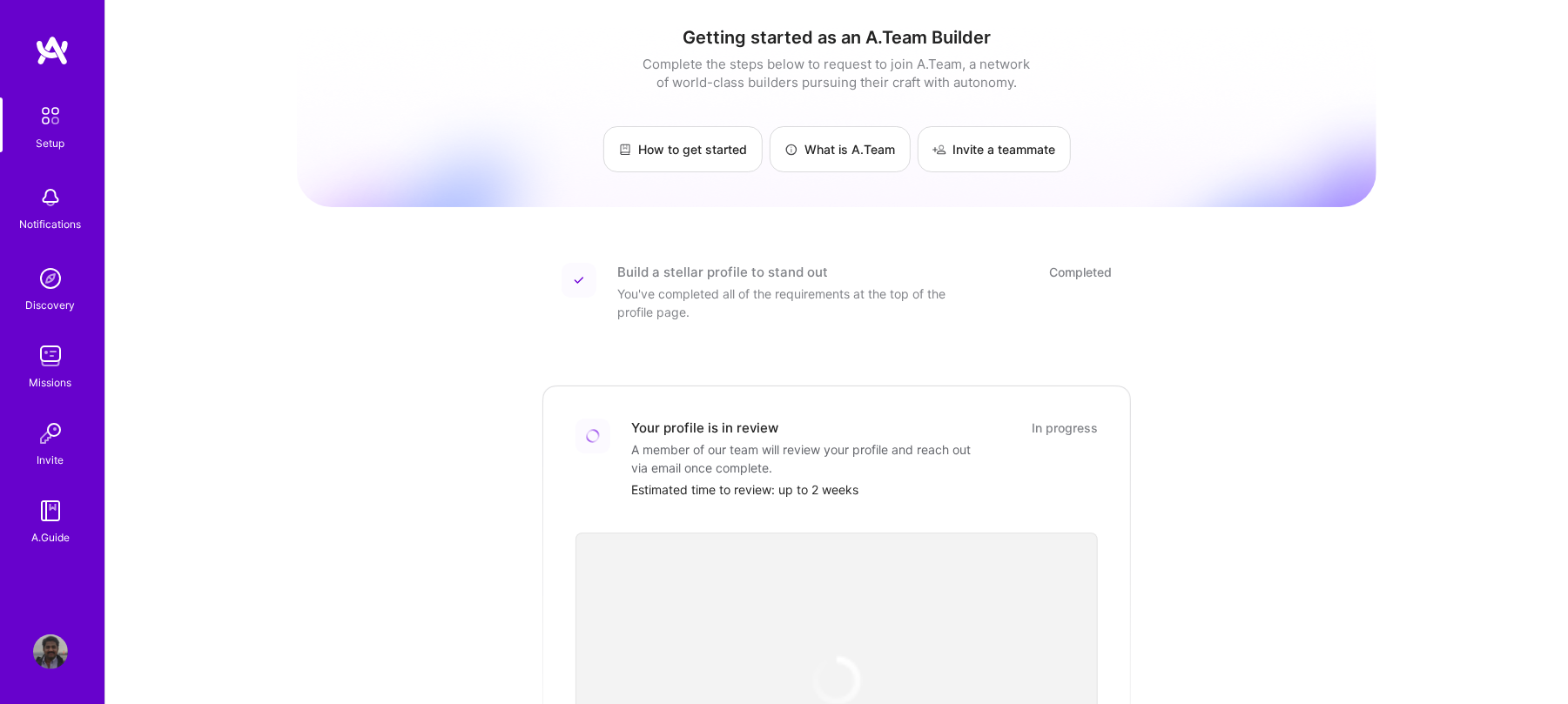 click on "Getting started as an A.Team Builder Complete the steps below to request to join A.Team, a network of world-class builders pursuing their craft with autonomy. How to get started What is A.Team Invite a teammate Build a stellar profile to stand out Completed You've completed all of the requirements at the top of the profile page. Your profile is in review In progress A member of our team will review your profile and reach out via email once complete. Estimated time to review: up to 2 weeks 3 Showcase your expertise on an evaluation call Schedule a call with our team to share details about your skills and past experience. You cannot be considered until you complete an evaluation call. Evaluation interview duration: 30-45 minutes 🎉 Join the team If your skills and experience match the needs of the network, you’ll gain full access to team up, join missions, and appear in client discovery." at bounding box center (837, 633) 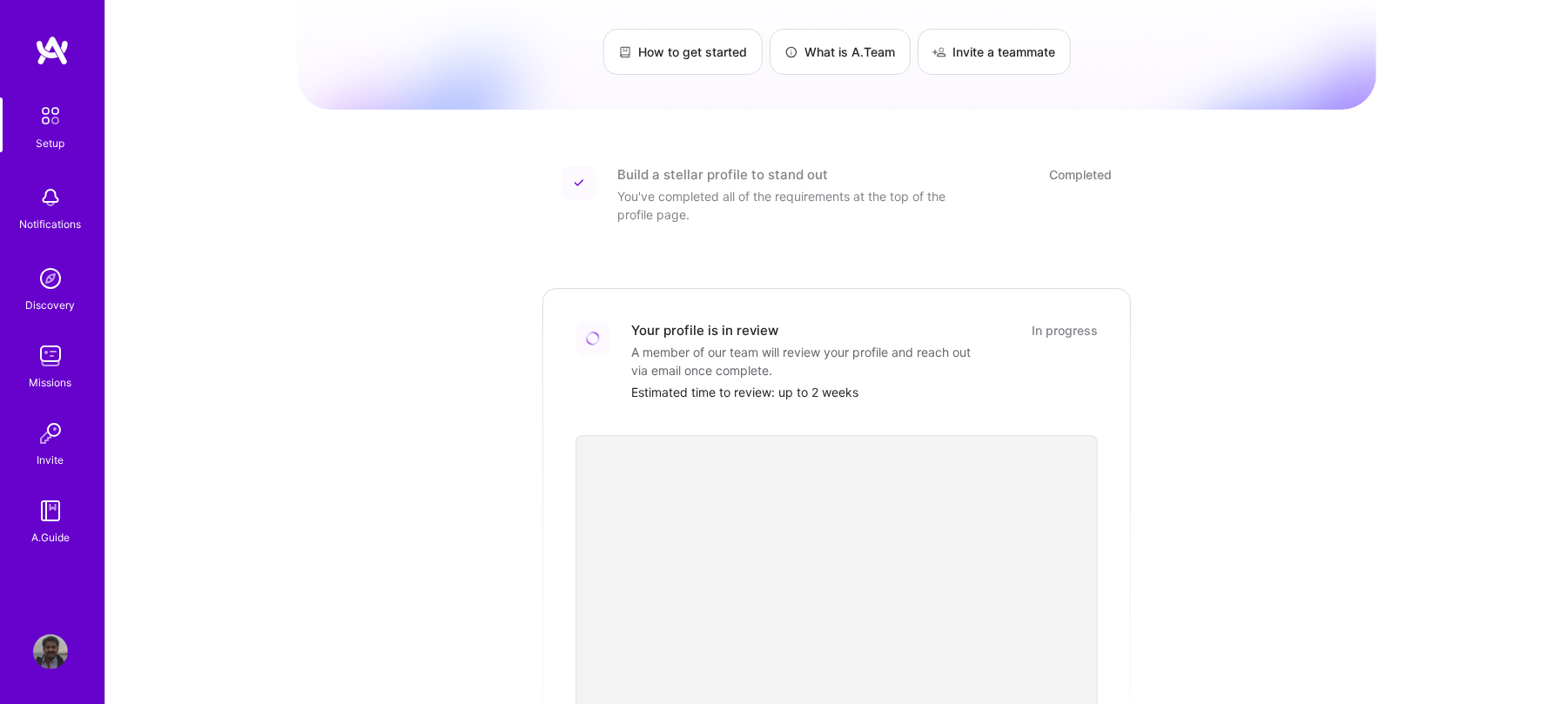 scroll, scrollTop: 0, scrollLeft: 0, axis: both 